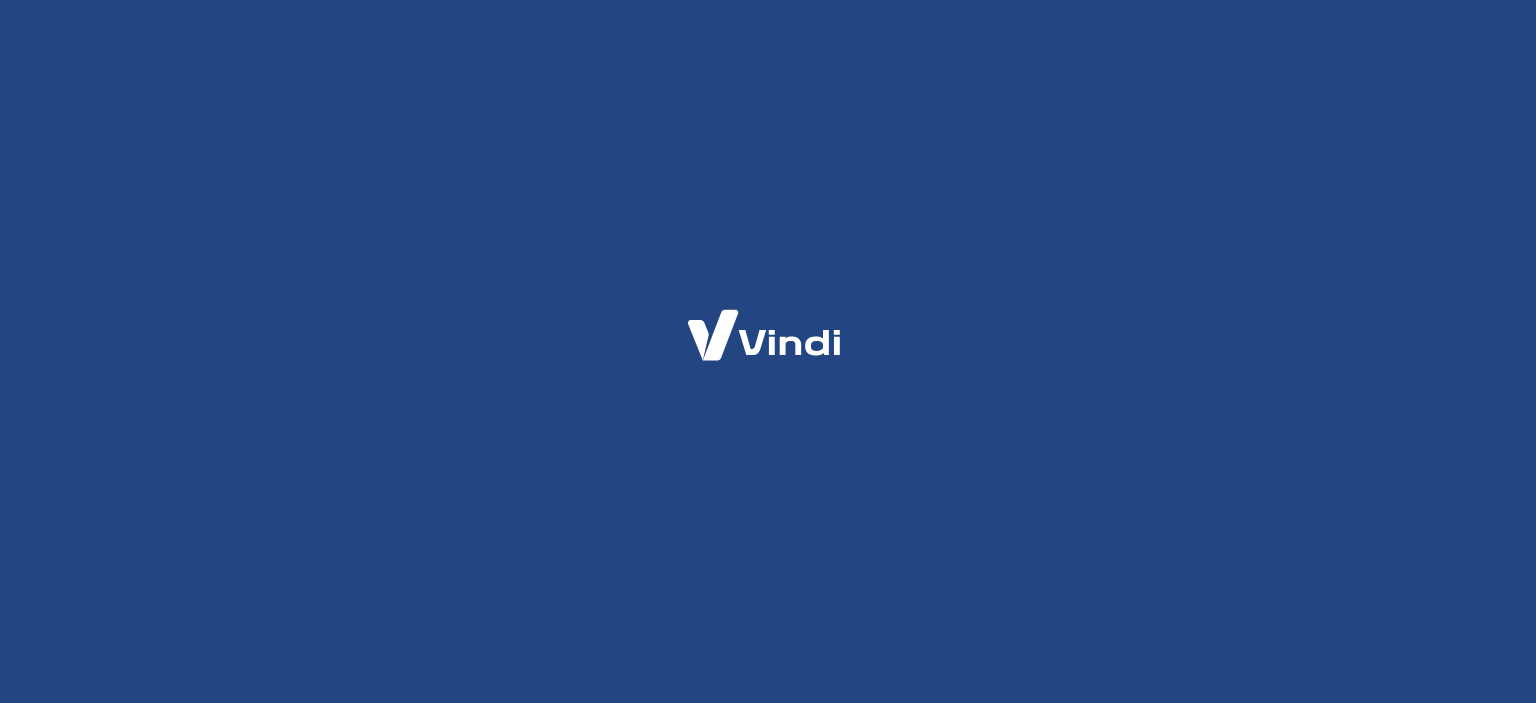 scroll, scrollTop: 0, scrollLeft: 0, axis: both 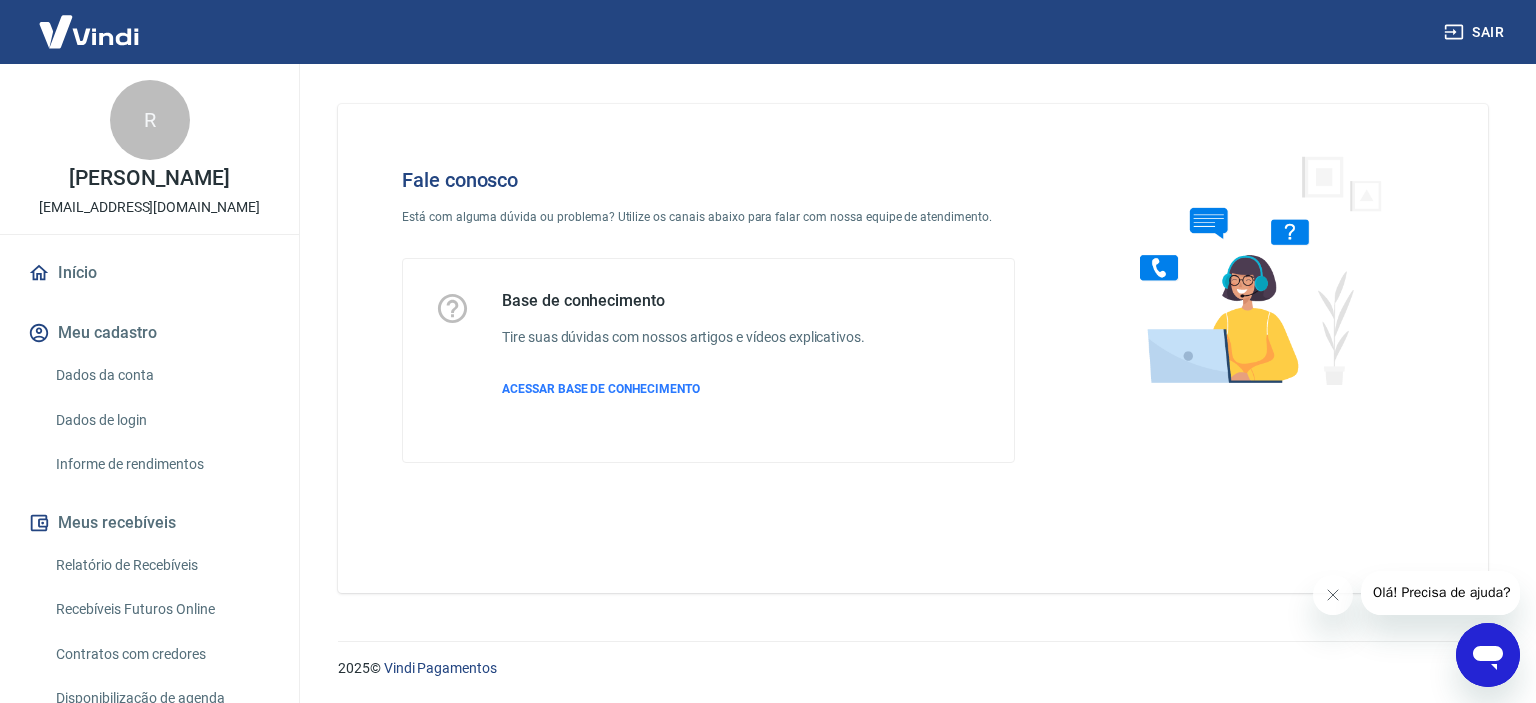 click 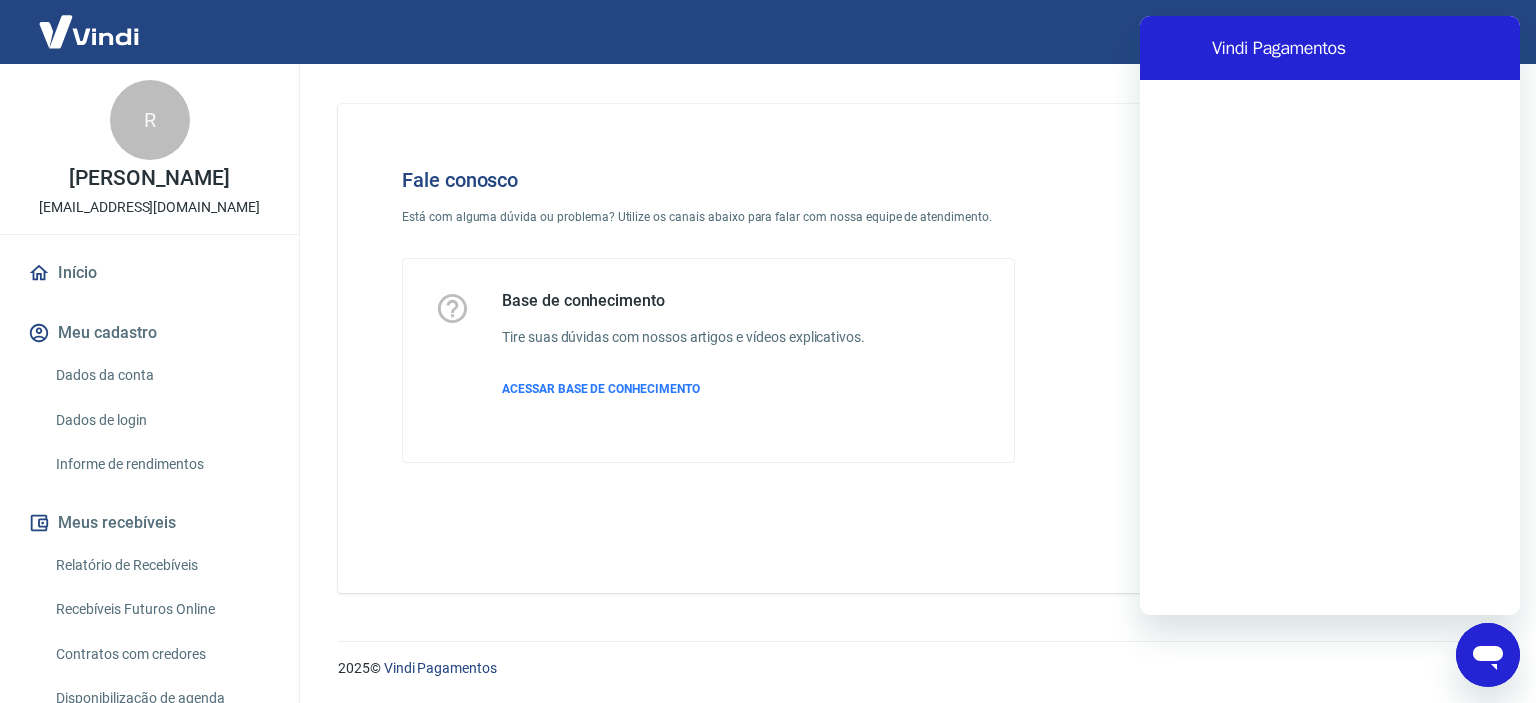 scroll, scrollTop: 0, scrollLeft: 0, axis: both 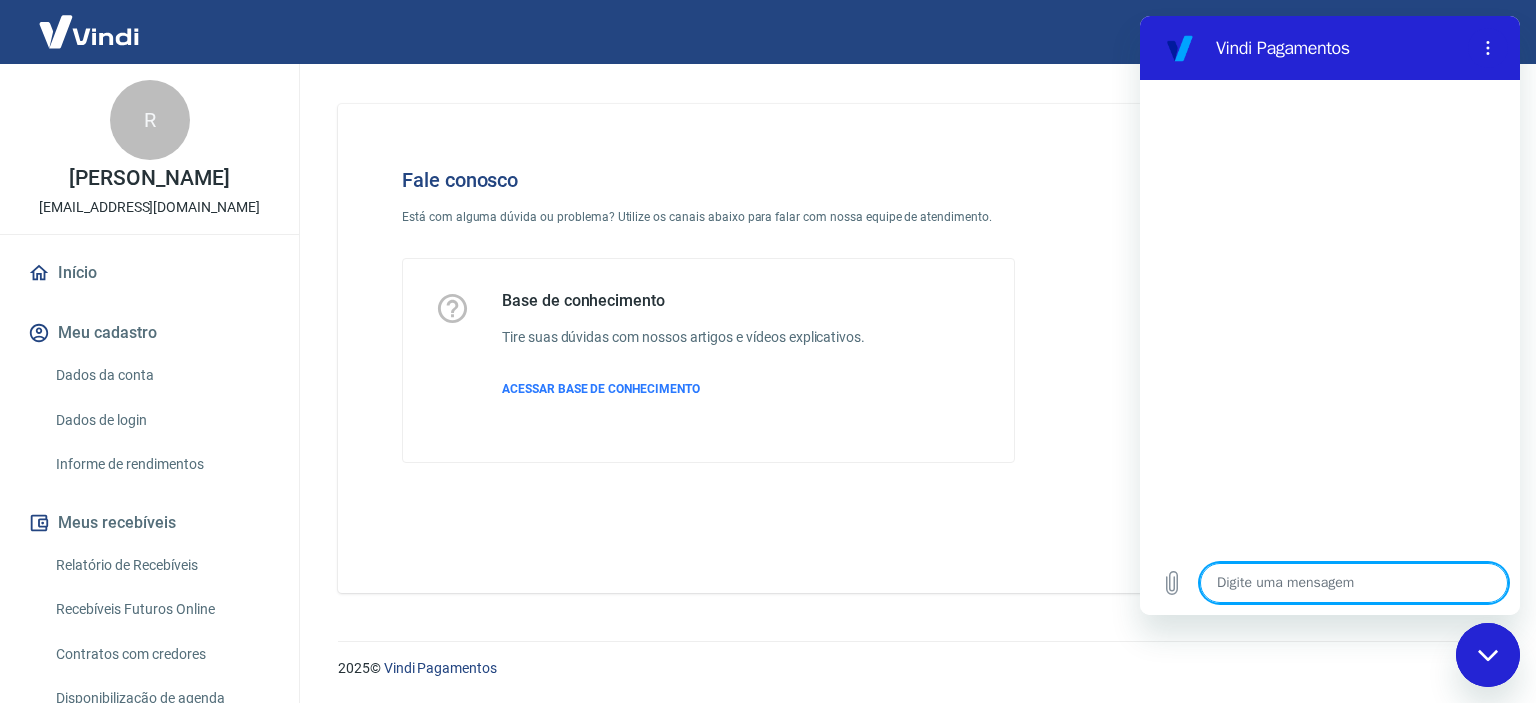 click at bounding box center (1354, 583) 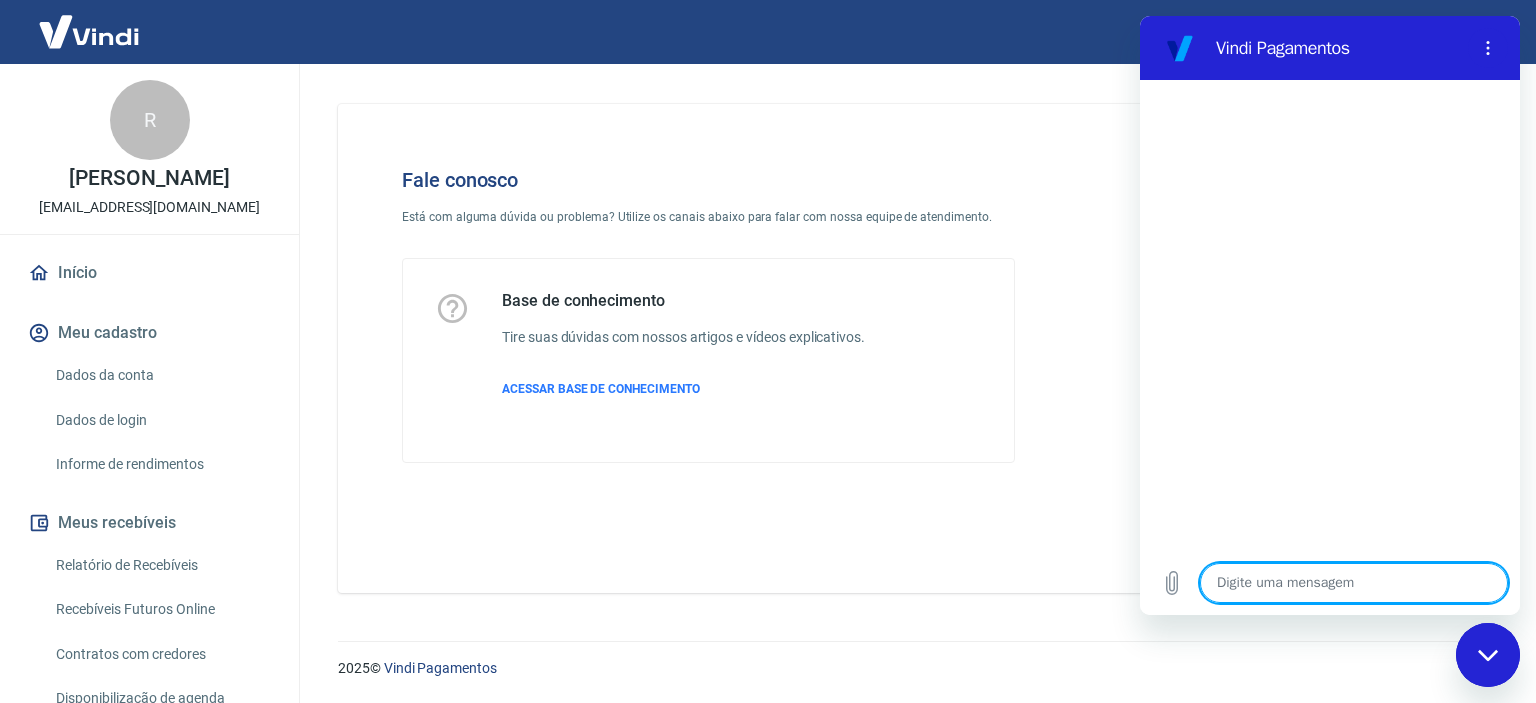 type on "O" 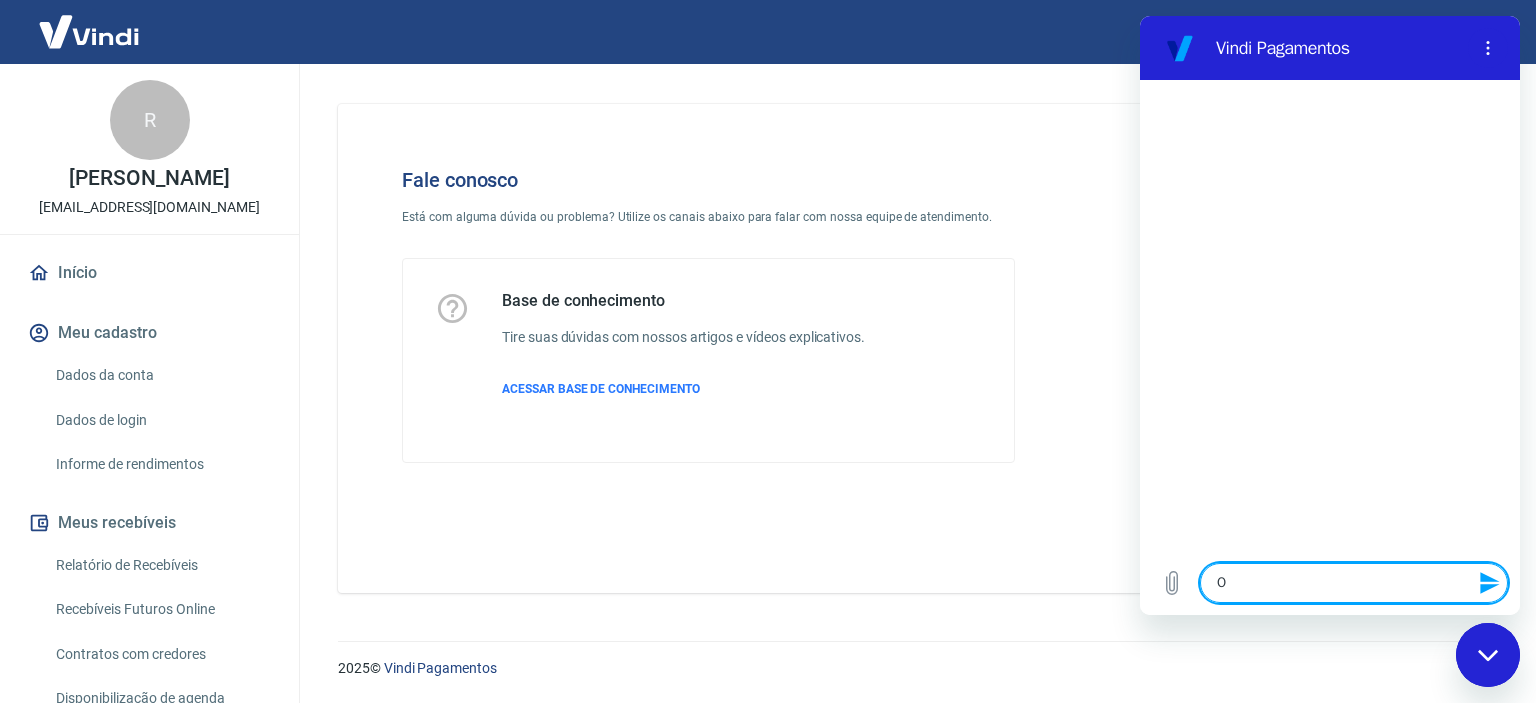 type on "Ol" 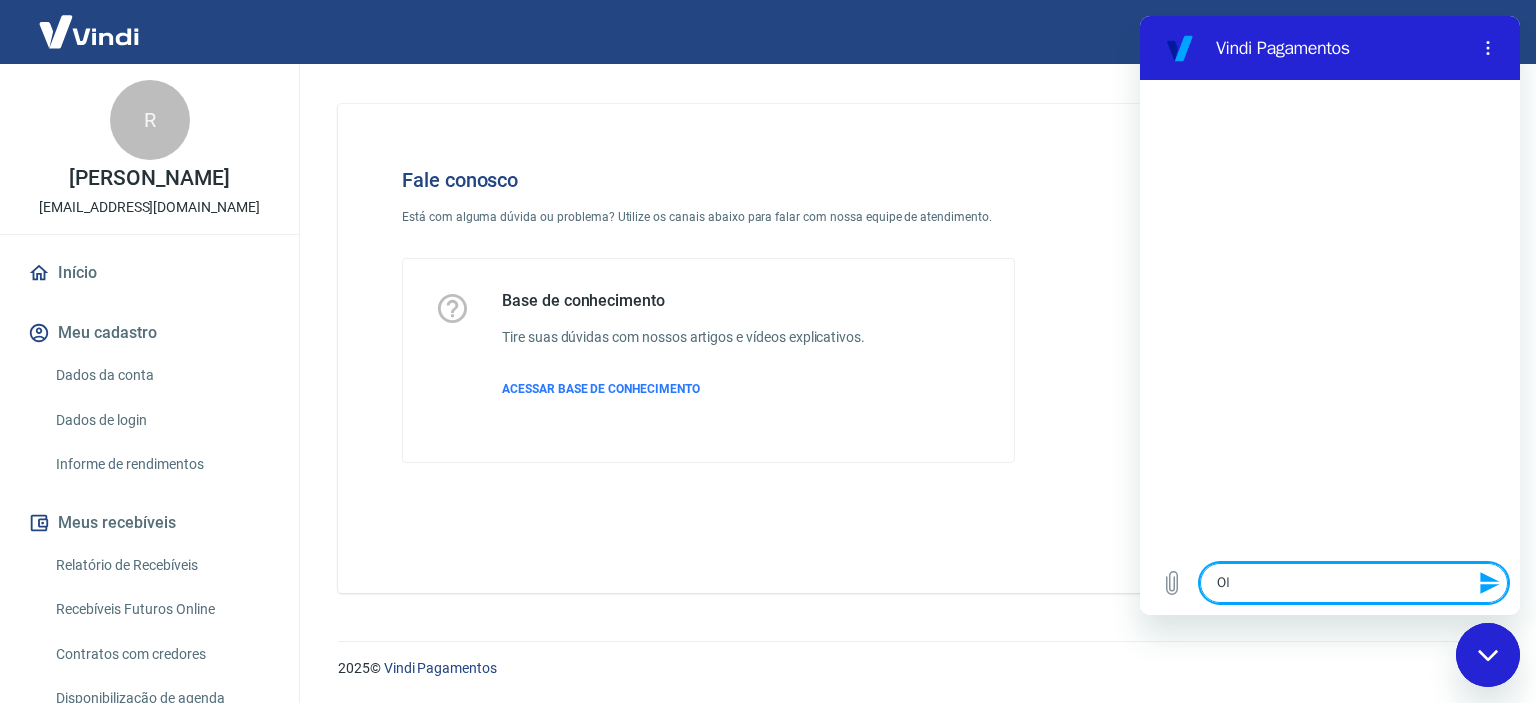 type on "Olá" 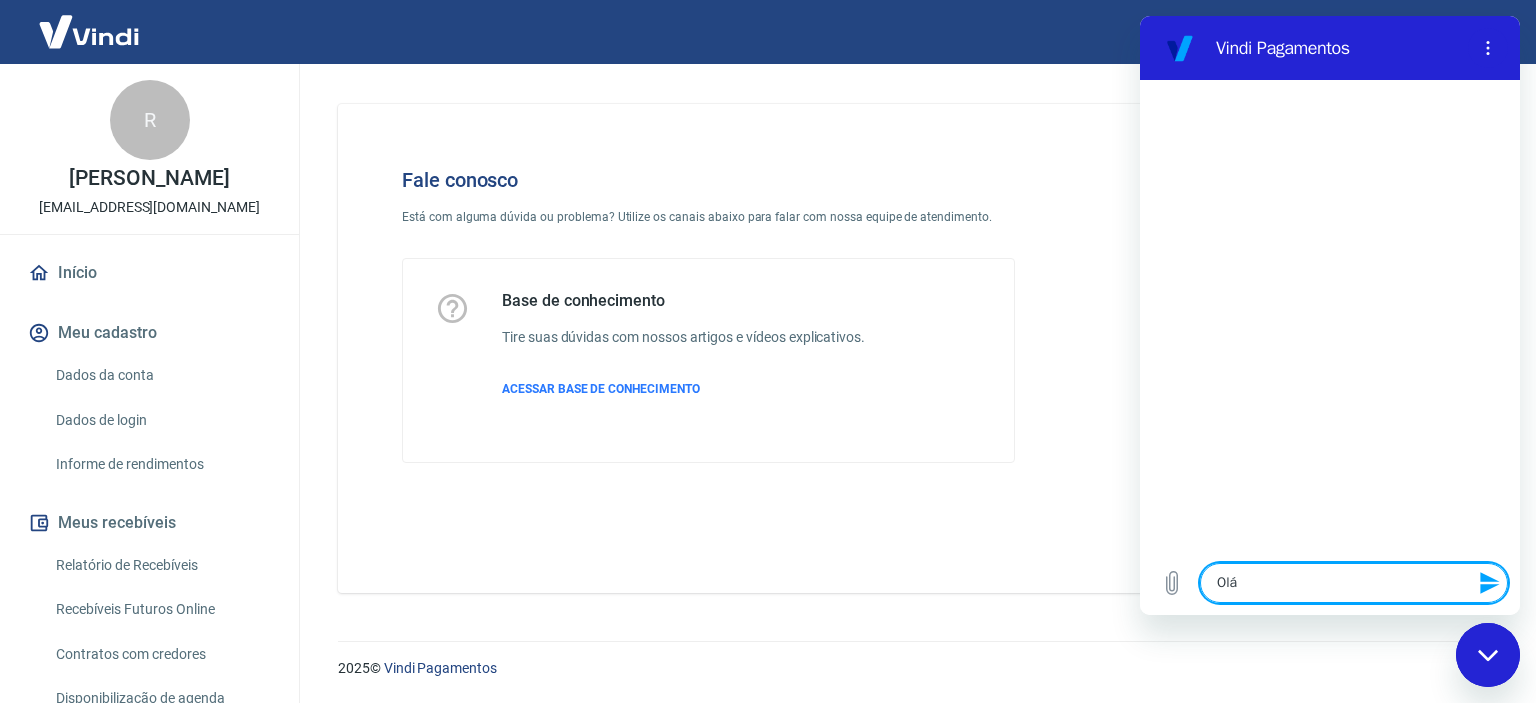 type 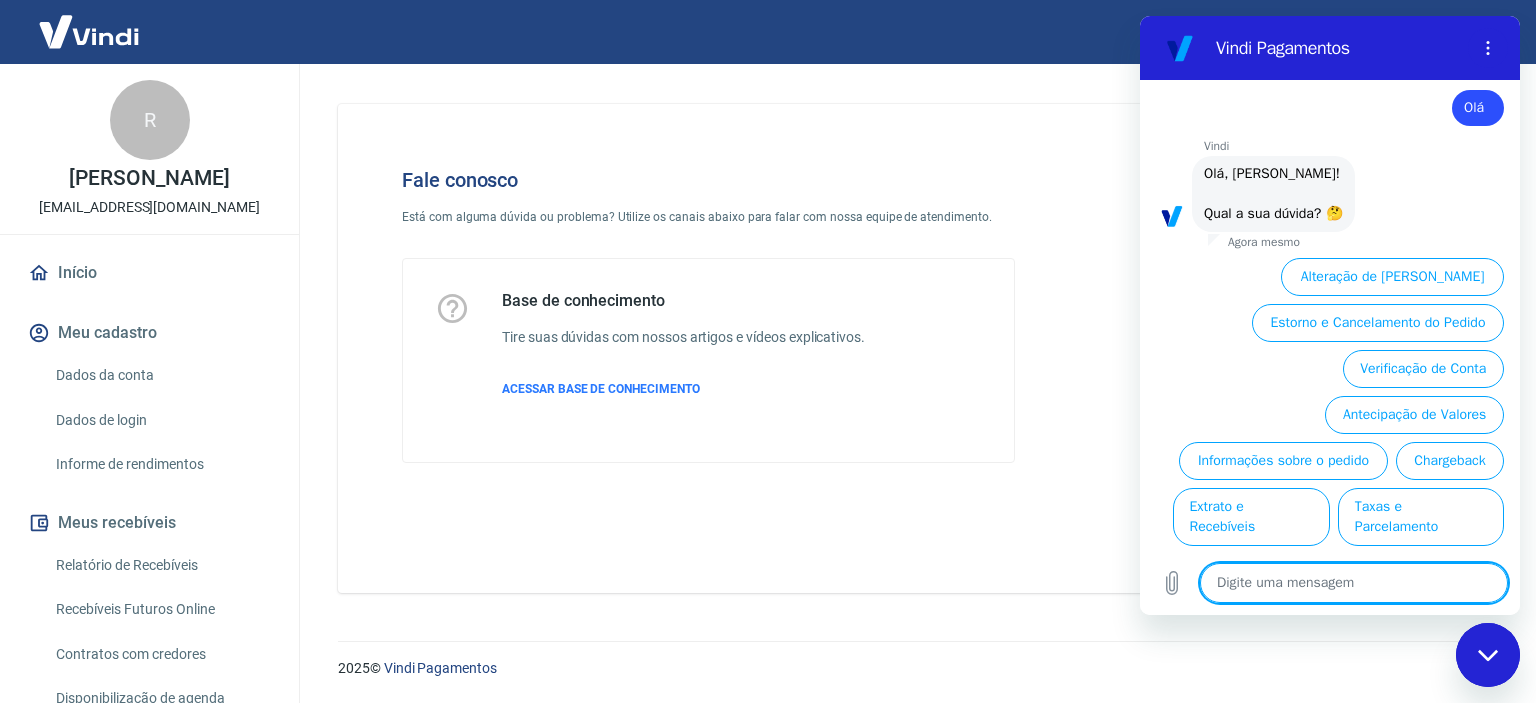 scroll, scrollTop: 52, scrollLeft: 0, axis: vertical 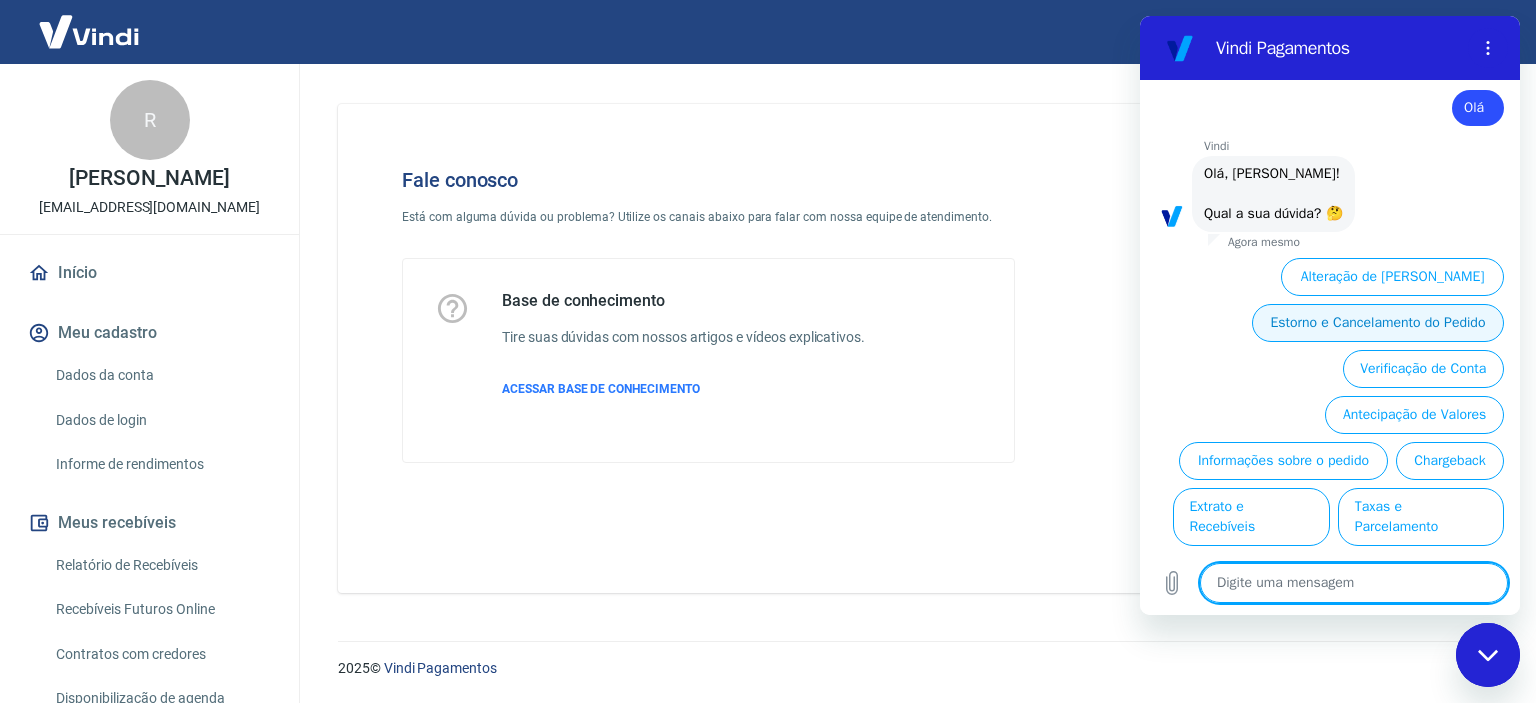 click on "Estorno e Cancelamento do Pedido" at bounding box center [1378, 323] 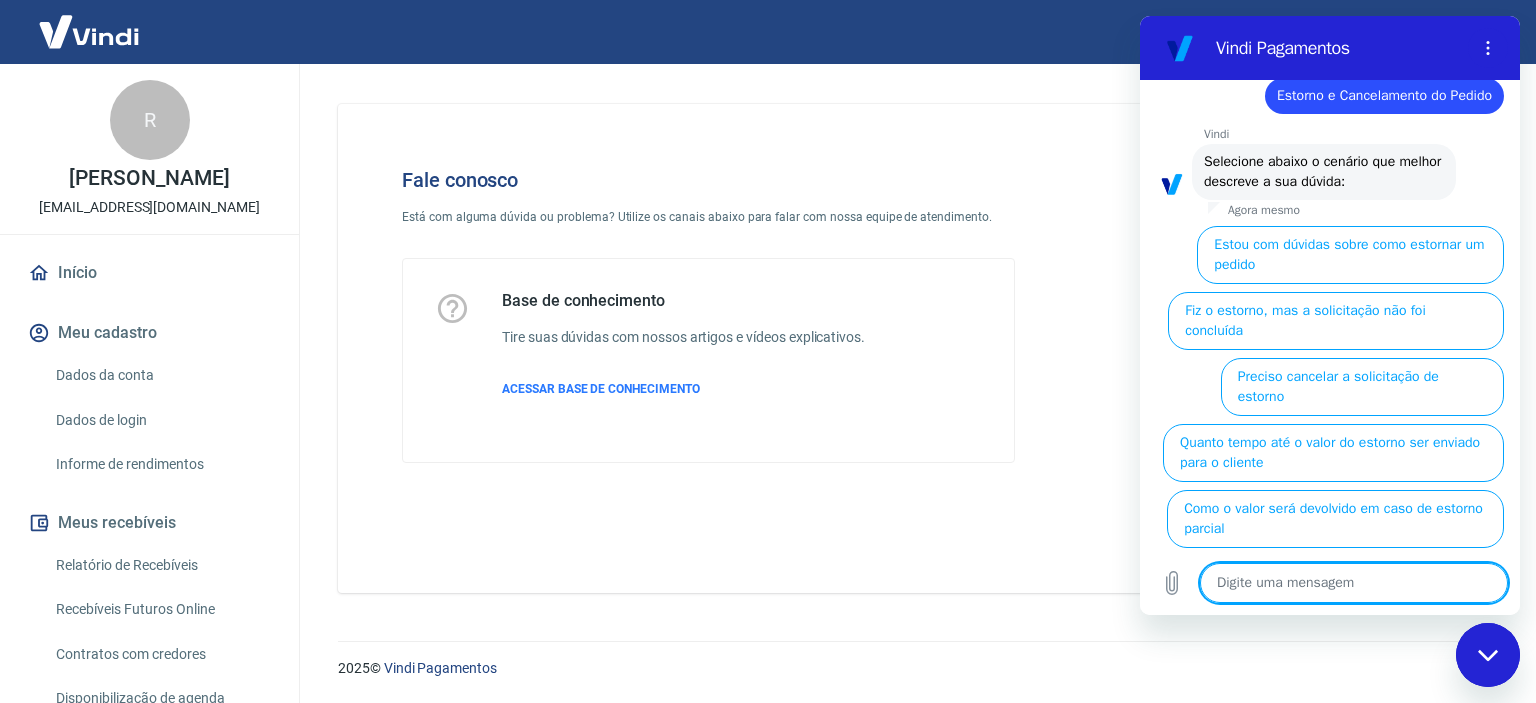 scroll, scrollTop: 201, scrollLeft: 0, axis: vertical 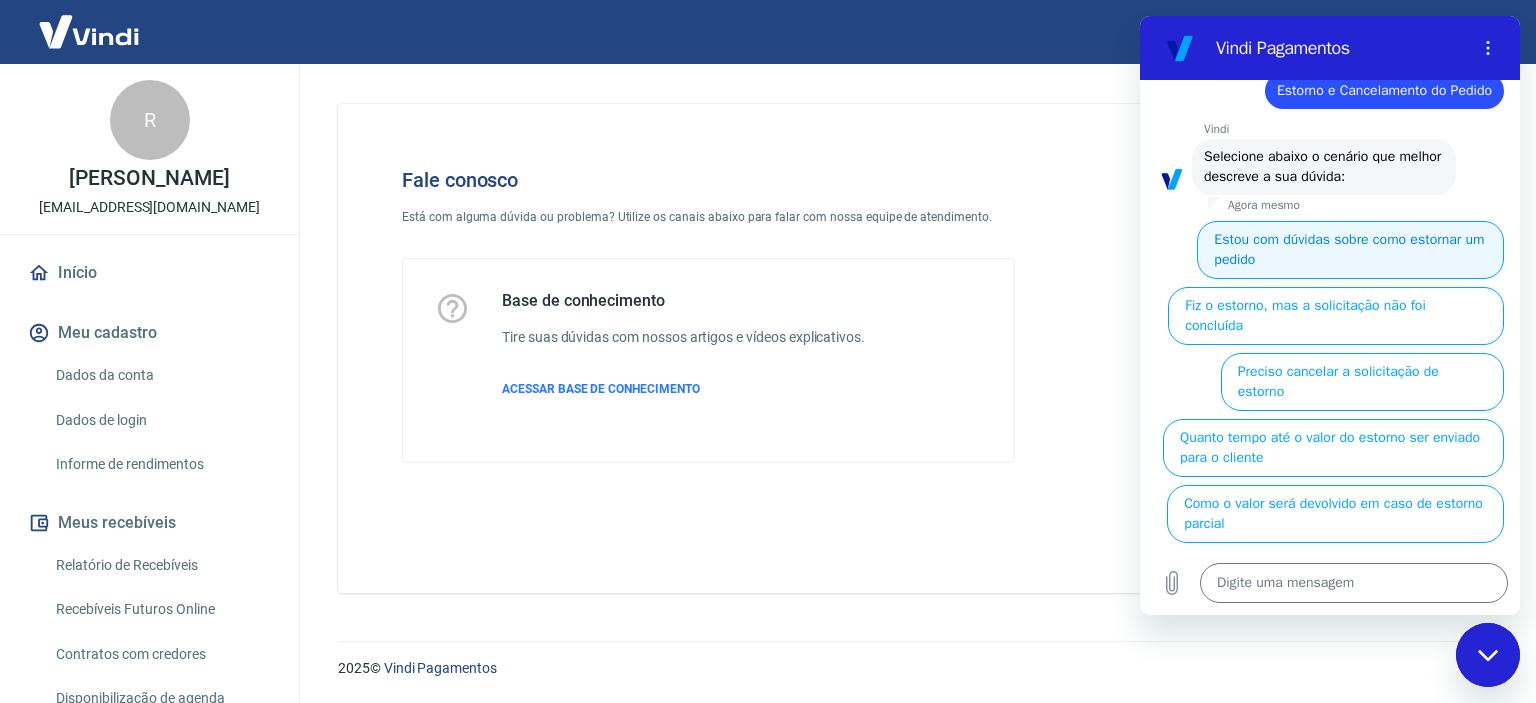 click on "Estou com dúvidas sobre como estornar um pedido" at bounding box center [1350, 250] 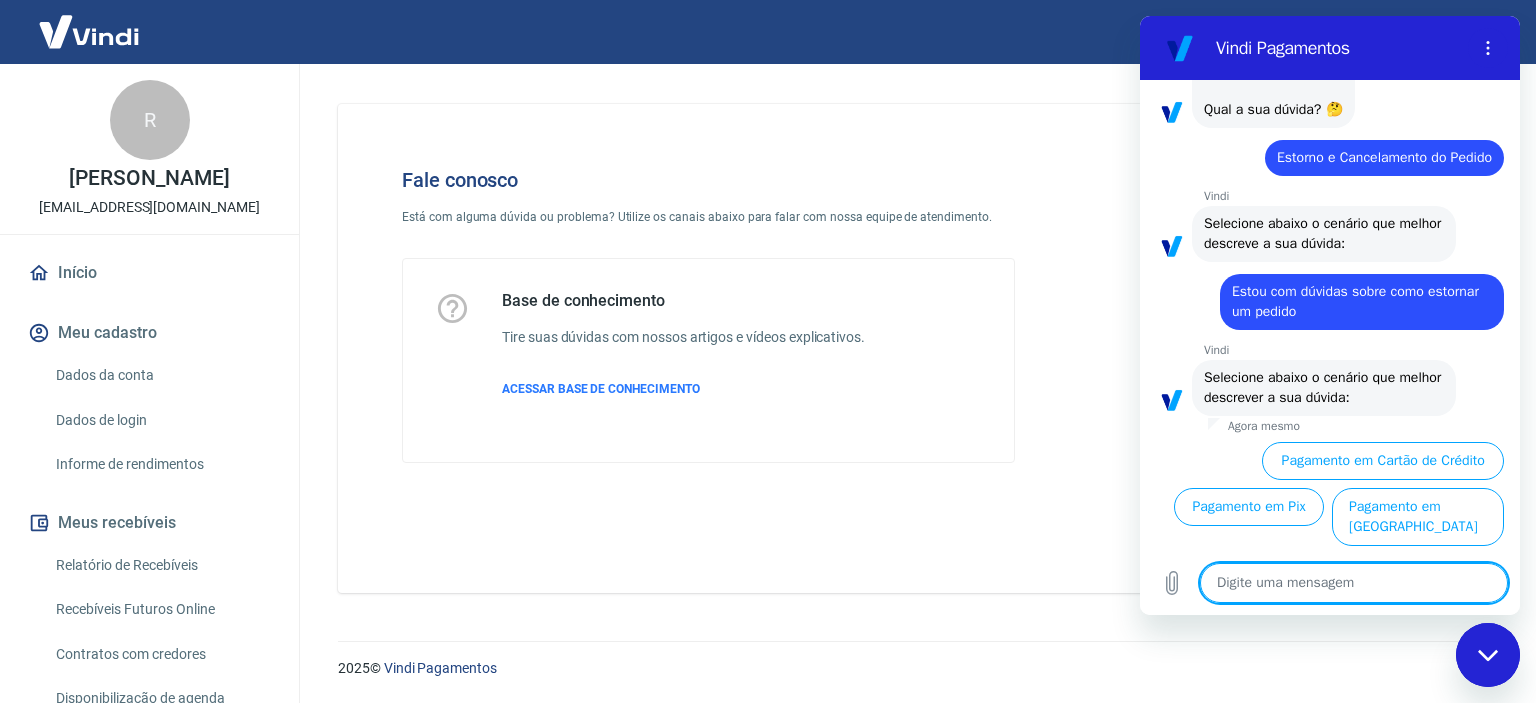 scroll, scrollTop: 158, scrollLeft: 0, axis: vertical 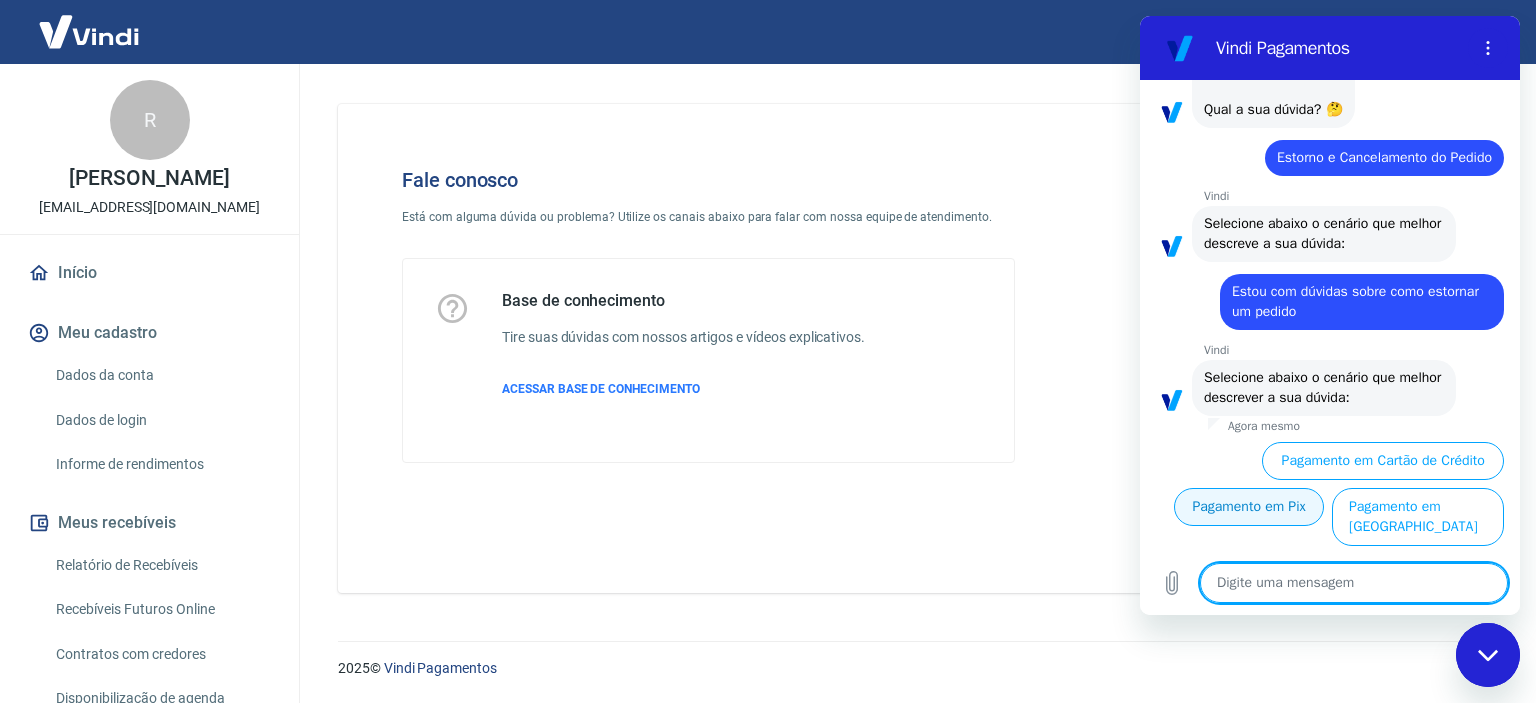 click on "Pagamento em Pix" at bounding box center (1249, 507) 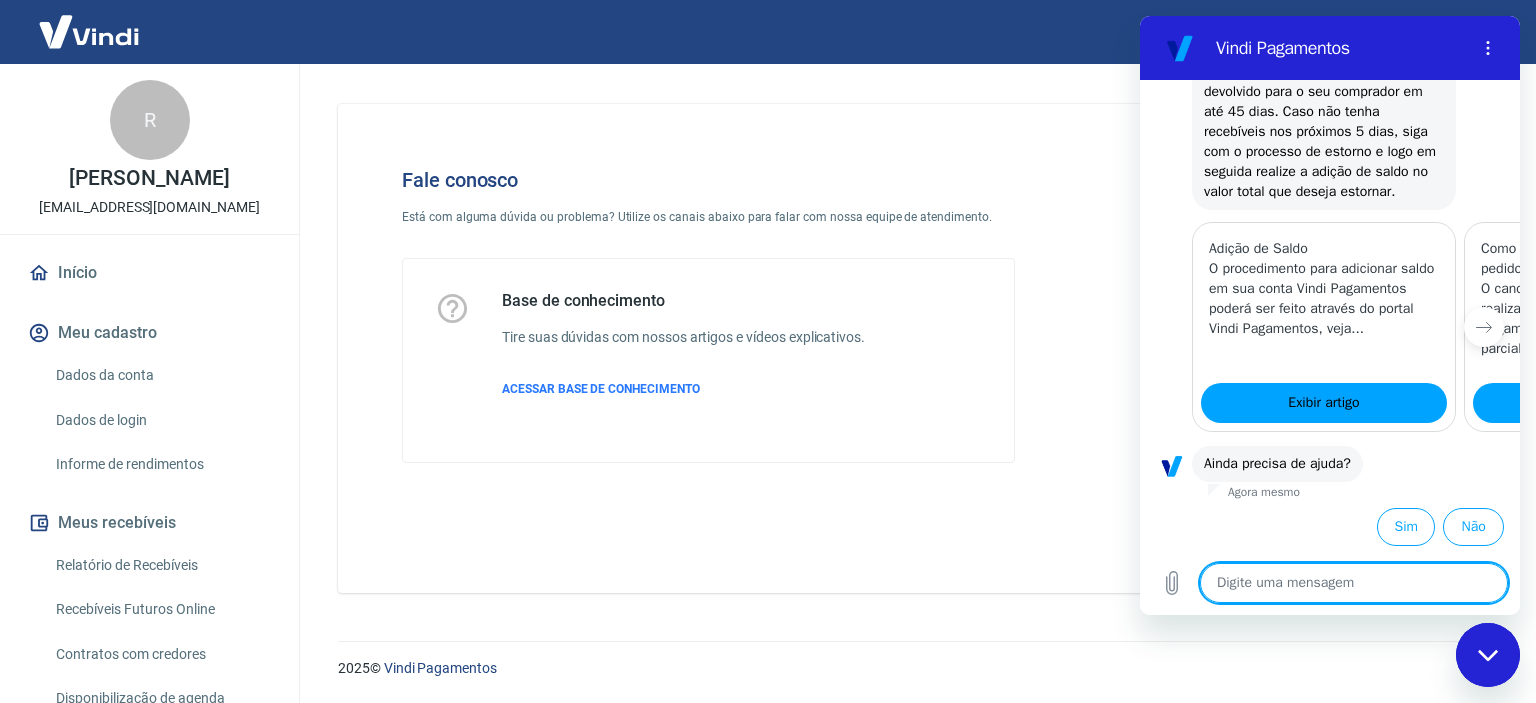 scroll, scrollTop: 992, scrollLeft: 0, axis: vertical 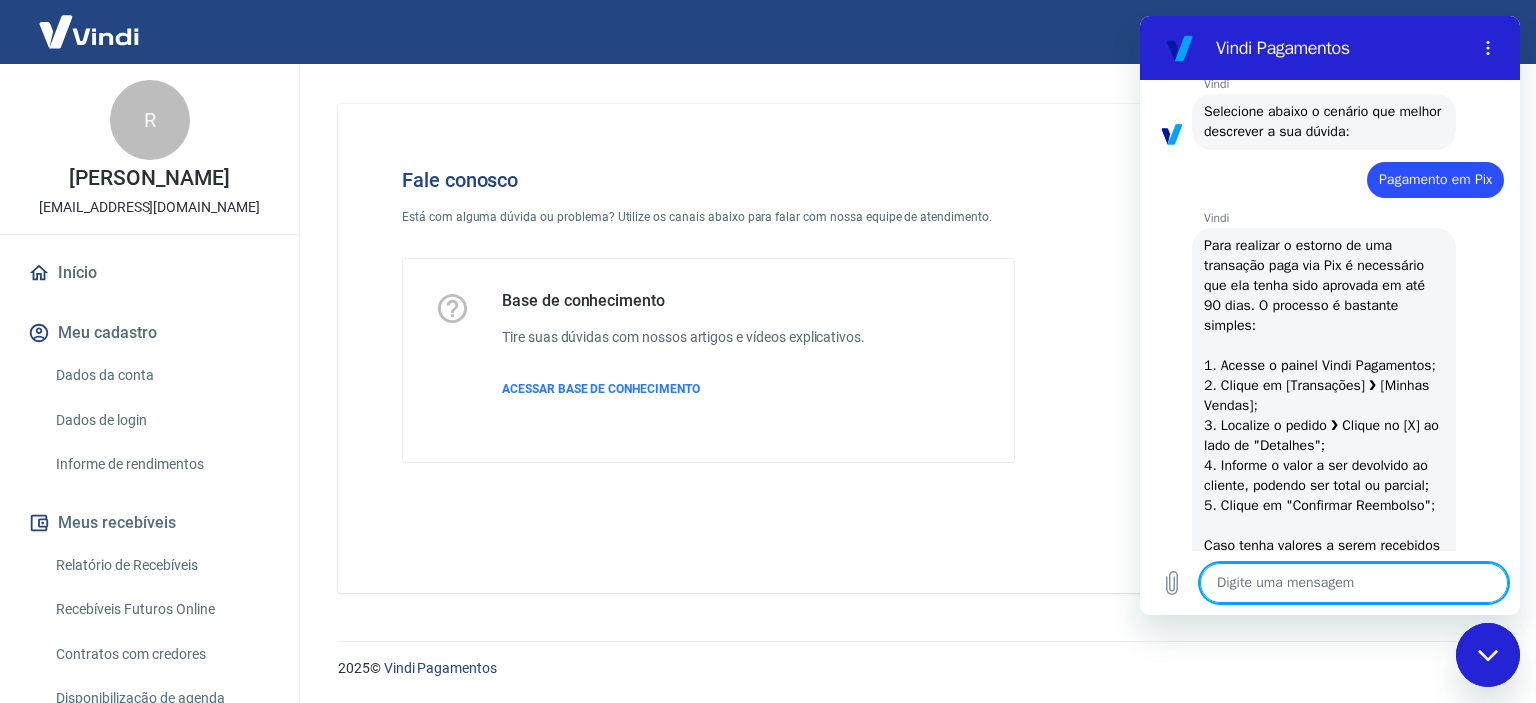drag, startPoint x: 1511, startPoint y: 449, endPoint x: 2660, endPoint y: 290, distance: 1159.9491 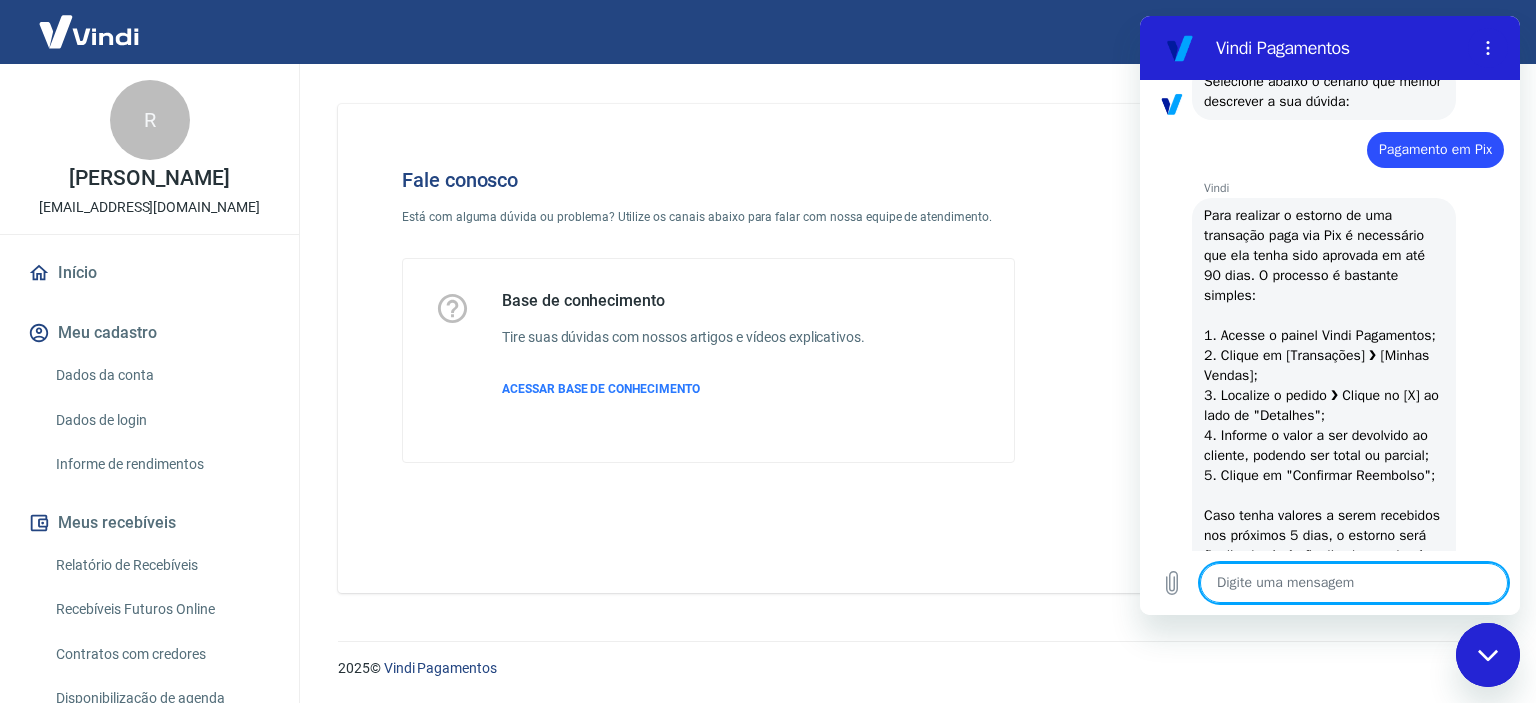 scroll, scrollTop: 432, scrollLeft: 0, axis: vertical 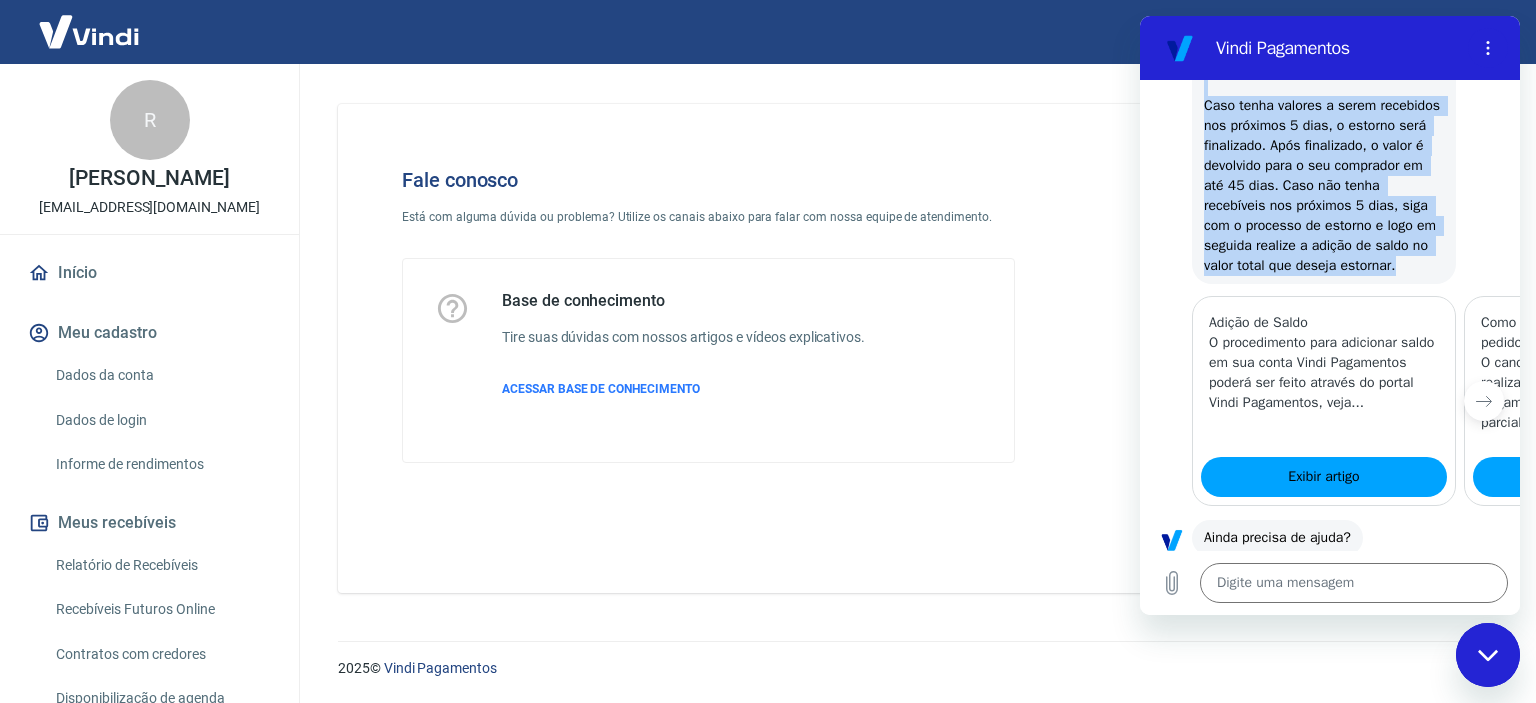 drag, startPoint x: 1205, startPoint y: 213, endPoint x: 1417, endPoint y: 352, distance: 253.50542 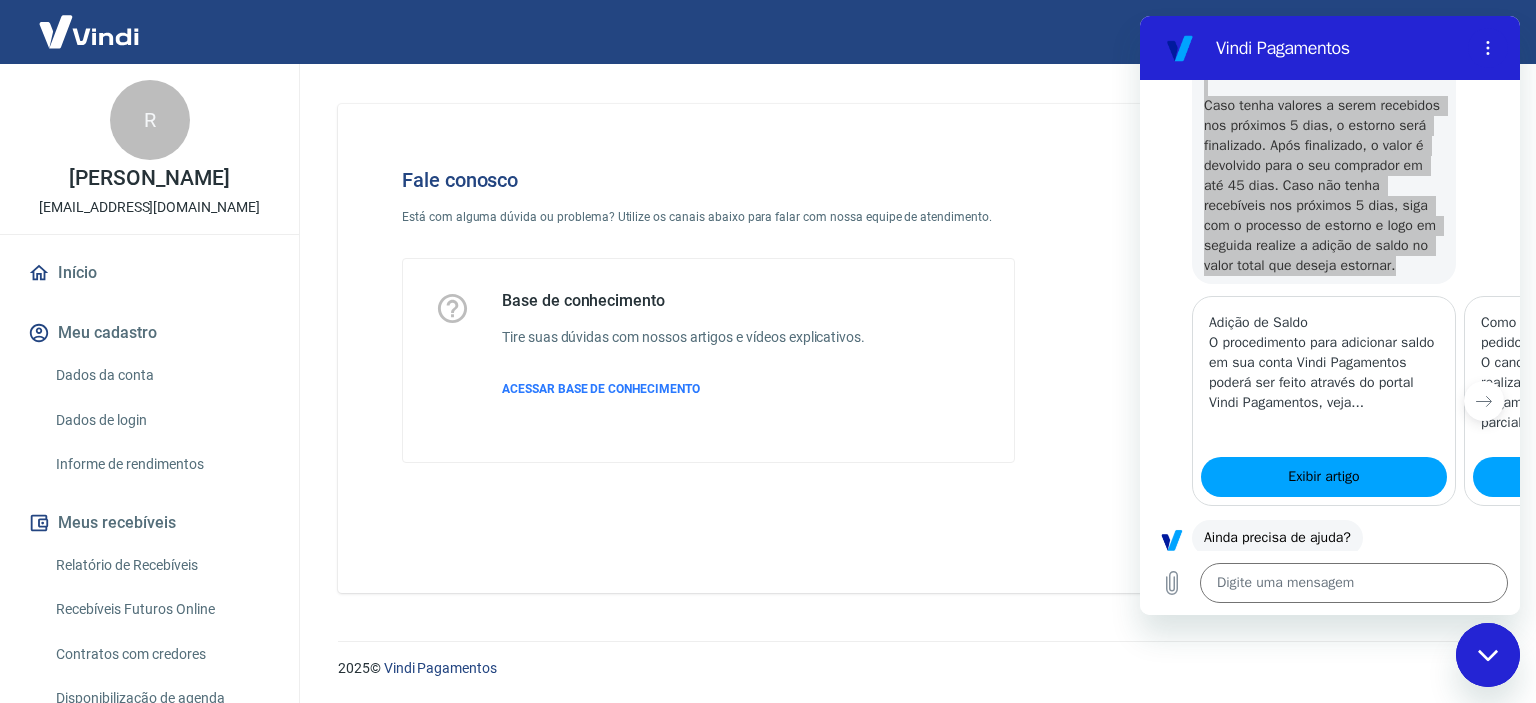 click at bounding box center [1488, 655] 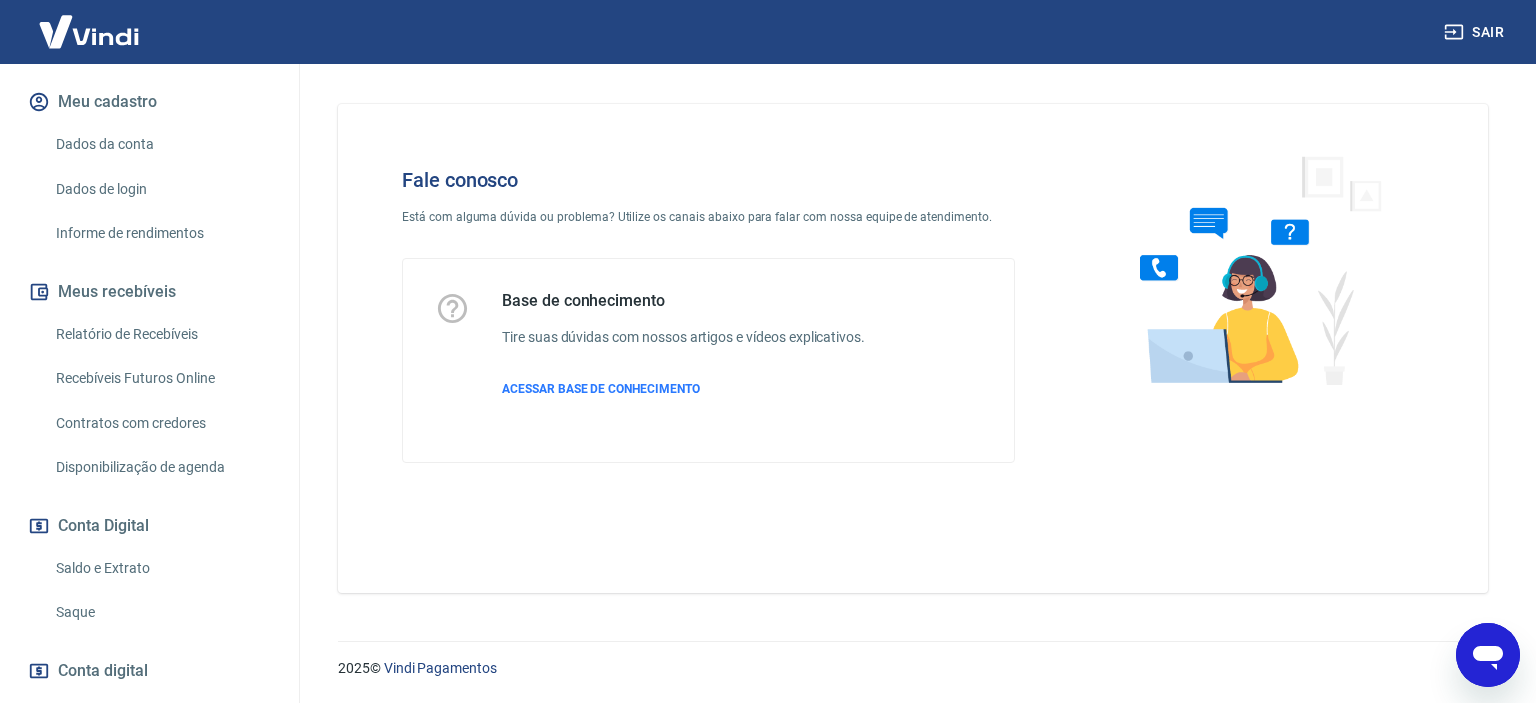 scroll, scrollTop: 0, scrollLeft: 0, axis: both 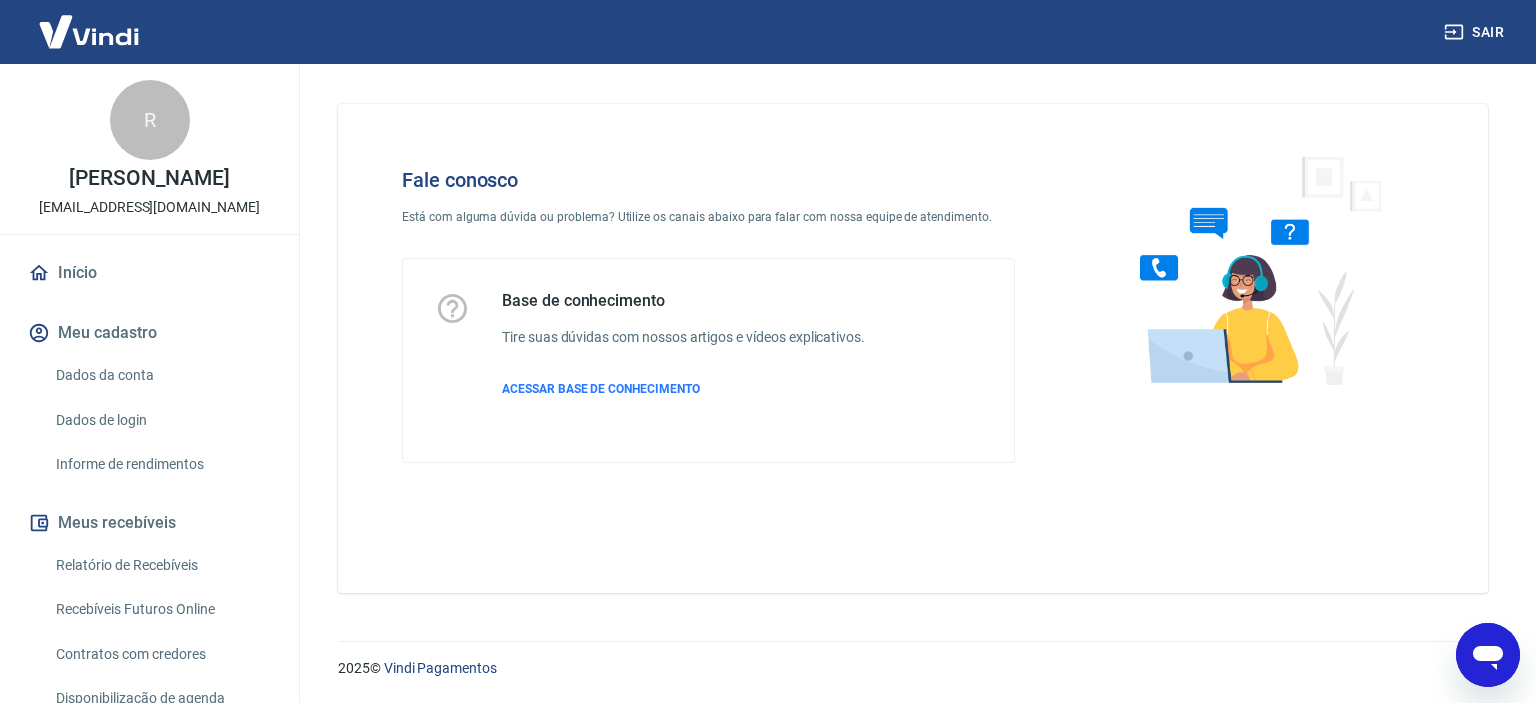type on "x" 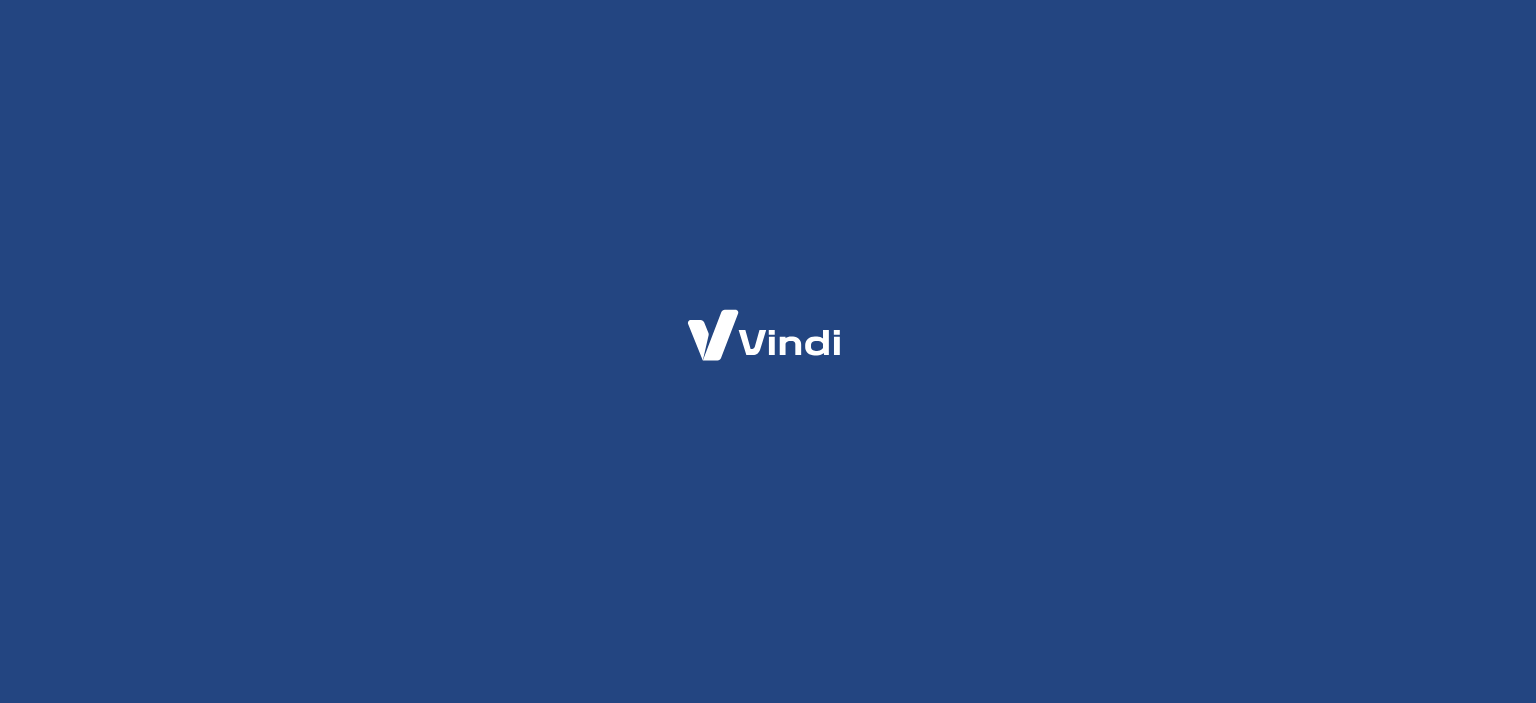scroll, scrollTop: 0, scrollLeft: 0, axis: both 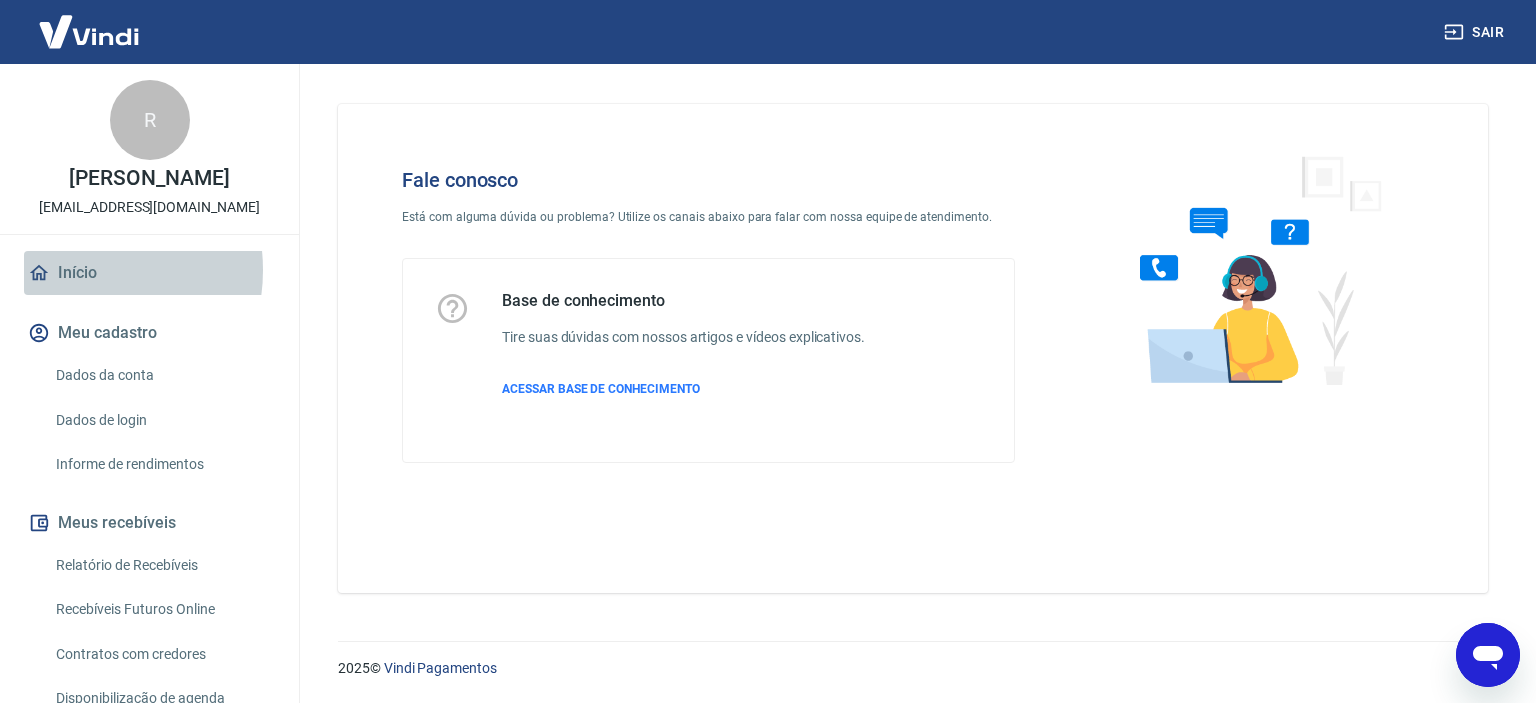 click on "Início" at bounding box center [149, 273] 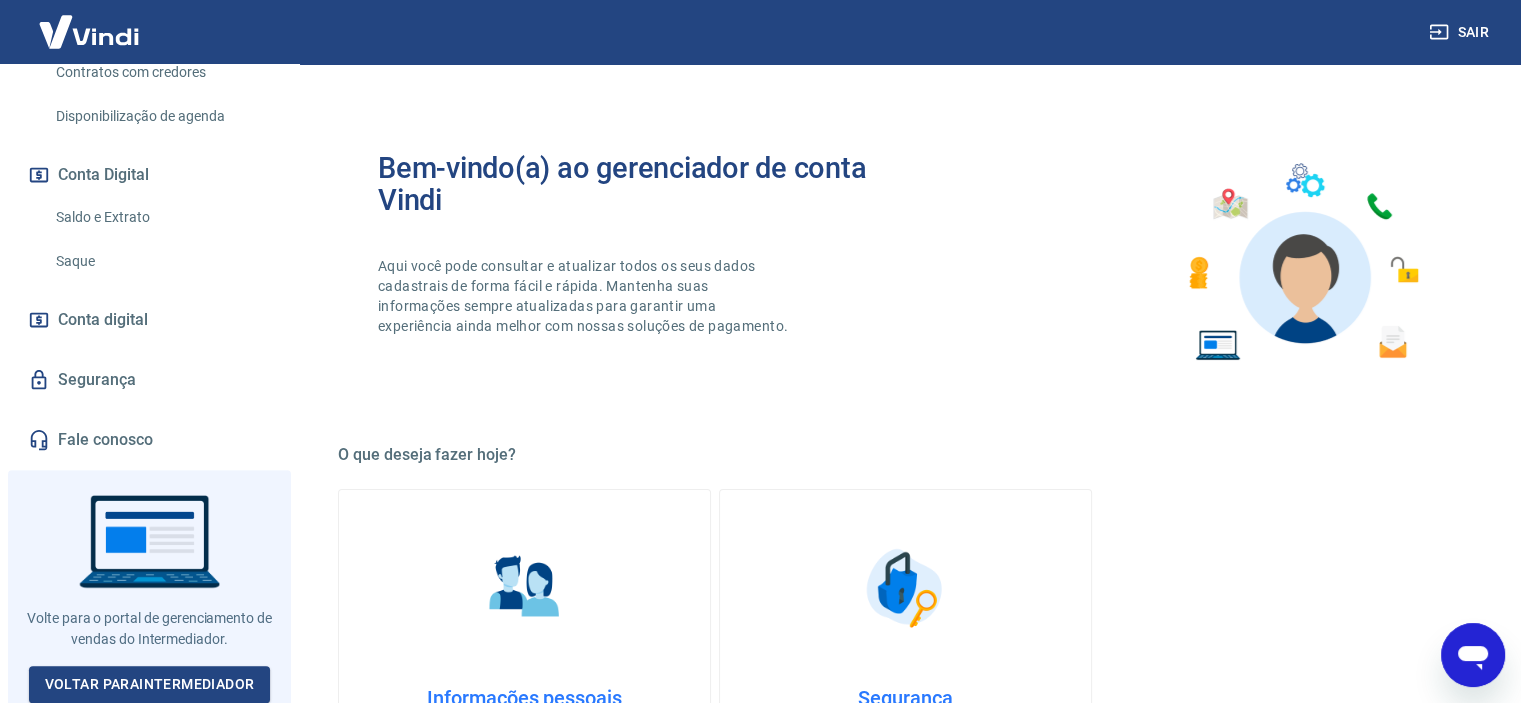 scroll, scrollTop: 603, scrollLeft: 0, axis: vertical 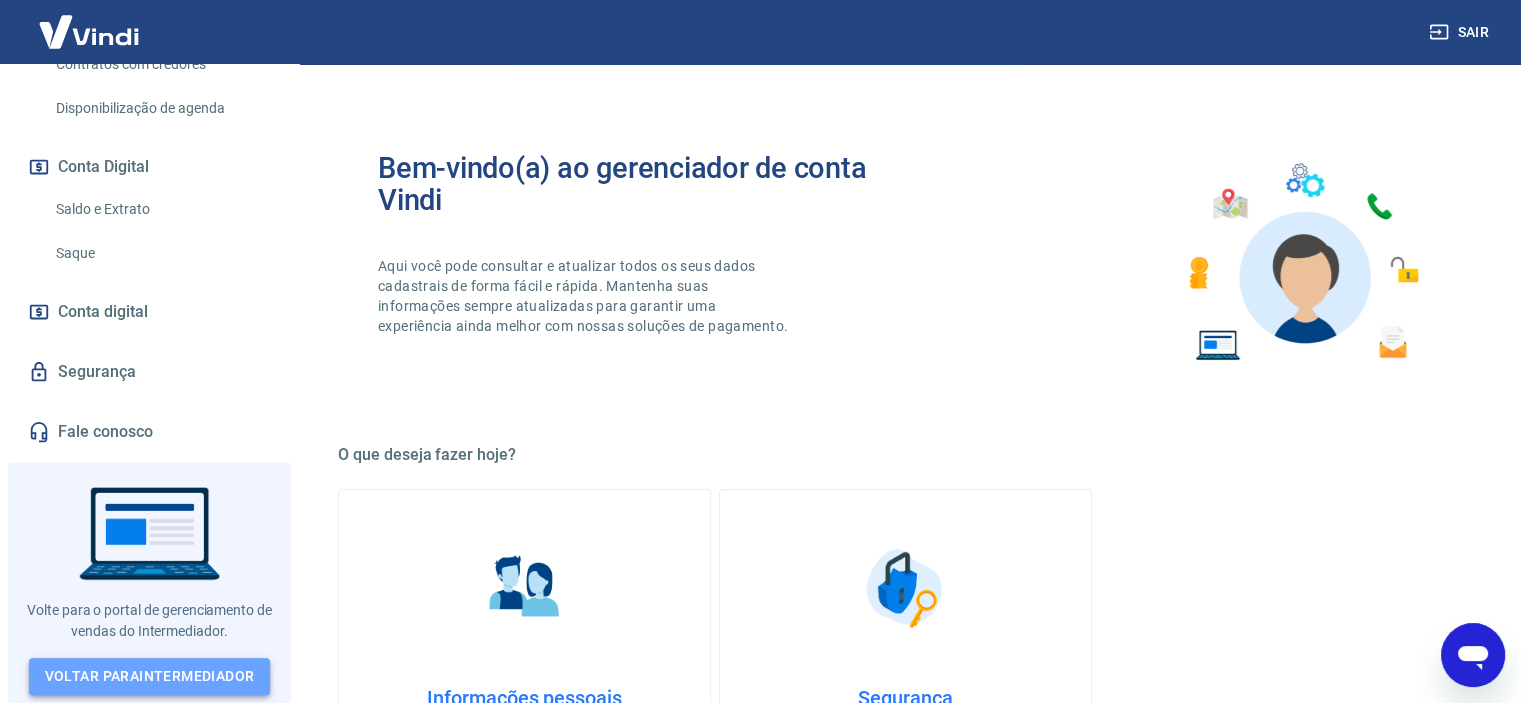 click on "Voltar para  Intermediador" at bounding box center (150, 676) 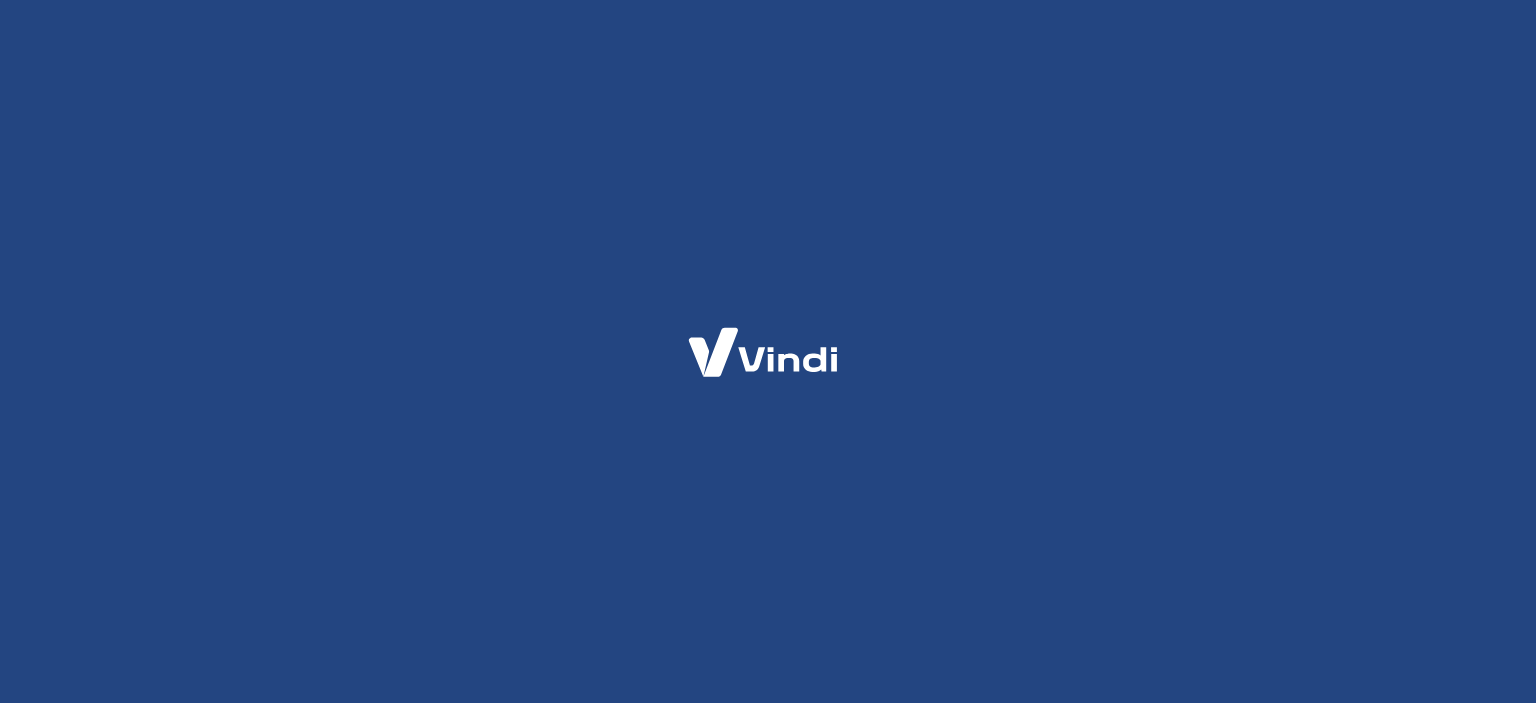 scroll, scrollTop: 0, scrollLeft: 0, axis: both 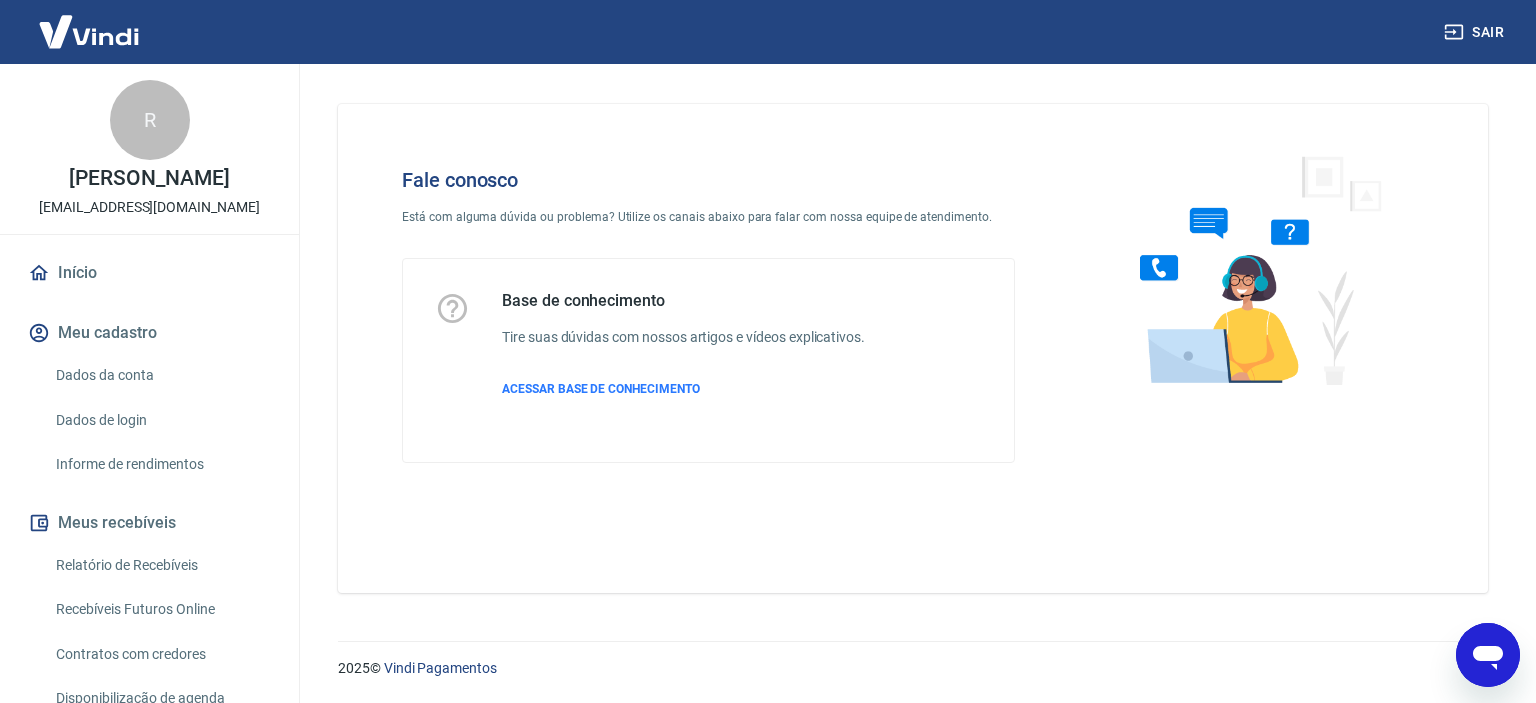 click 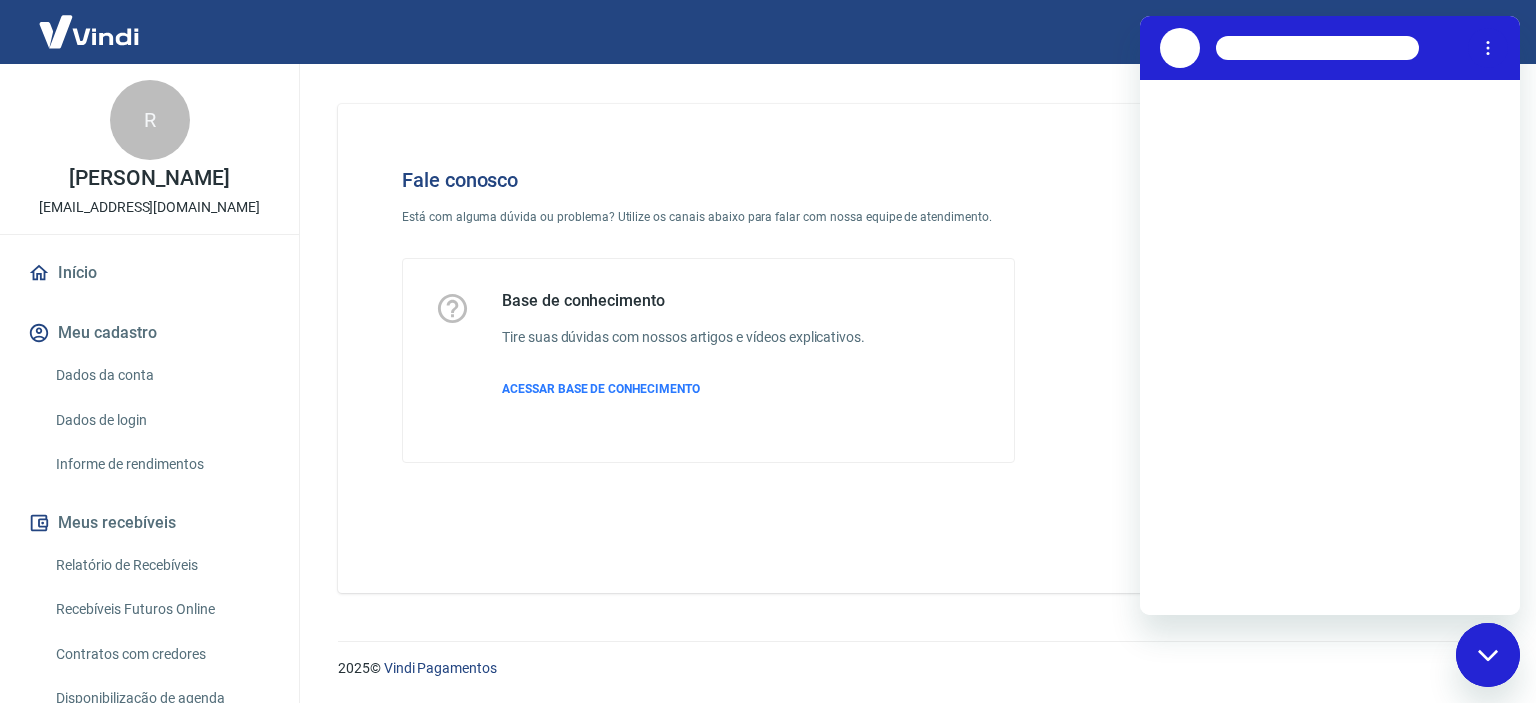 scroll, scrollTop: 0, scrollLeft: 0, axis: both 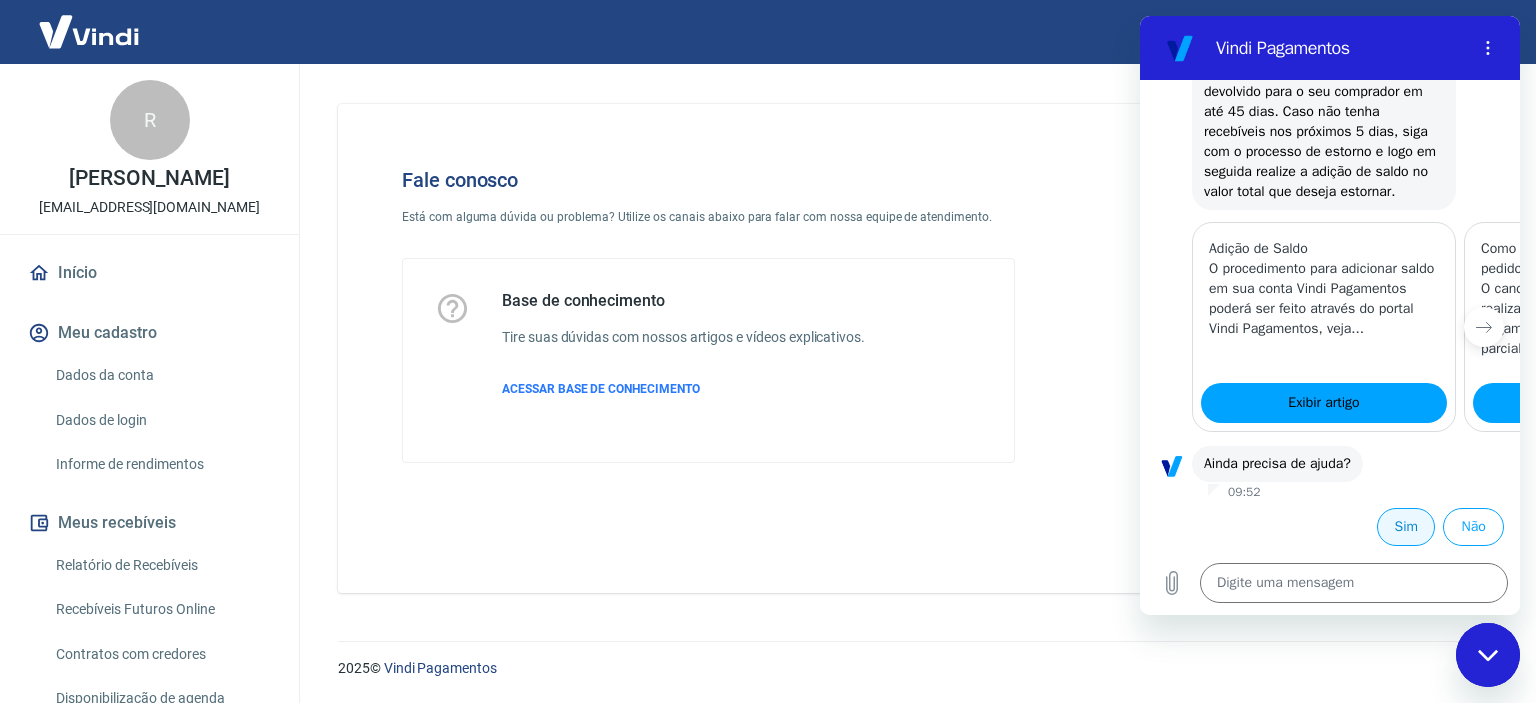 click on "Sim" at bounding box center [1406, 527] 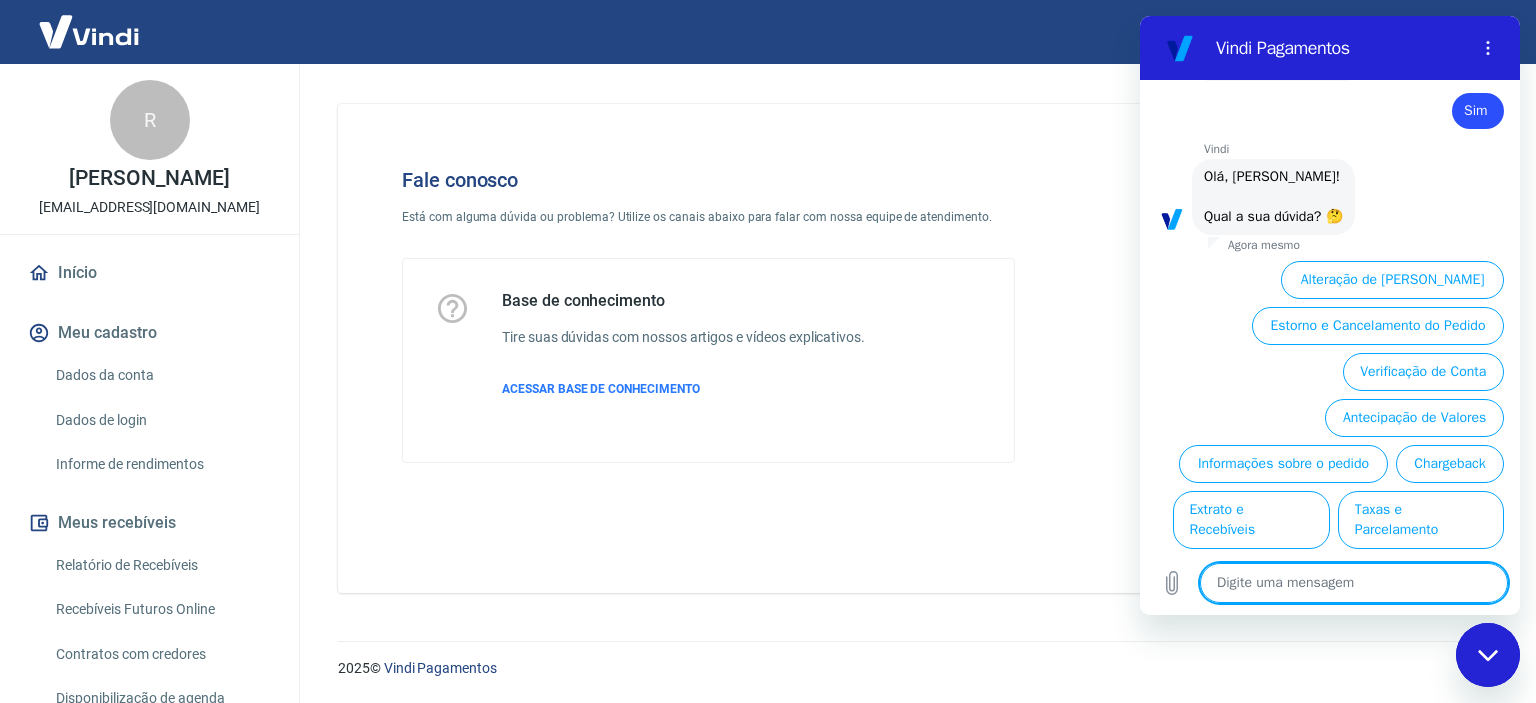 scroll, scrollTop: 1420, scrollLeft: 0, axis: vertical 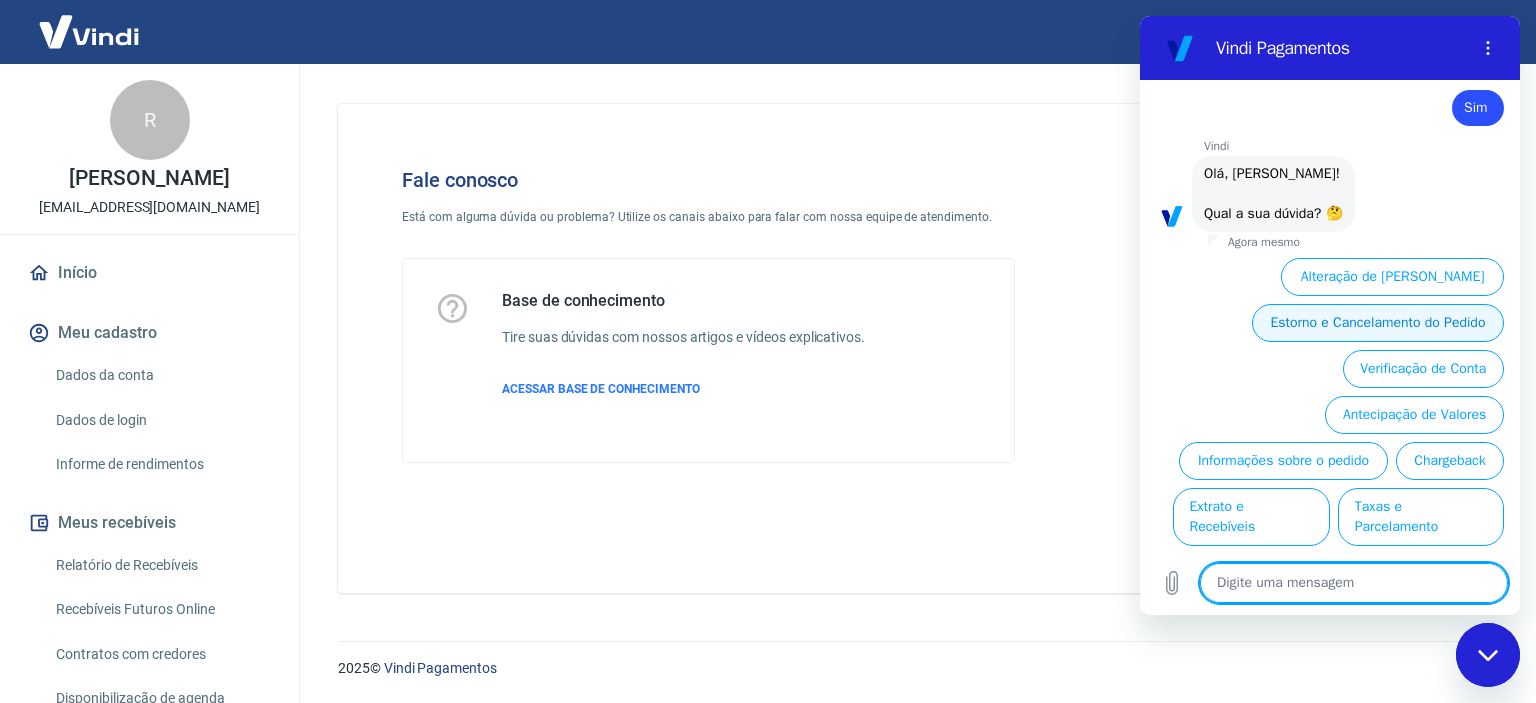 click on "Estorno e Cancelamento do Pedido" at bounding box center (1378, 323) 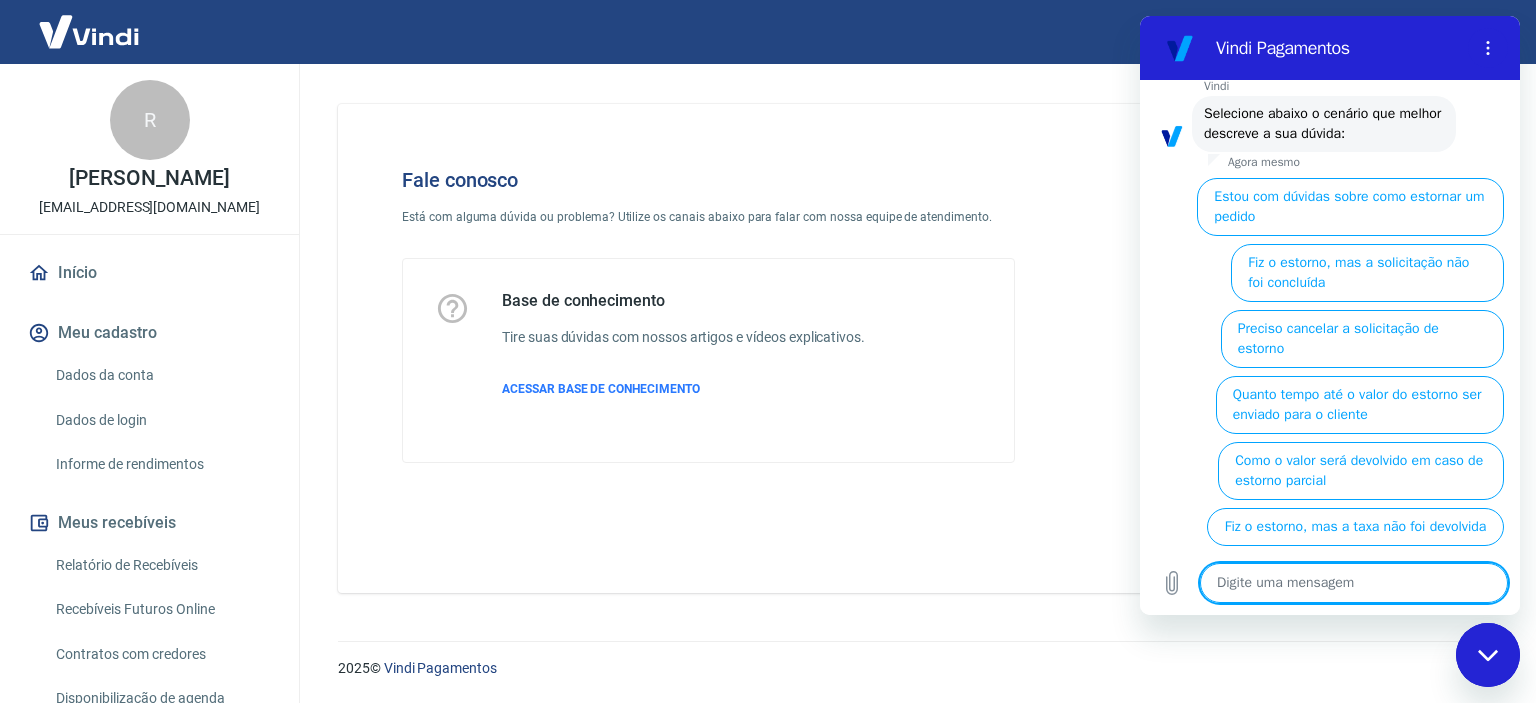 scroll, scrollTop: 1588, scrollLeft: 0, axis: vertical 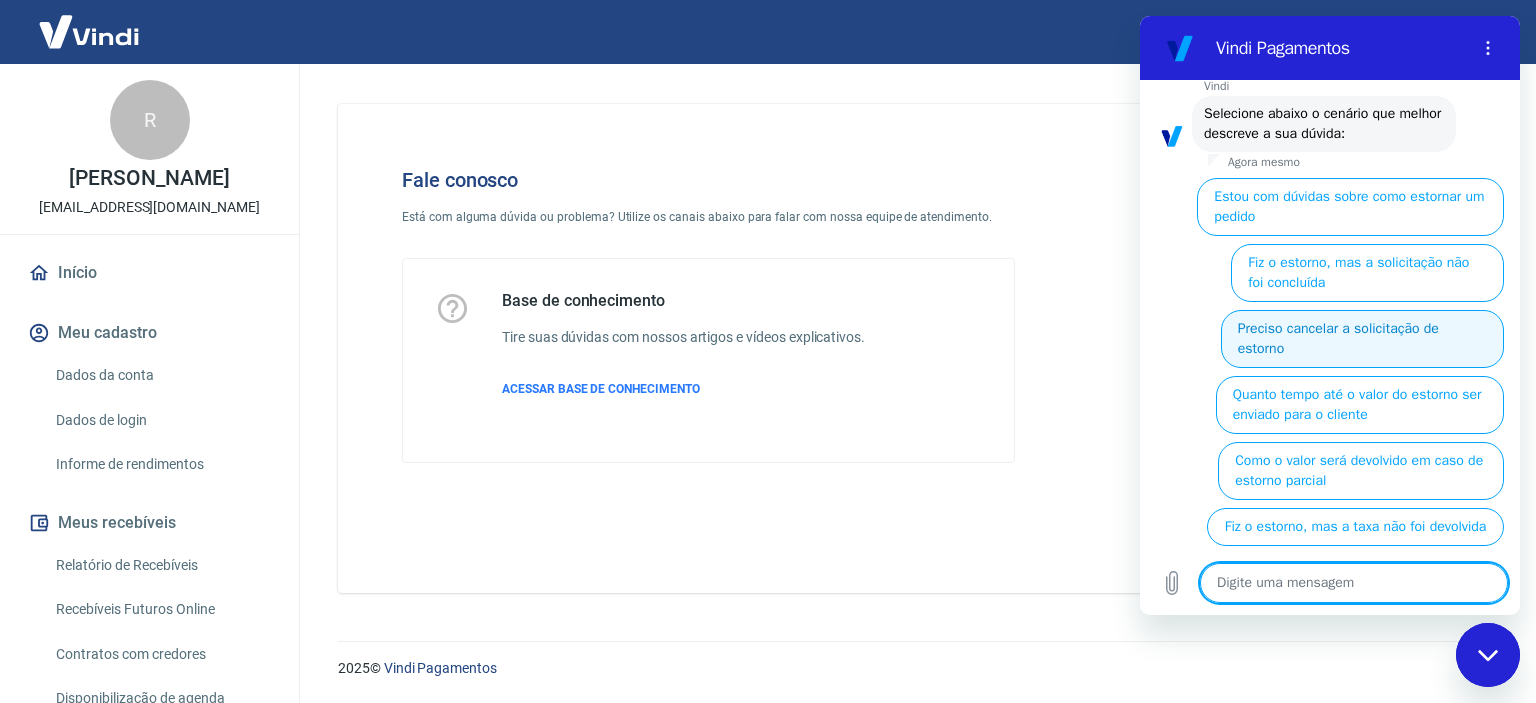 click on "Preciso cancelar a solicitação de estorno" at bounding box center [1362, 339] 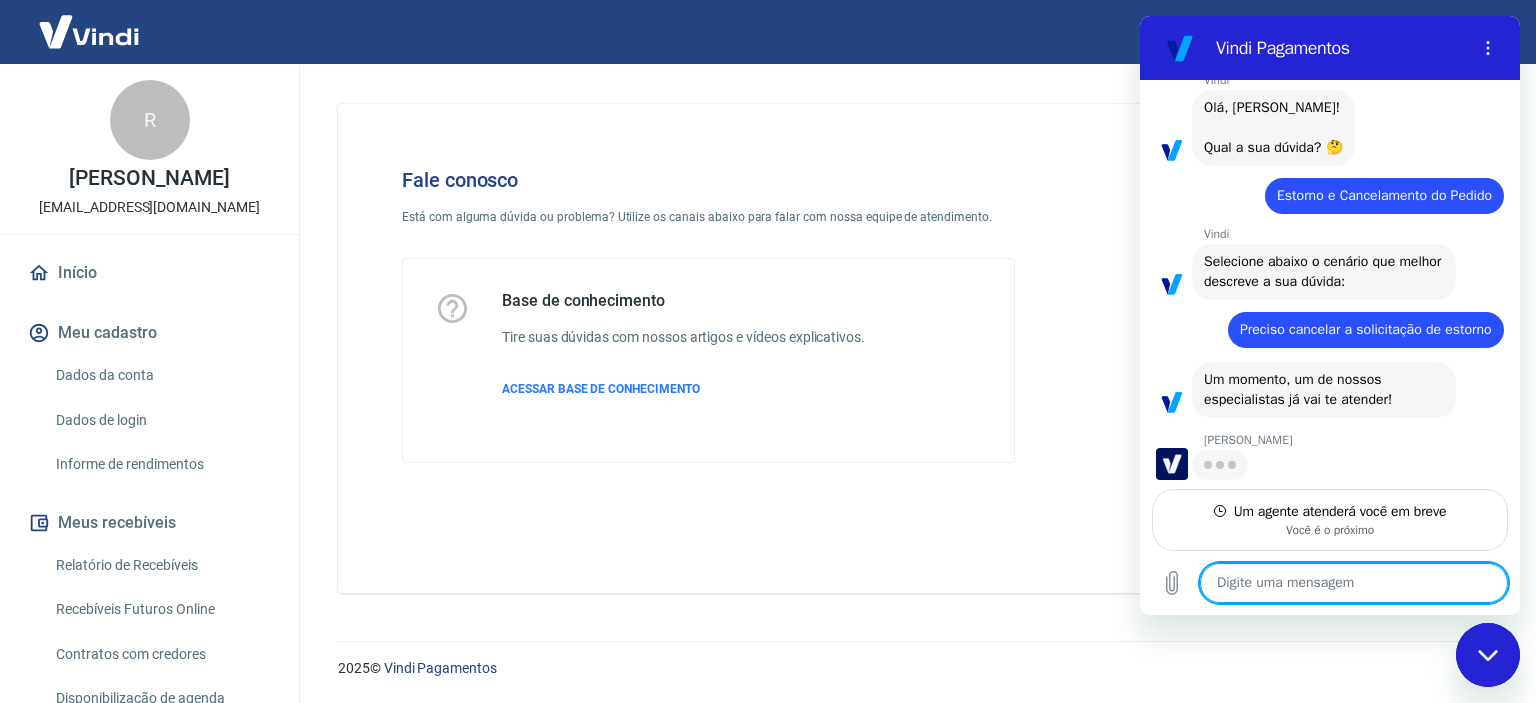 scroll, scrollTop: 1480, scrollLeft: 0, axis: vertical 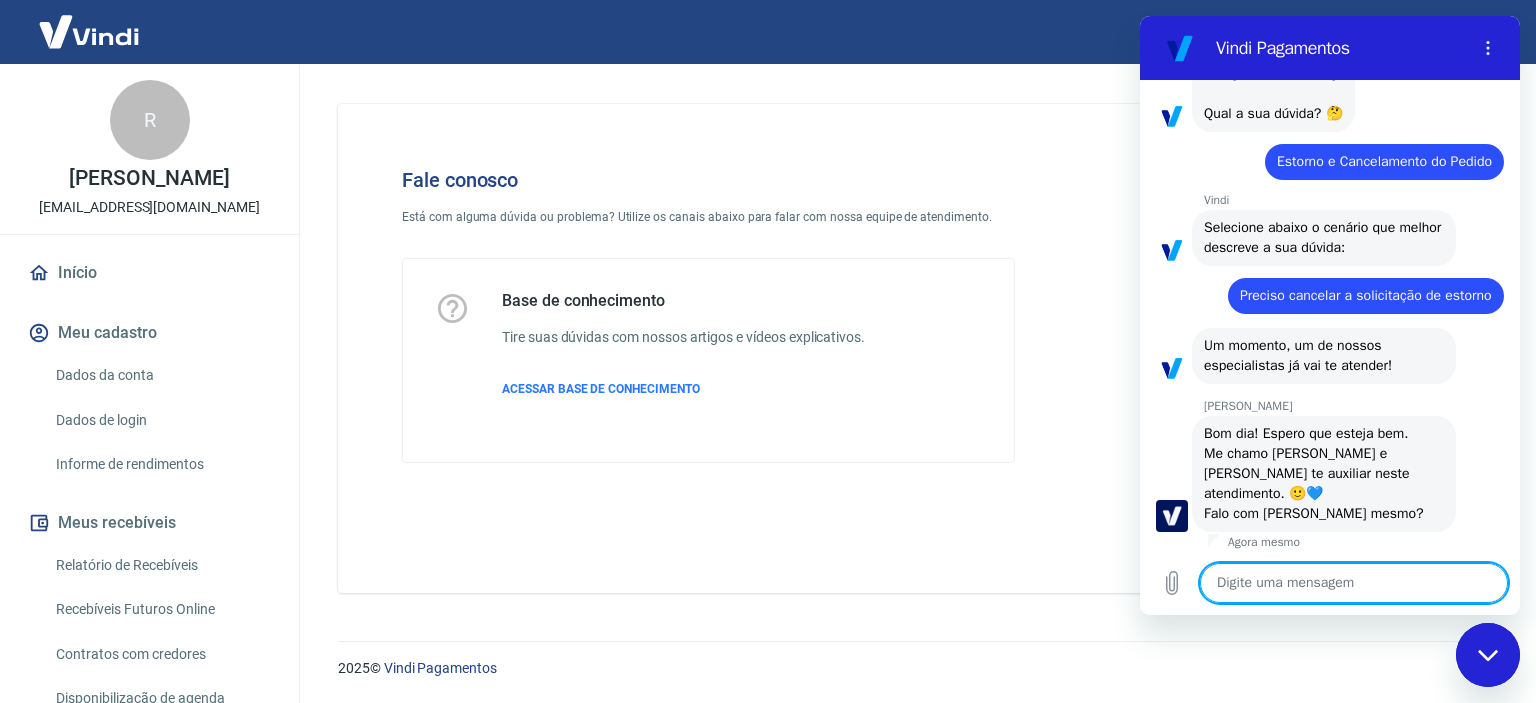 type on "x" 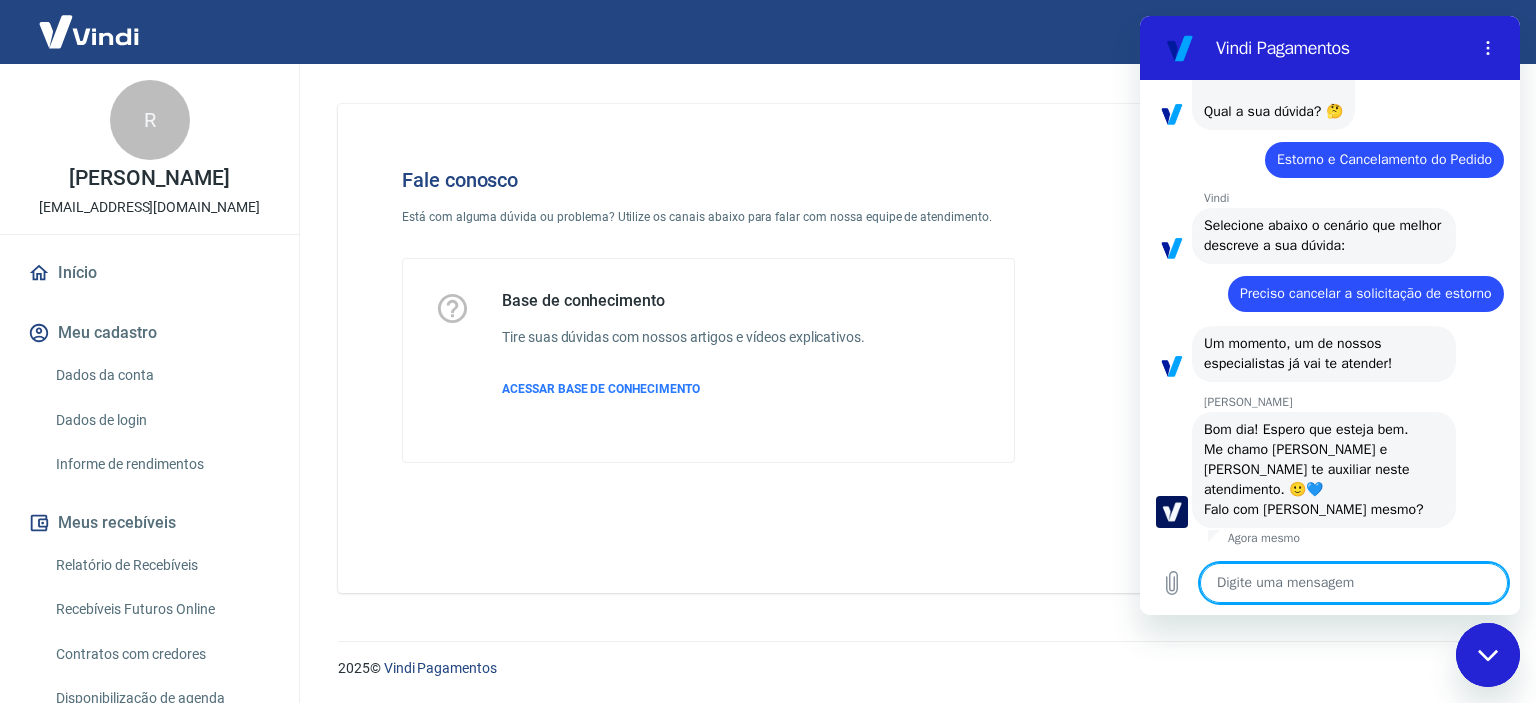 scroll, scrollTop: 1499, scrollLeft: 0, axis: vertical 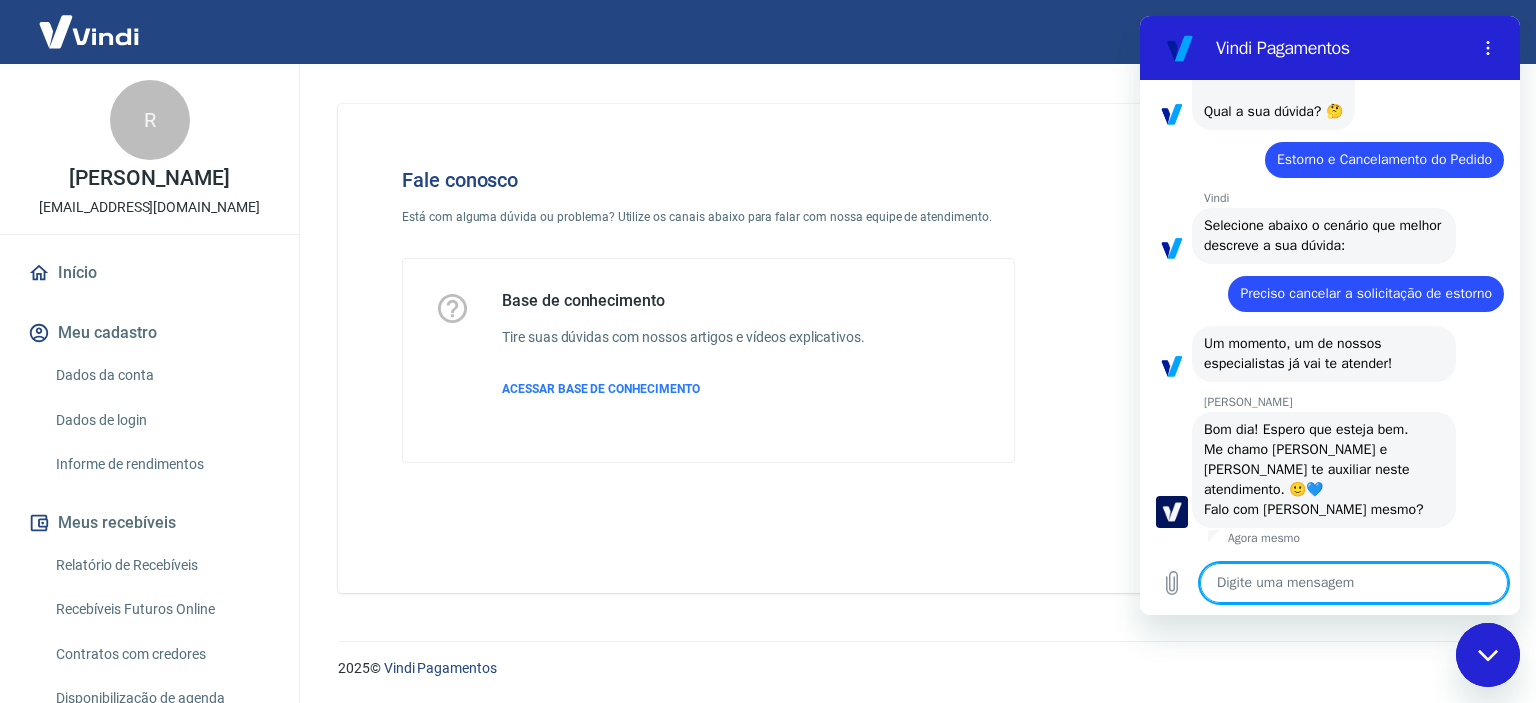 type on "B" 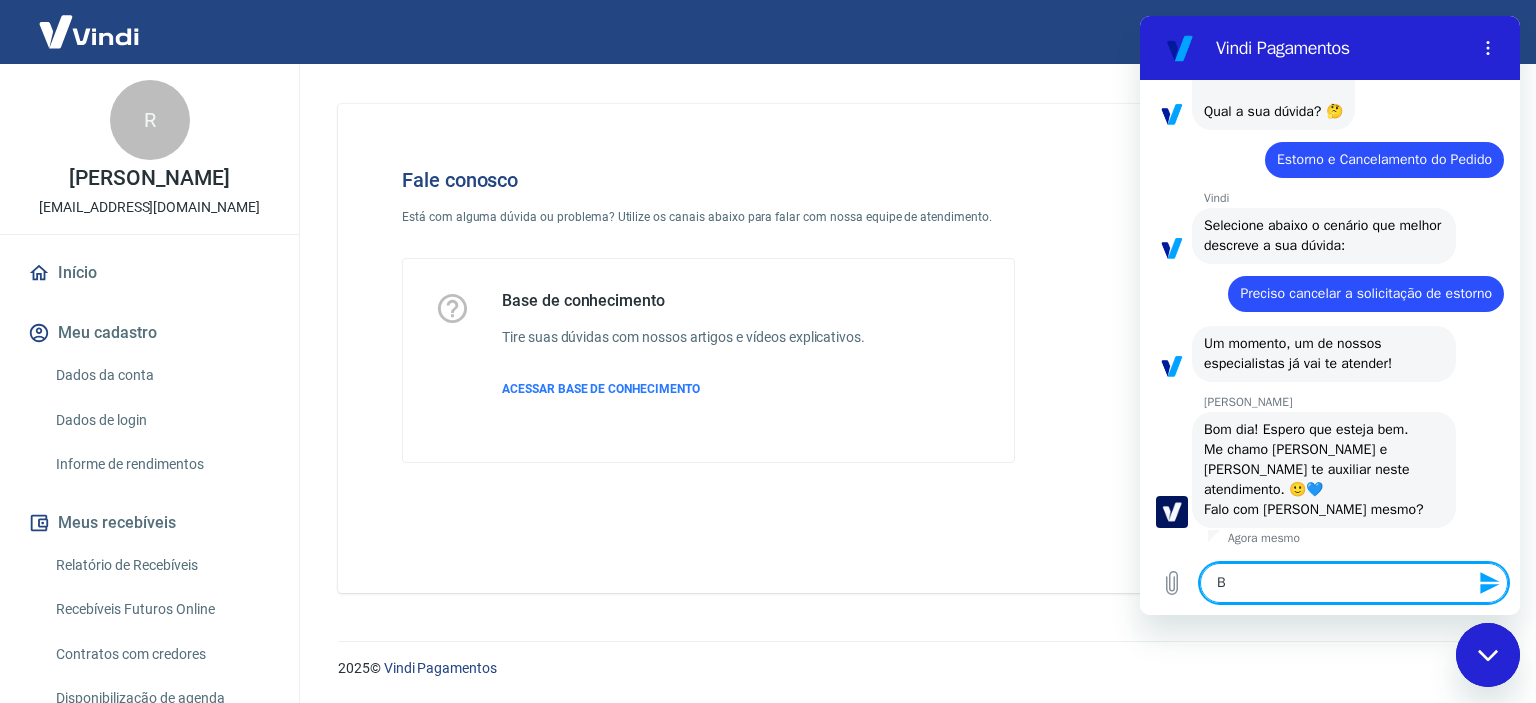 type on "Bo" 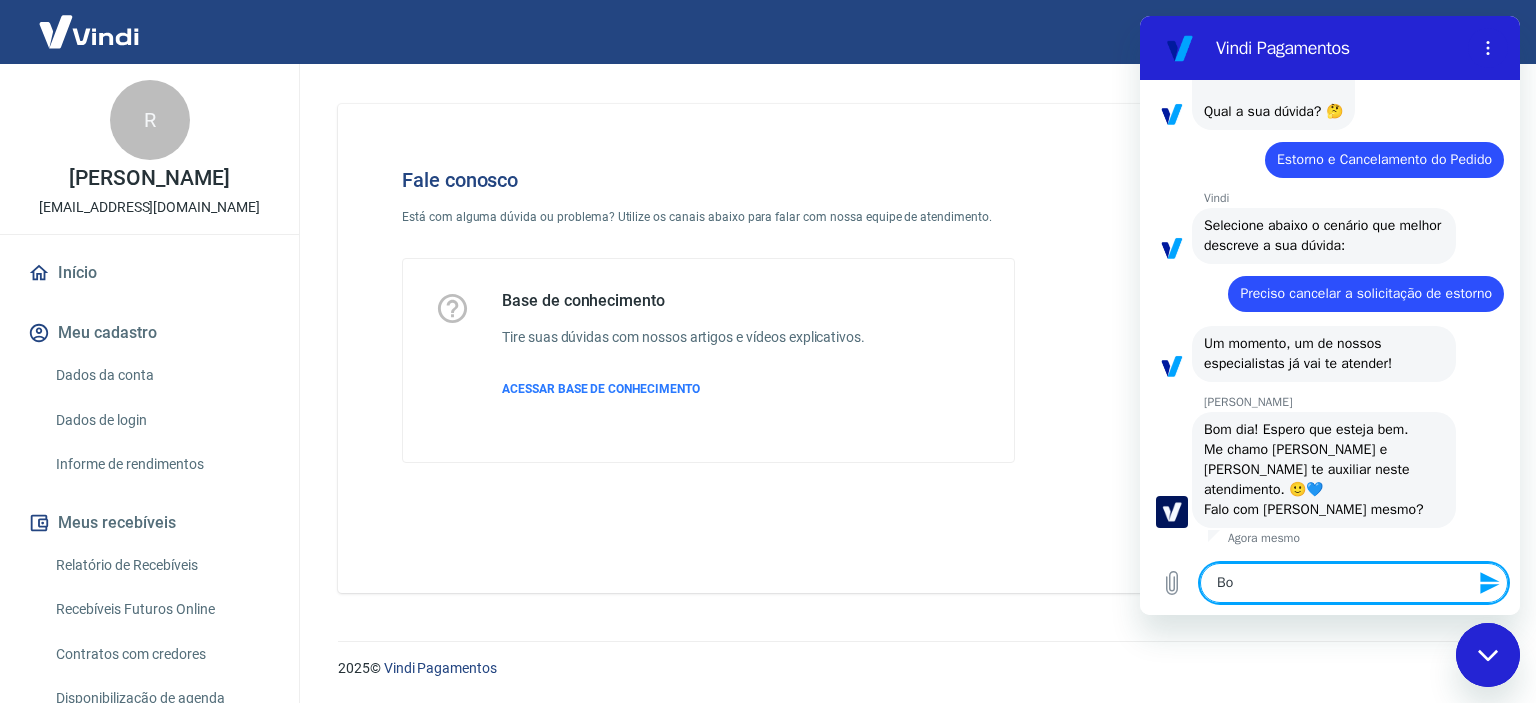 type on "Bom" 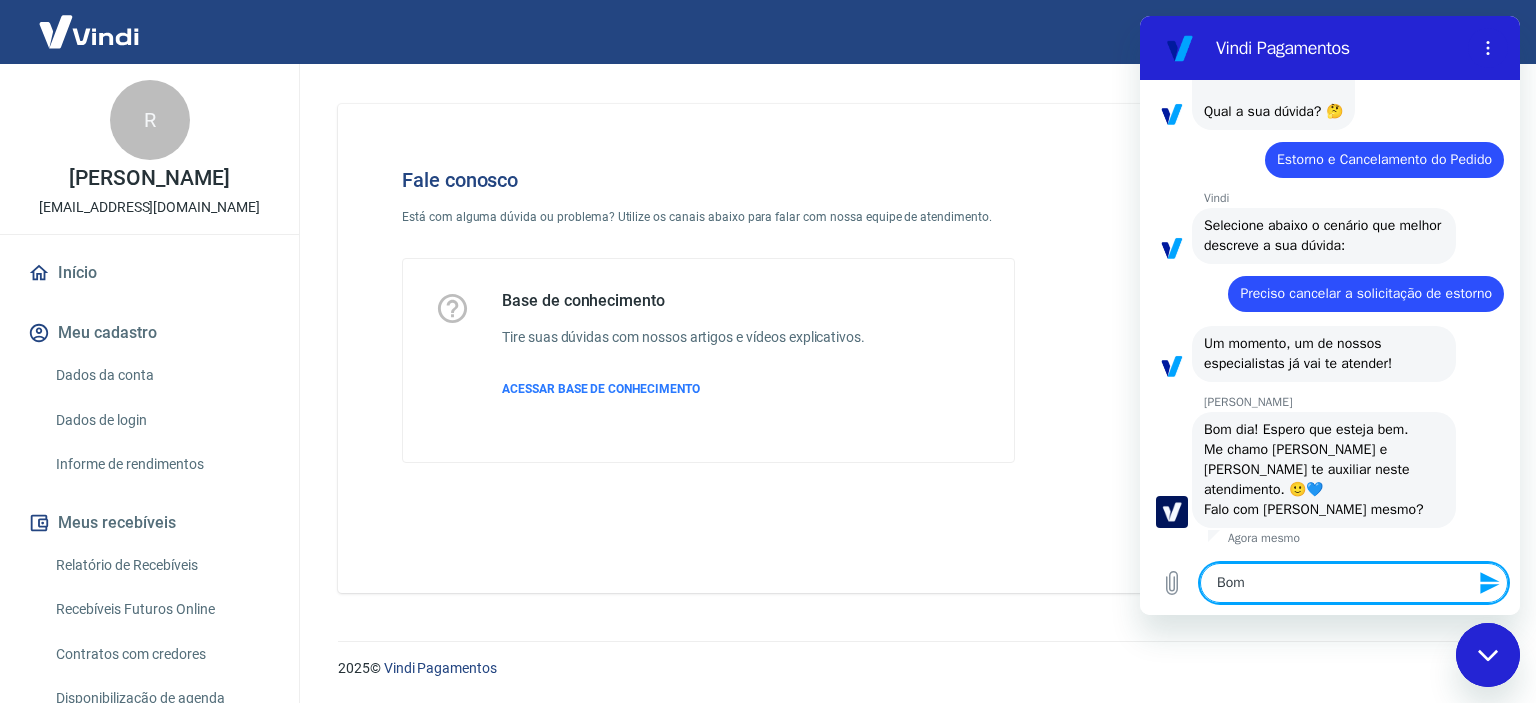 type on "Bom" 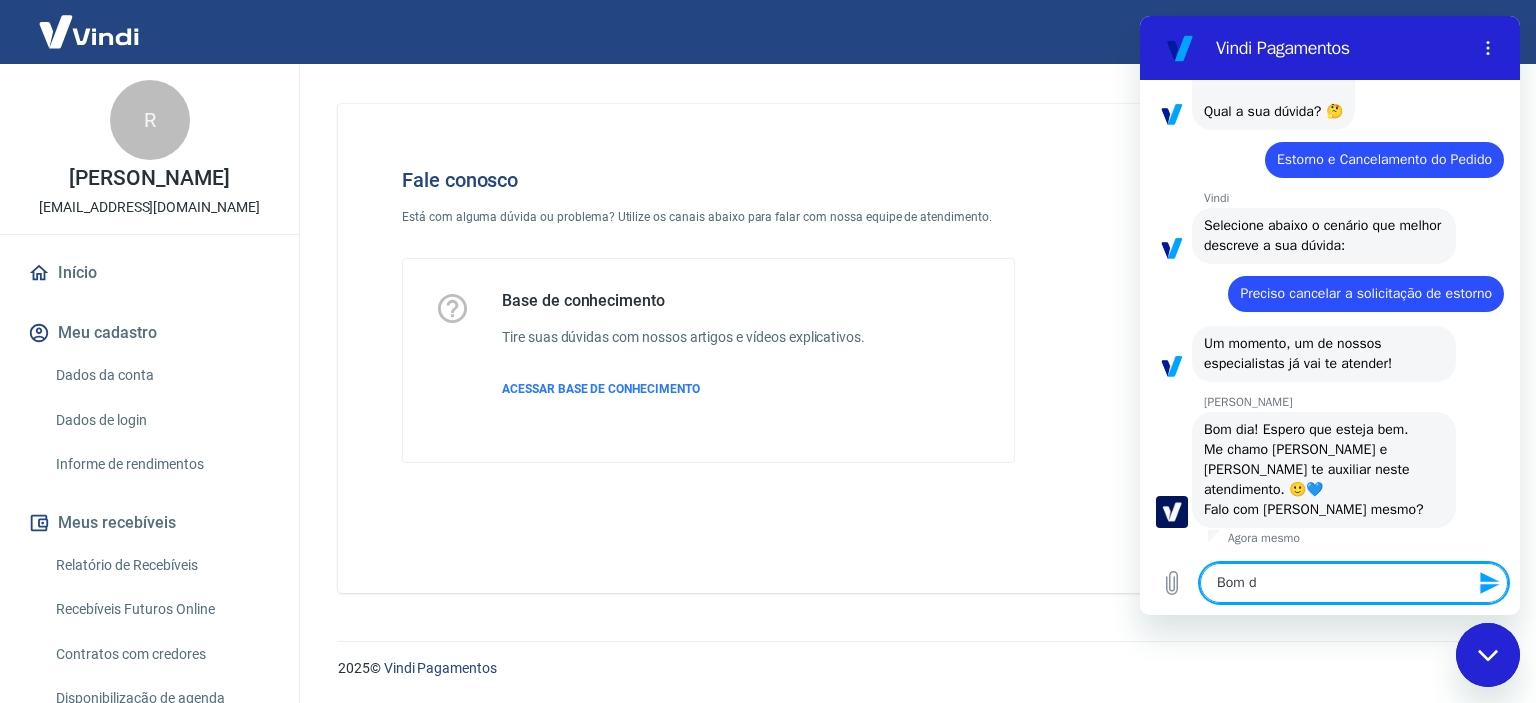 type on "Bom di" 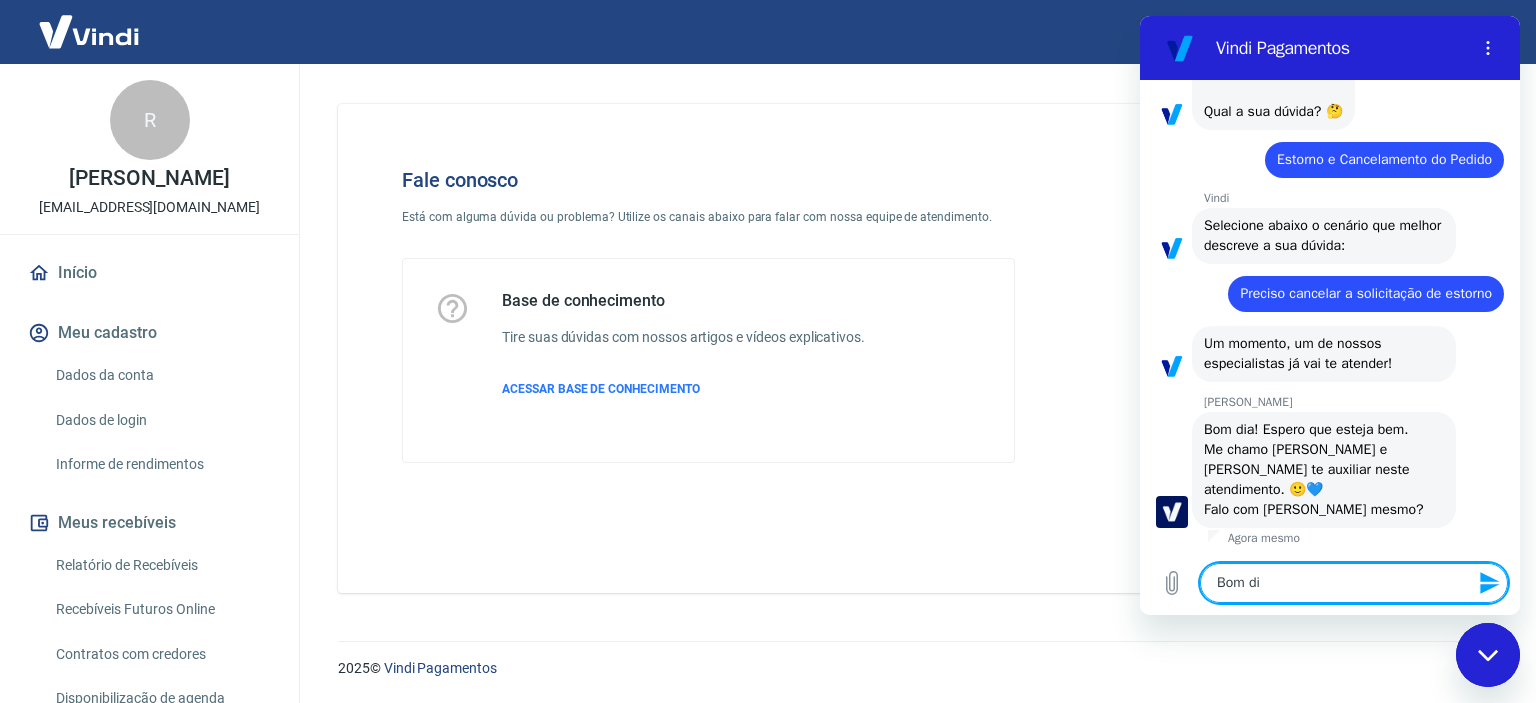 type on "Bom dia" 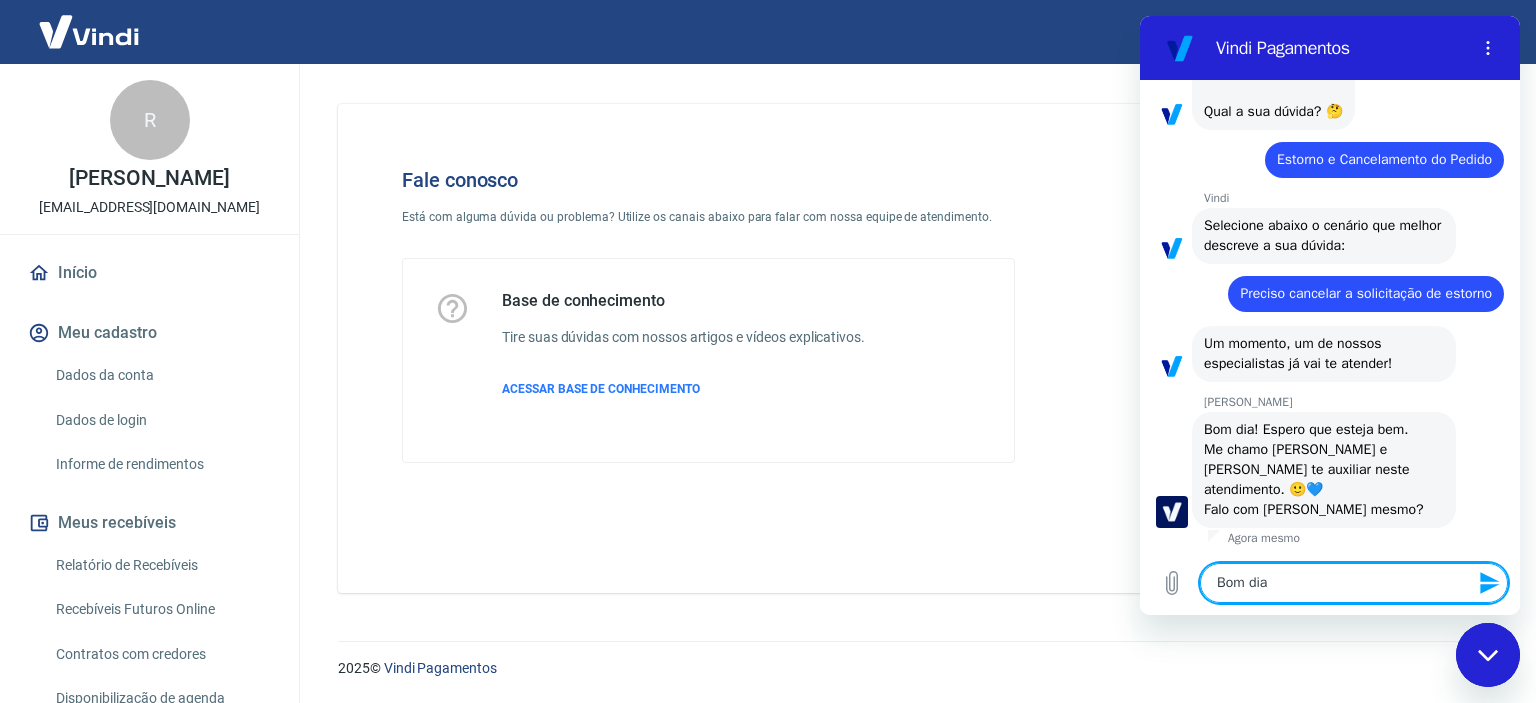 type on "Bom dia," 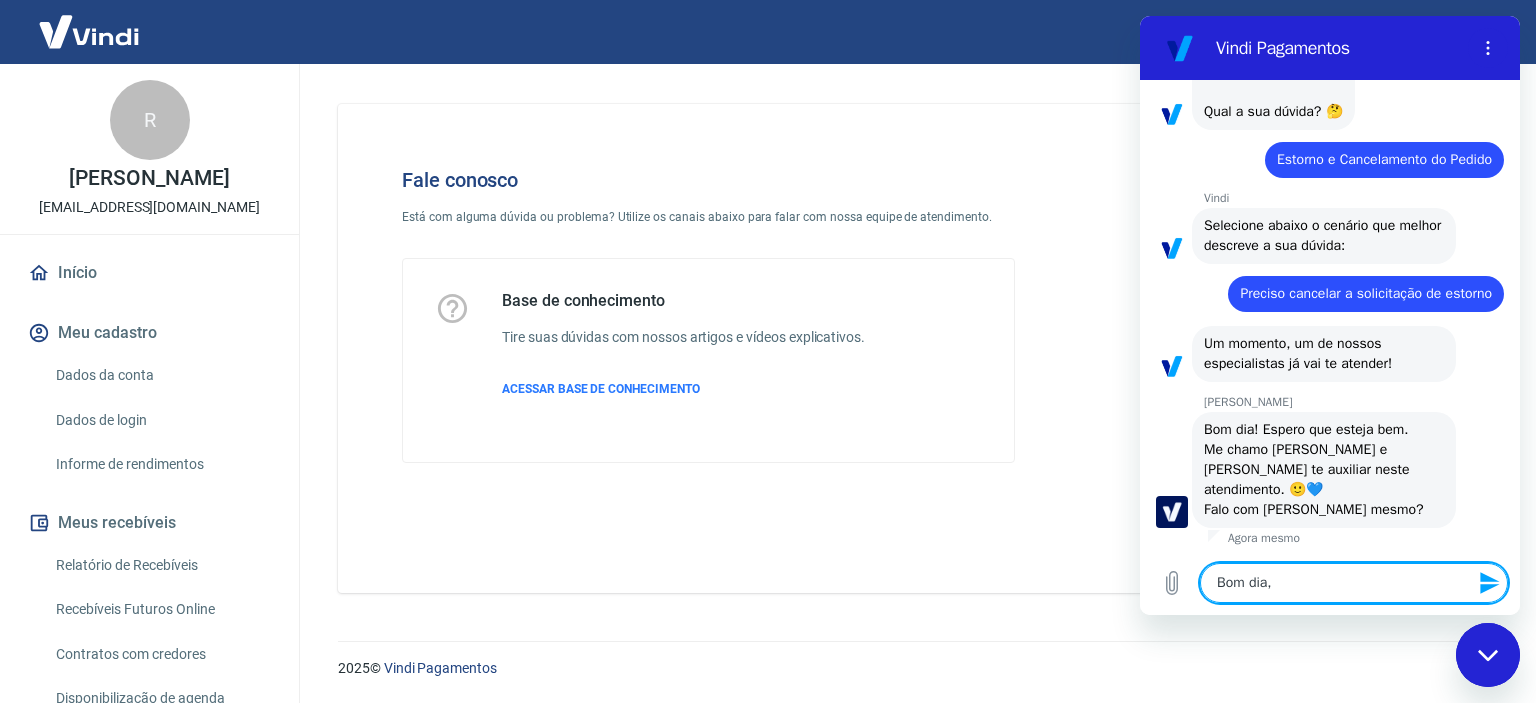 type on "Bom dia," 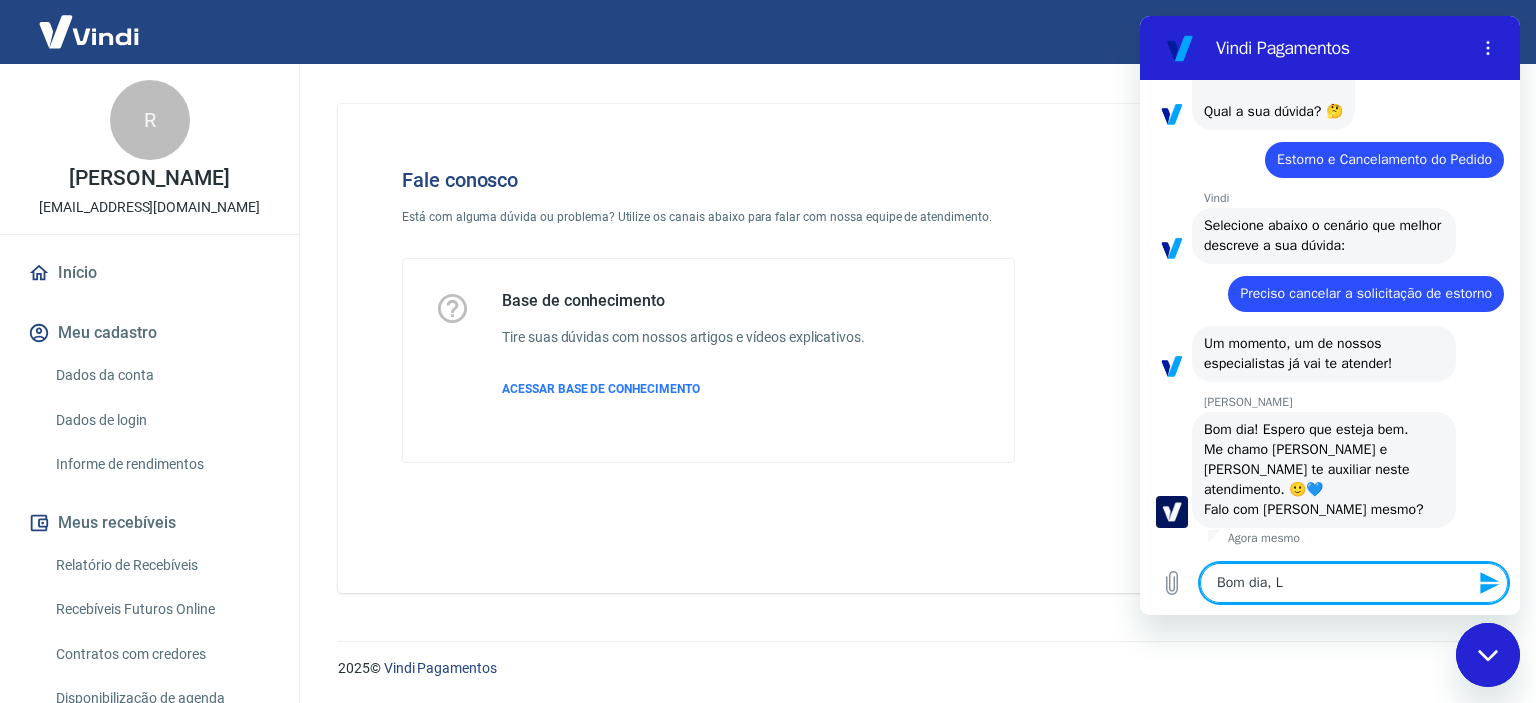 type on "Bom dia, La" 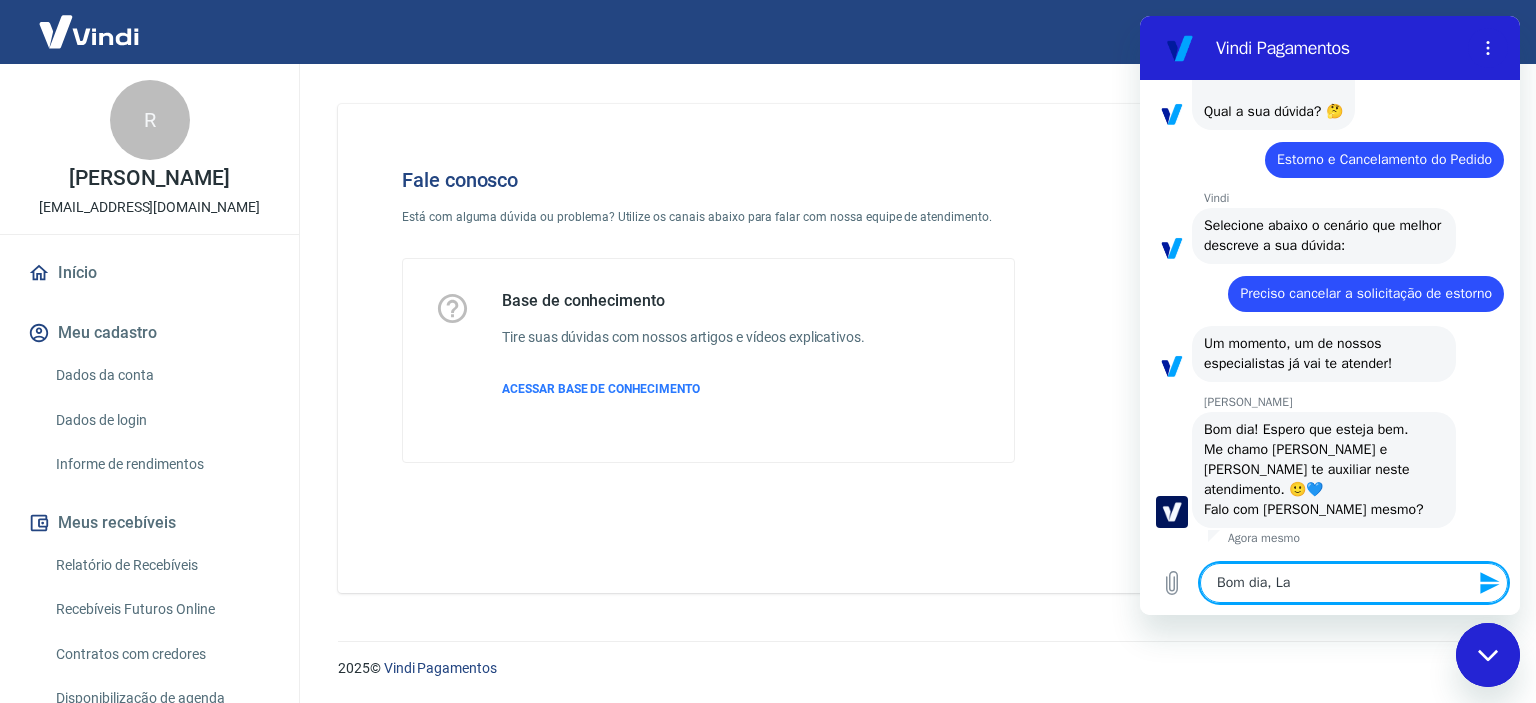 type on "Bom dia, Lau" 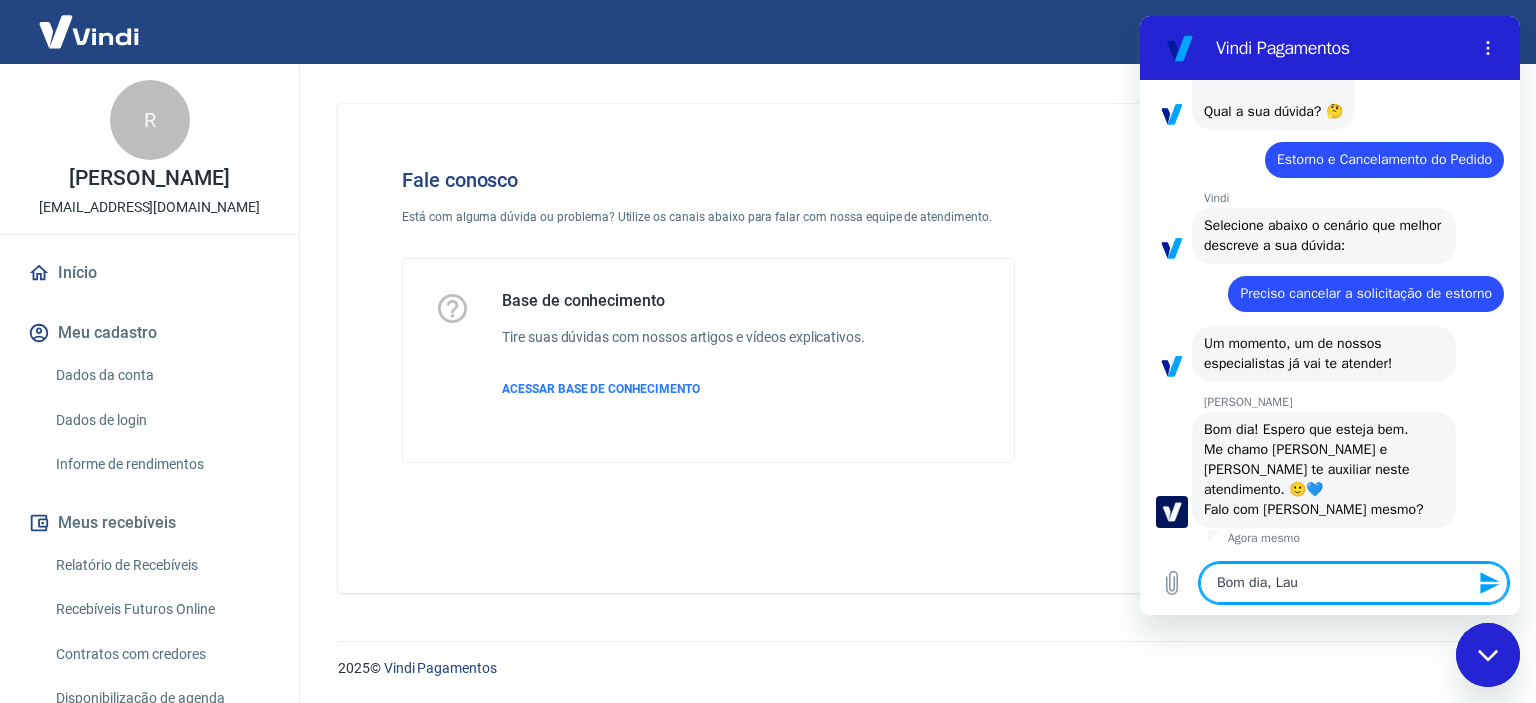 type on "Bom dia, Laur" 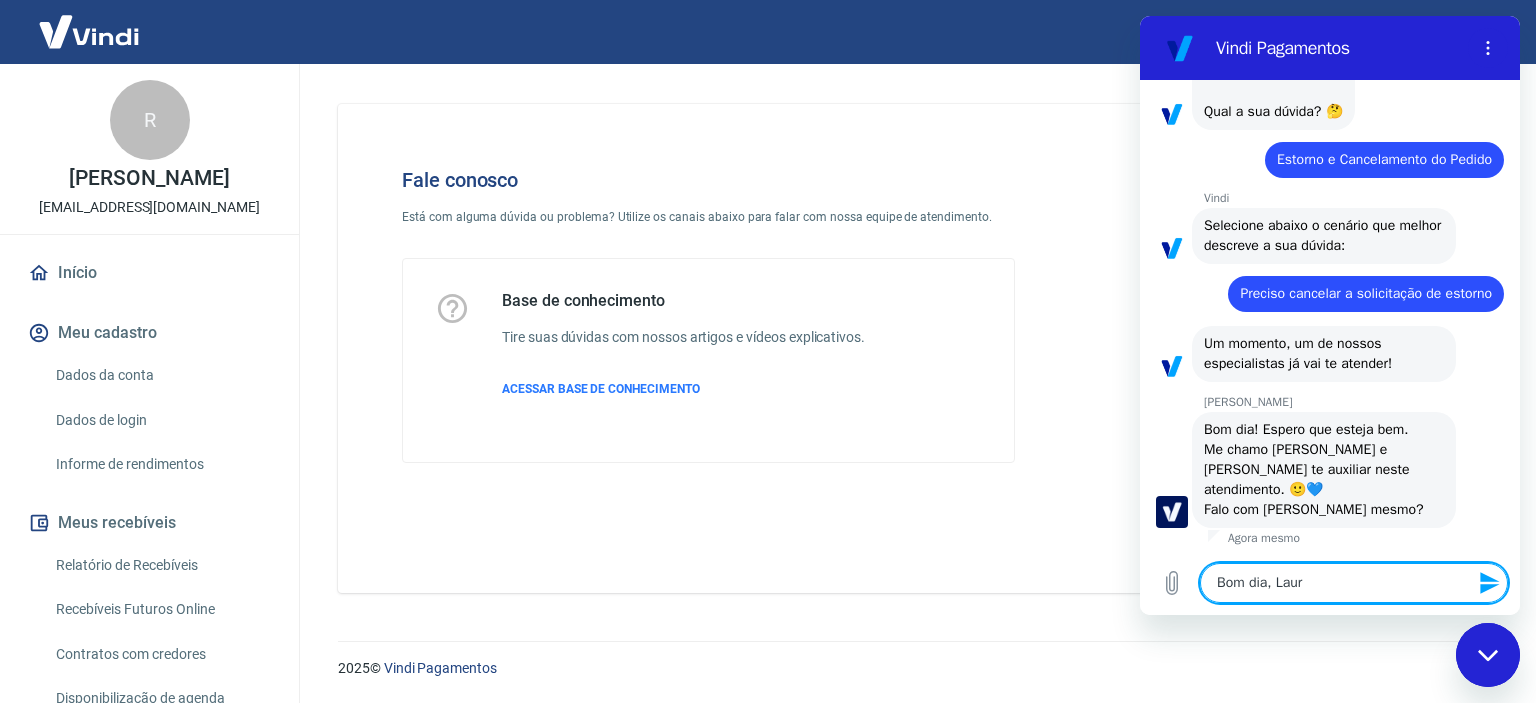 type on "Bom dia, Laura" 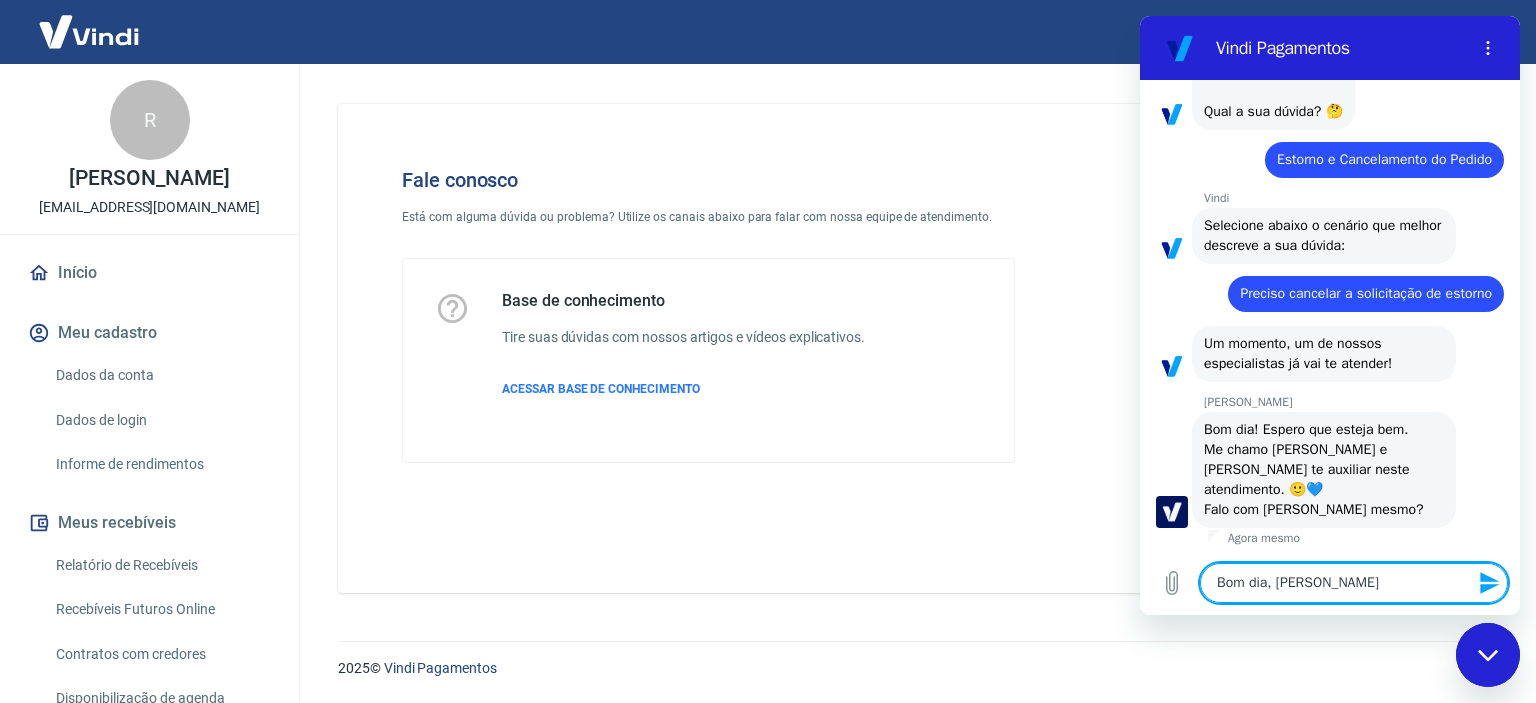type on "Bom dia, Laura." 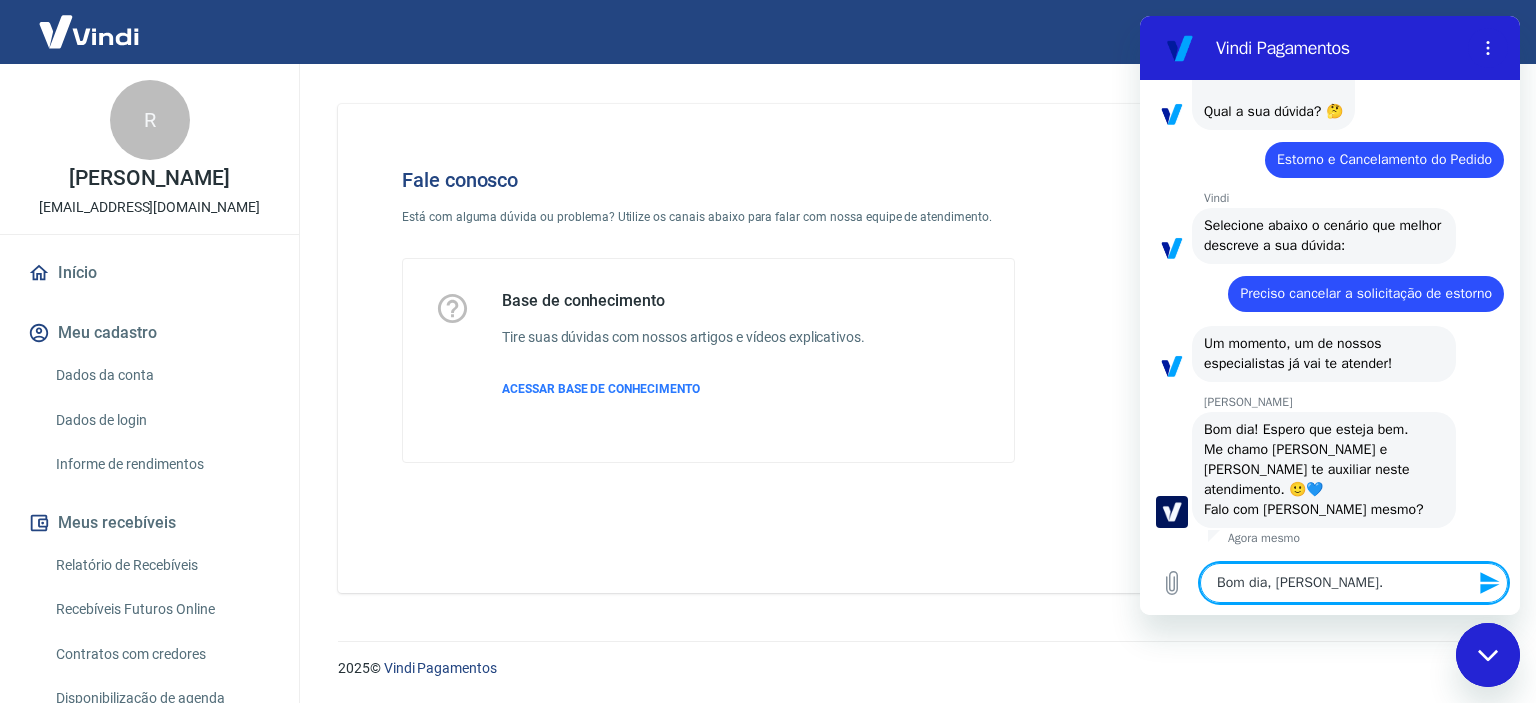 type on "Bom dia, Laura." 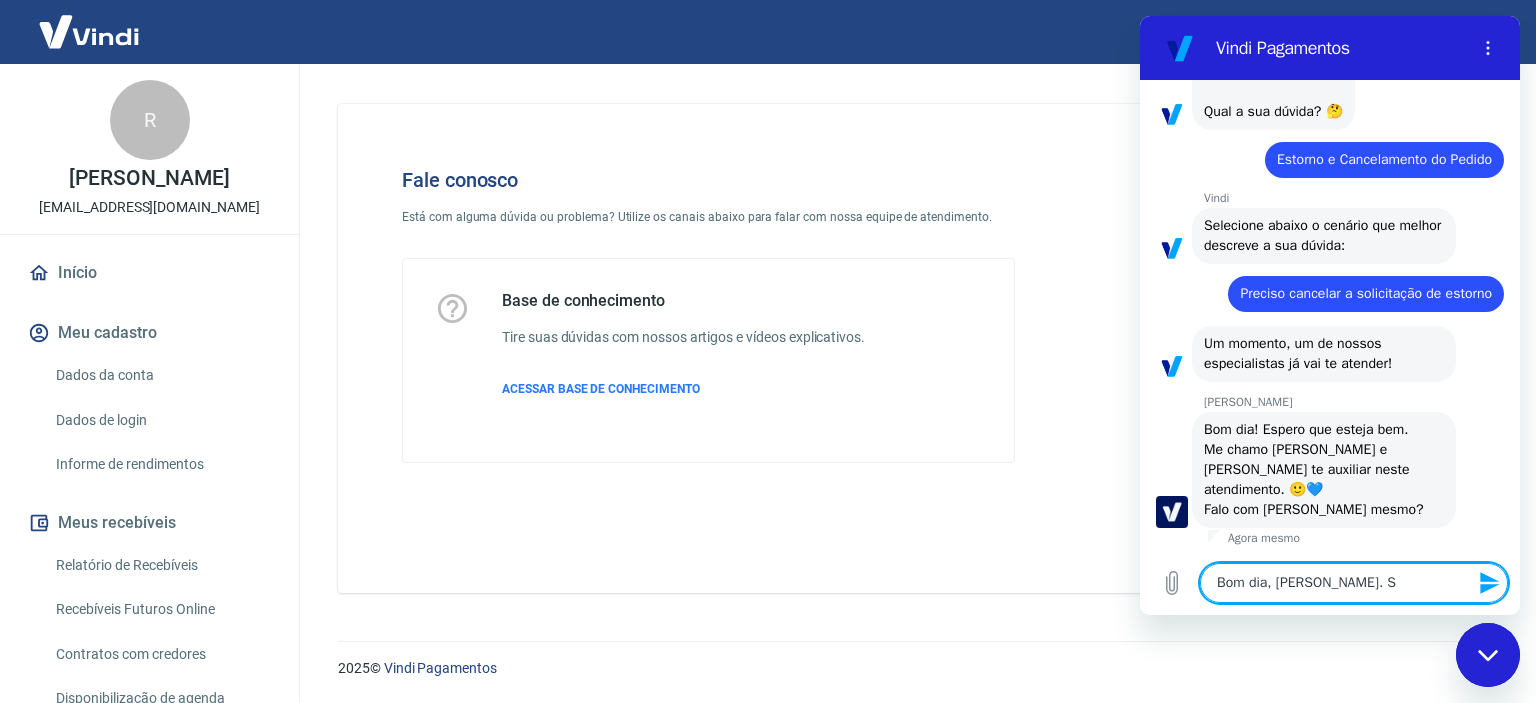 type on "Bom dia, Laura. Si" 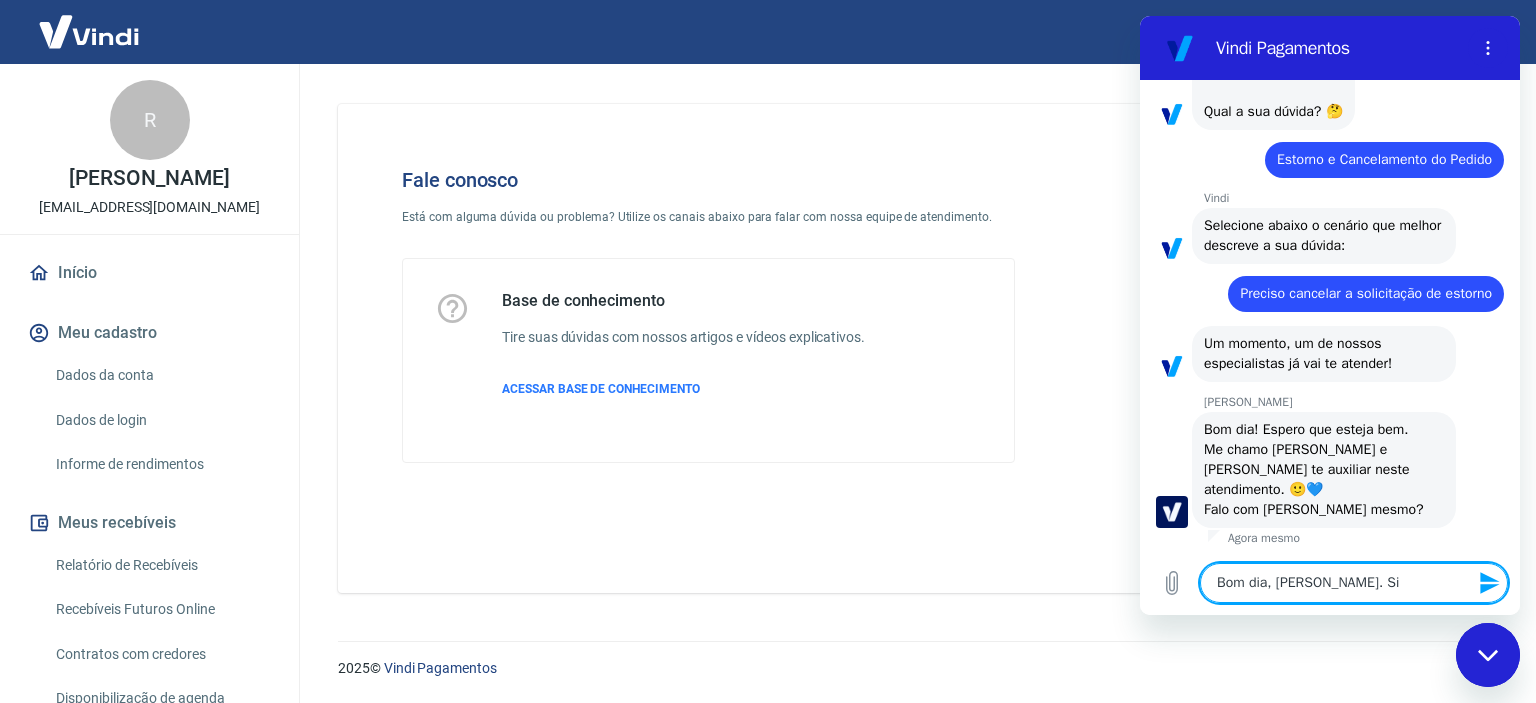 type on "Bom dia, Laura. Sim" 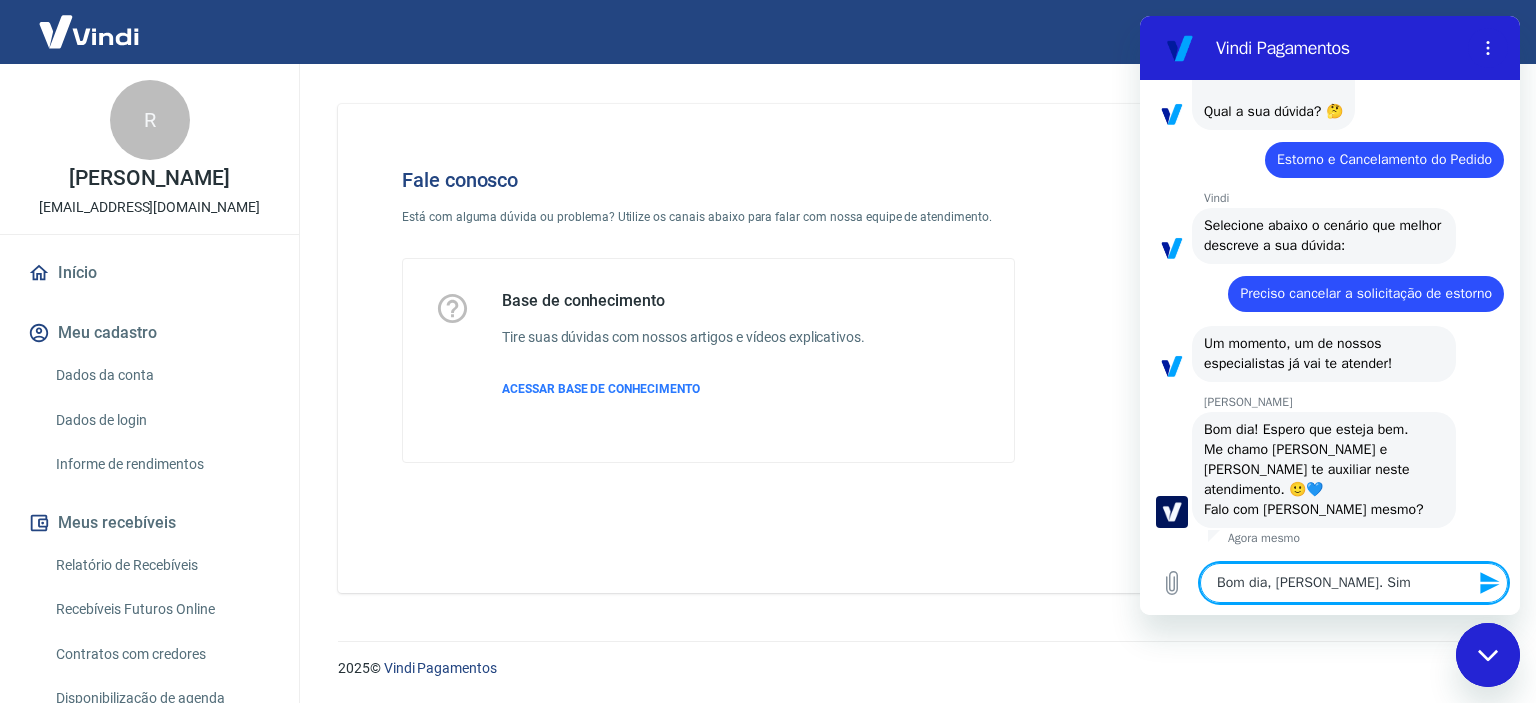 type on "x" 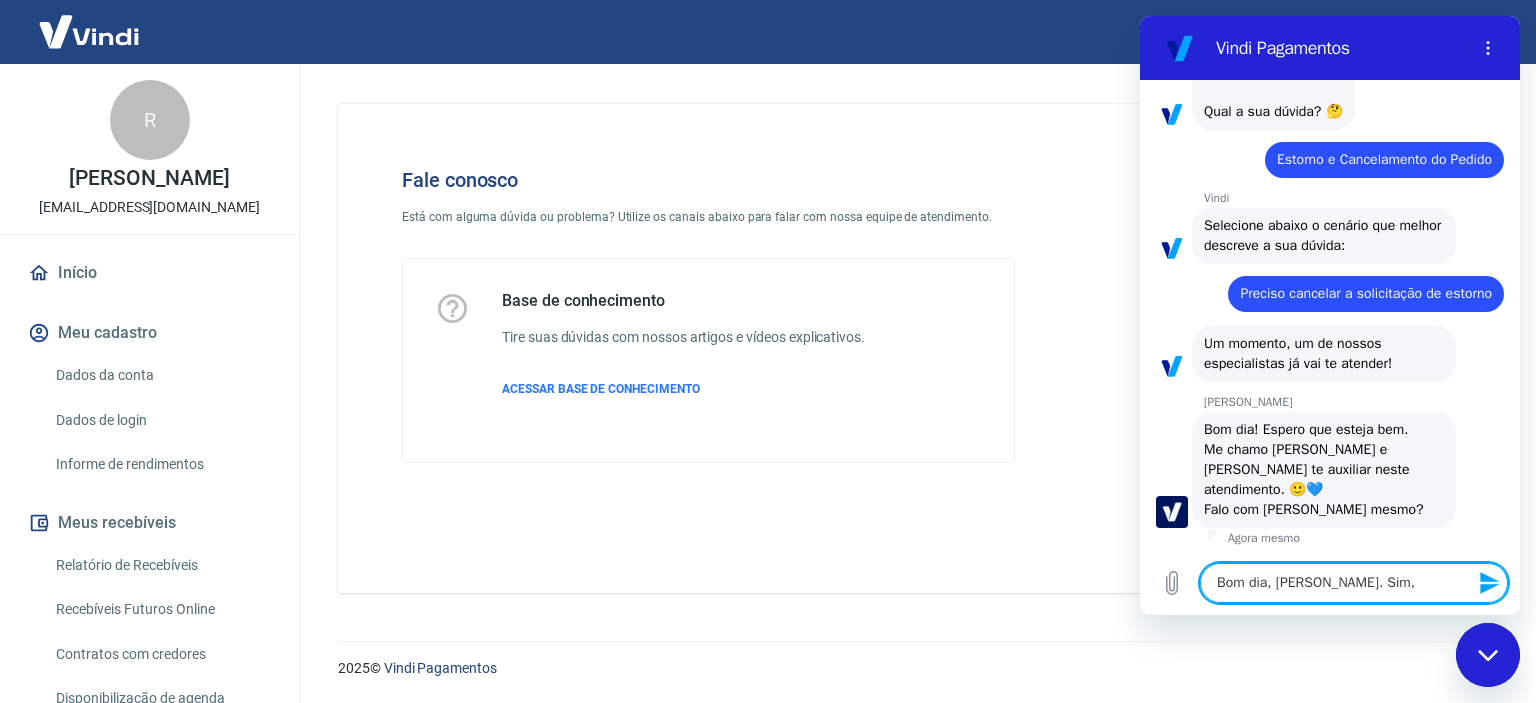 type on "Bom dia, Laura. Sim," 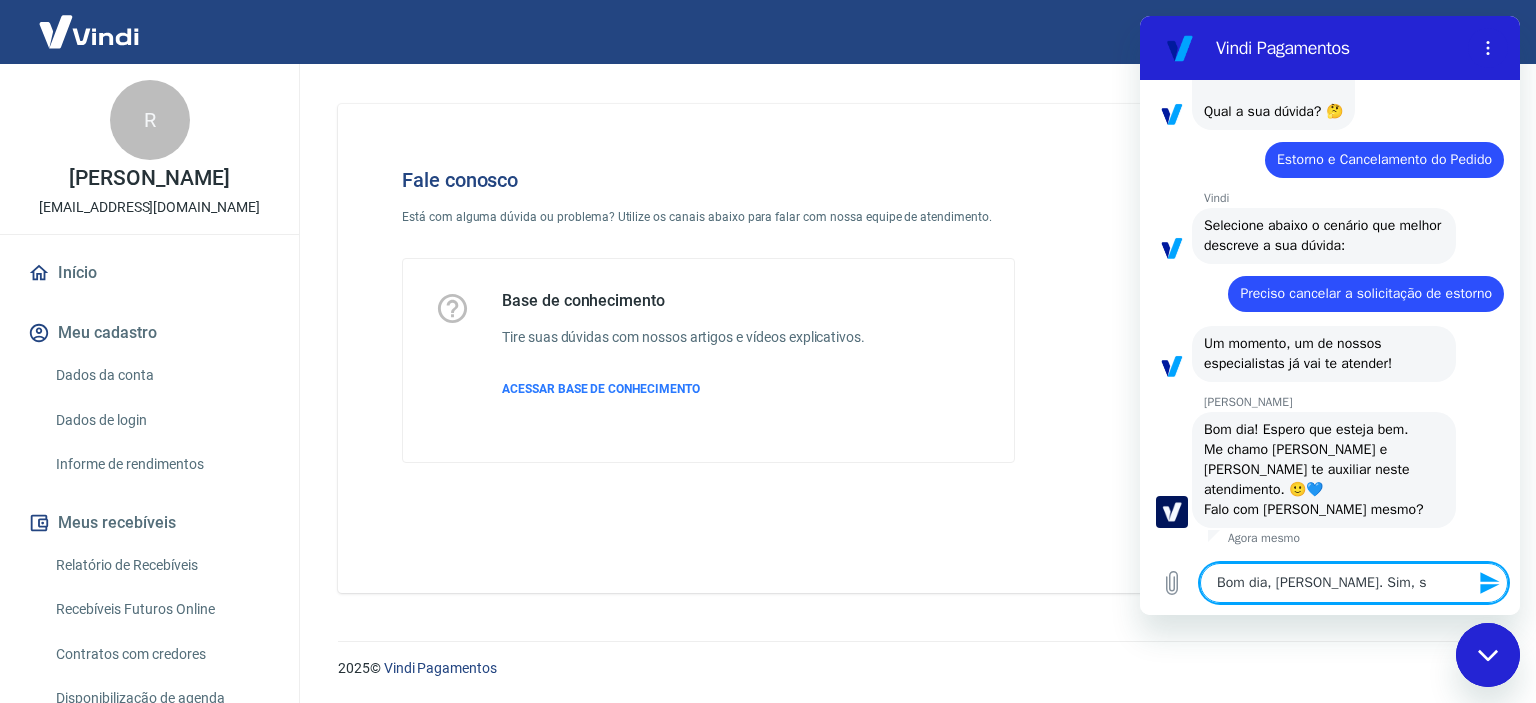 type on "Bom dia, Laura. Sim, so" 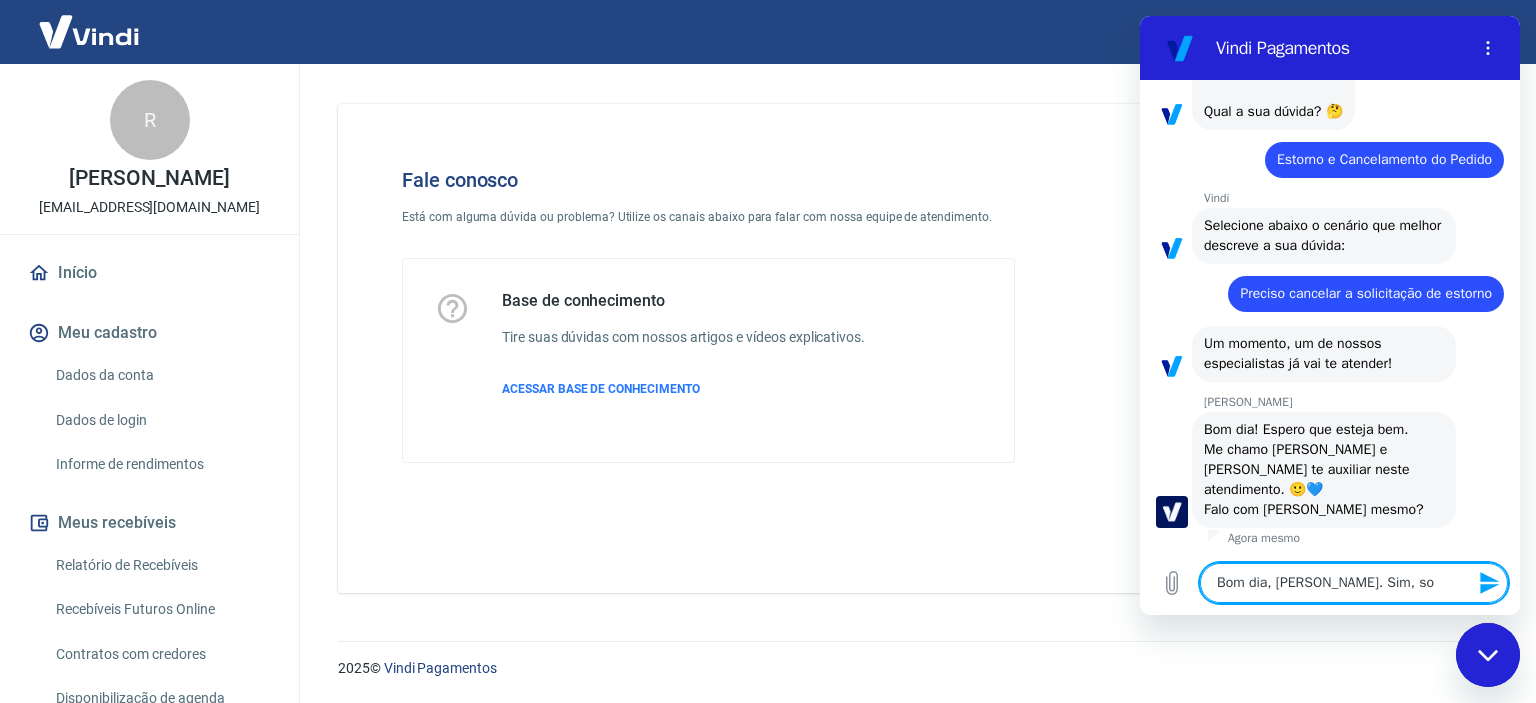 type on "x" 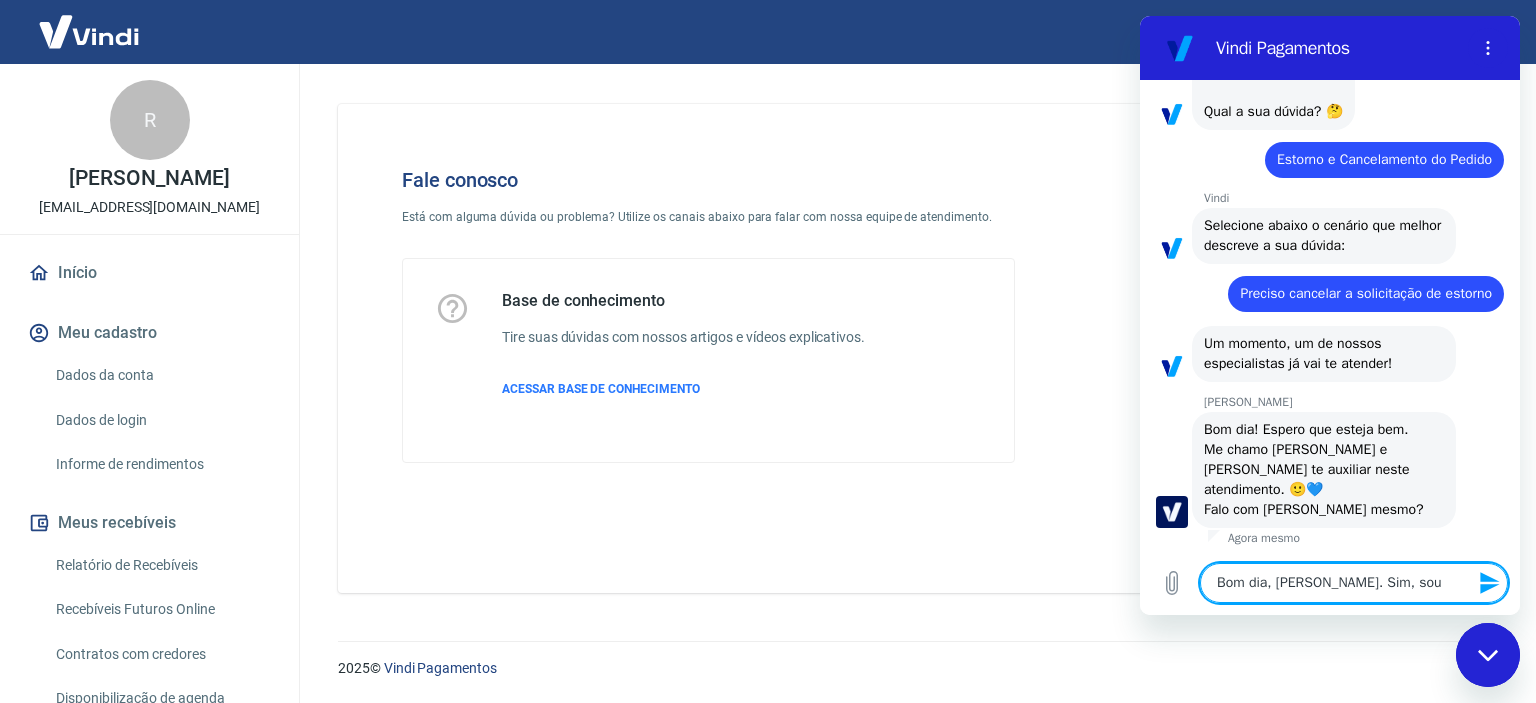 type on "Bom dia, Laura. Sim, sou" 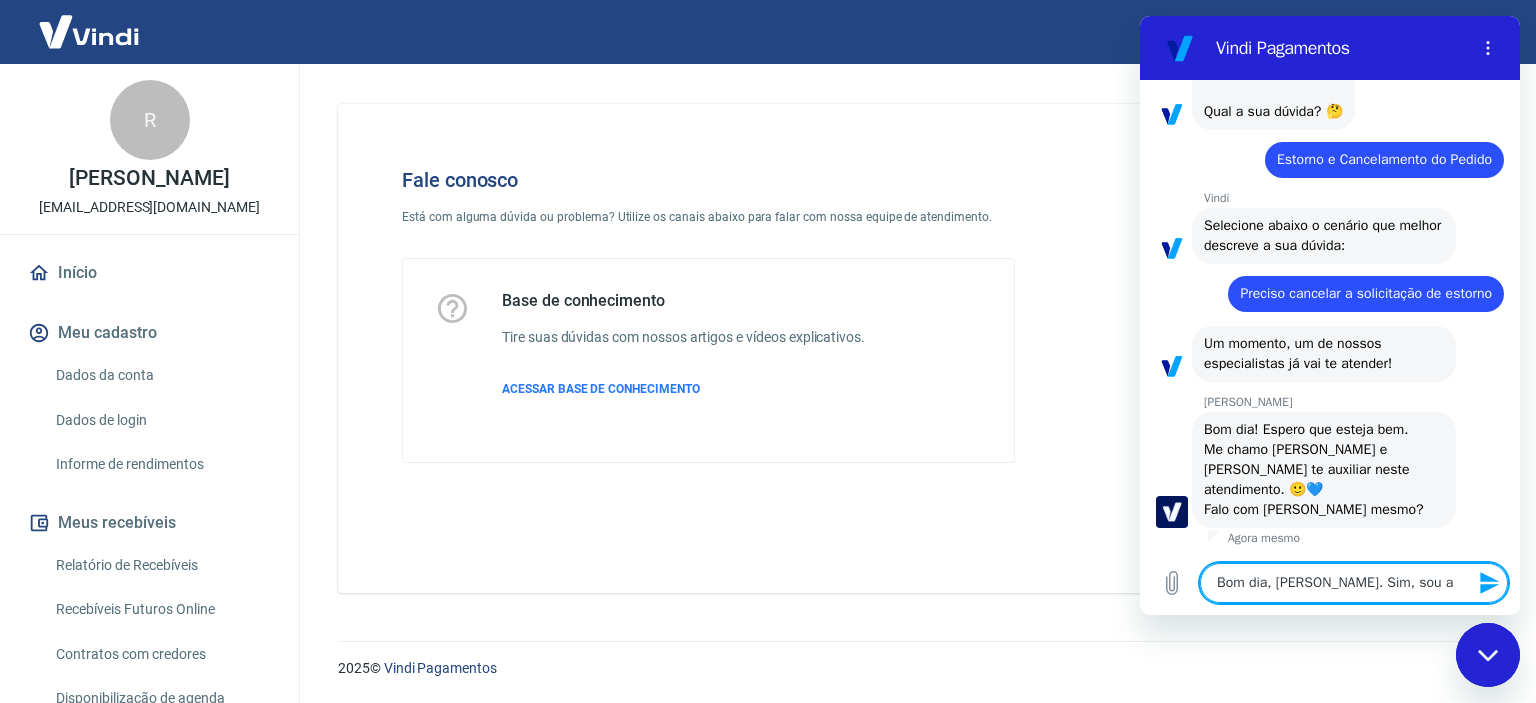 type on "x" 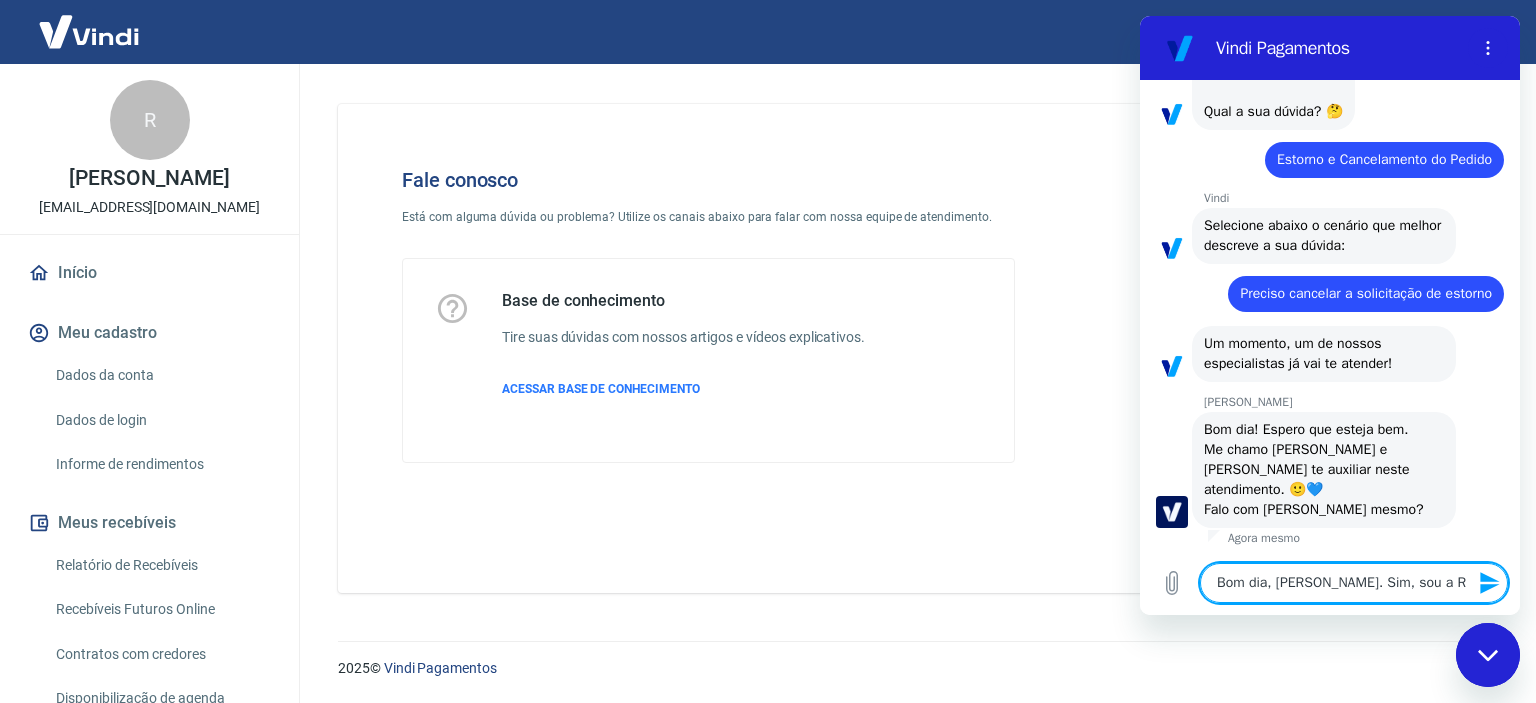 type on "Bom dia, Laura. Sim, sou a Ro" 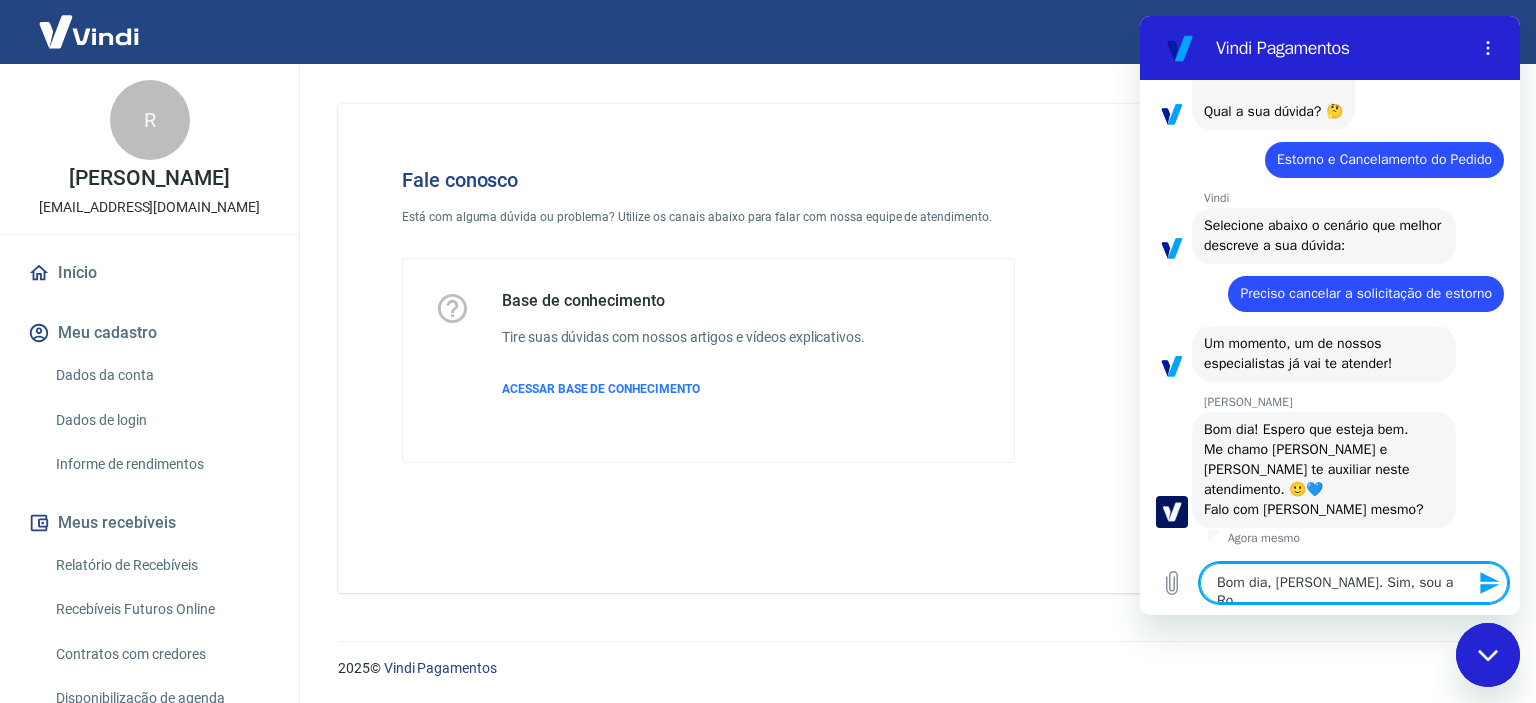 type on "Bom dia, Laura. Sim, sou a Ros" 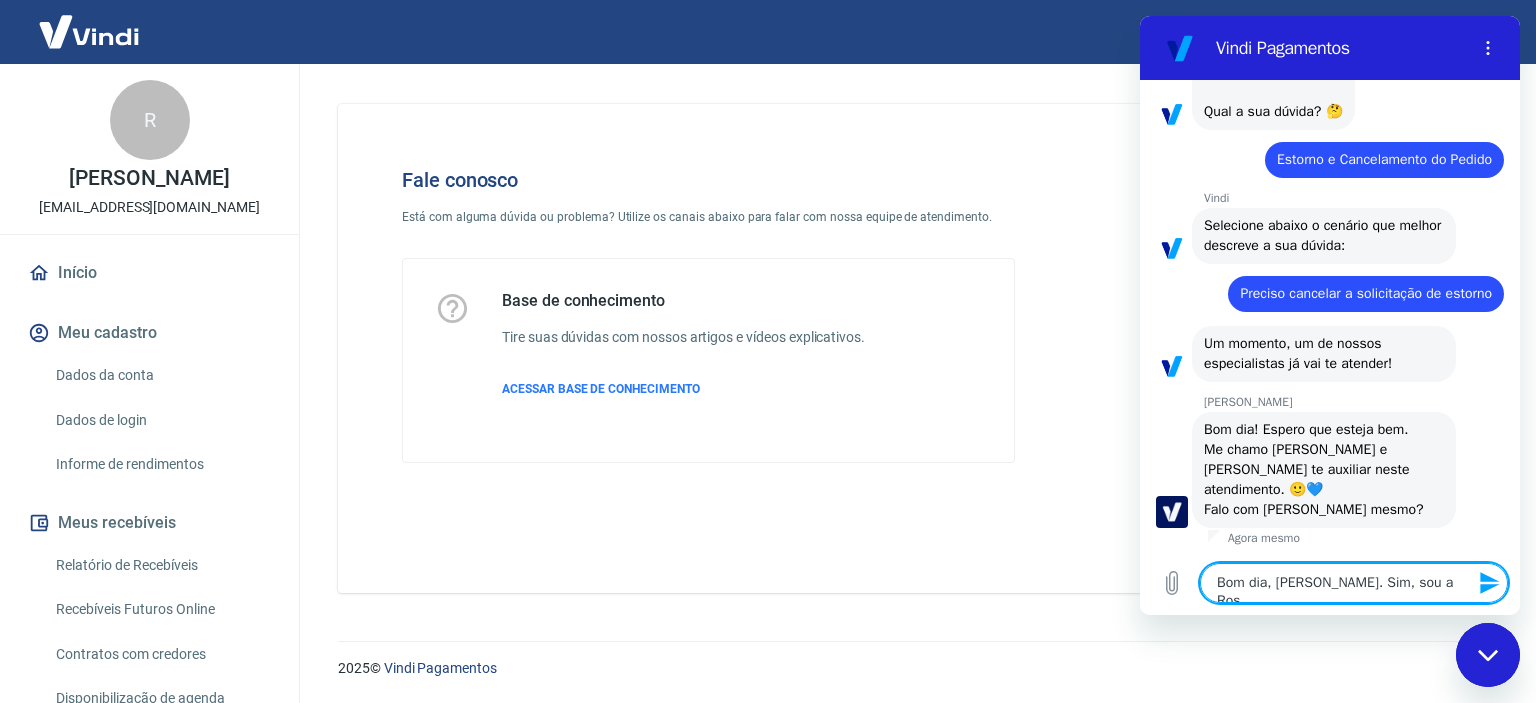 type on "Bom dia, Laura. Sim, sou a Rosa" 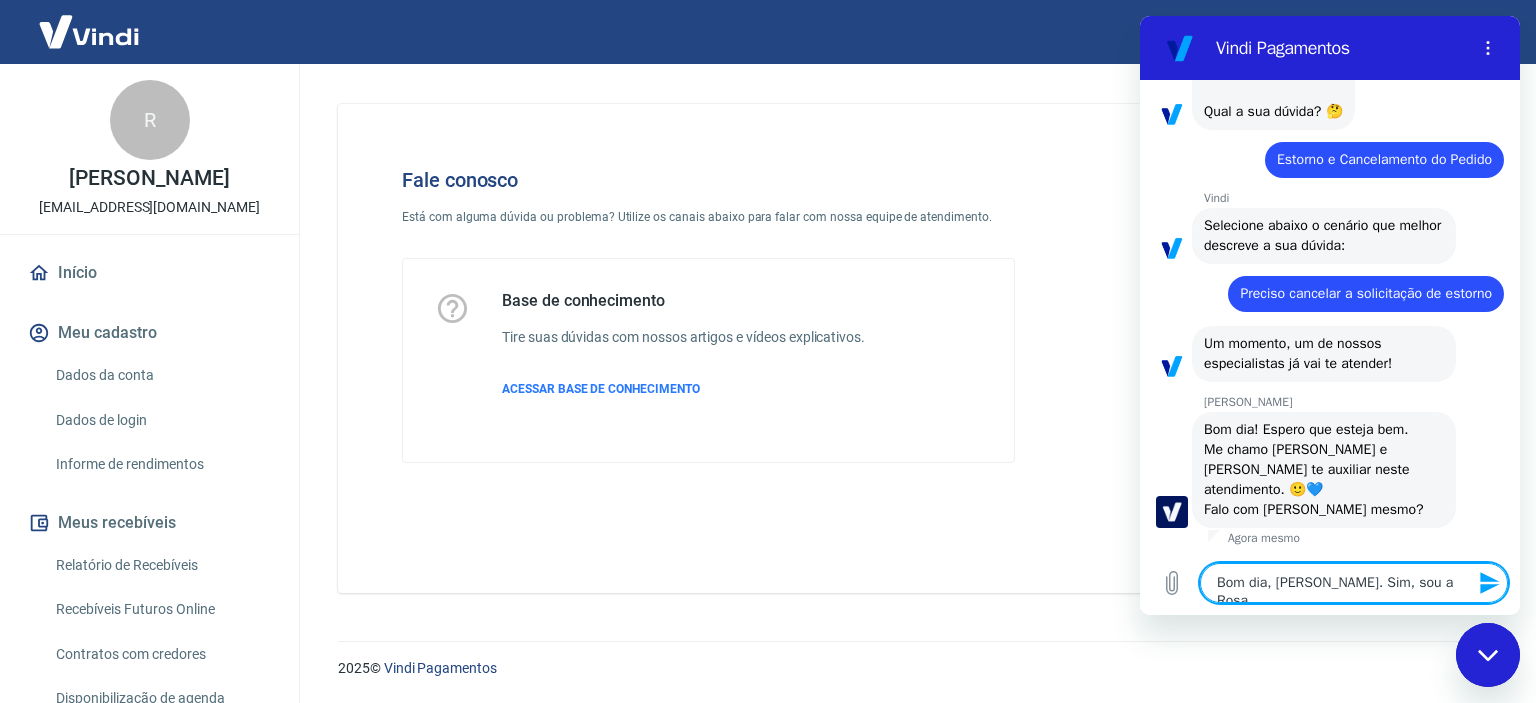 type on "Bom dia, Laura. Sim, sou a Rosan" 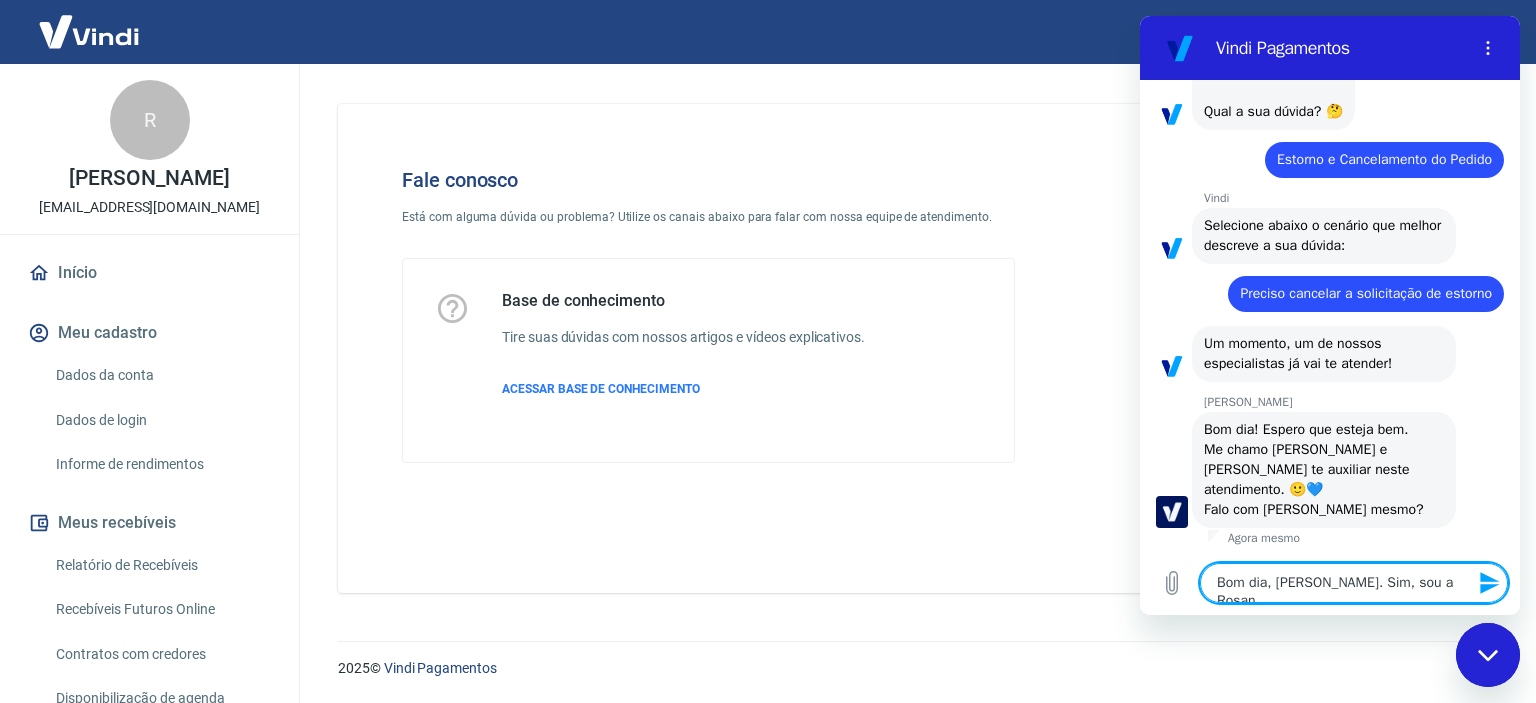 type on "Bom dia, Laura. Sim, sou a Rosang" 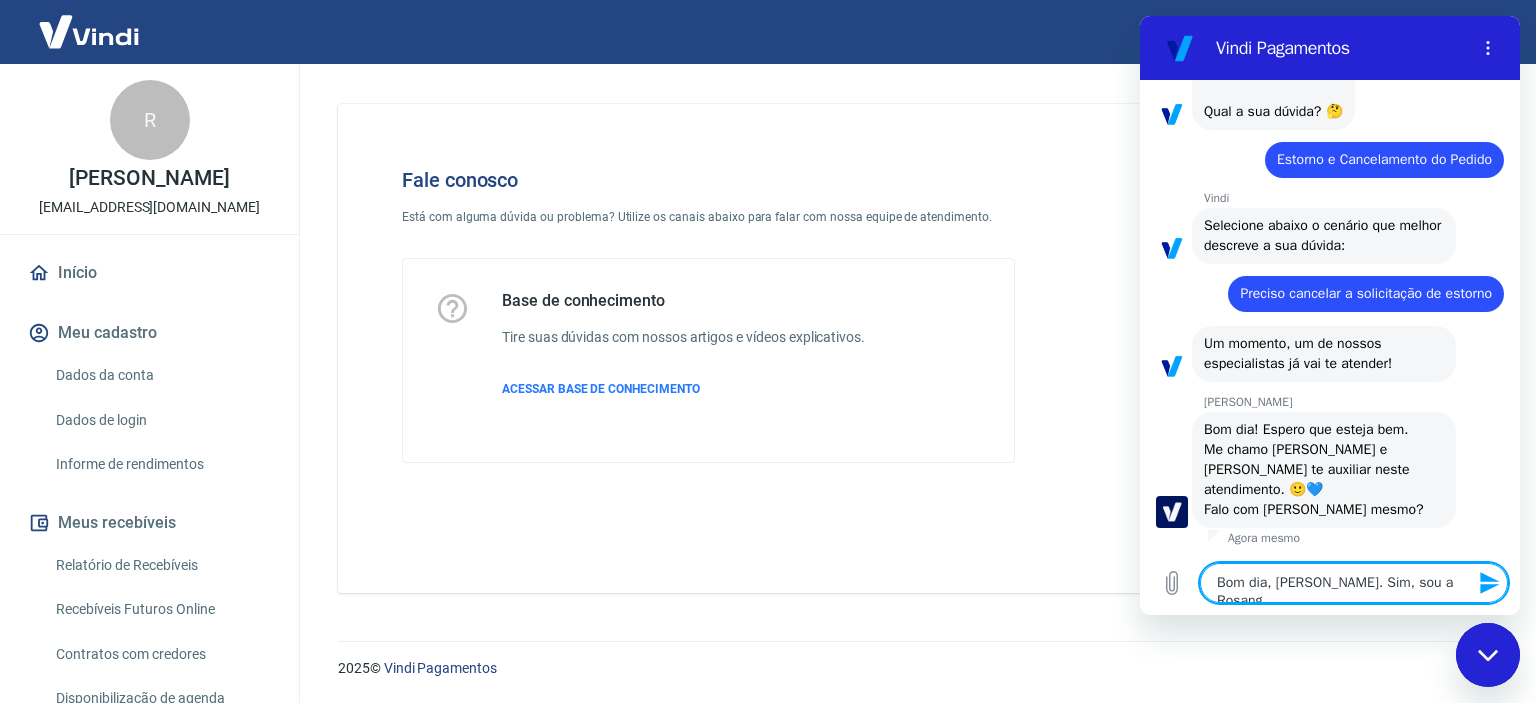 type on "Bom dia, Laura. Sim, sou a Rosange" 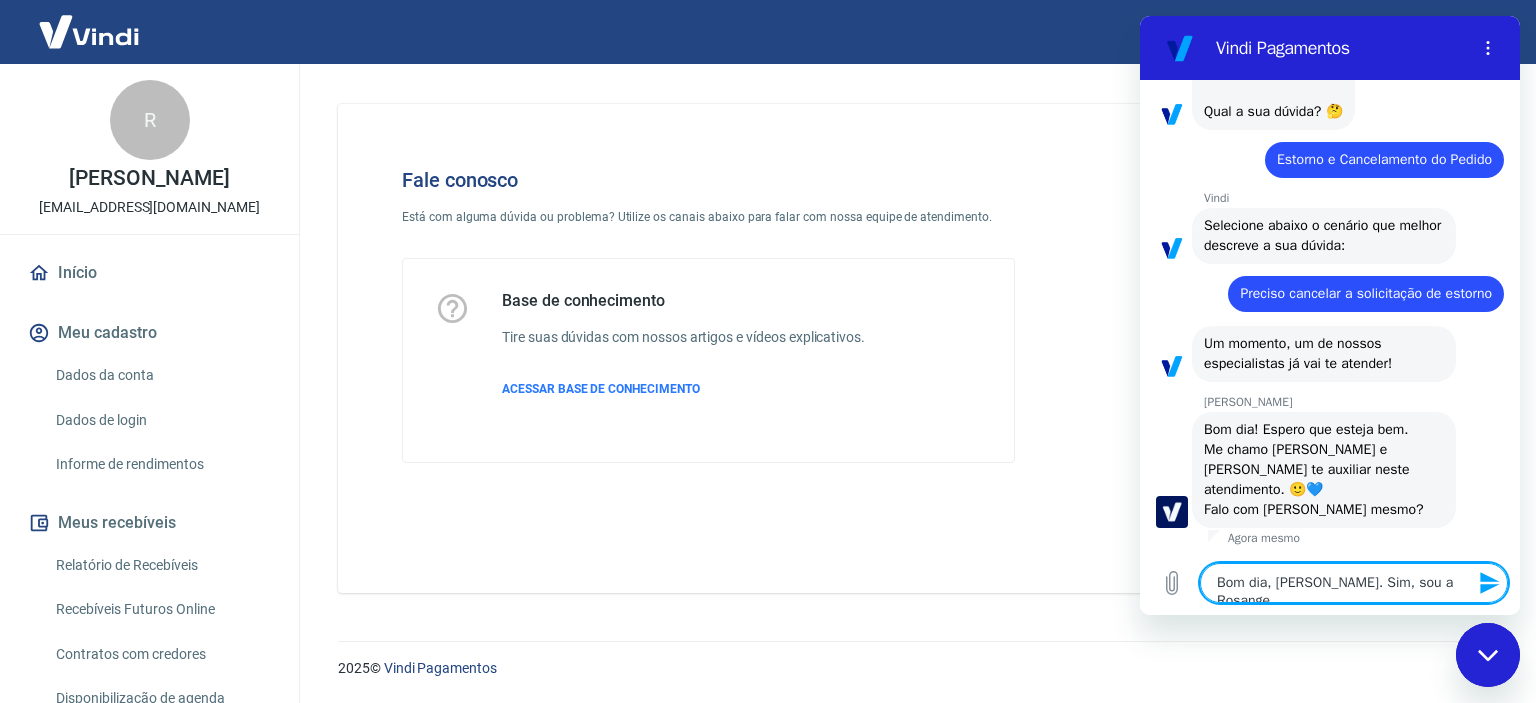 type on "Bom dia, Laura. Sim, sou a Rosangel" 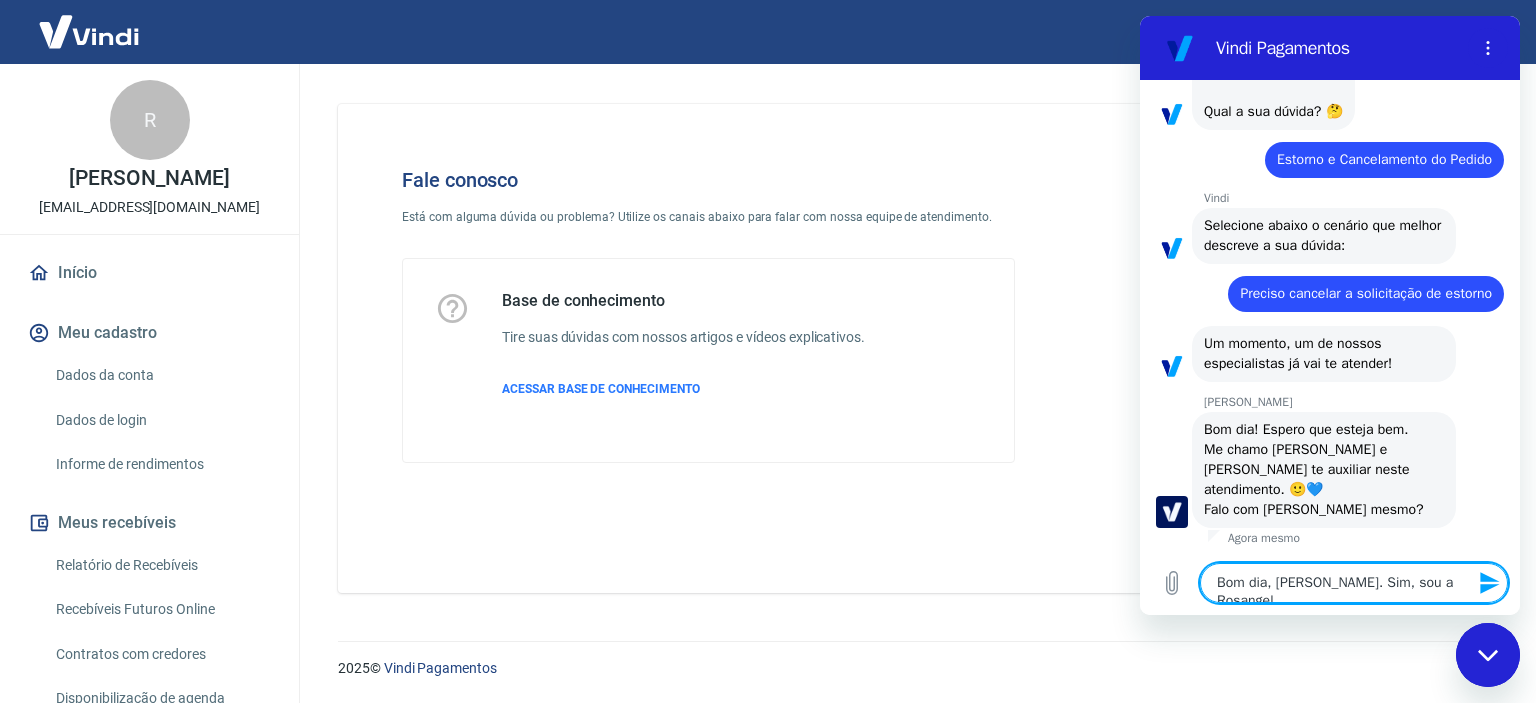 type on "Bom dia, Laura. Sim, sou a Rosangela" 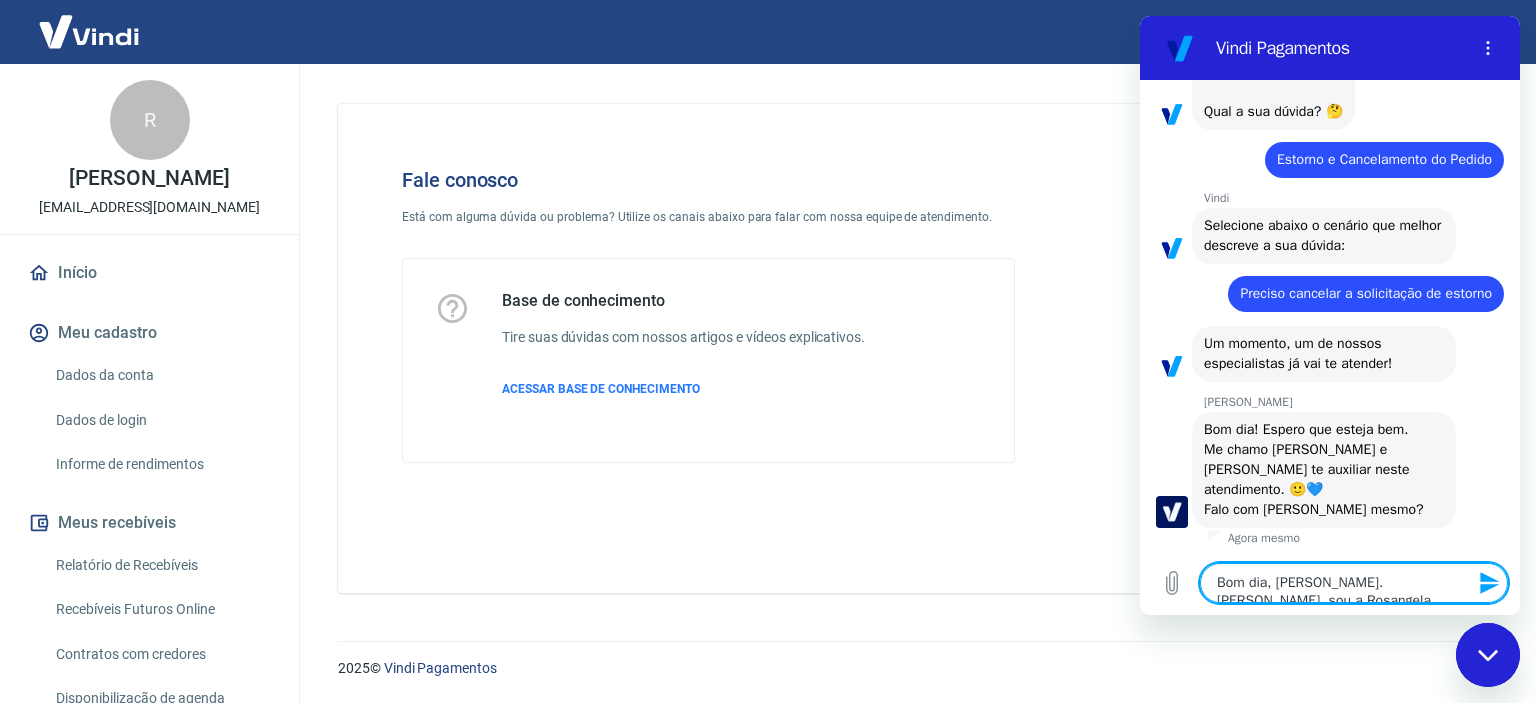 type on "Bom dia, Laura. Sim, sou a Rosangela." 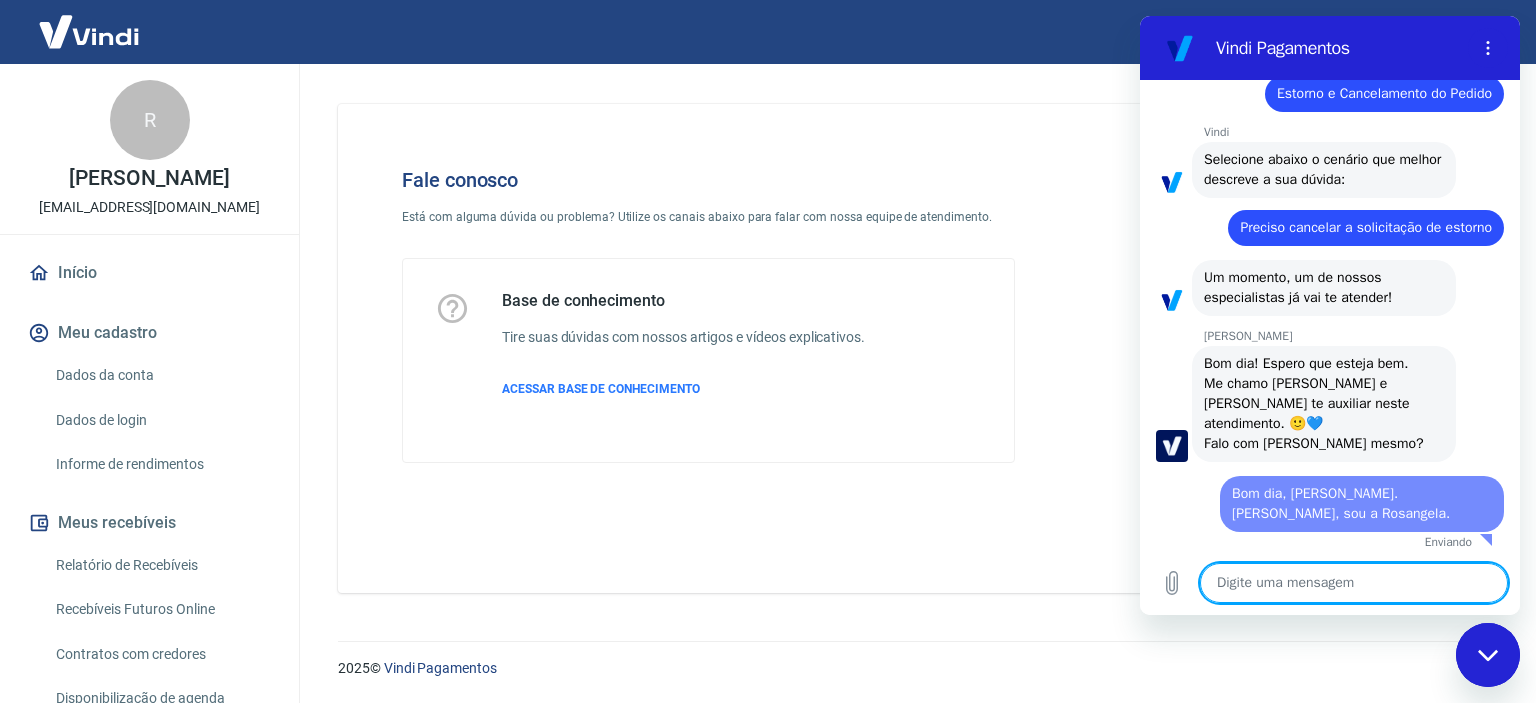type on "x" 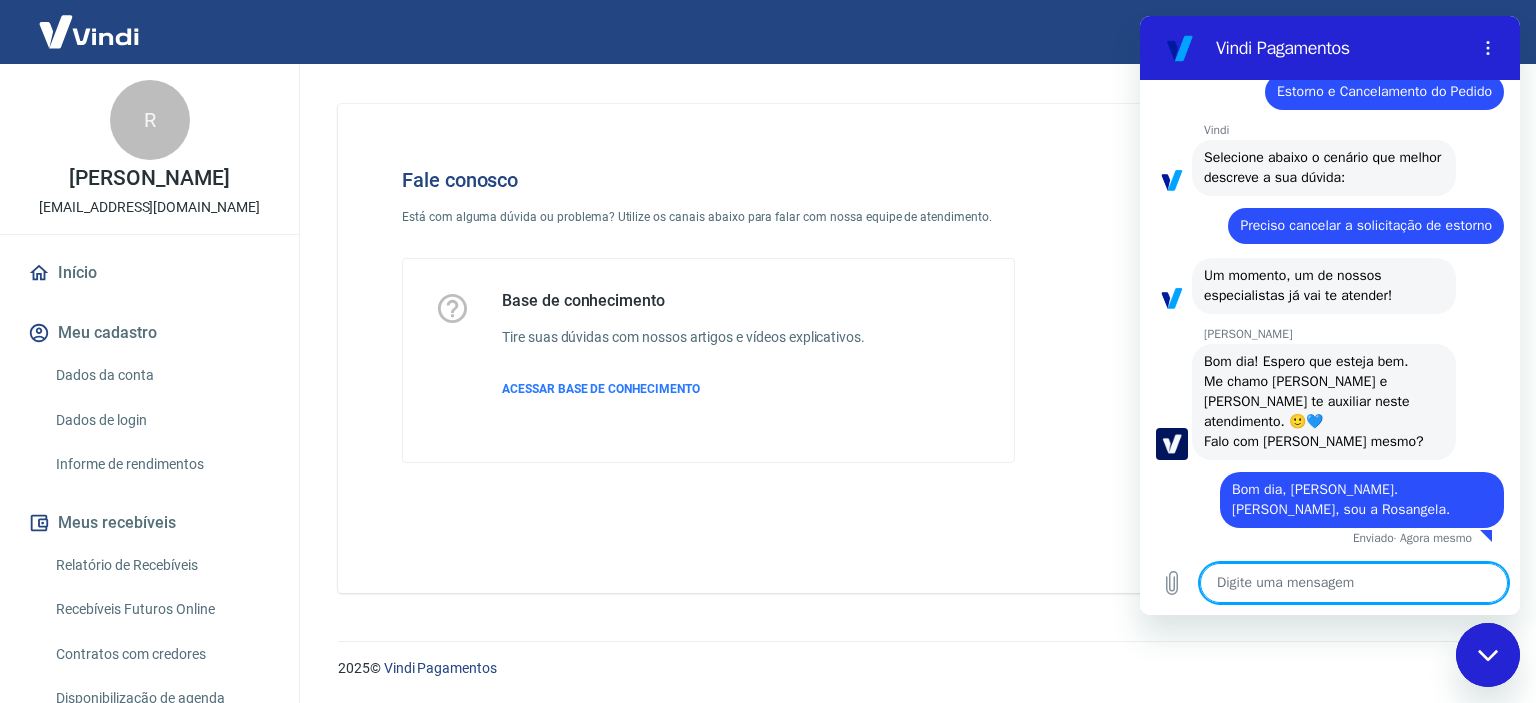 scroll, scrollTop: 1547, scrollLeft: 0, axis: vertical 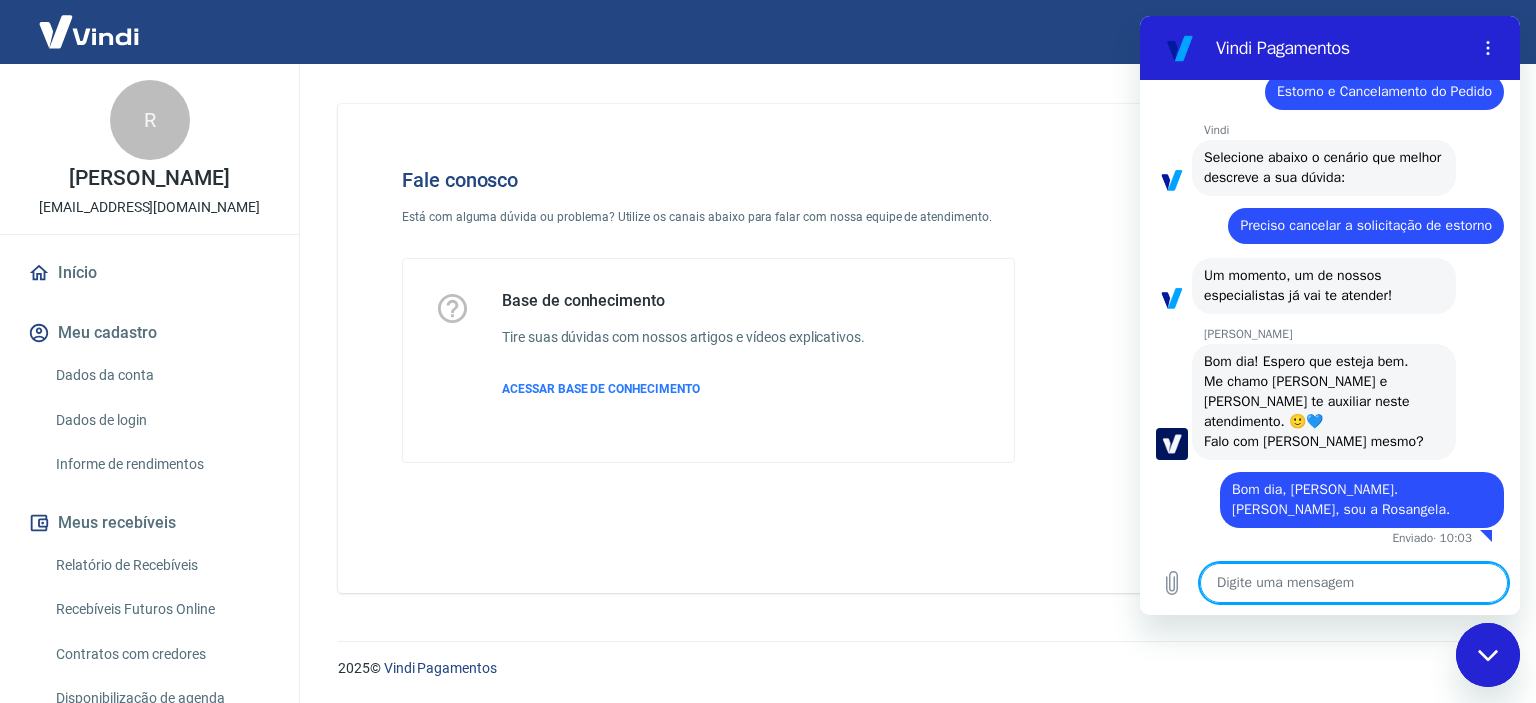 type on "E" 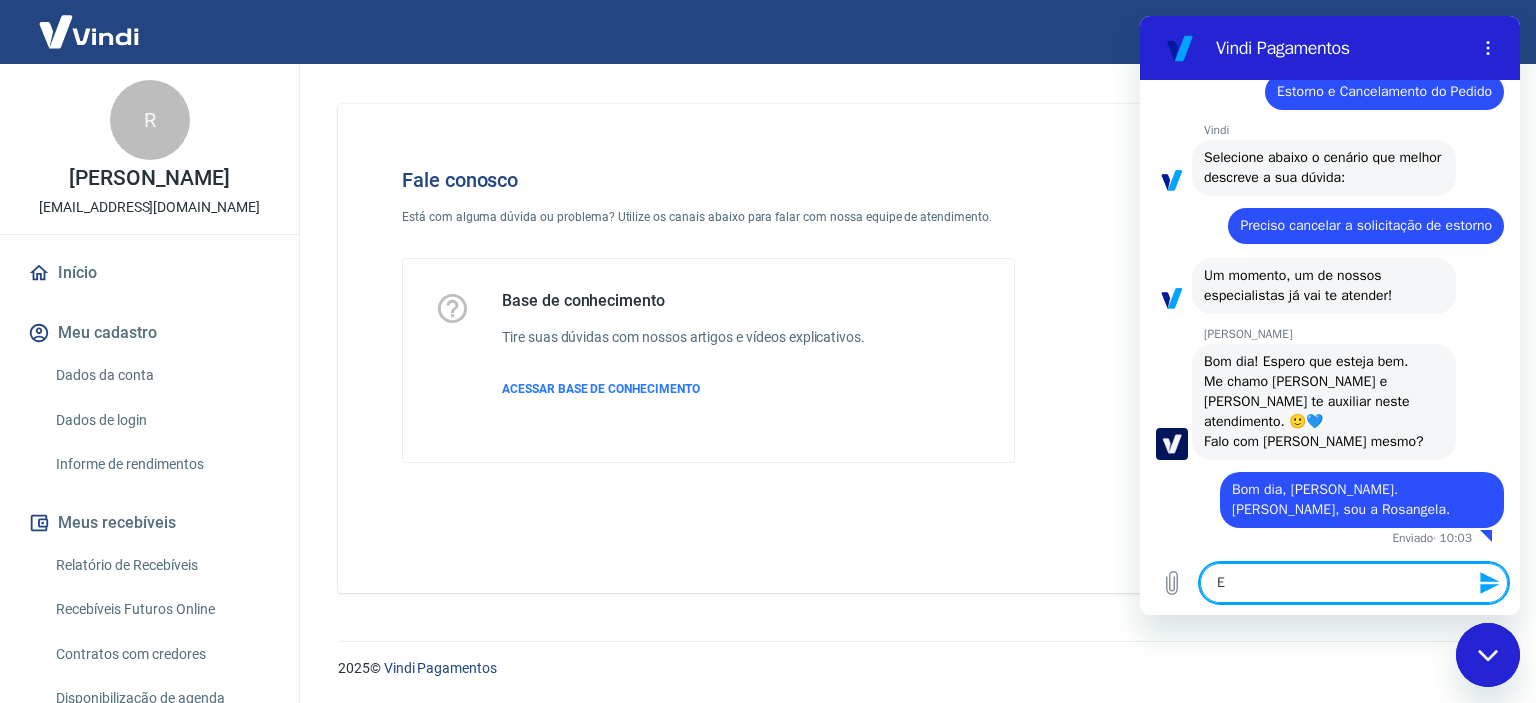 type on "Eu" 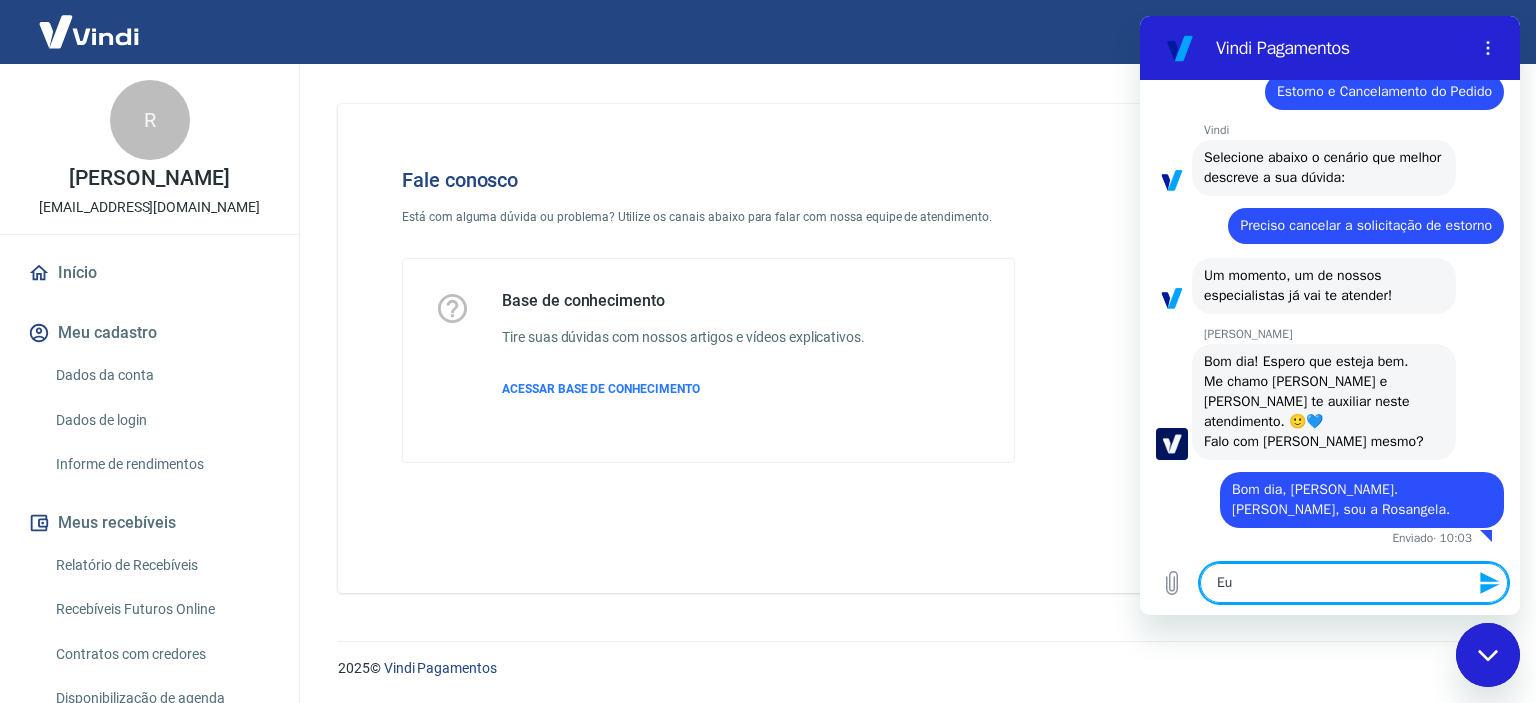 type on "Eu" 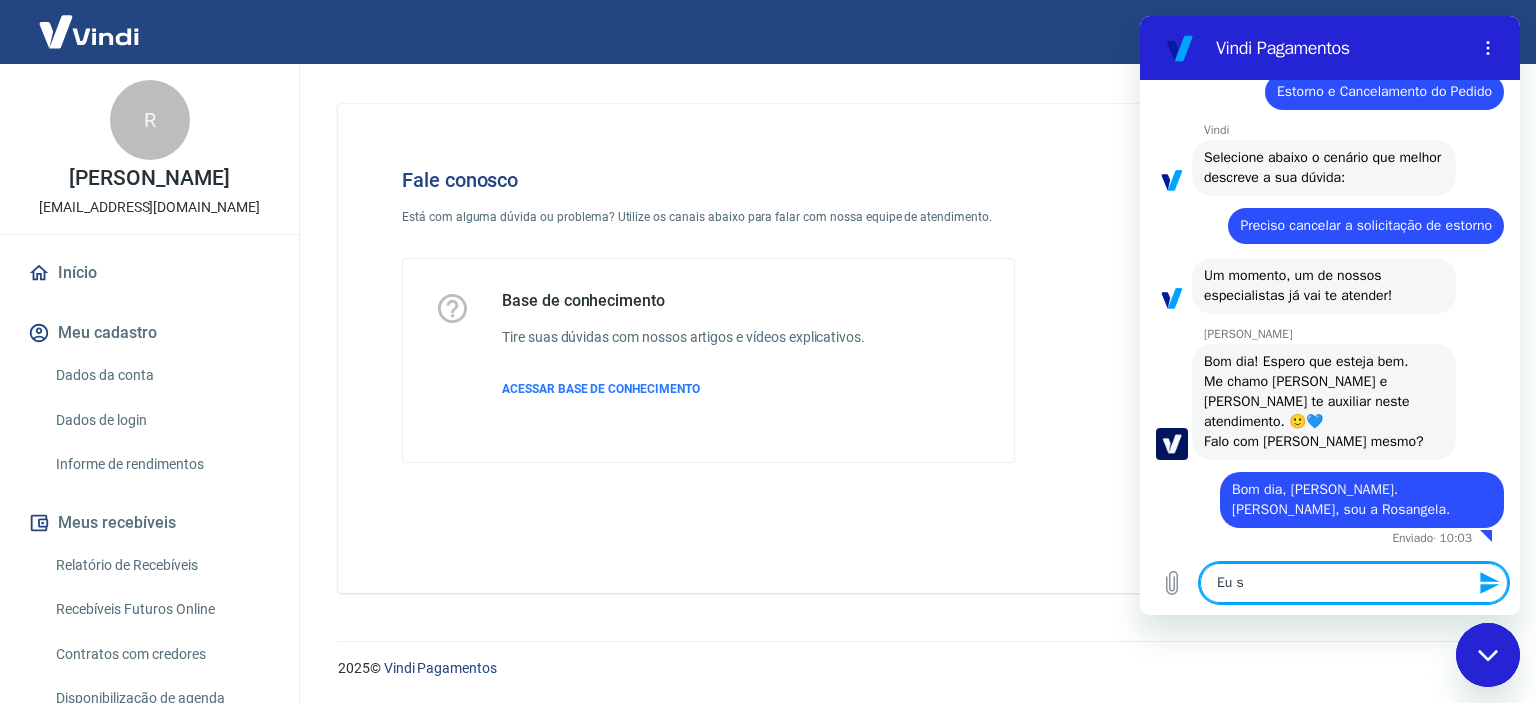 type on "Eu so" 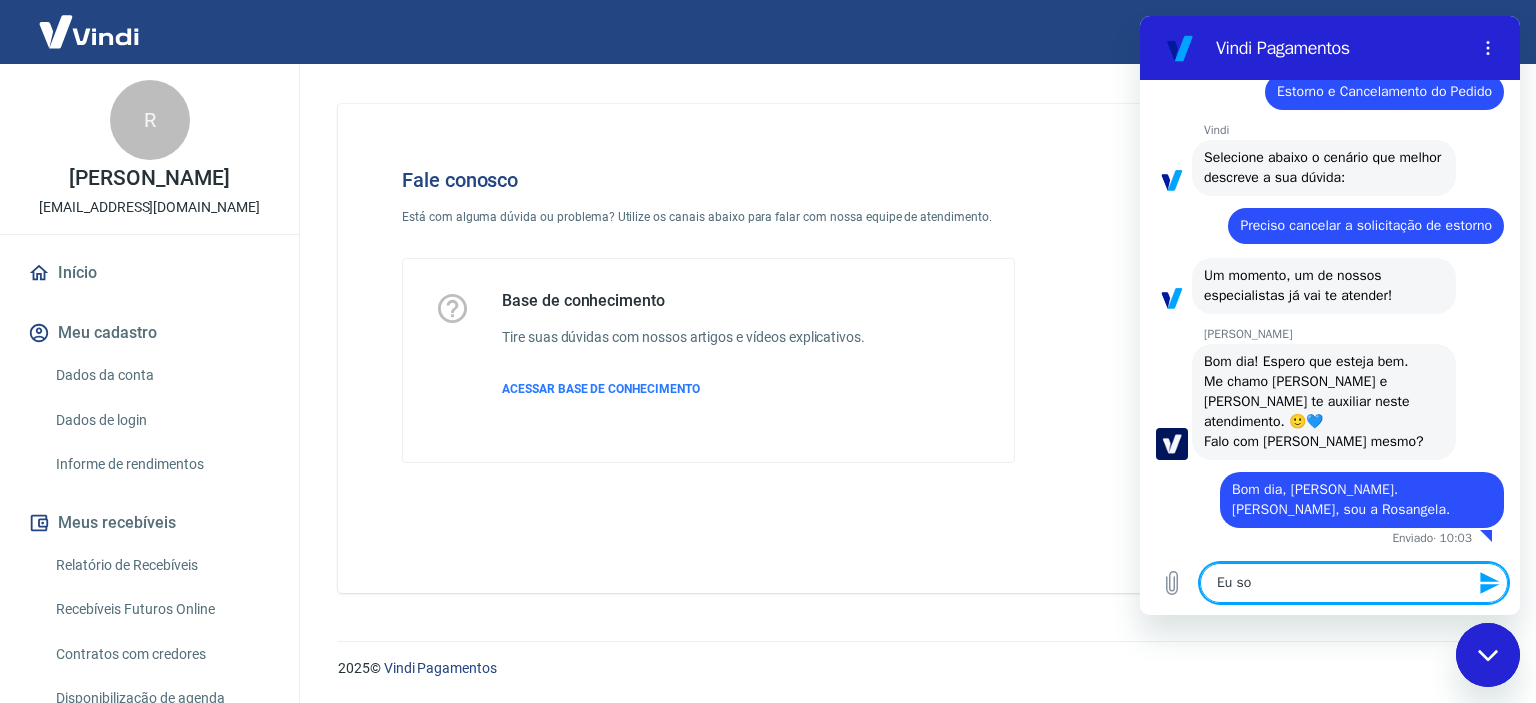 type on "Eu sol" 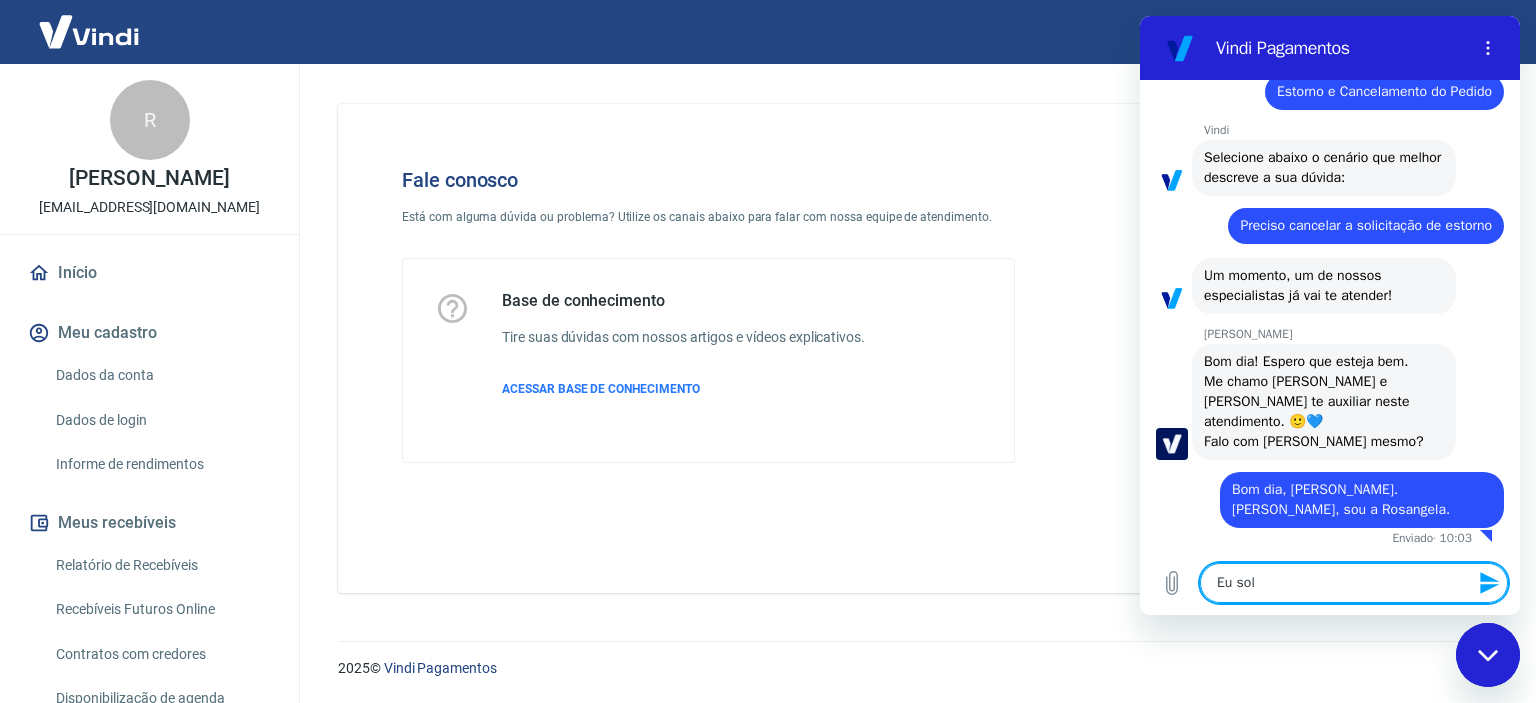 type on "Eu soli" 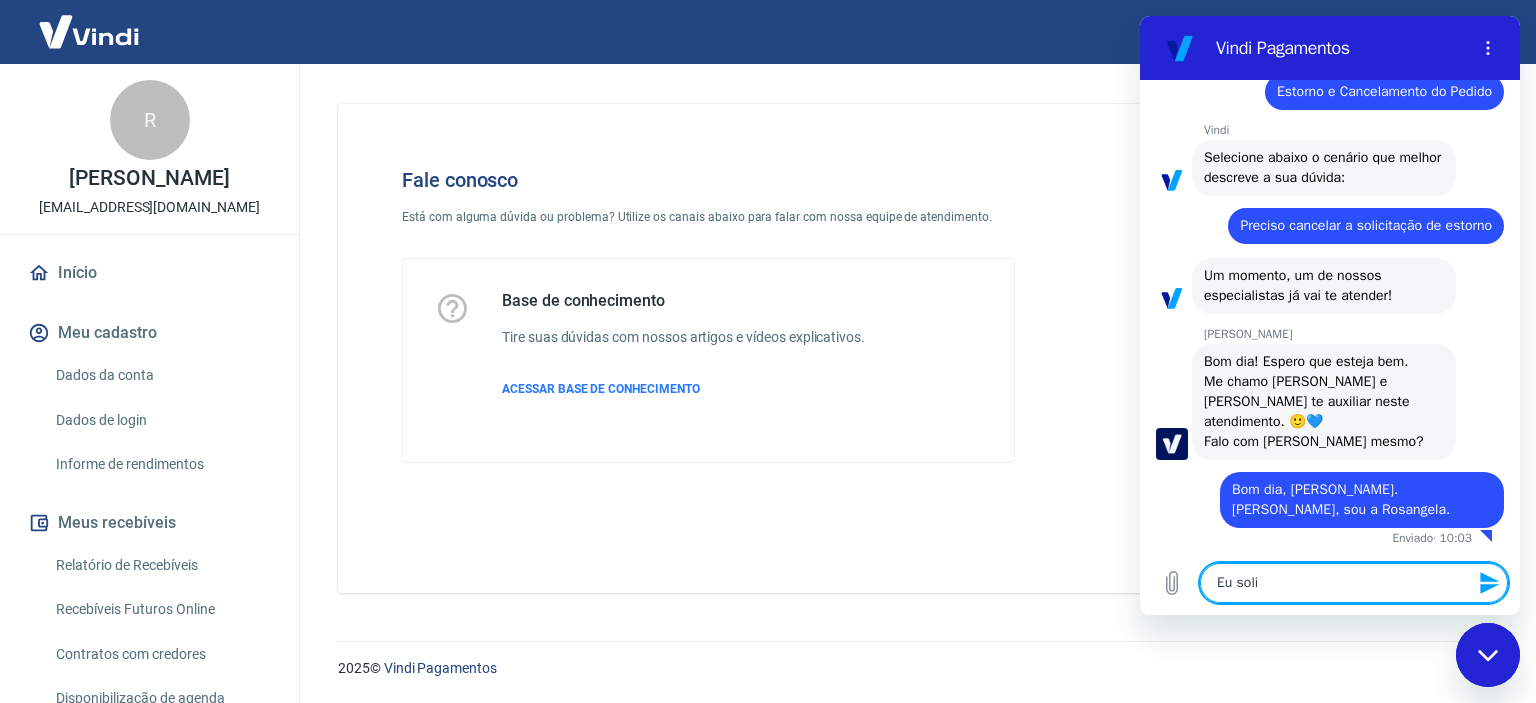 type on "Eu solic" 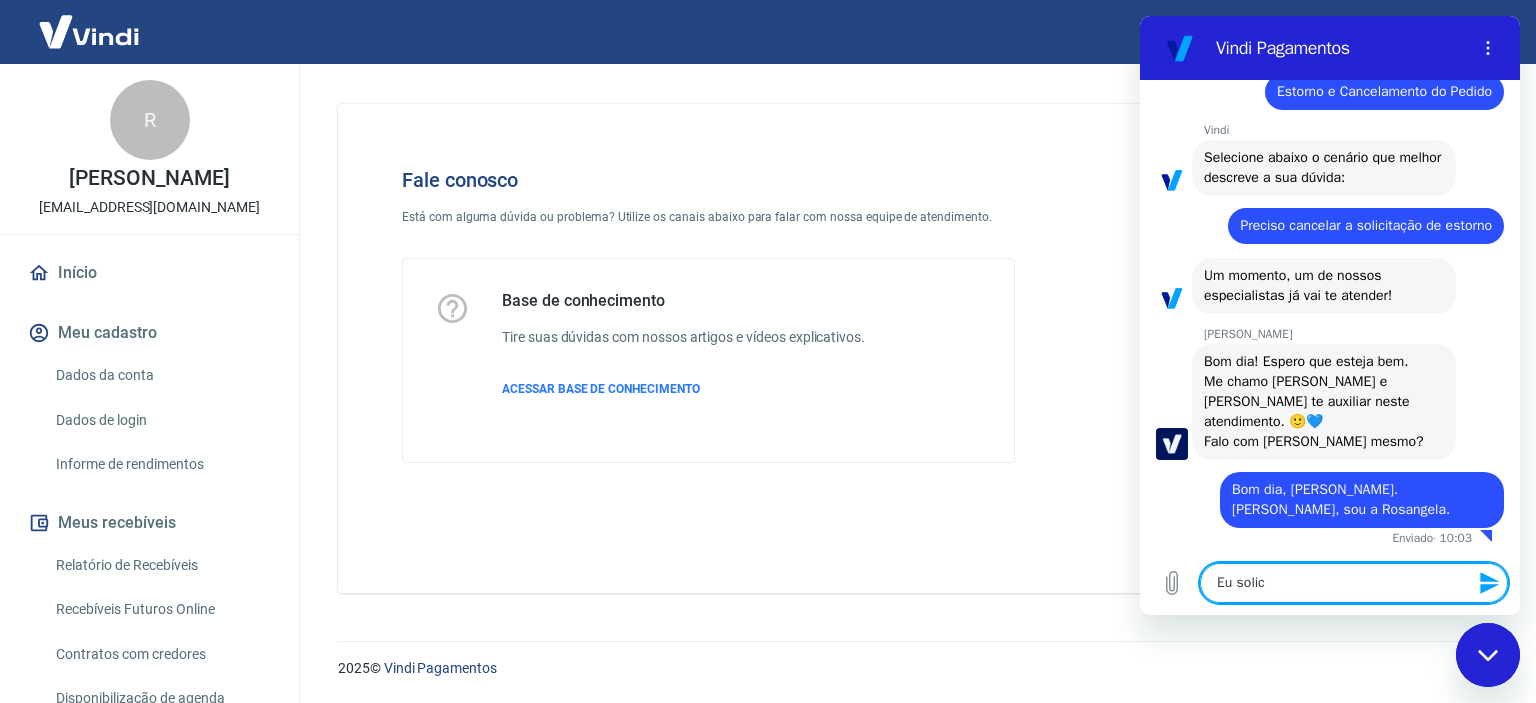 type on "Eu solici" 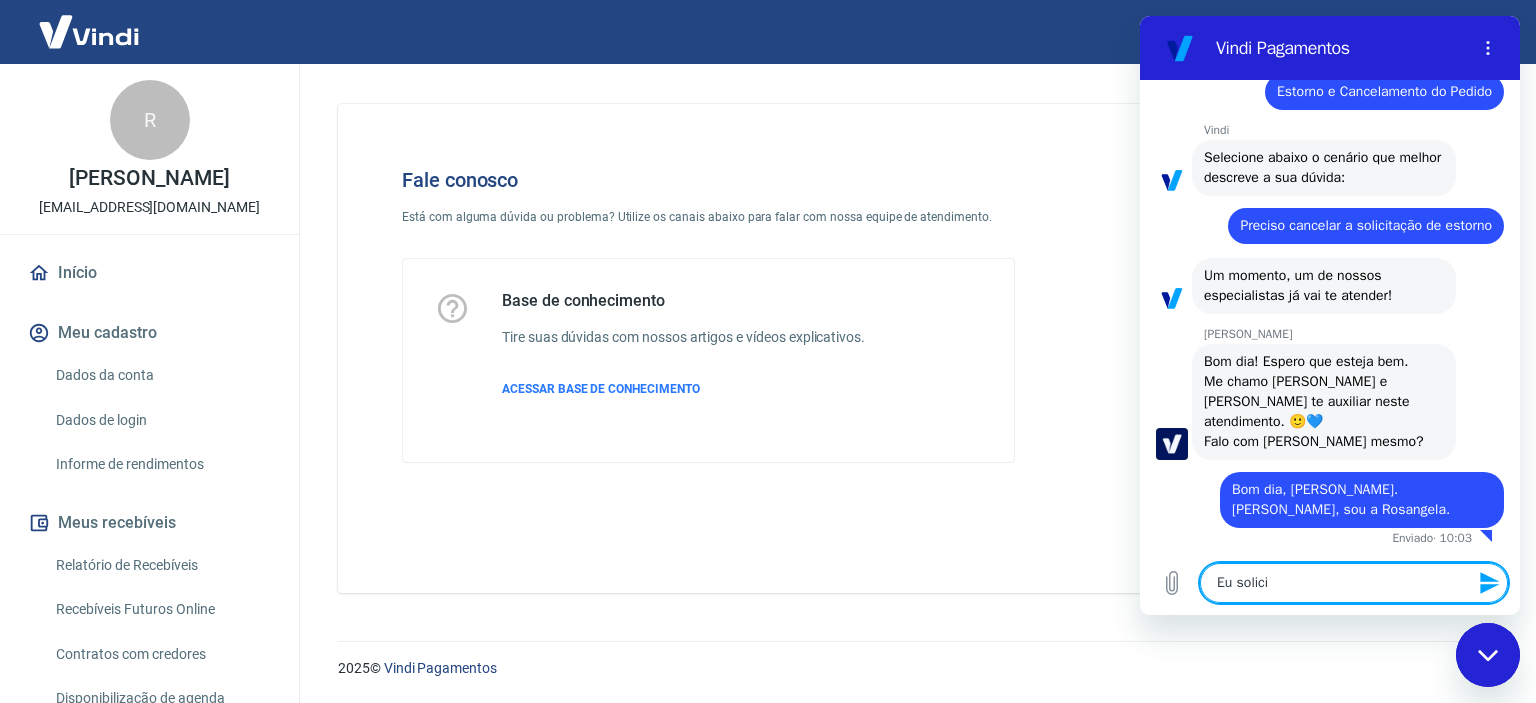 type on "Eu solicit" 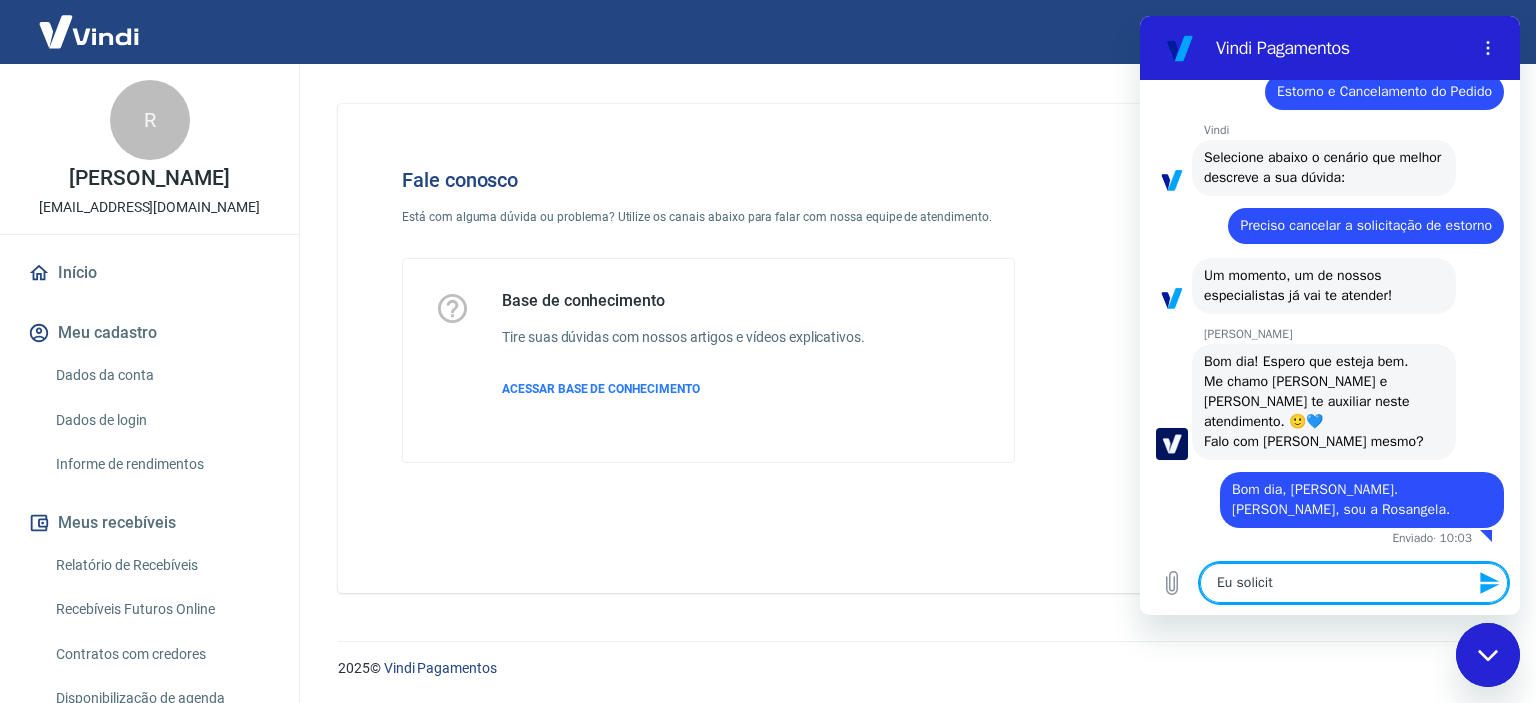 type on "Eu solicite" 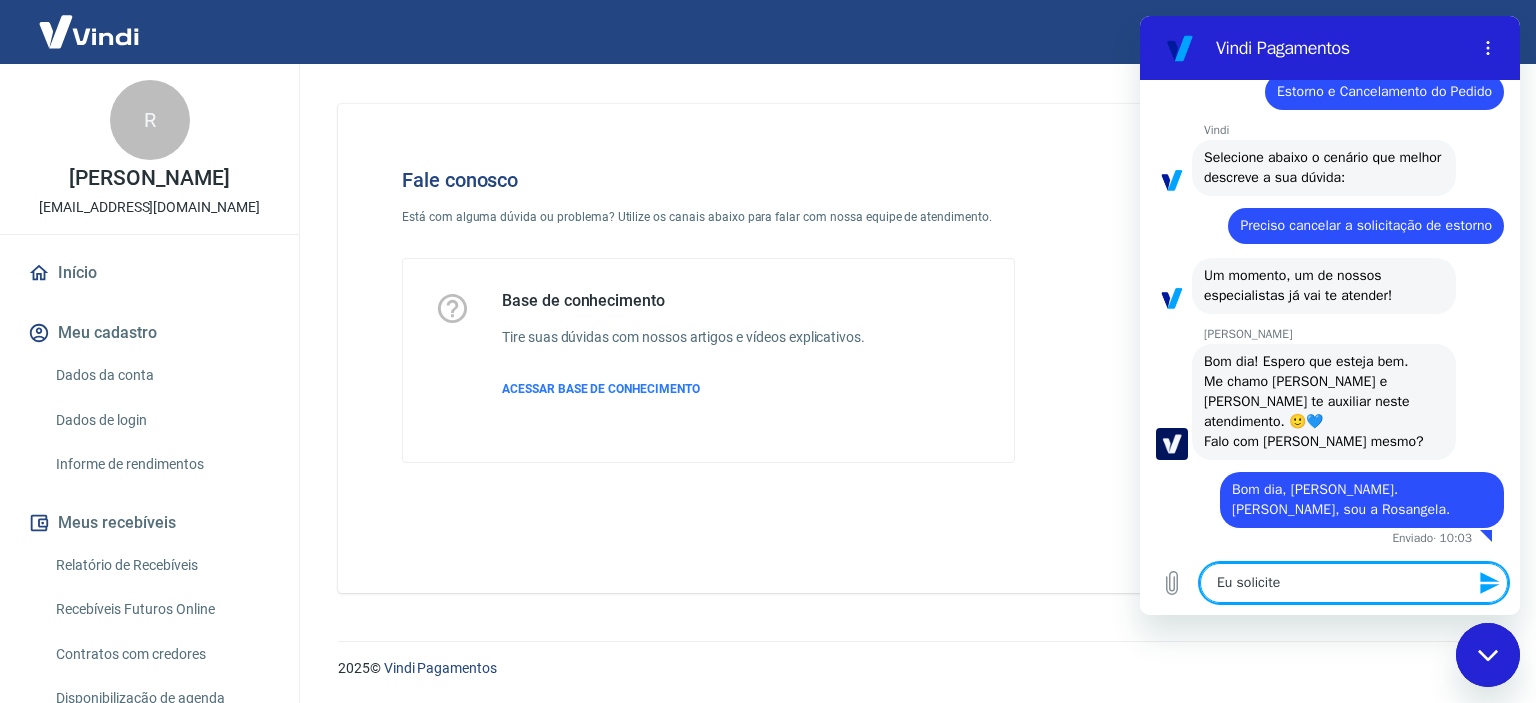 type on "Eu solicitei" 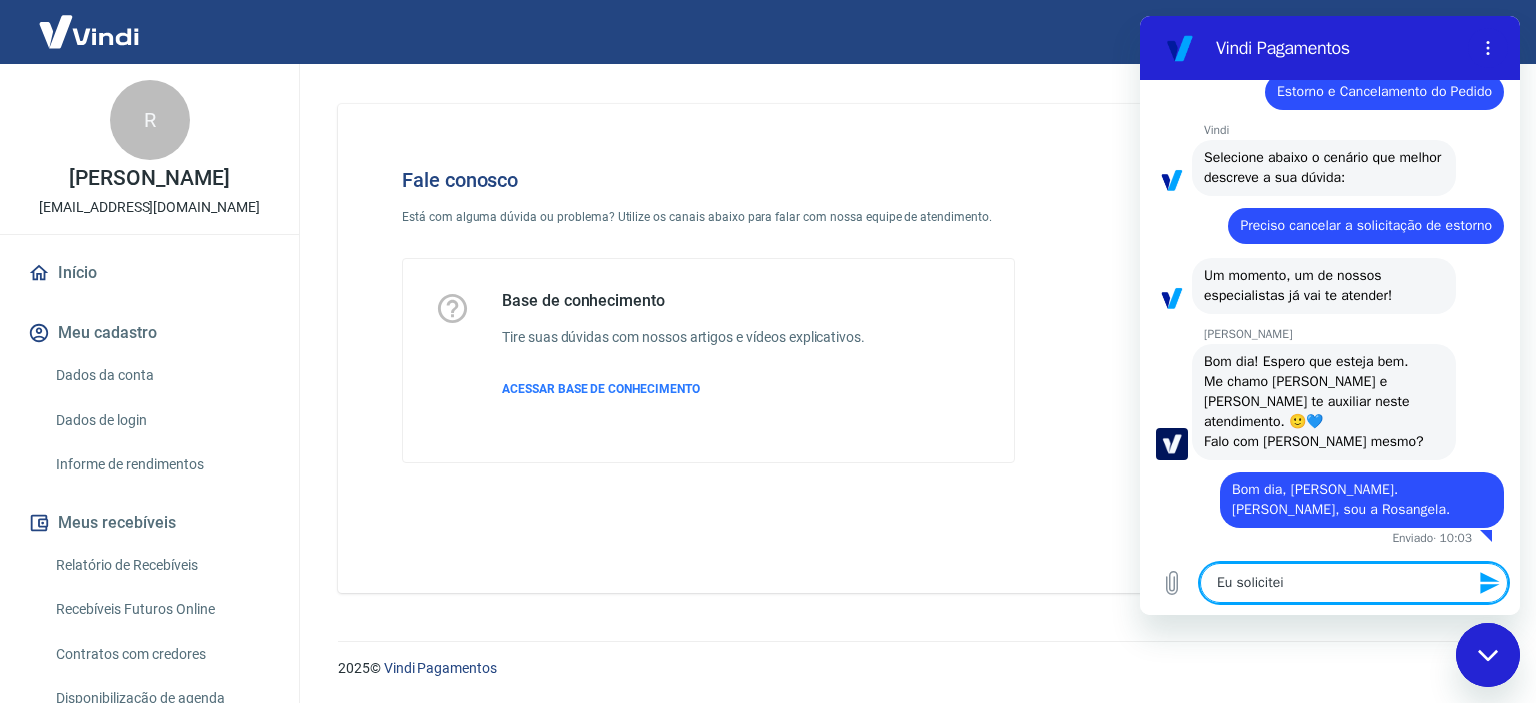 type on "Eu solicitei" 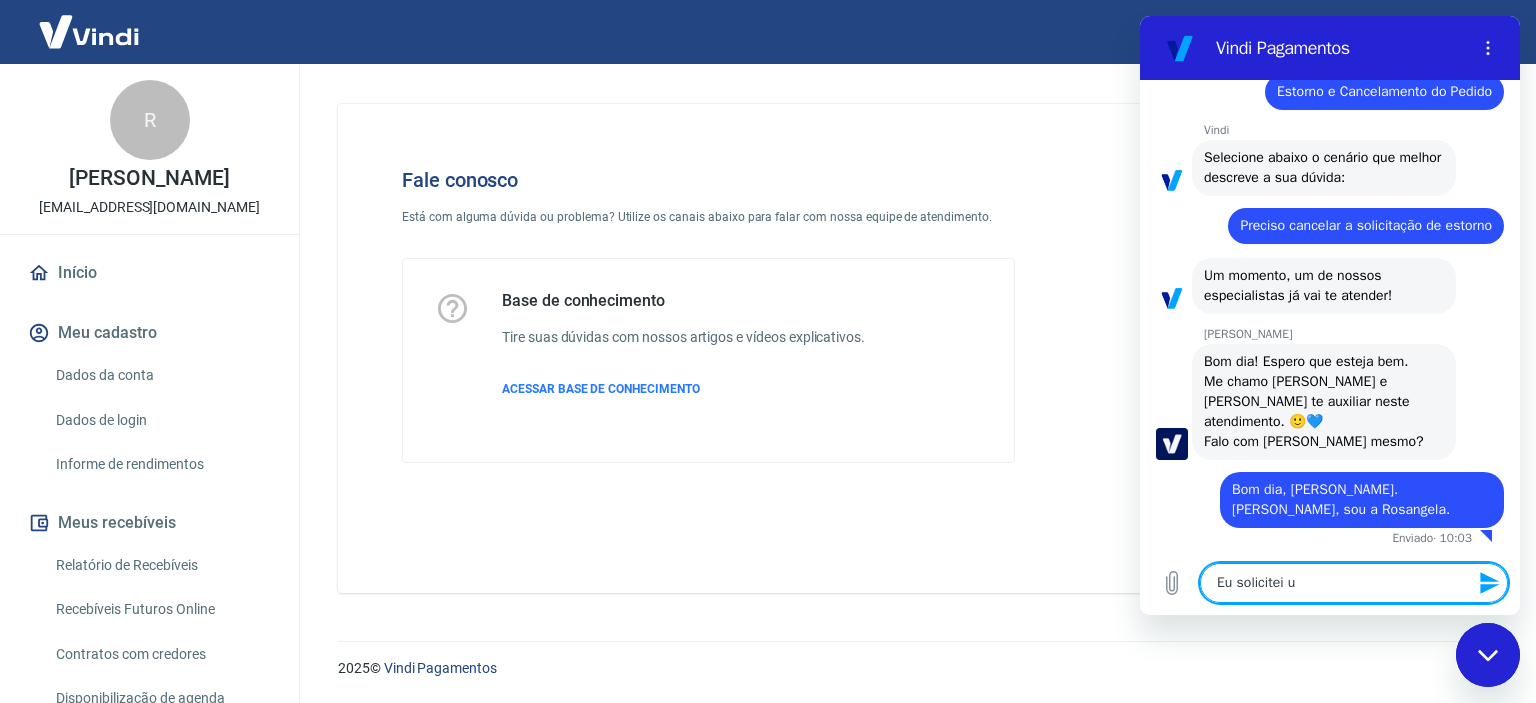 type on "Eu solicitei um" 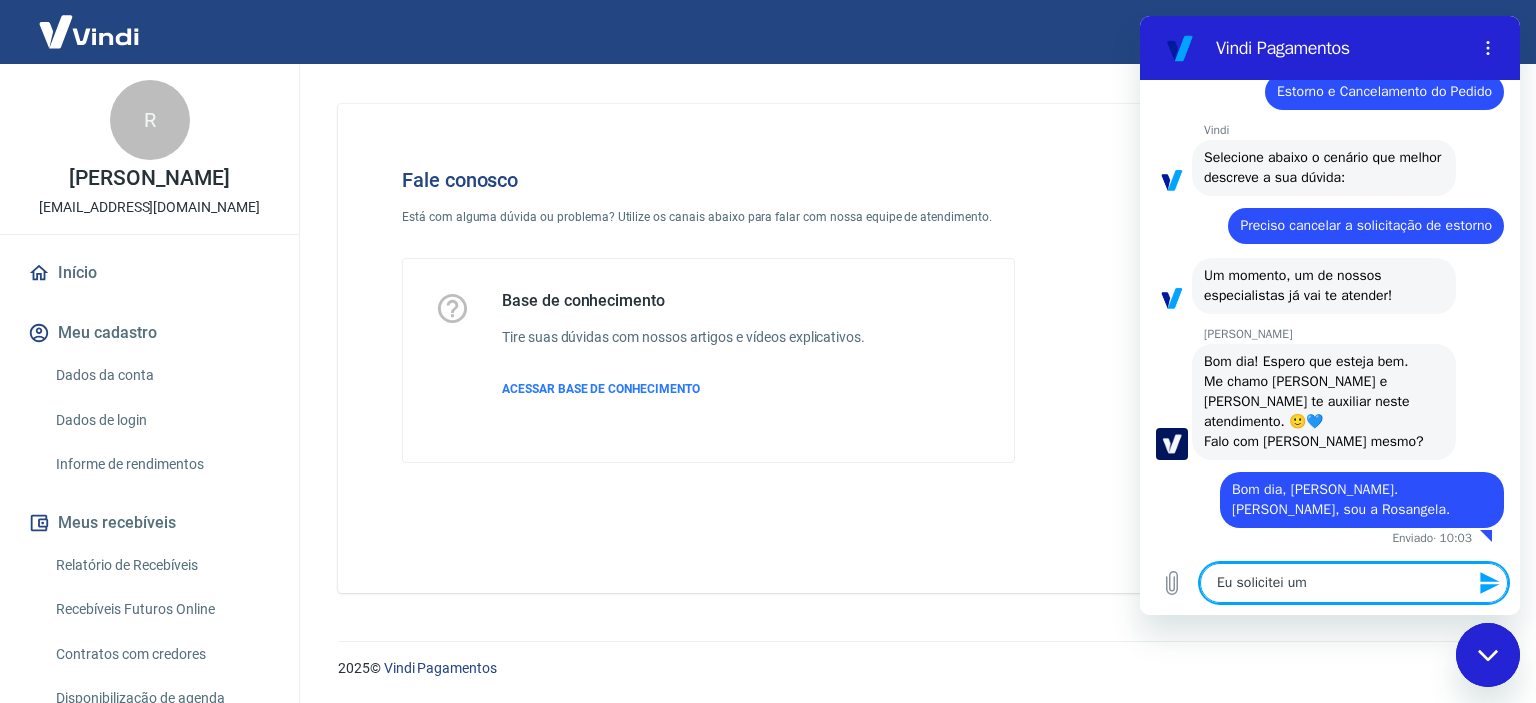 type on "Eu solicitei um" 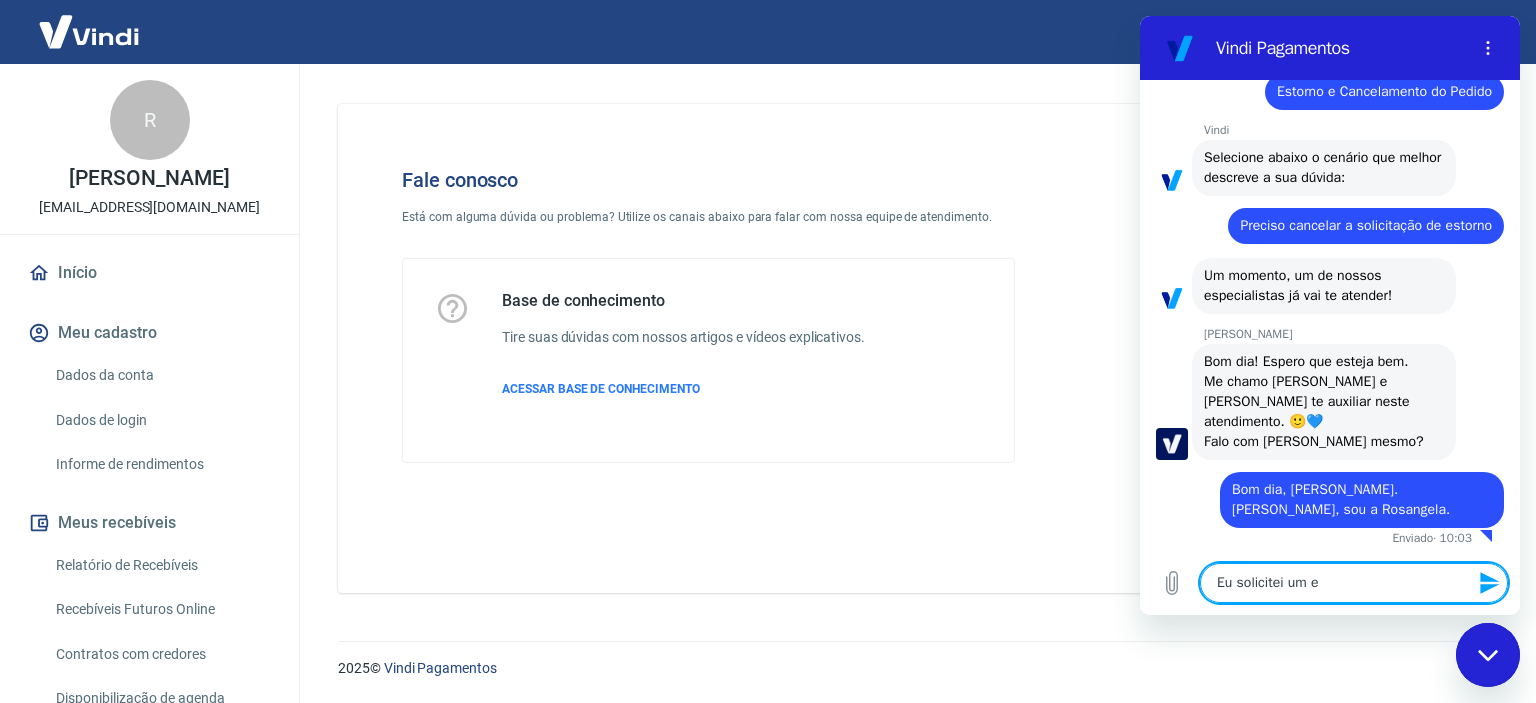 type on "Eu solicitei um es" 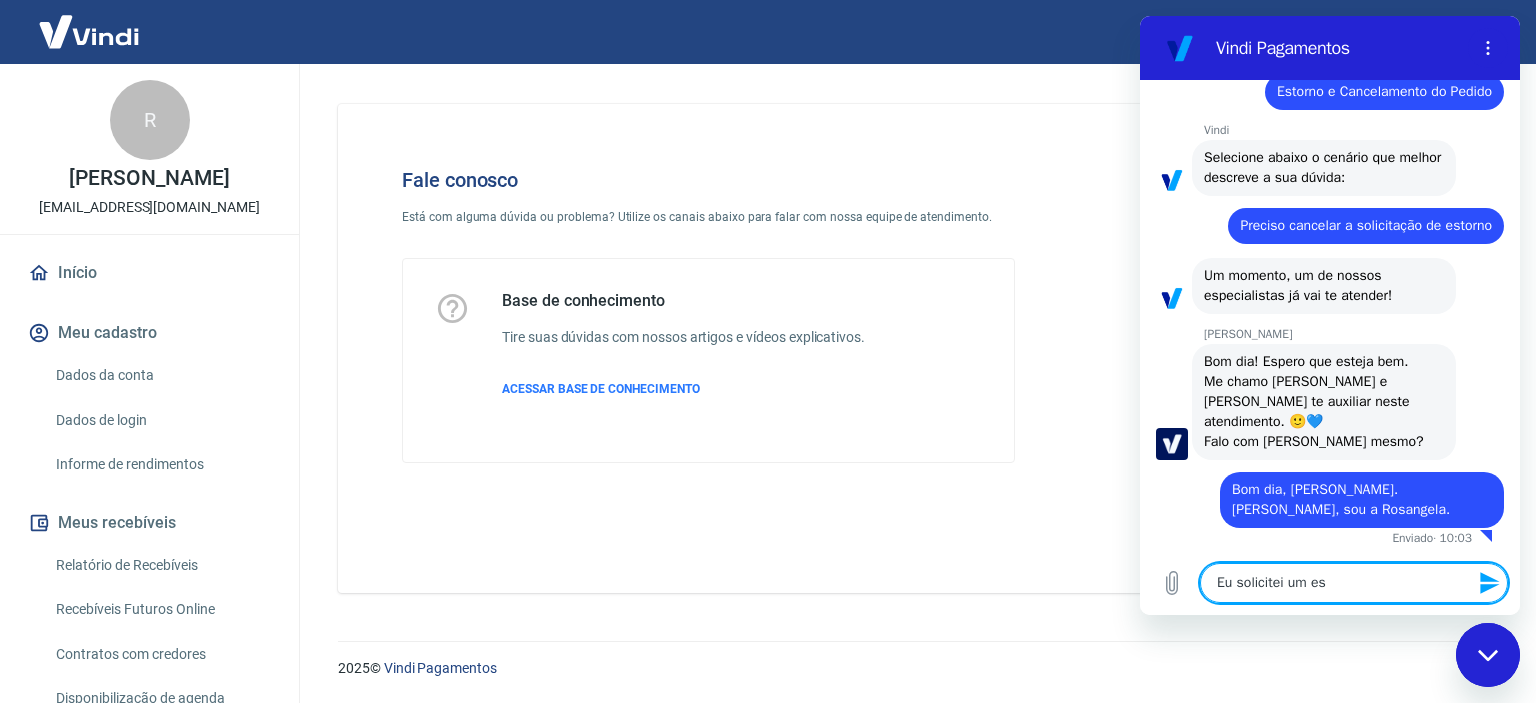 type on "Eu solicitei um est" 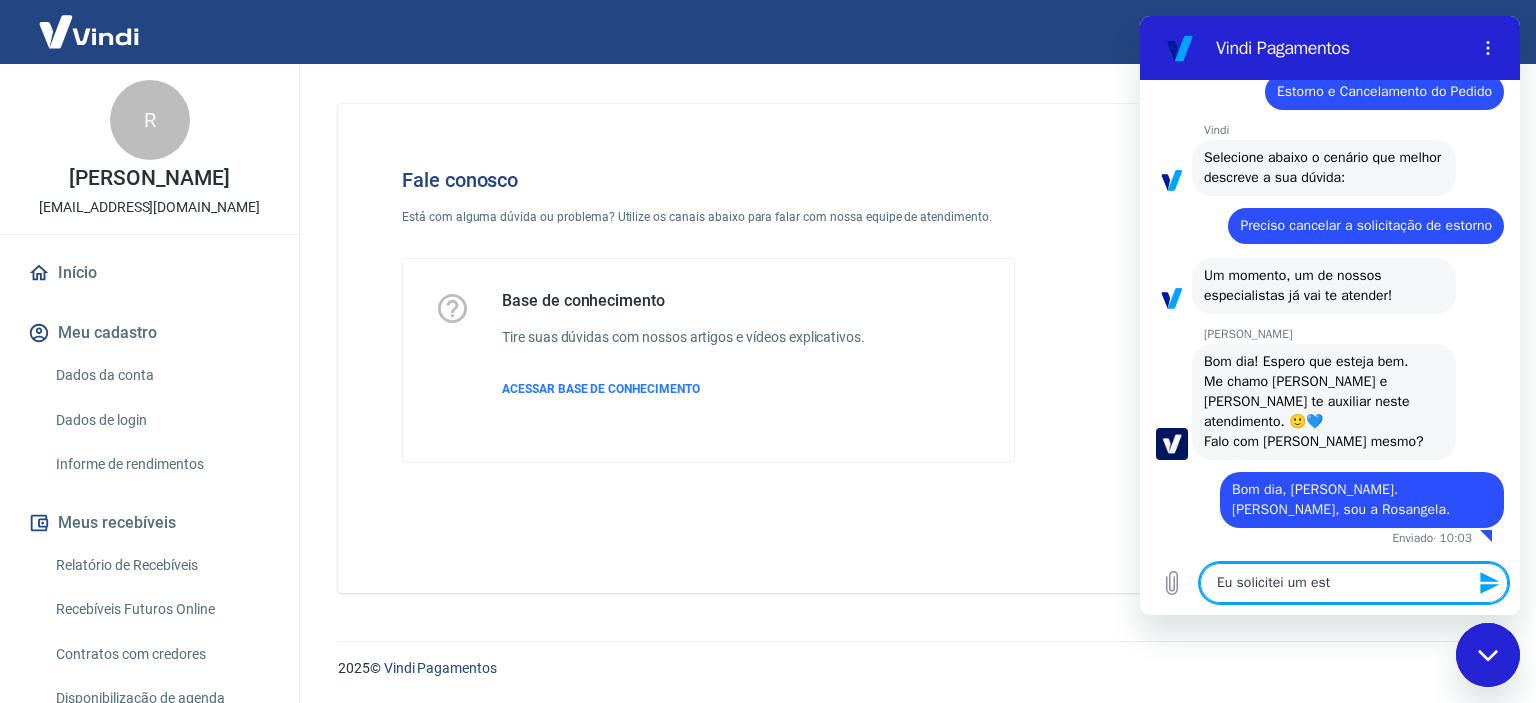 type on "Eu solicitei um esto" 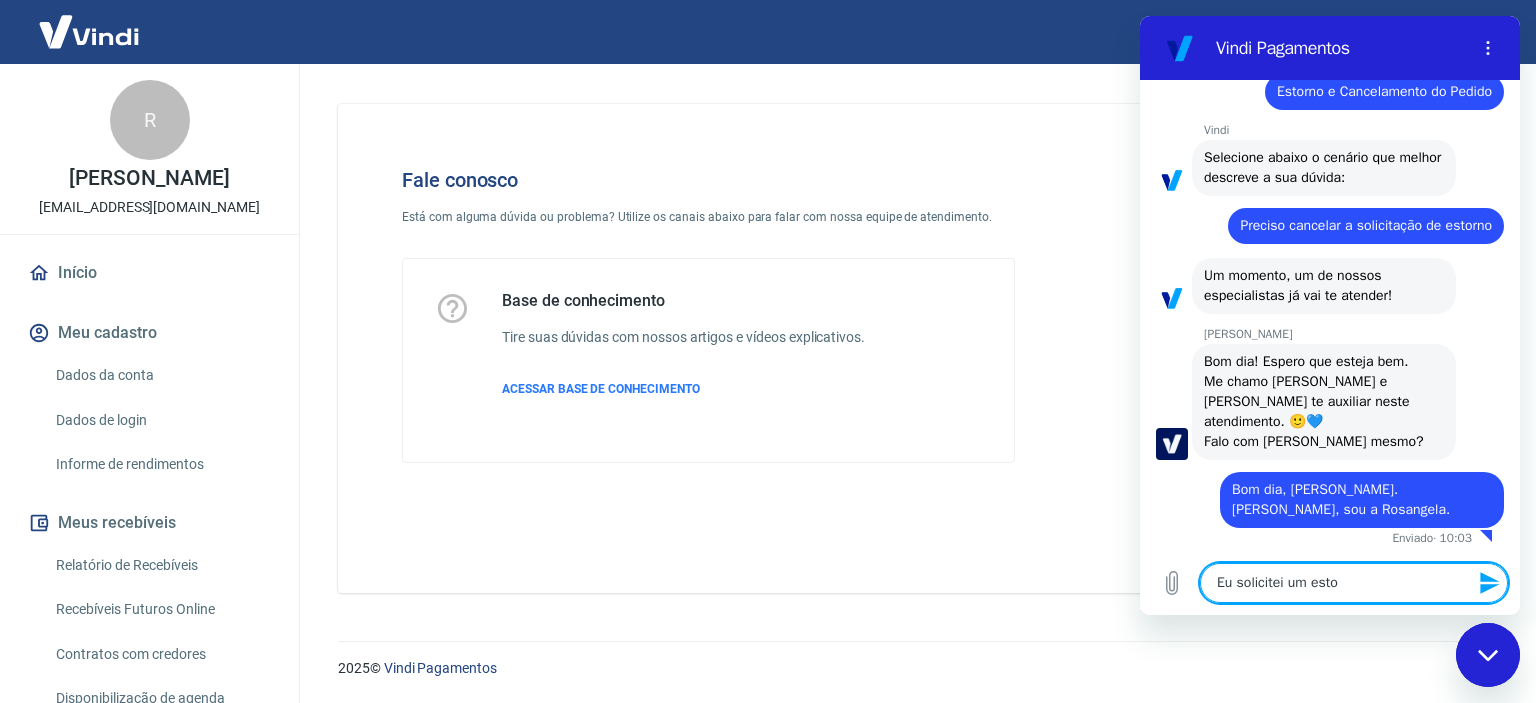 type on "Eu solicitei um estor" 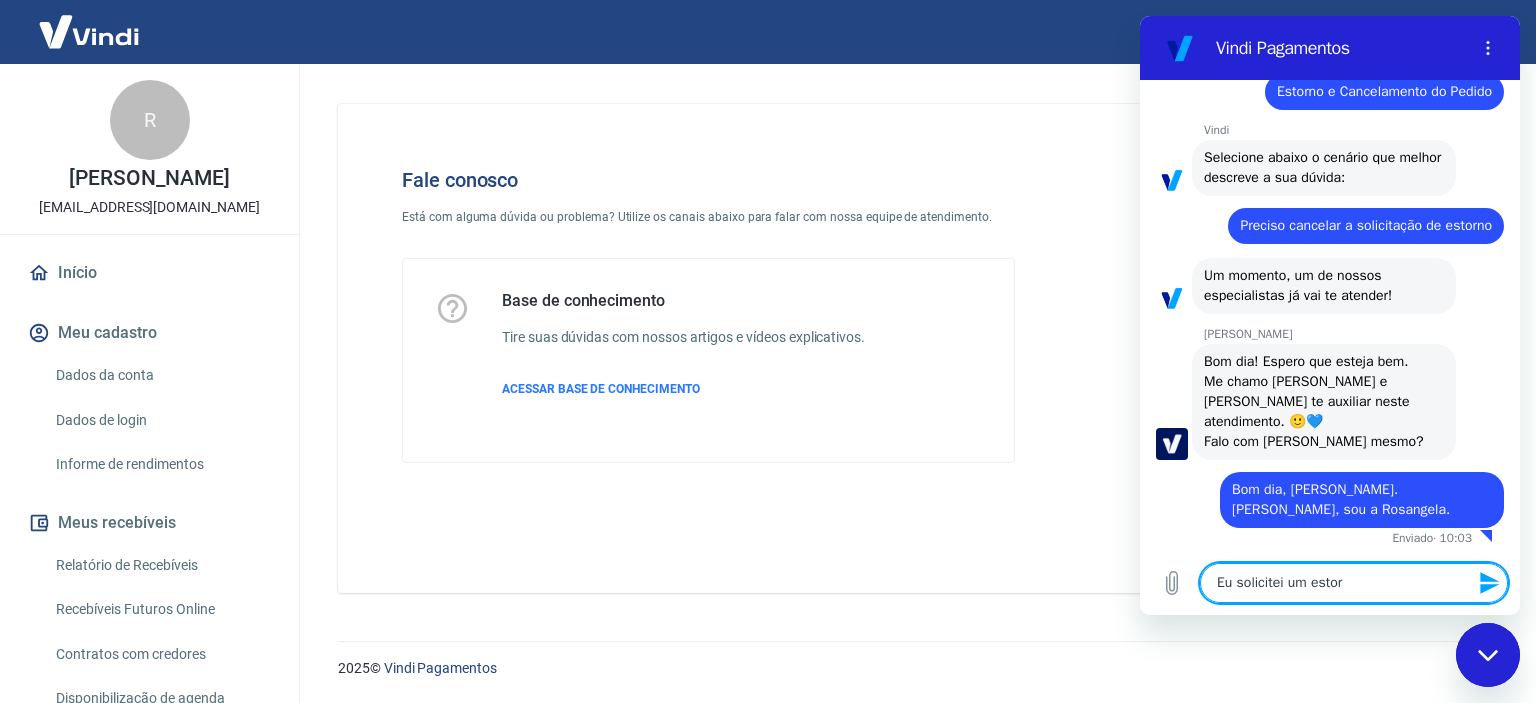 type on "Eu solicitei um estorn" 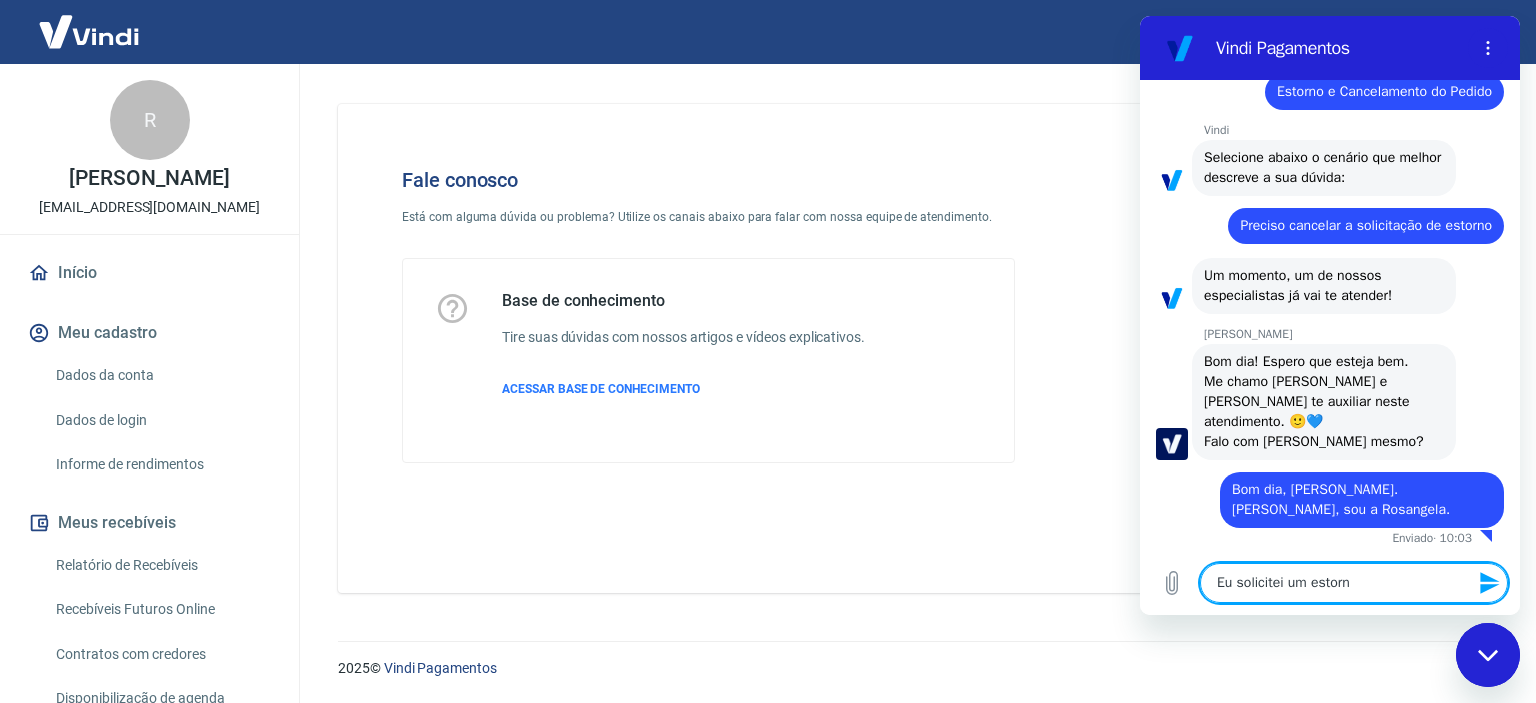type on "Eu solicitei um estorno" 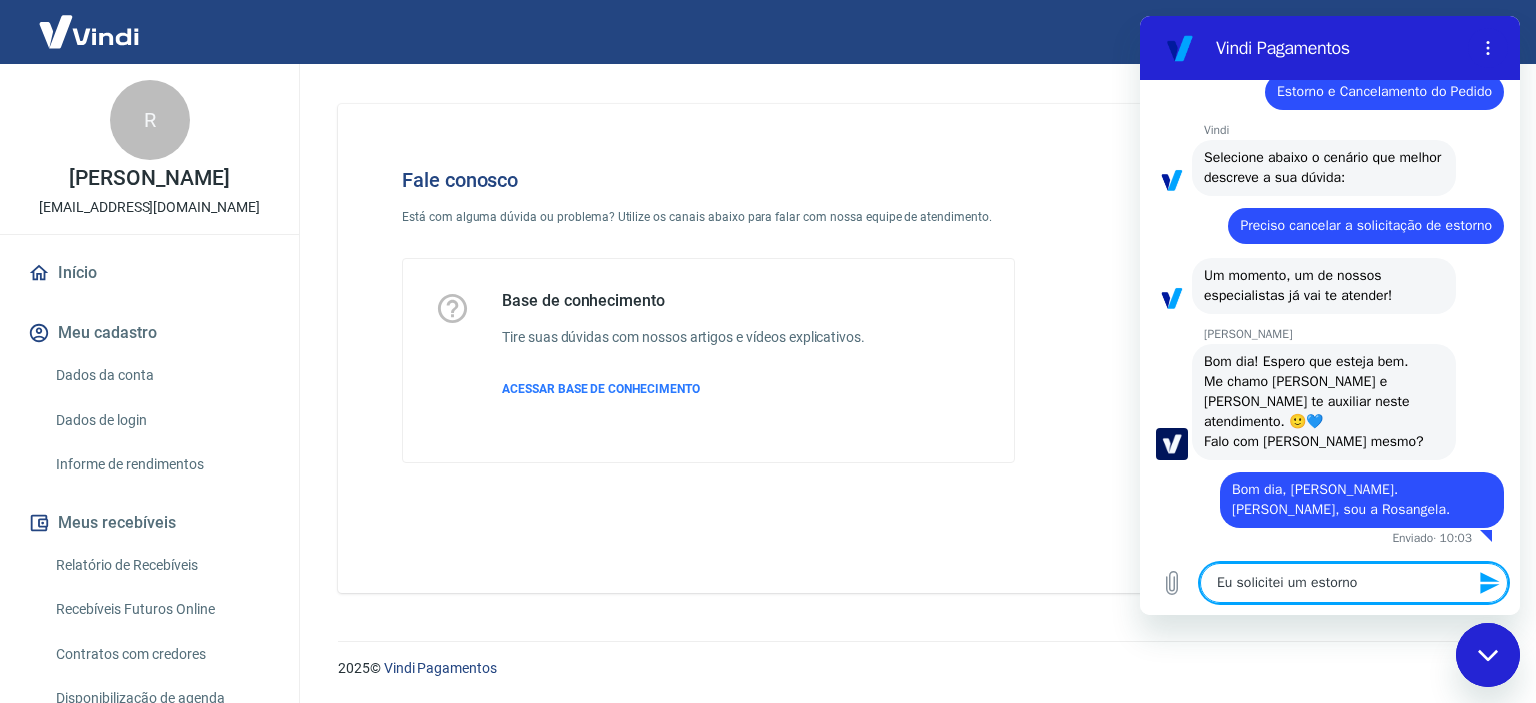 type on "Eu solicitei um estorno" 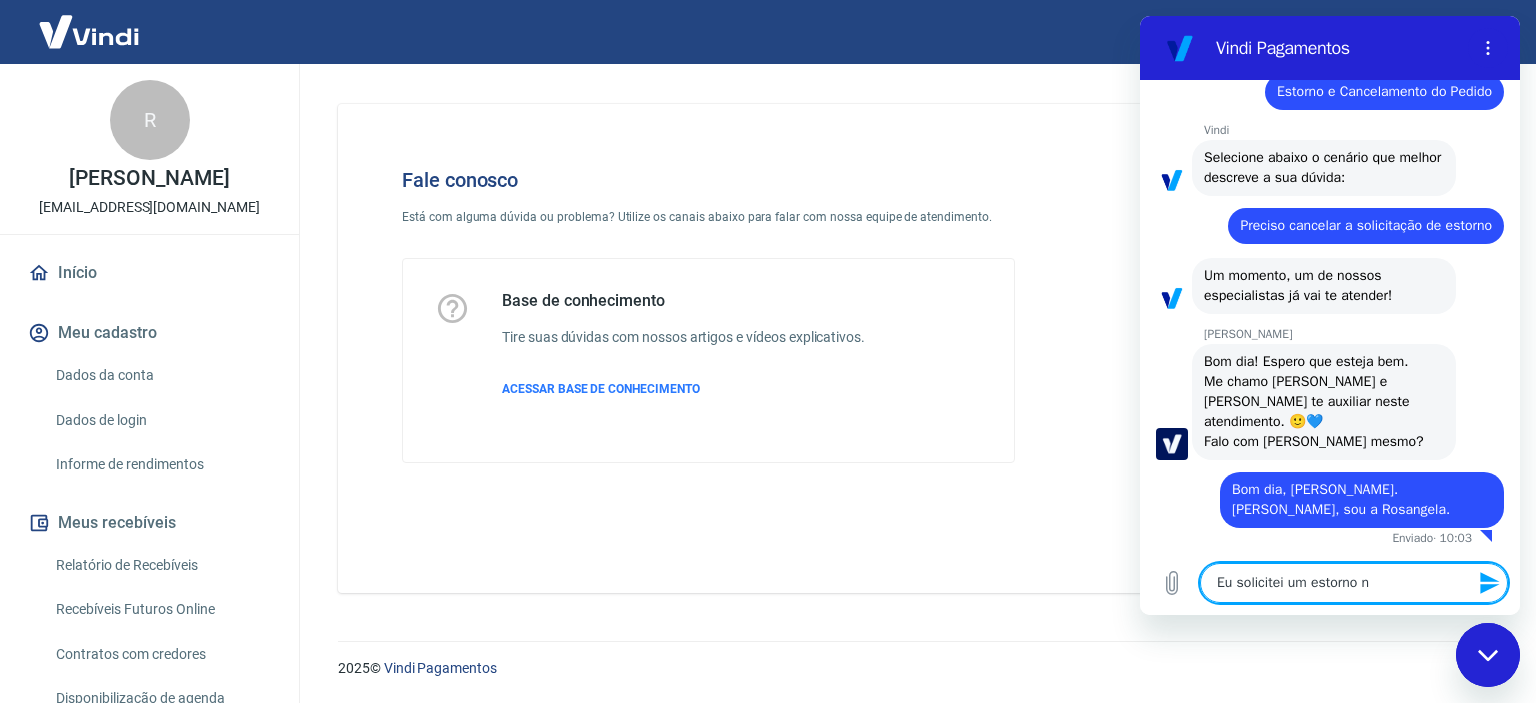 type on "Eu solicitei um estorno no" 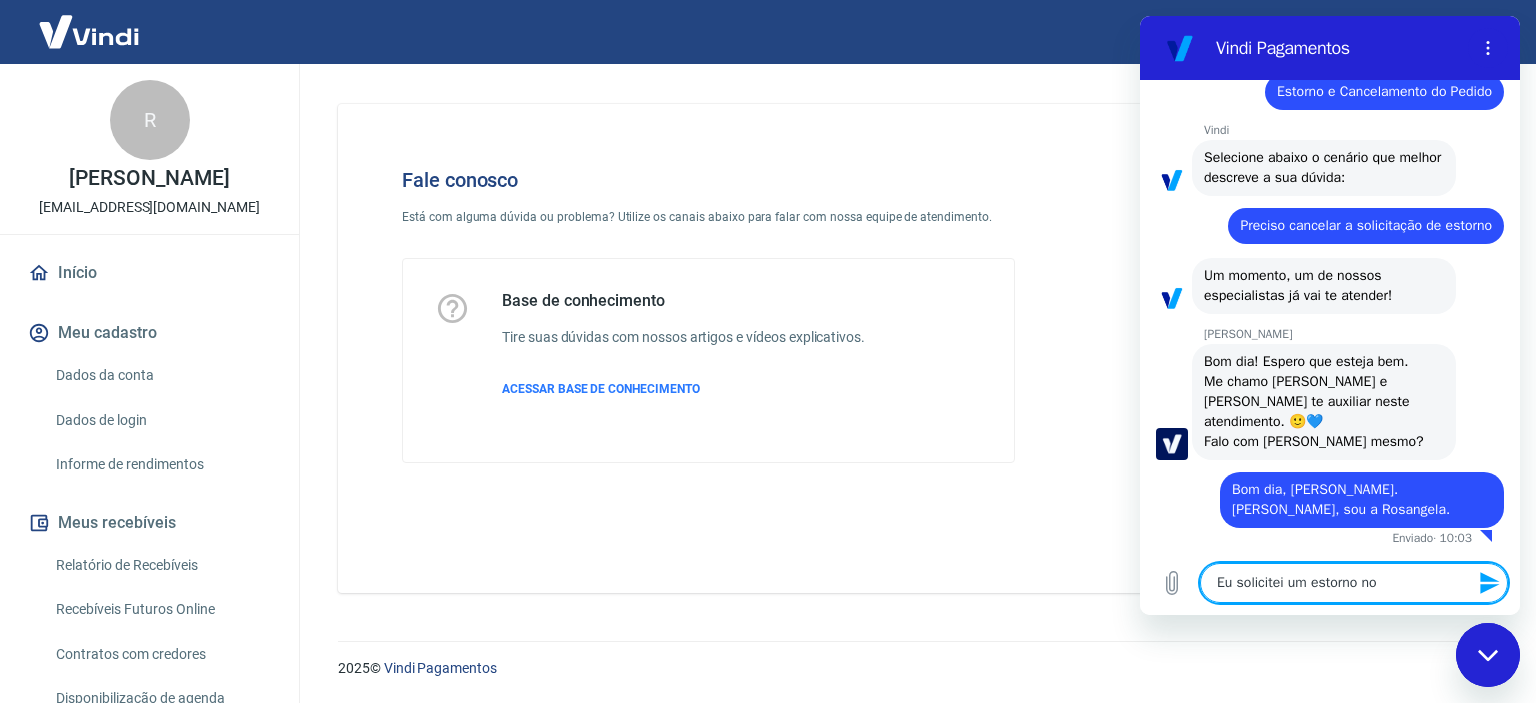 type on "Eu solicitei um estorno no" 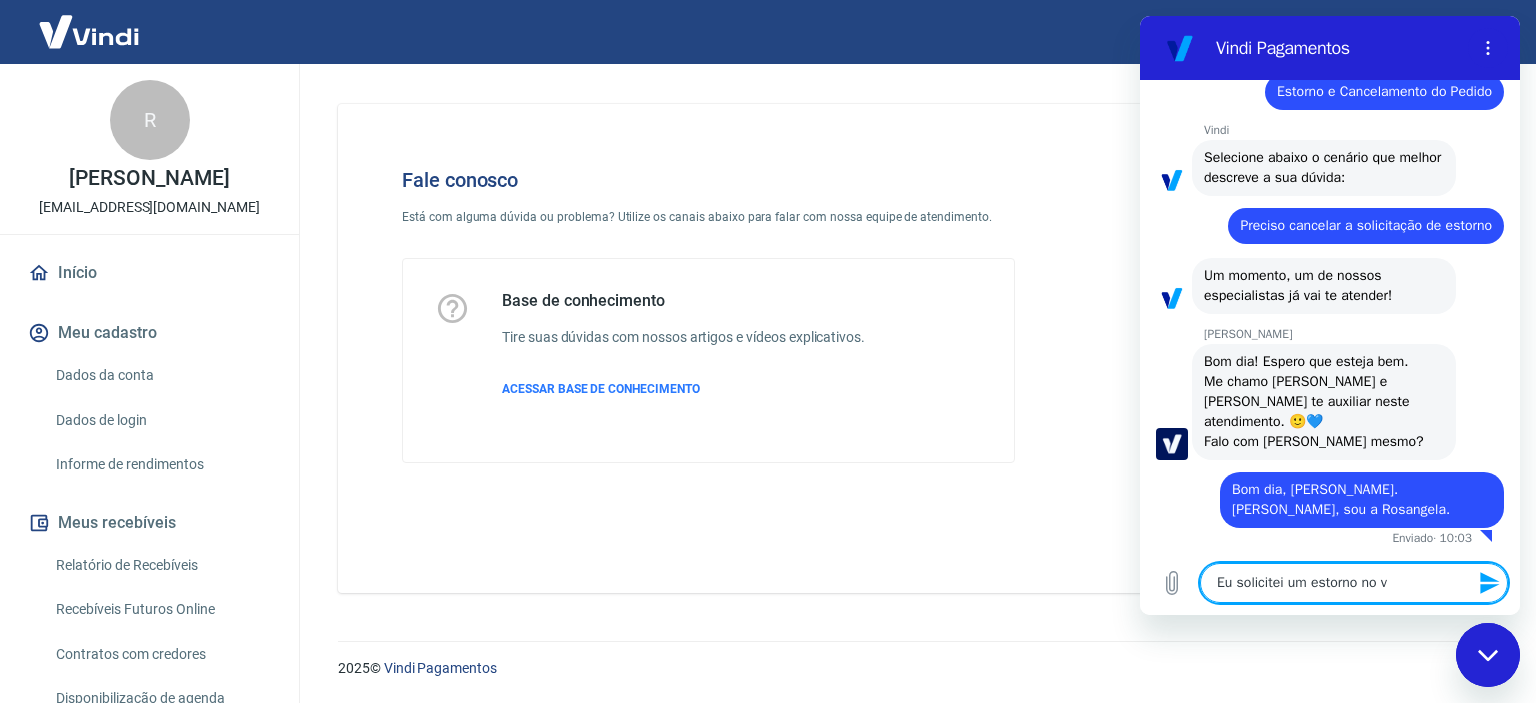 type on "Eu solicitei um estorno no va" 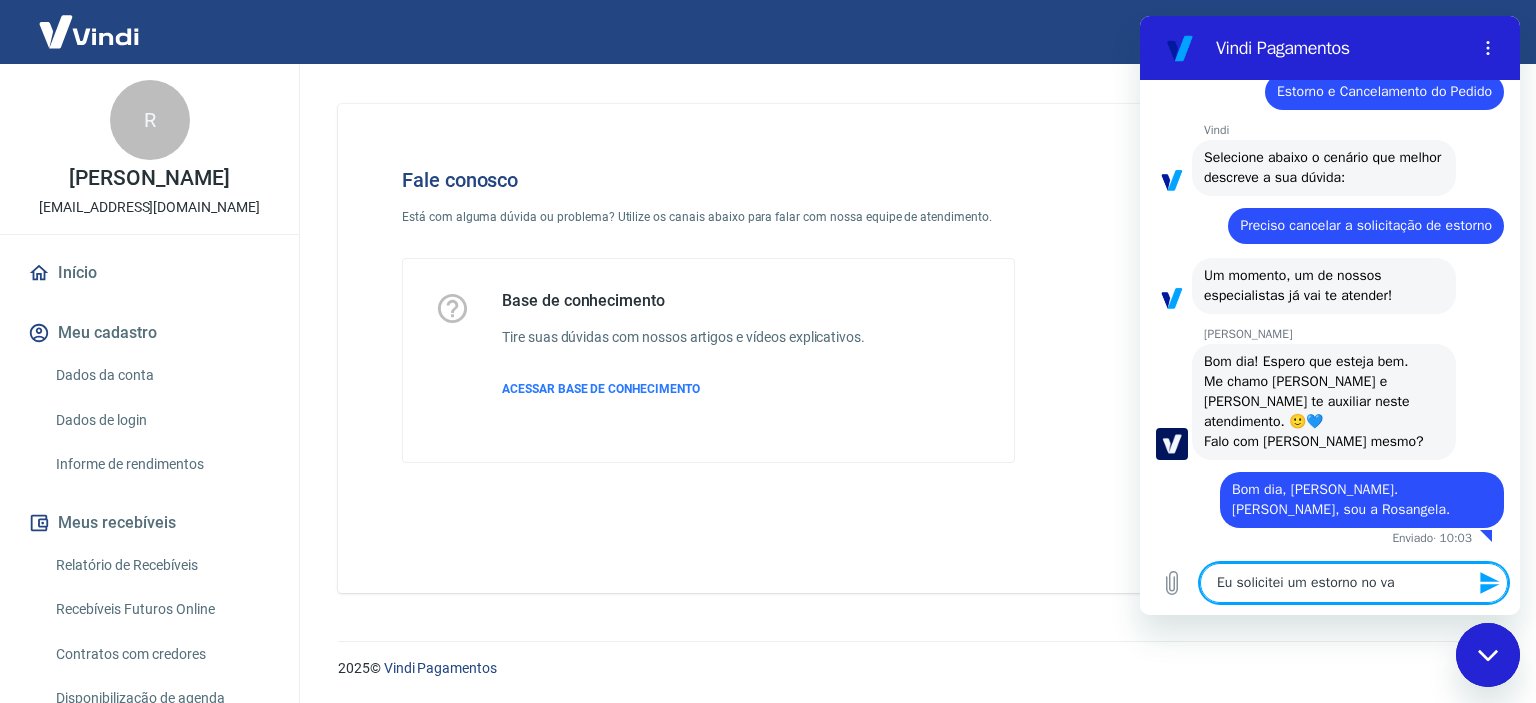 type on "Eu solicitei um estorno no val" 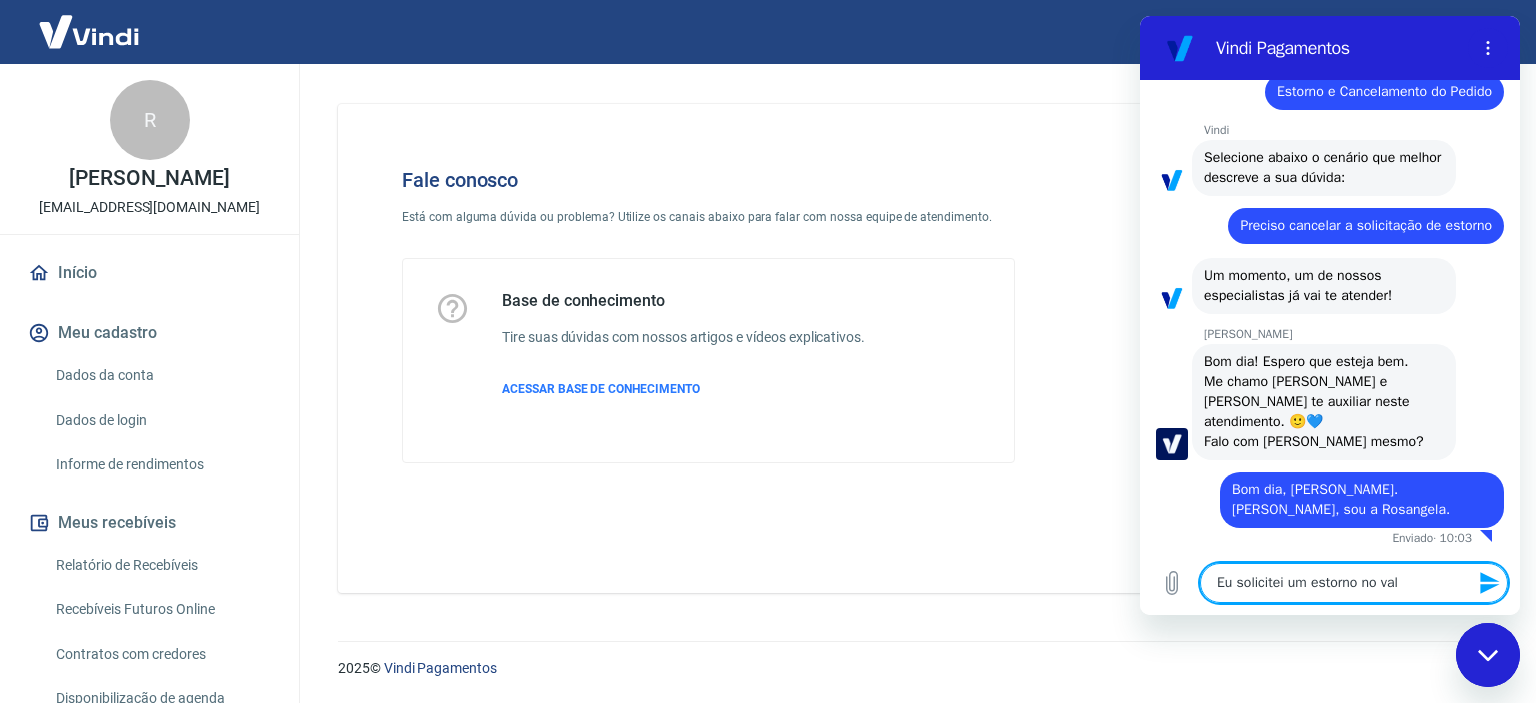 type on "Eu solicitei um estorno no valo" 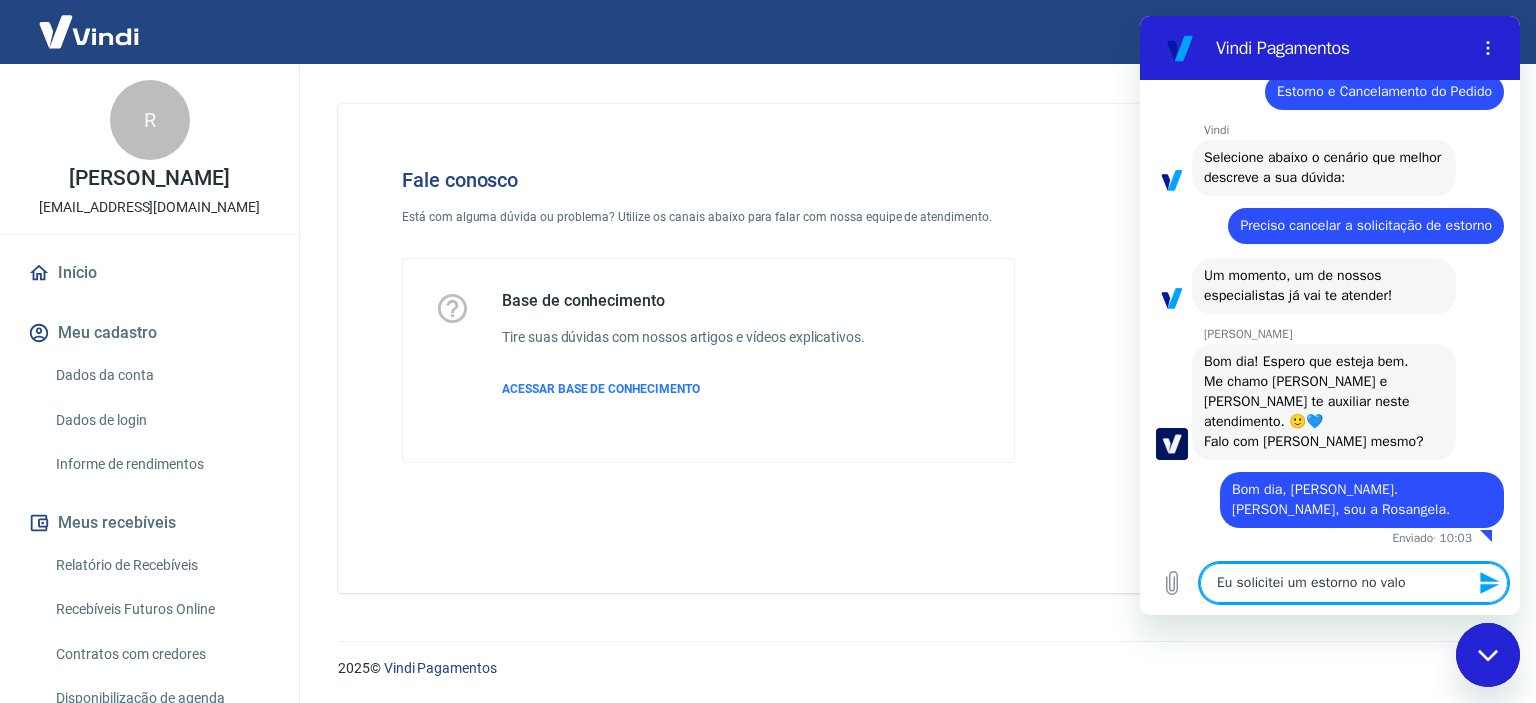 type on "Eu solicitei um estorno no valor" 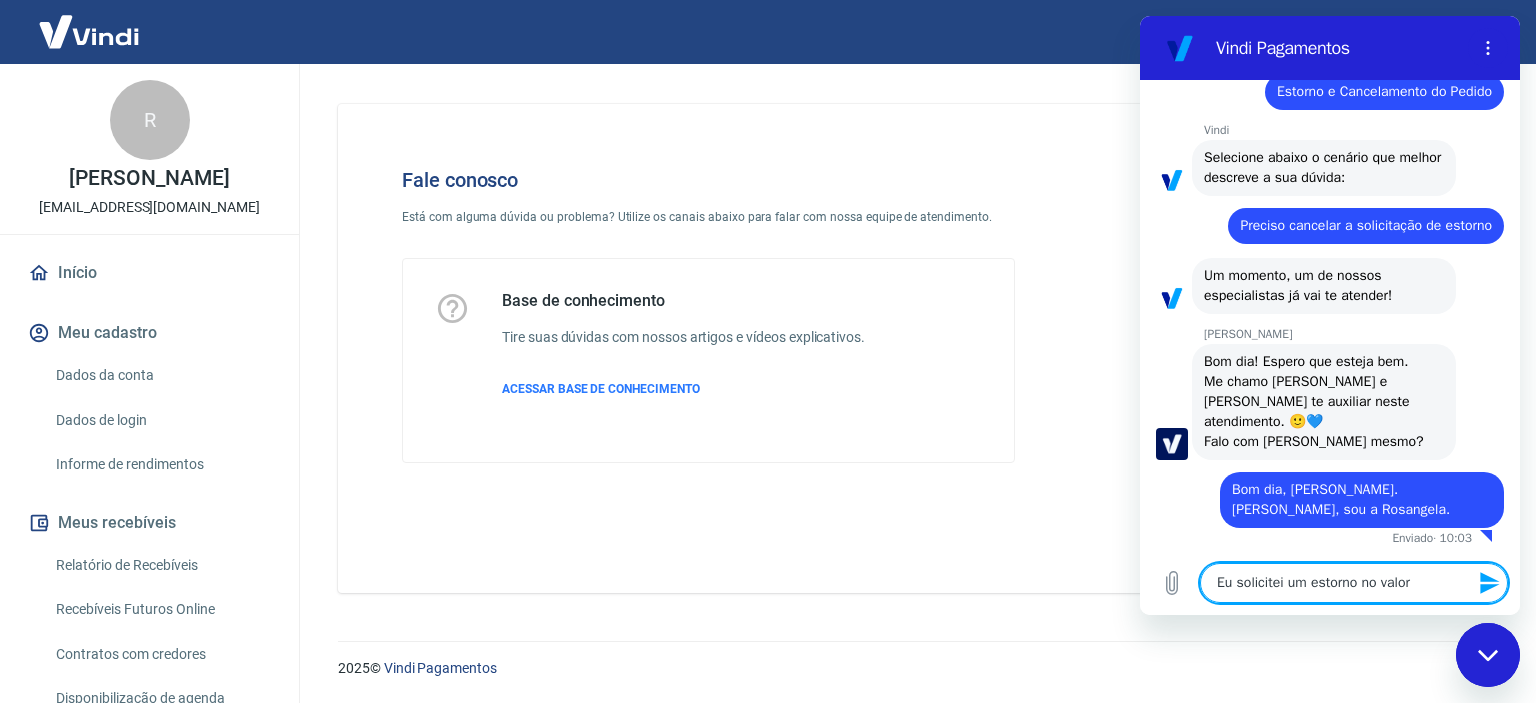 type on "Eu solicitei um estorno no valor" 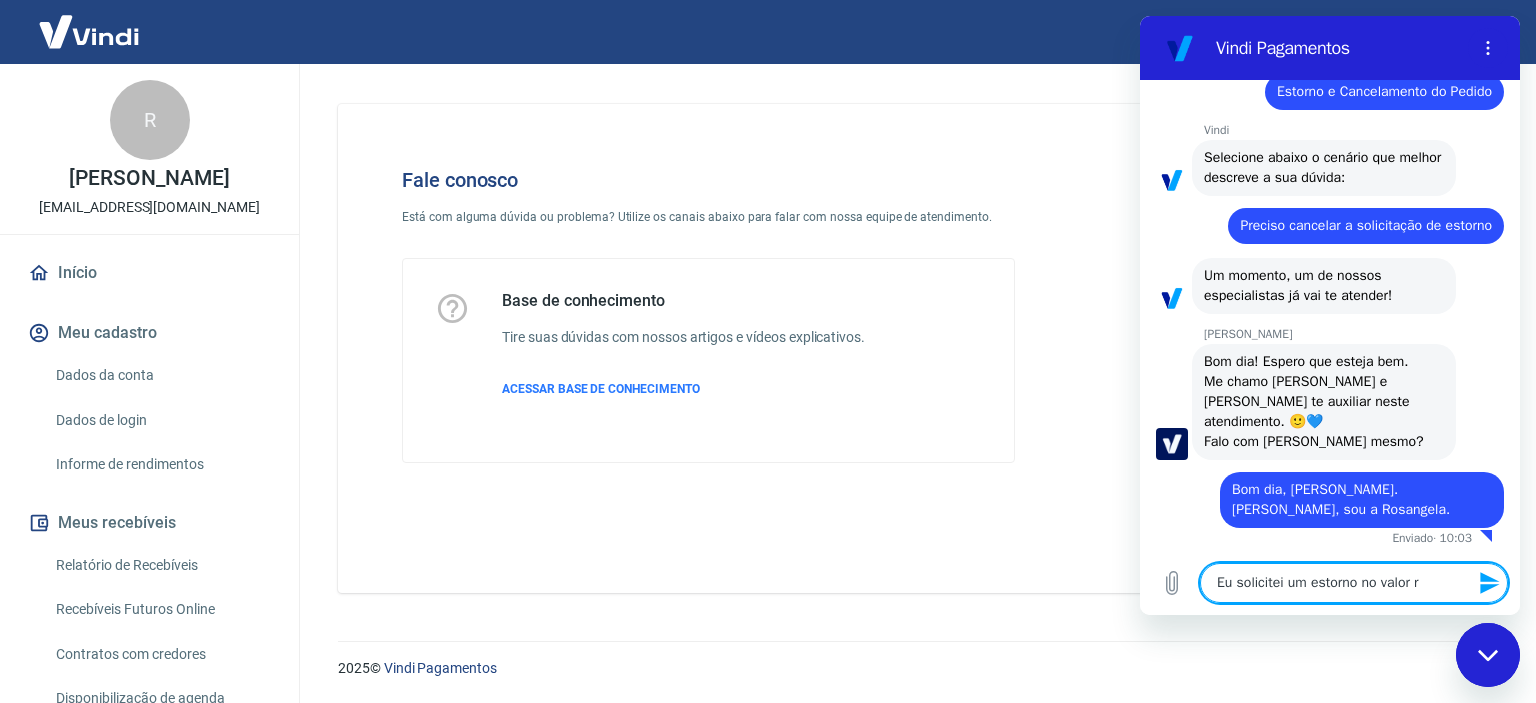 type on "Eu solicitei um estorno no valor re" 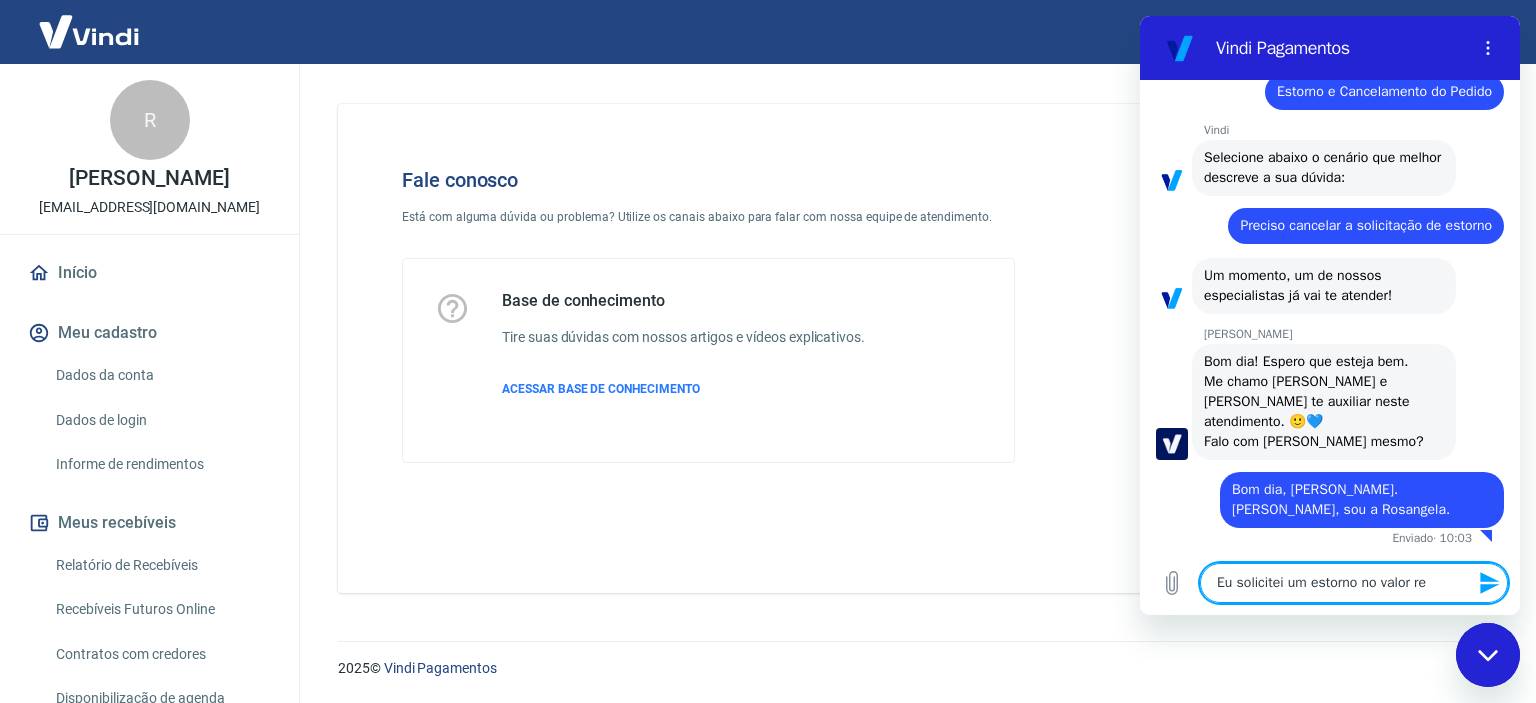 type on "Eu solicitei um estorno no valor rec" 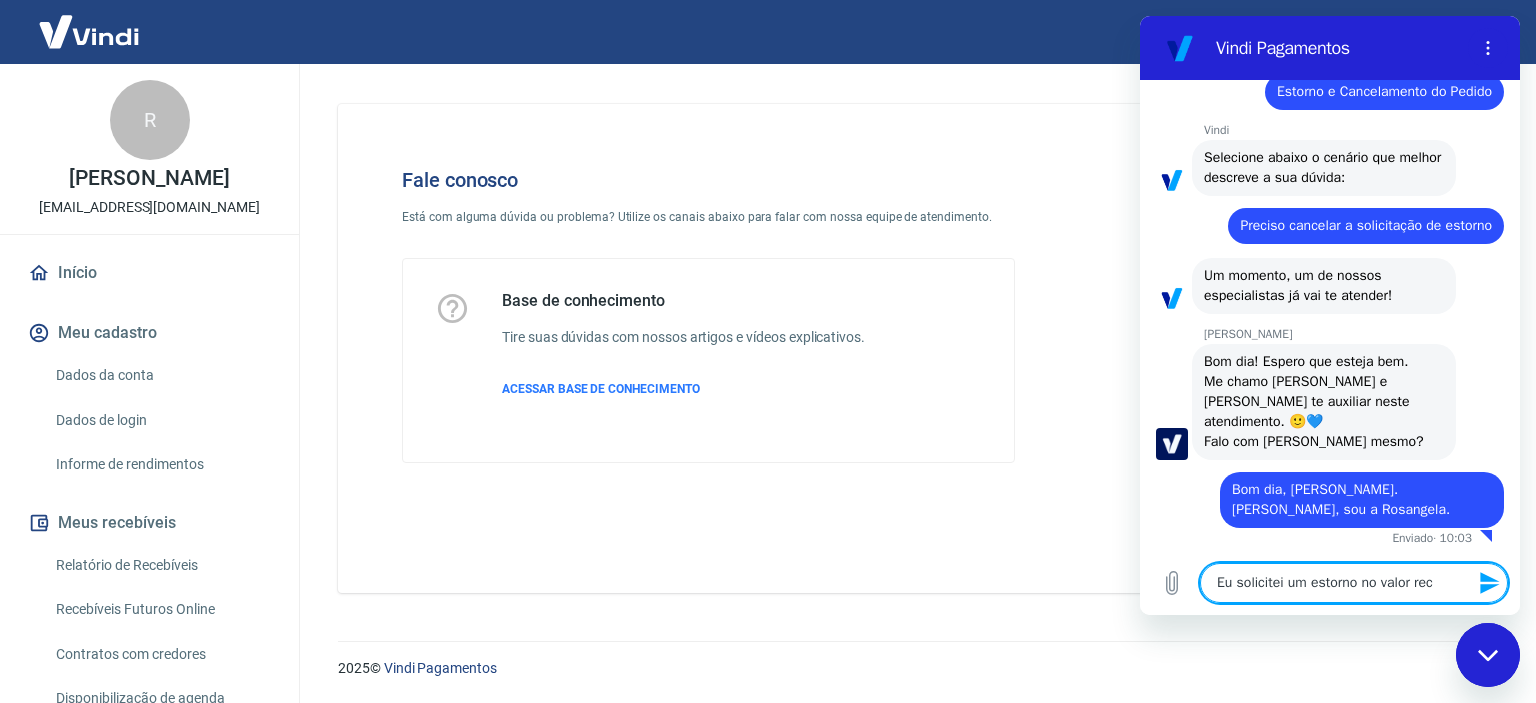 type on "Eu solicitei um estorno no valor rece" 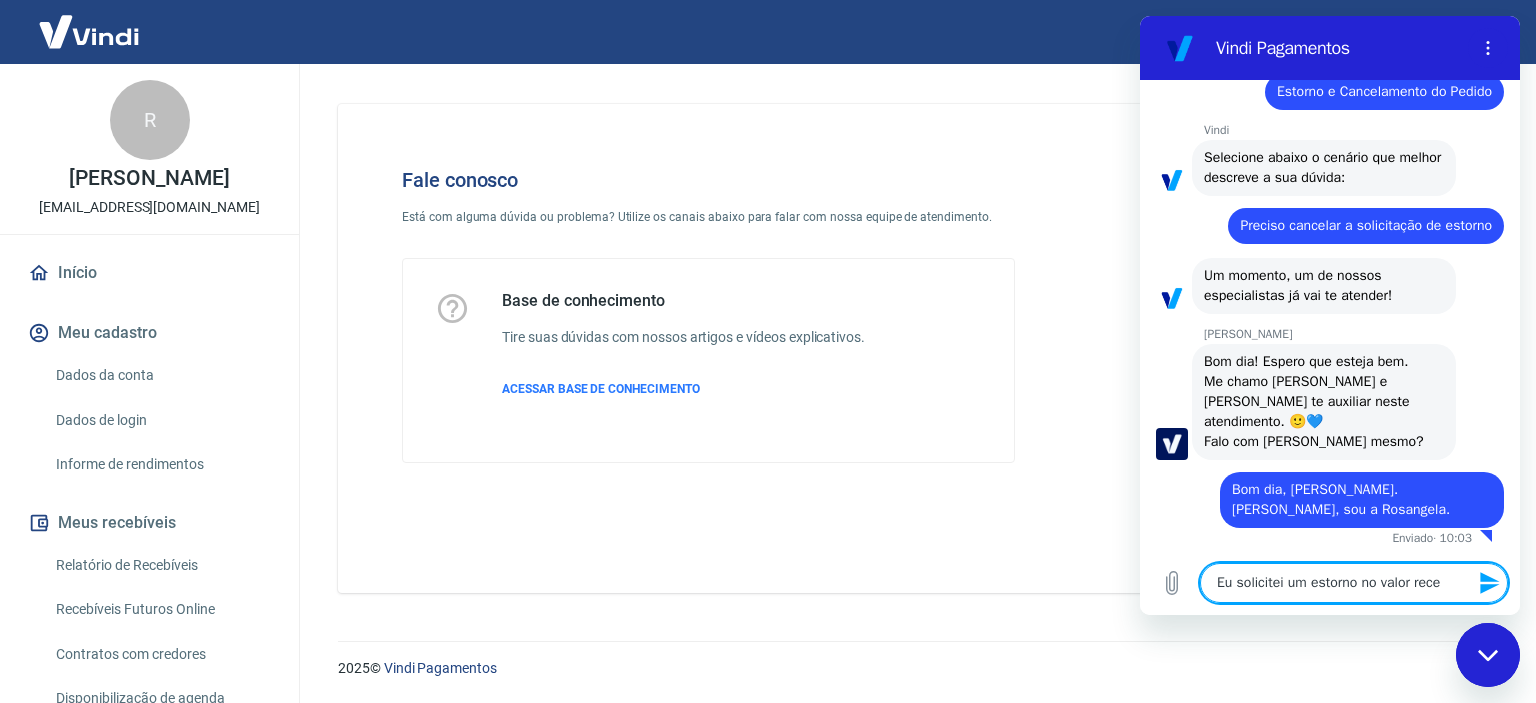 type on "Eu solicitei um estorno no valor receb" 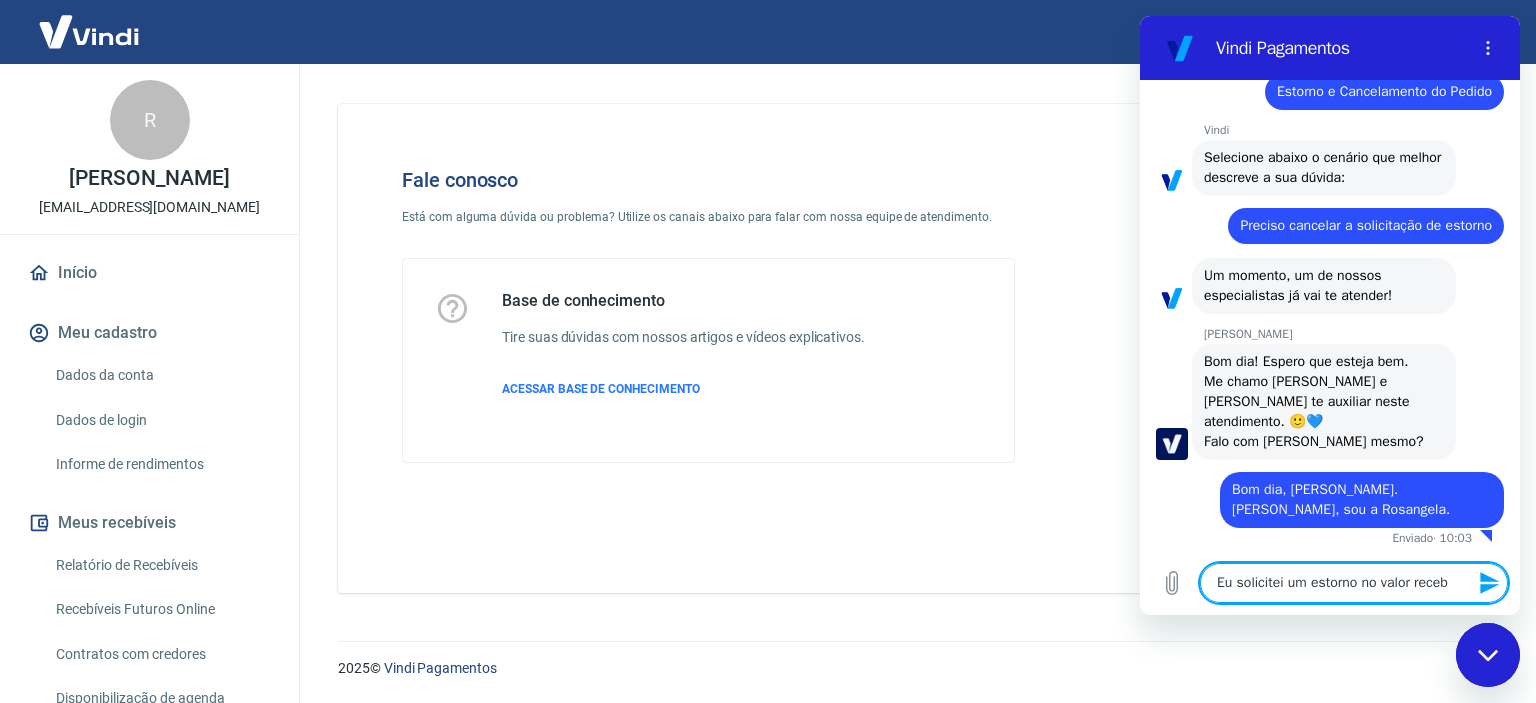 type on "Eu solicitei um estorno no valor recebi" 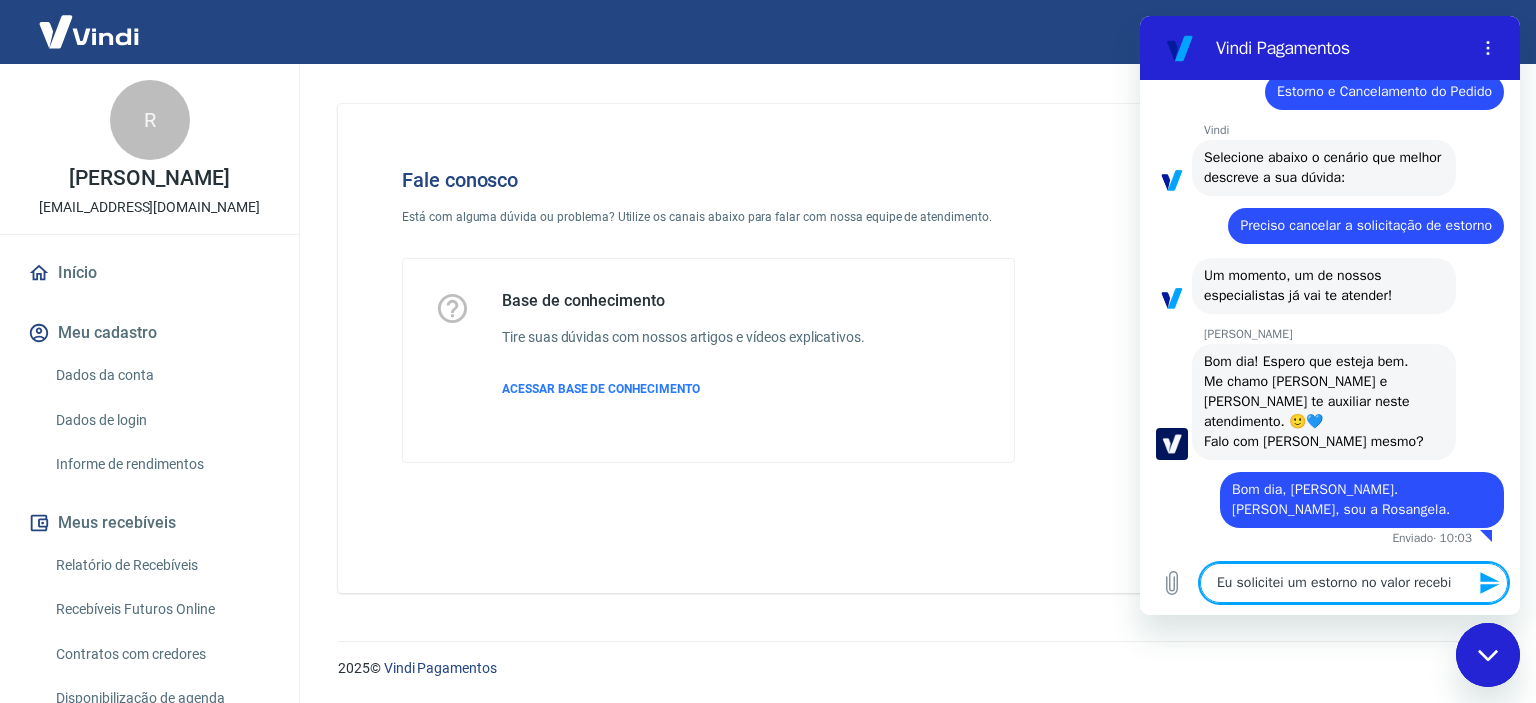 type on "x" 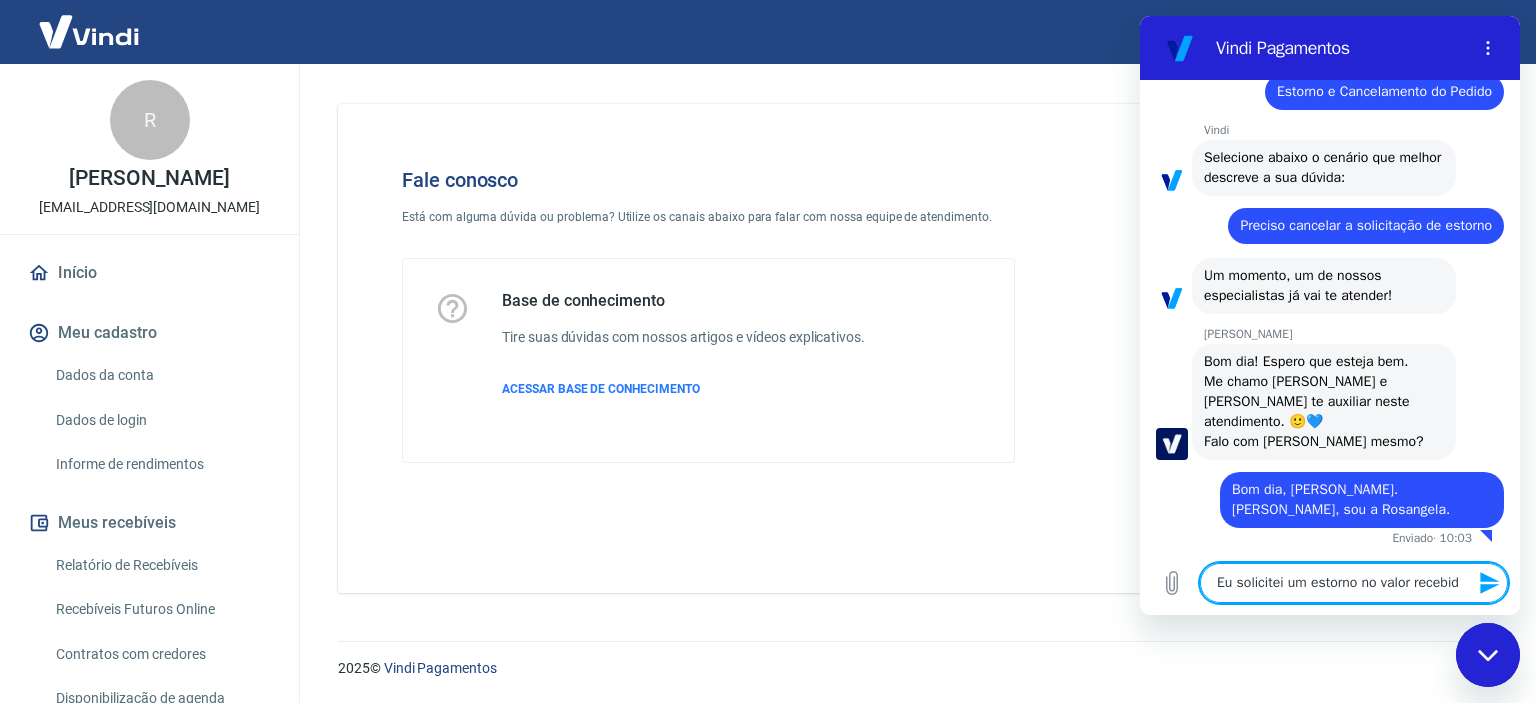 type on "x" 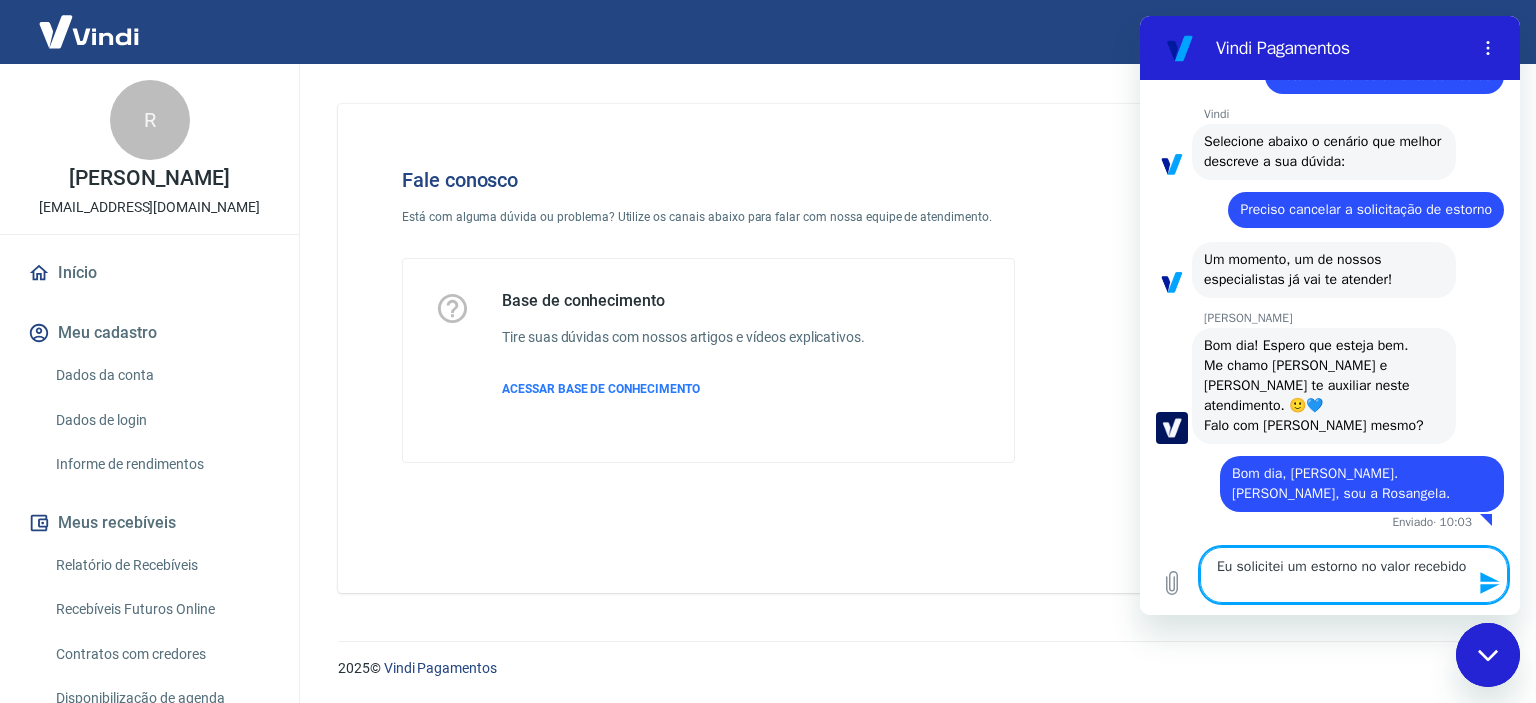 type on "Eu solicitei um estorno no valor recebido," 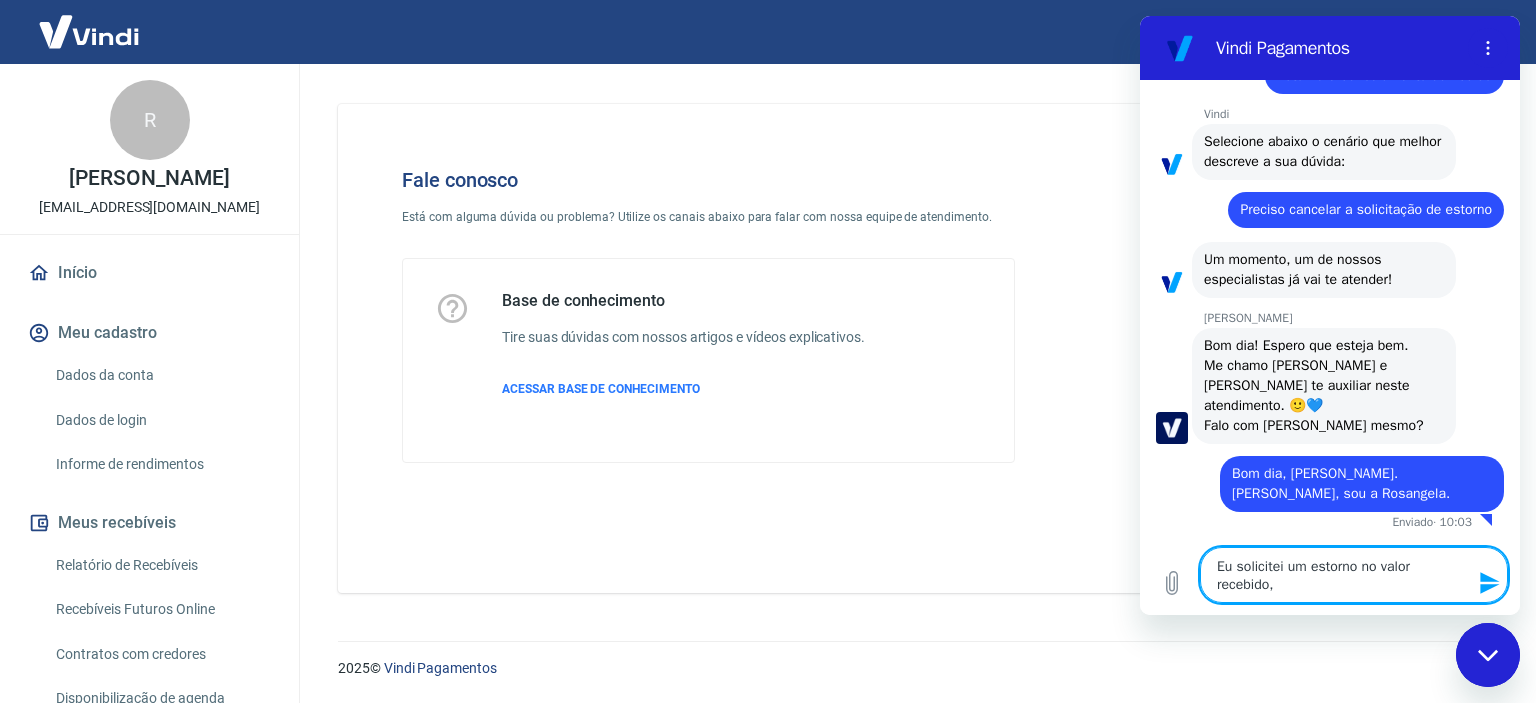 type on "Eu solicitei um estorno no valor recebido," 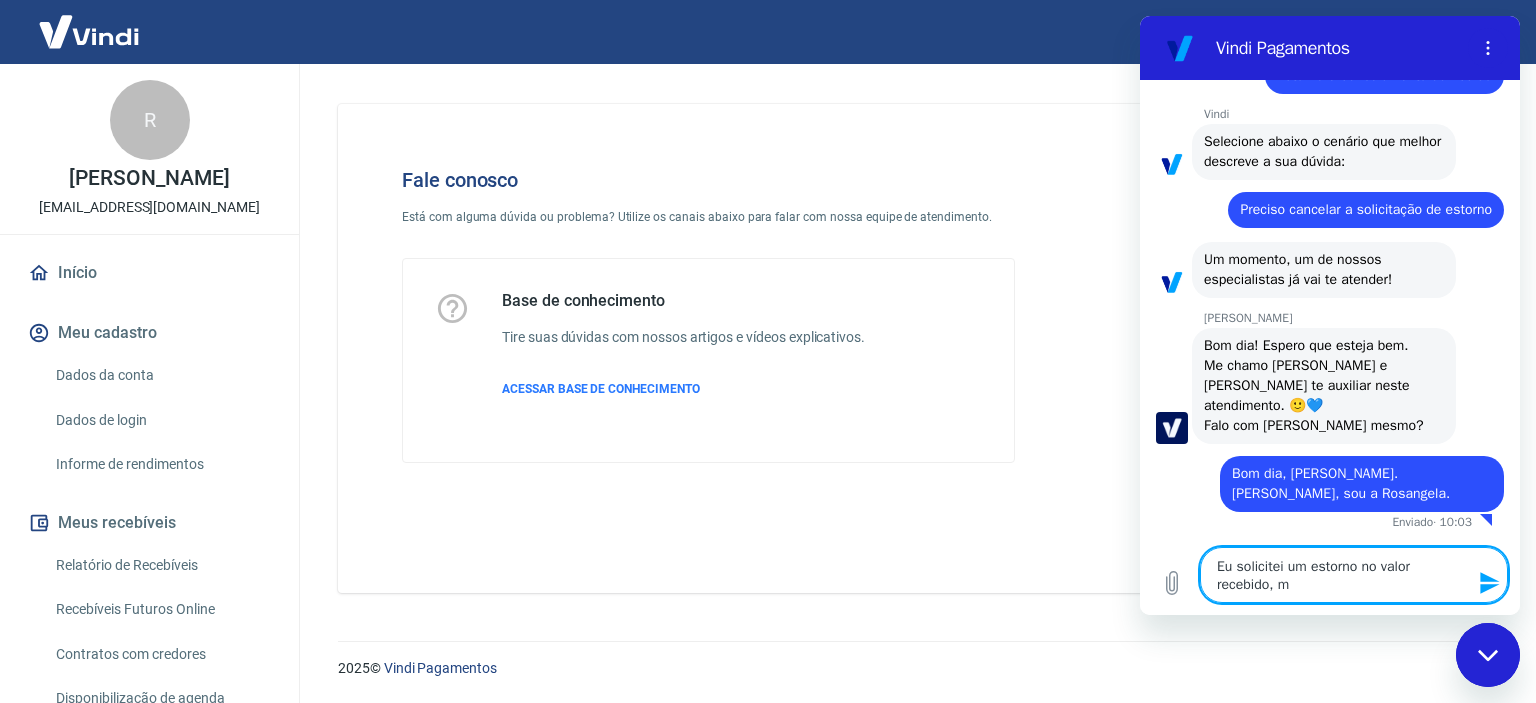 type on "Eu solicitei um estorno no valor recebido, ma" 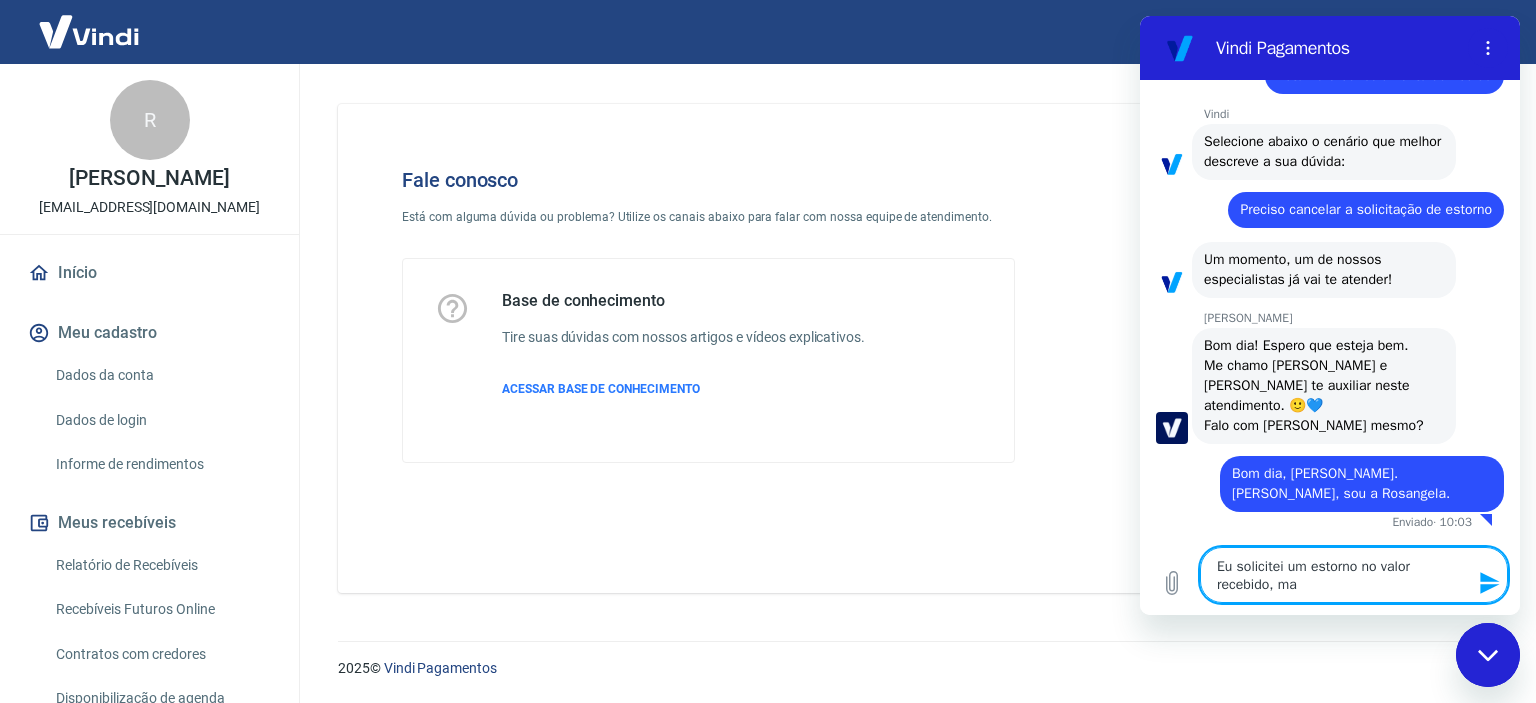 type on "Eu solicitei um estorno no valor recebido, mas" 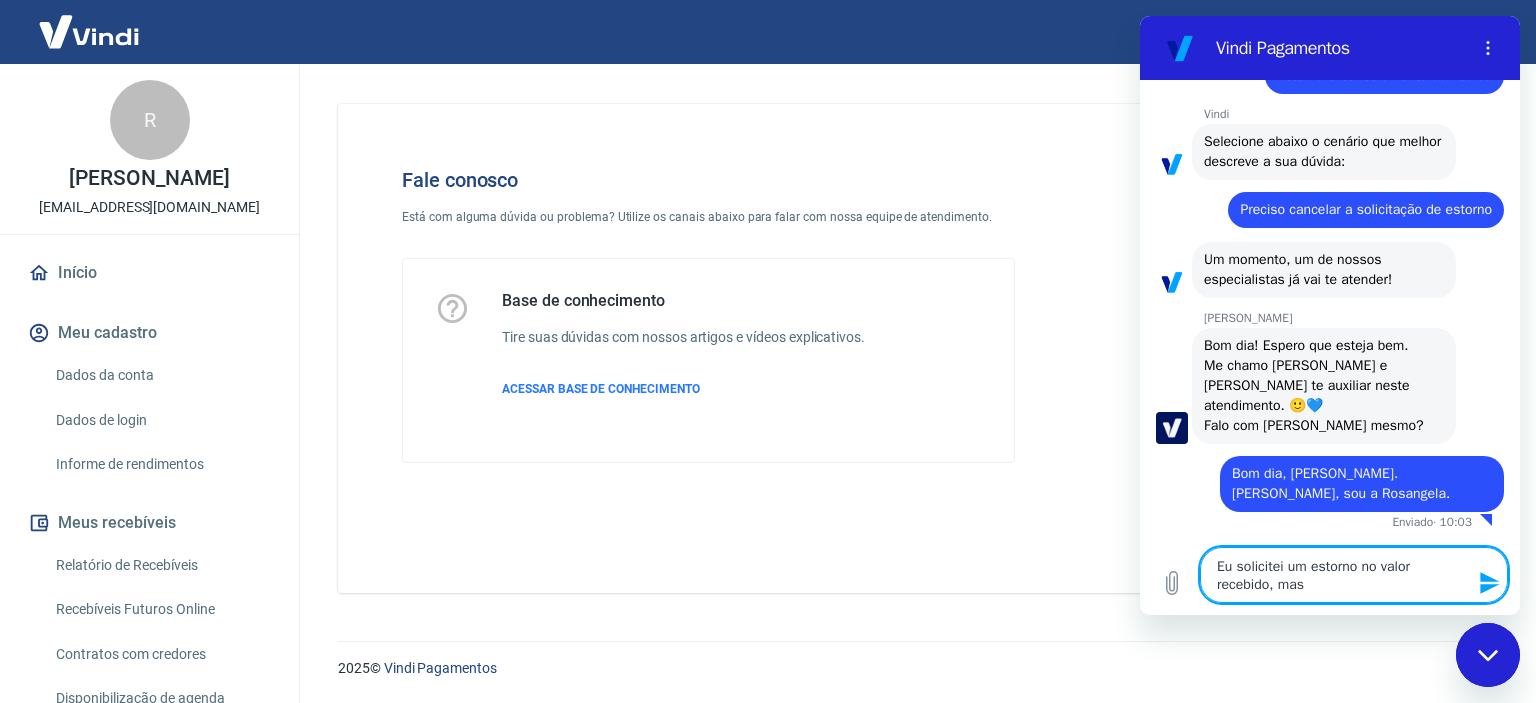 type on "Eu solicitei um estorno no valor recebido, mas" 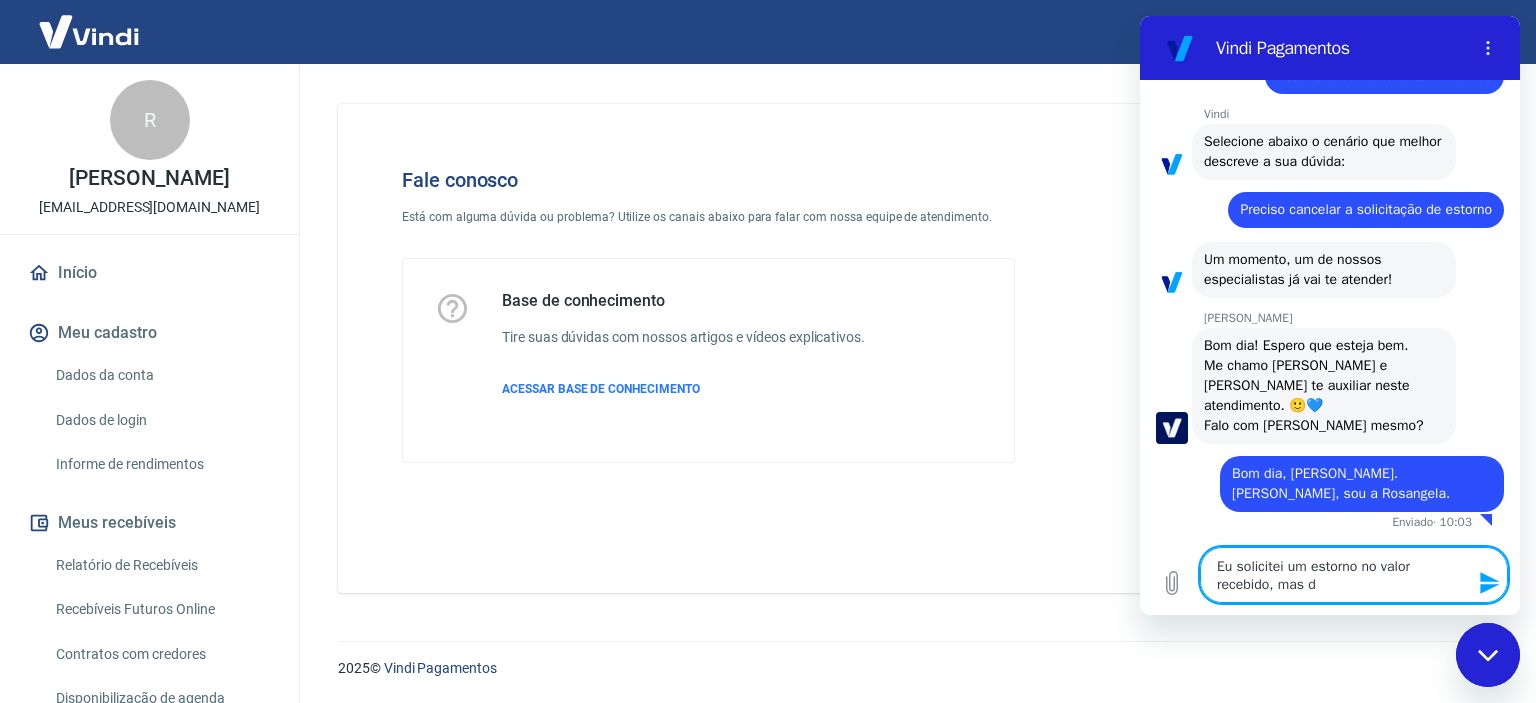 type on "Eu solicitei um estorno no valor recebido, mas de" 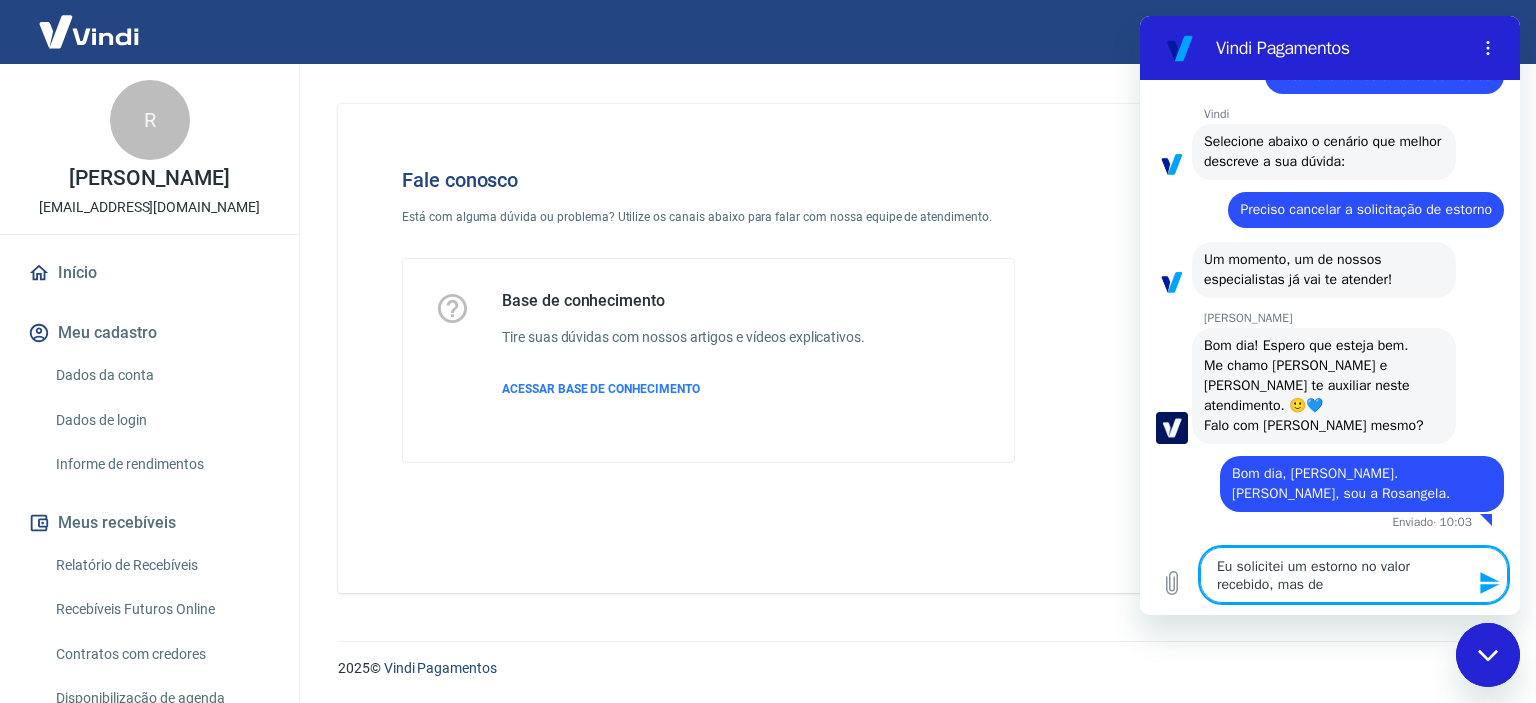 type on "Eu solicitei um estorno no valor recebido, mas dep" 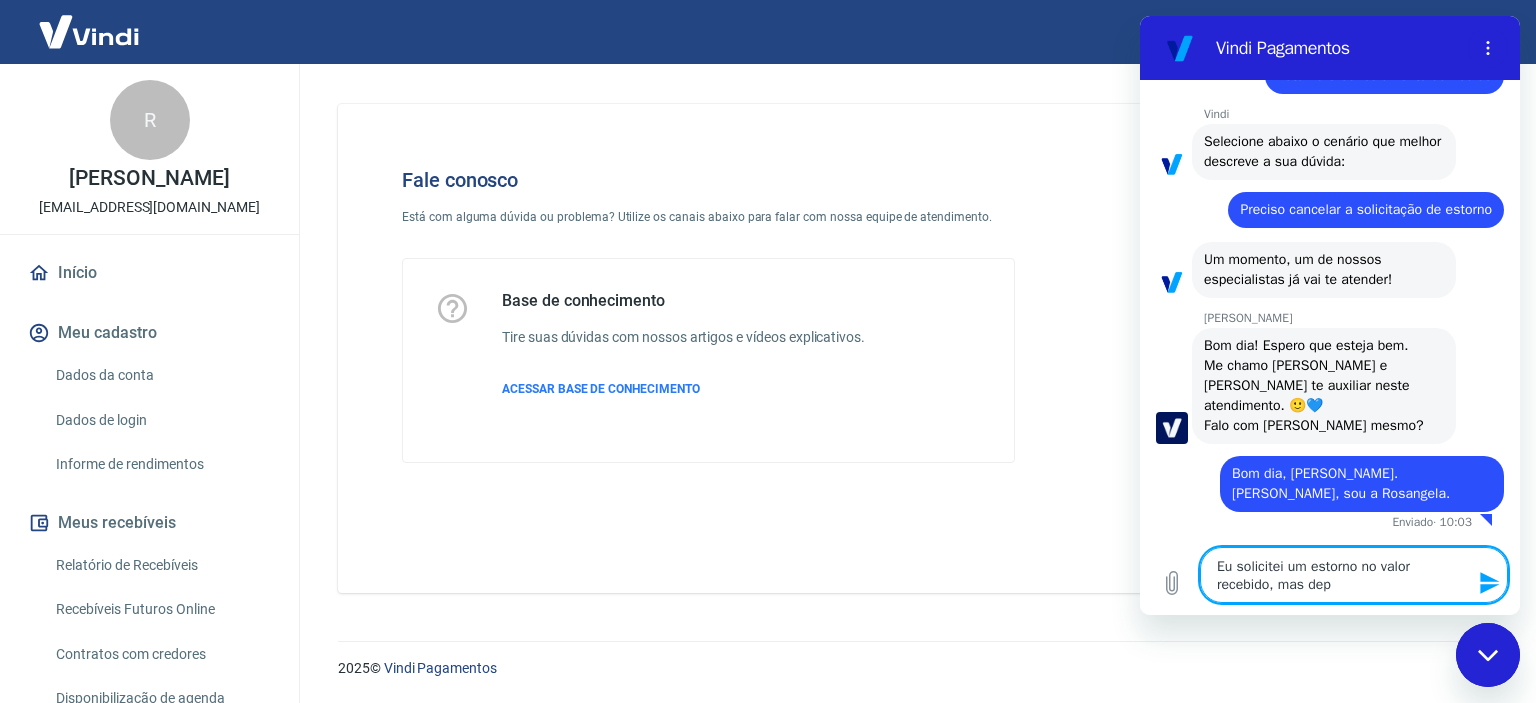 type on "Eu solicitei um estorno no valor recebido, mas depo" 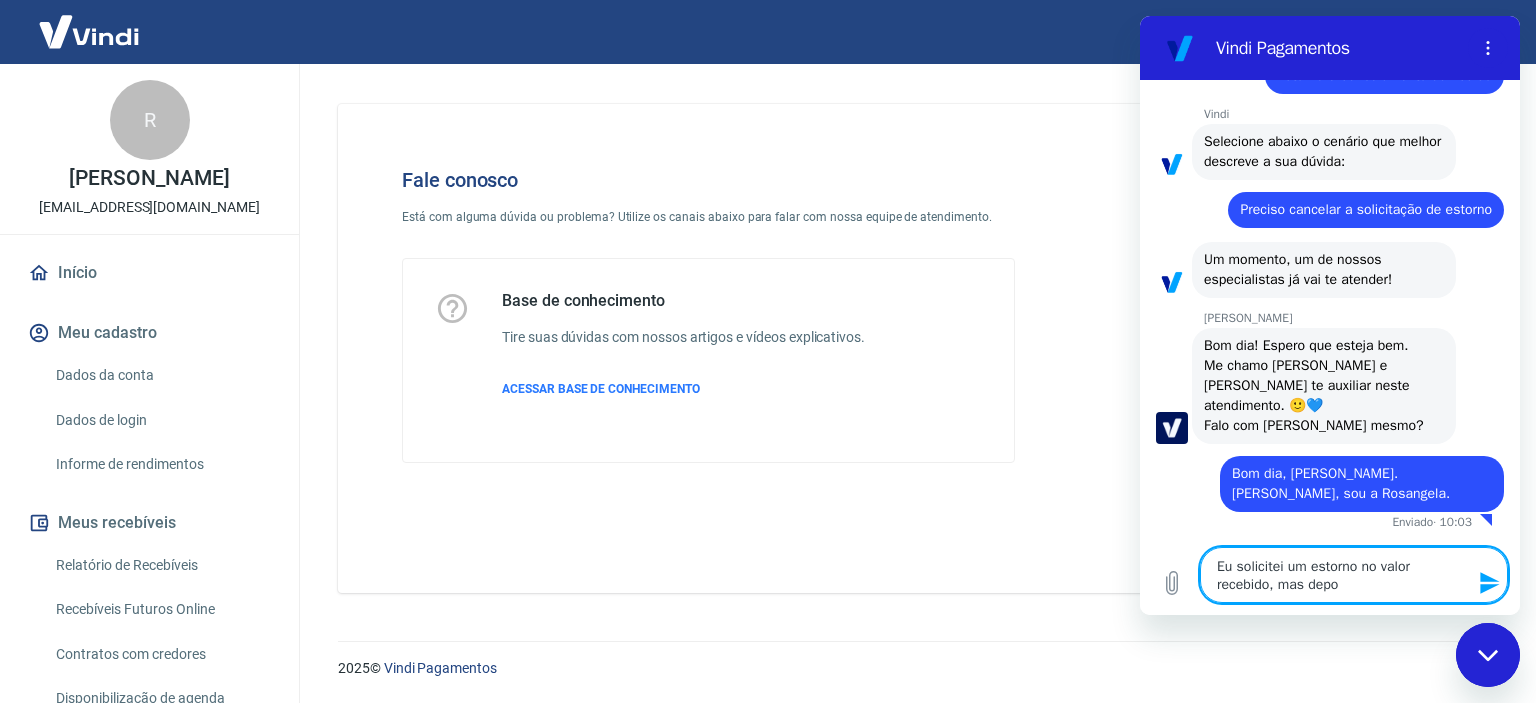 type on "Eu solicitei um estorno no valor recebido, mas depoi" 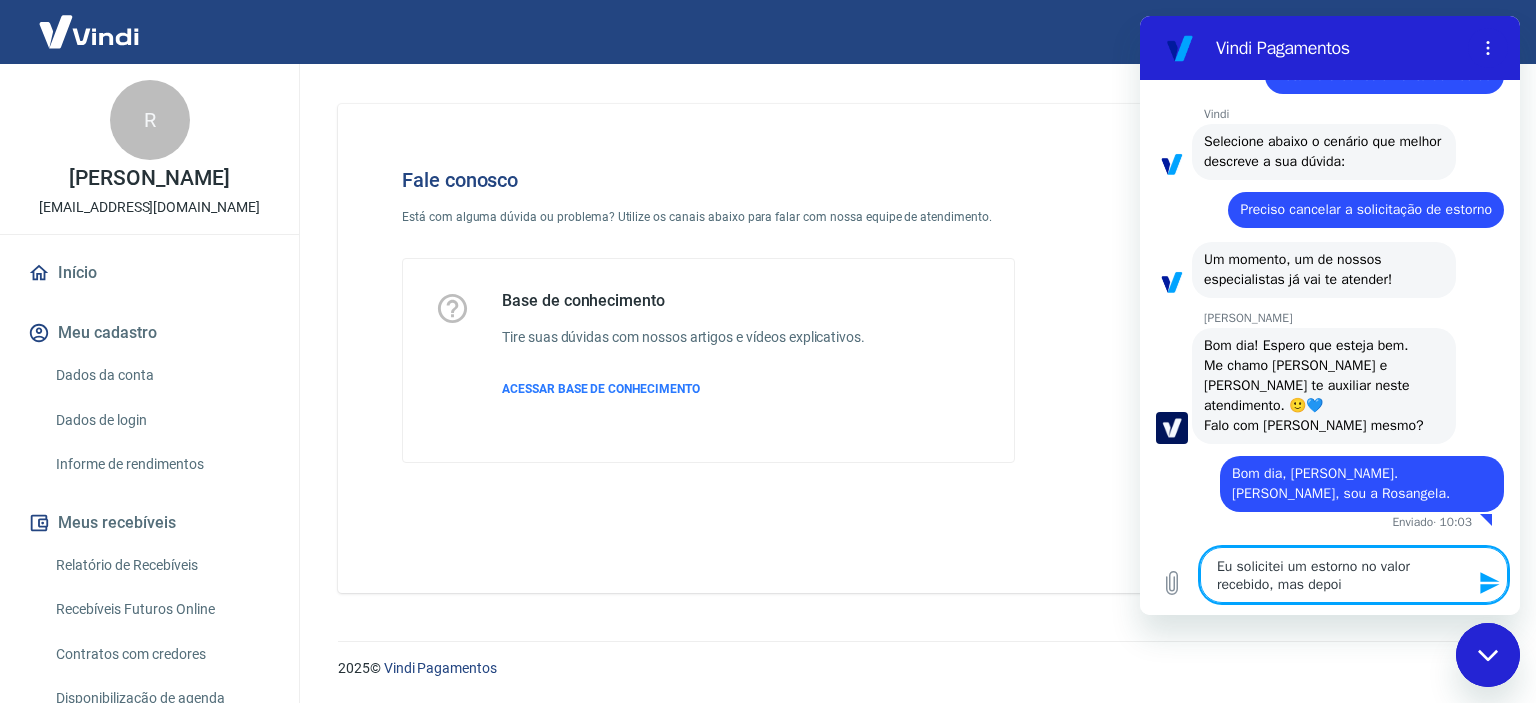 type on "Eu solicitei um estorno no valor recebido, mas depois" 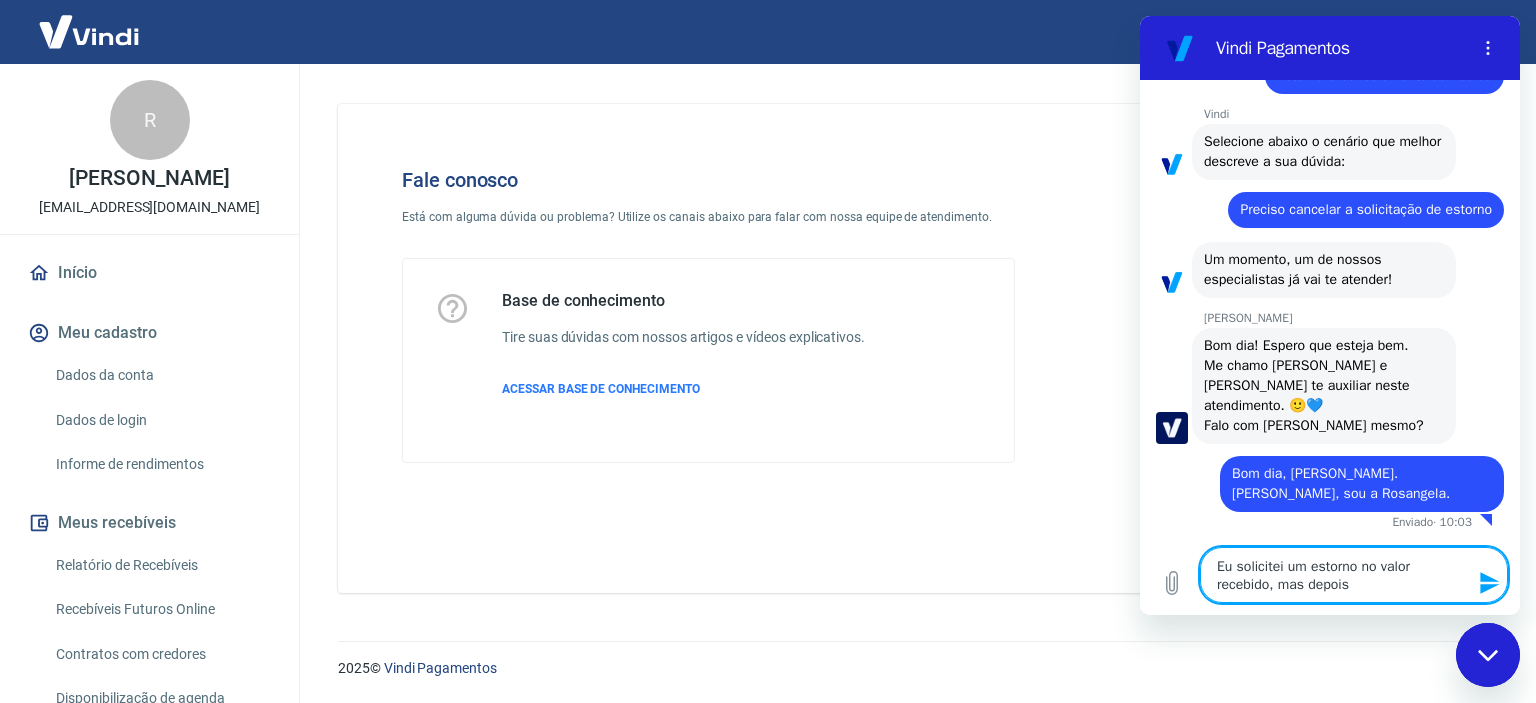 type on "Eu solicitei um estorno no valor recebido, mas depois" 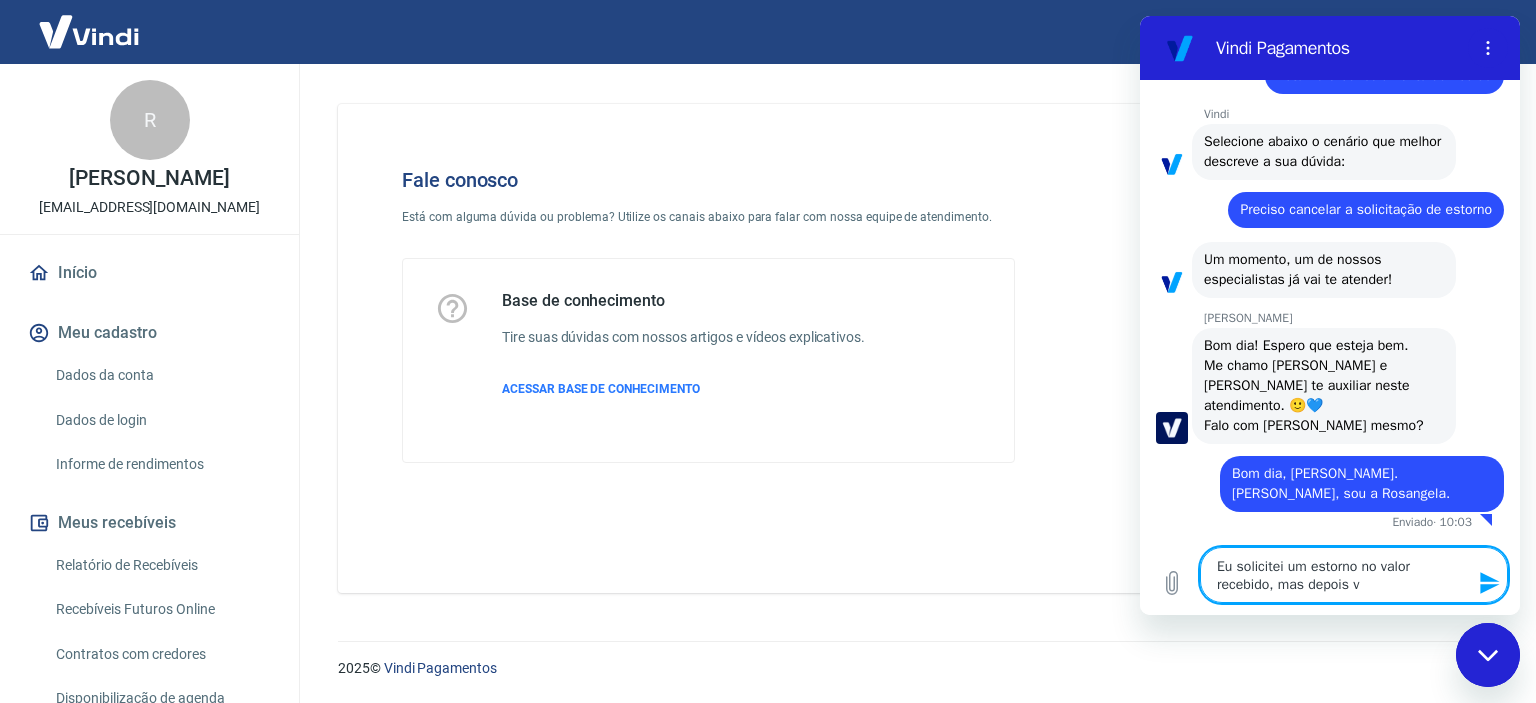 type on "Eu solicitei um estorno no valor recebido, mas depois vi" 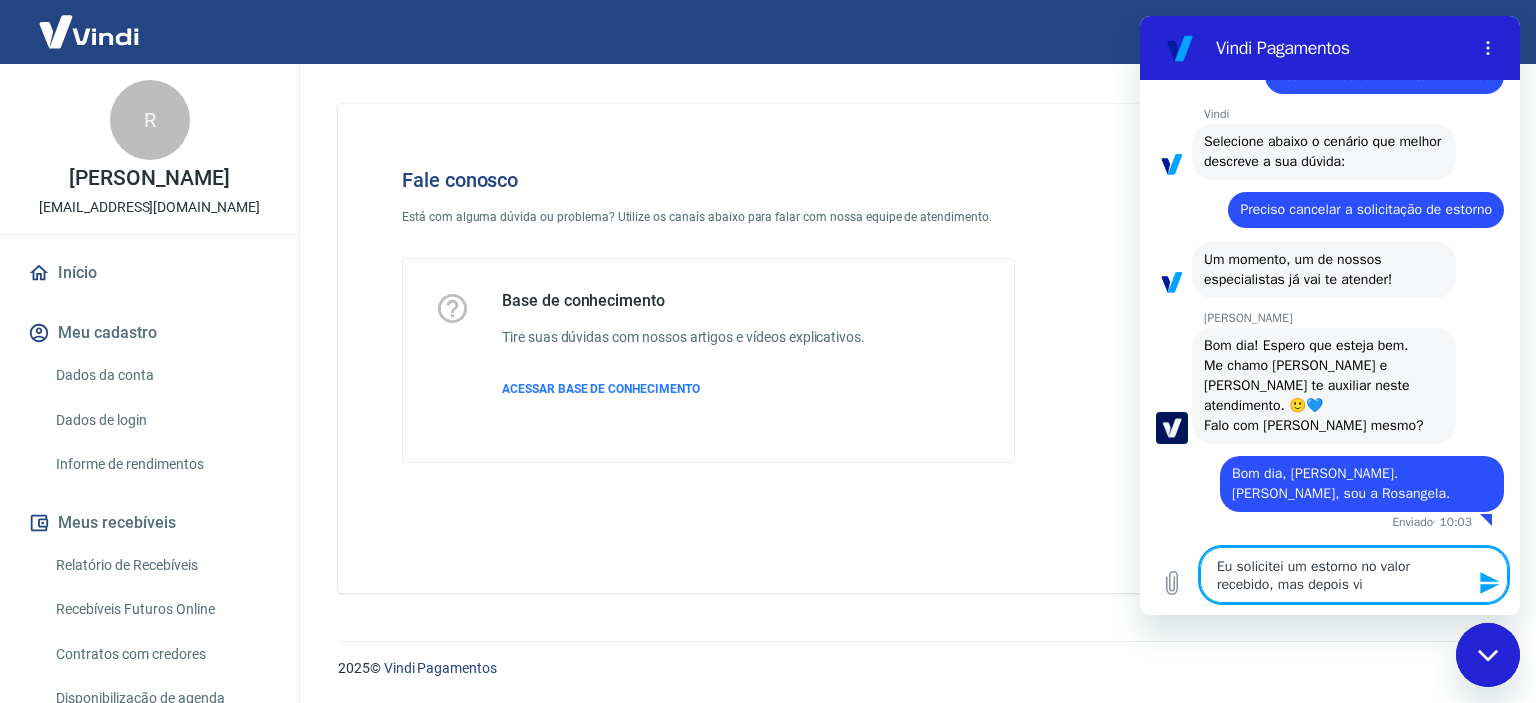 type on "Eu solicitei um estorno no valor recebido, mas depois vi" 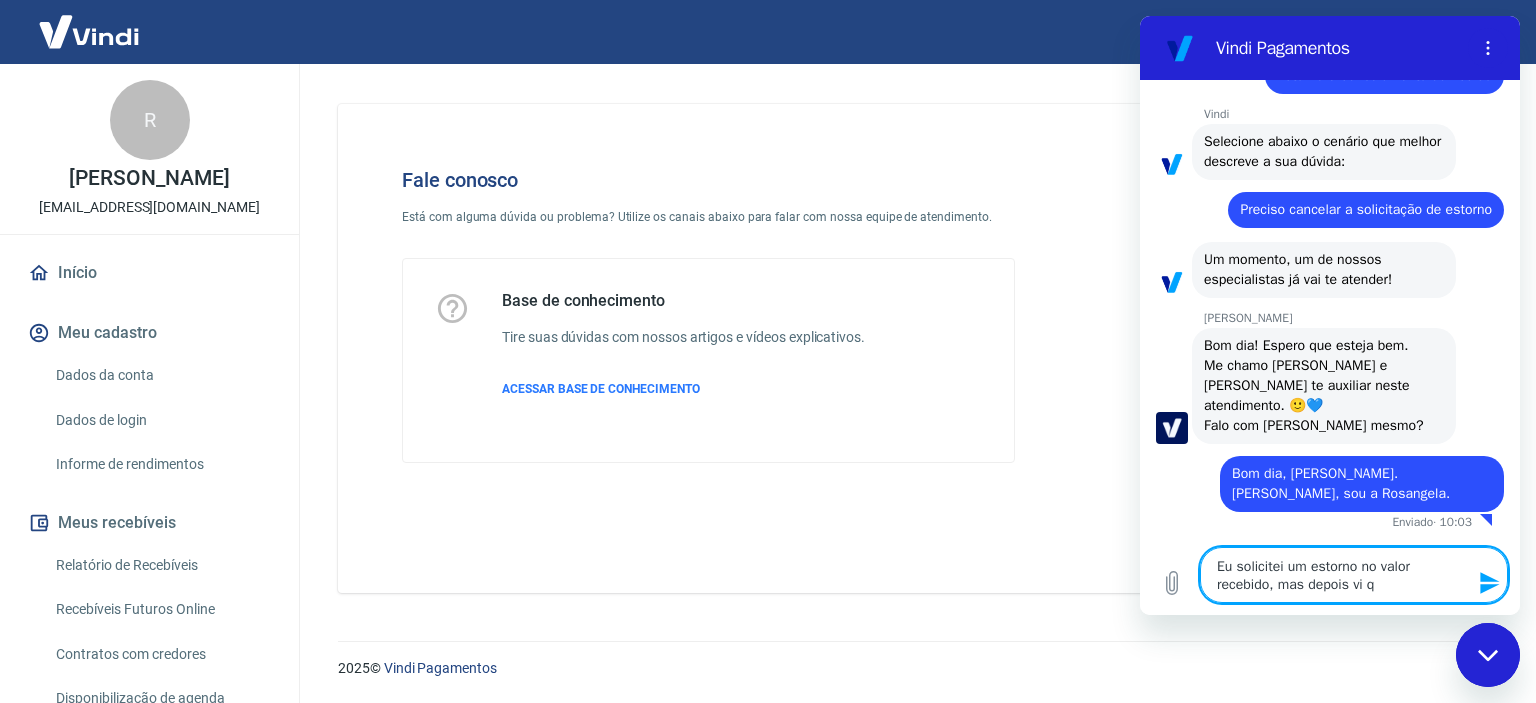 type on "Eu solicitei um estorno no valor recebido, mas depois vi qu" 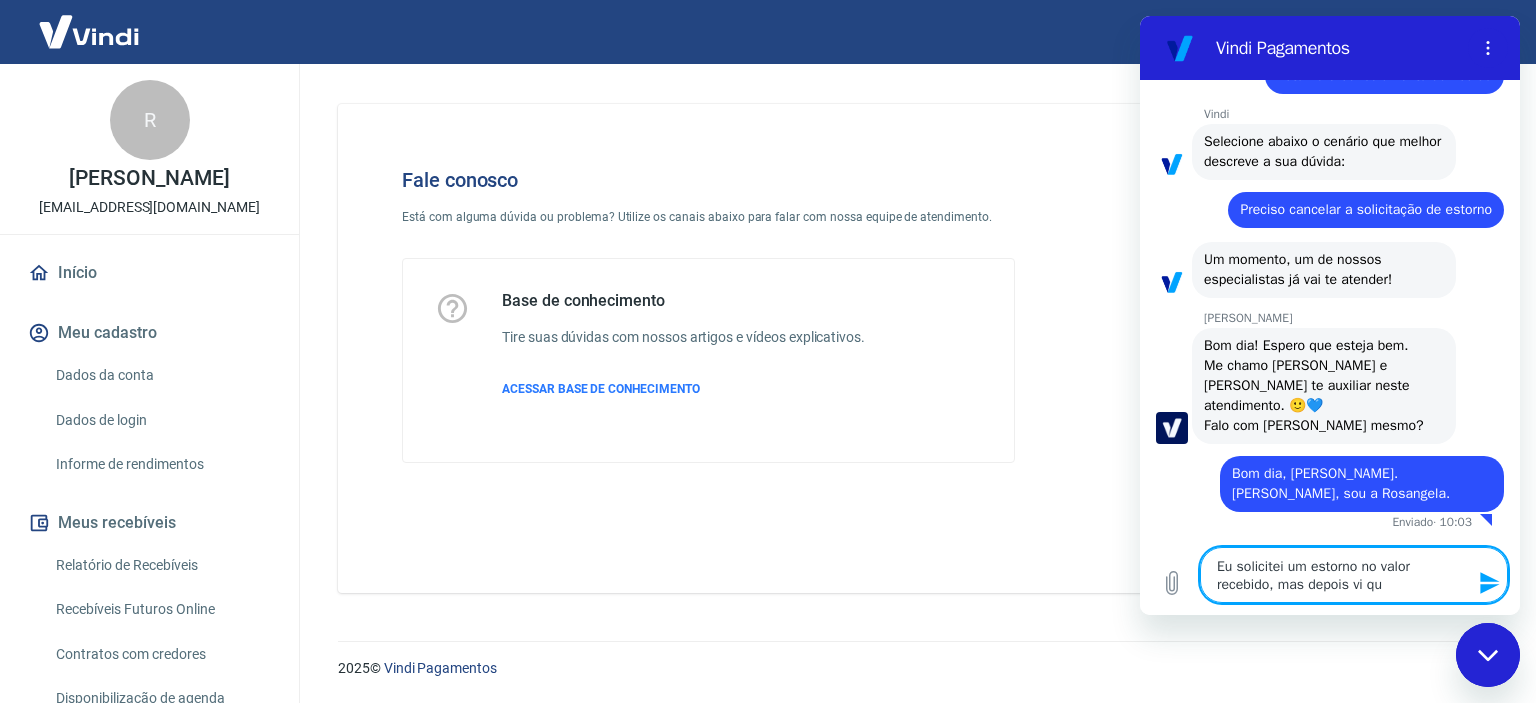 type on "Eu solicitei um estorno no valor recebido, mas depois vi que" 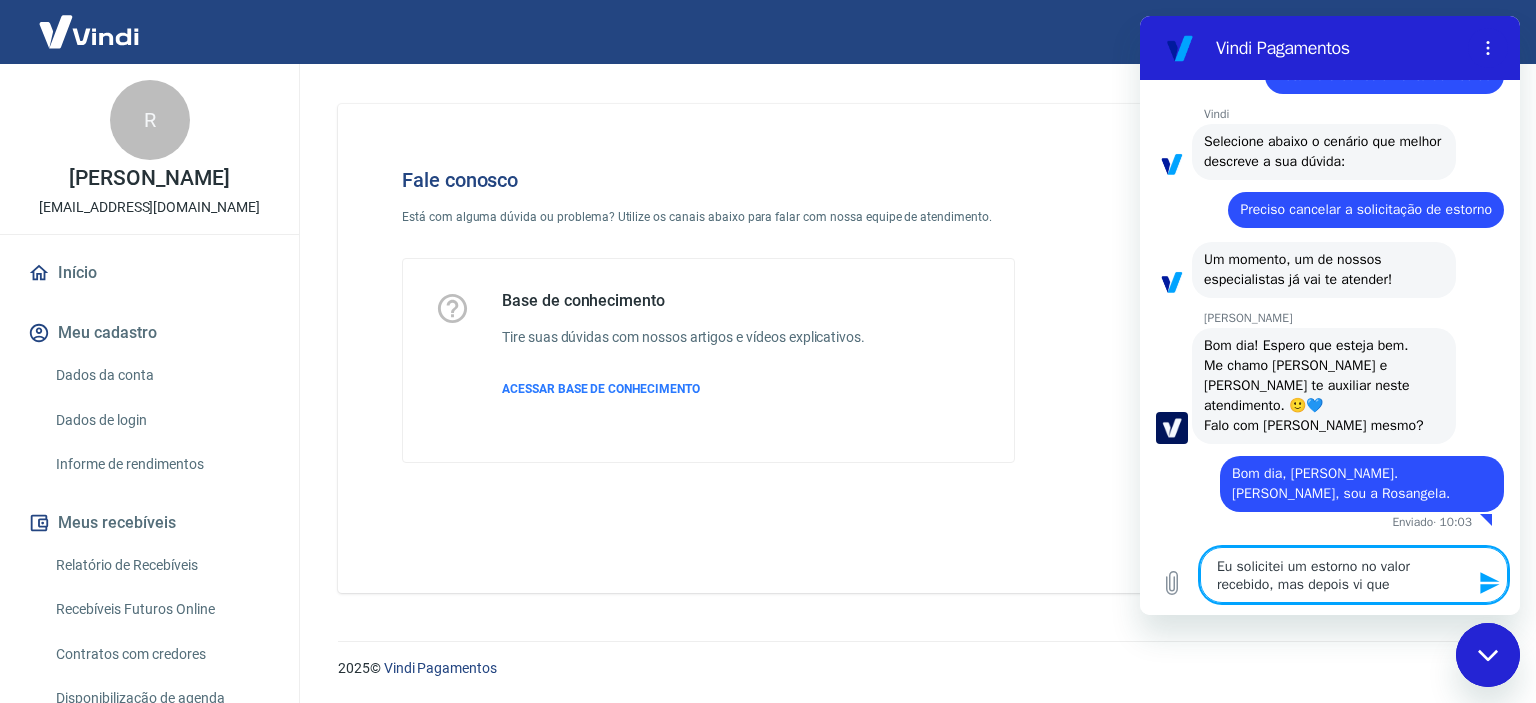 type on "Eu solicitei um estorno no valor recebido, mas depois vi que" 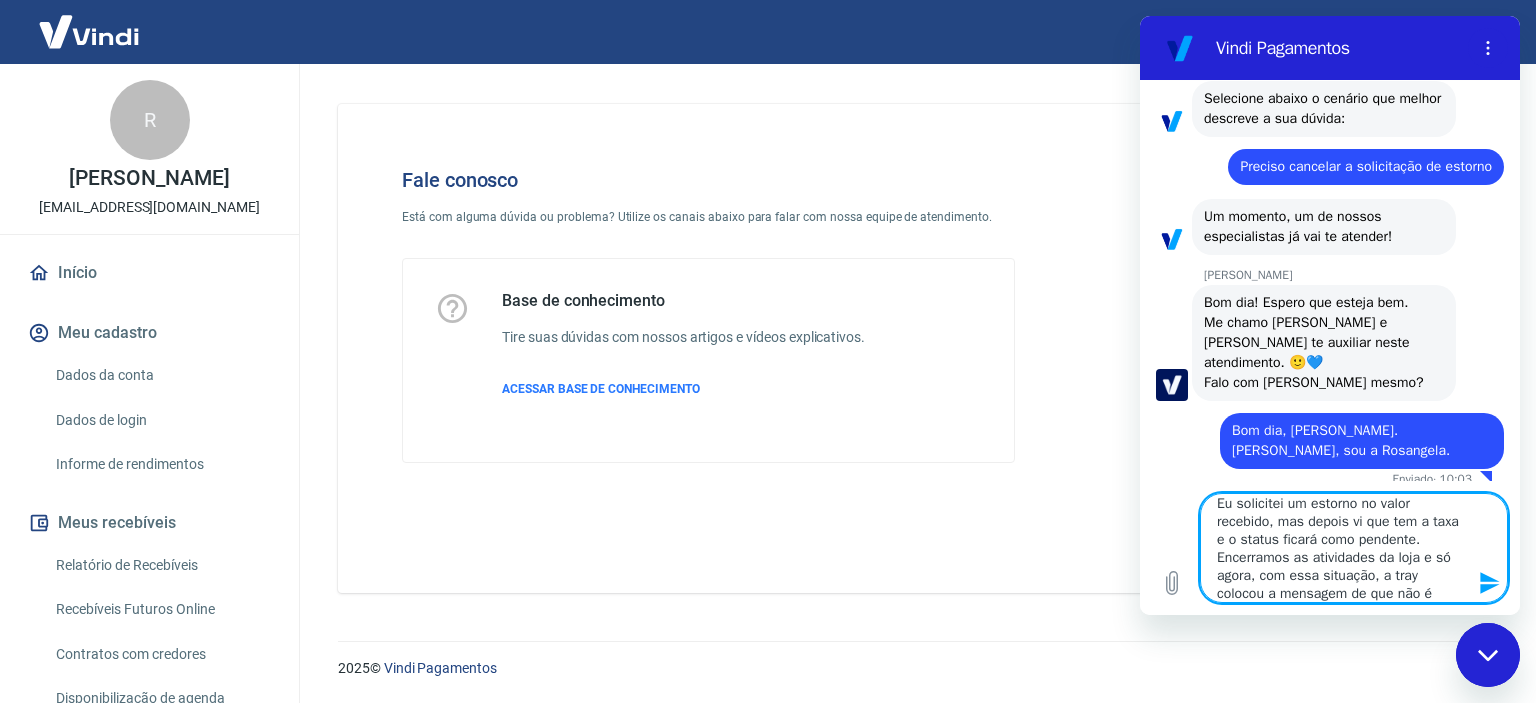 scroll, scrollTop: 27, scrollLeft: 0, axis: vertical 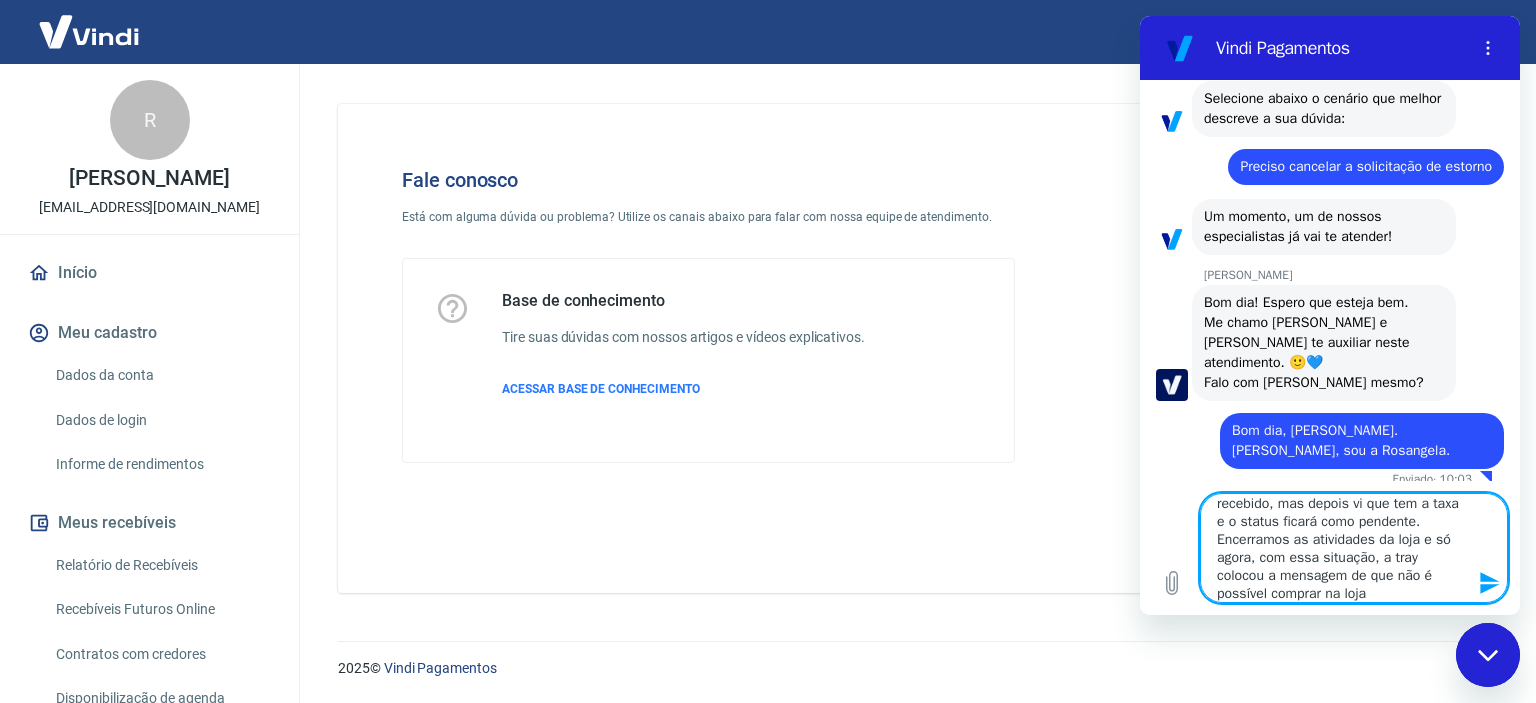 click on "Eu solicitei um estorno no valor recebido, mas depois vi que tem a taxa e o status ficará como pendente. Encerramos as atividades da loja e só agora, com essa situação, a tray colocou a mensagem de que não é possível comprar na loja" at bounding box center (1354, 548) 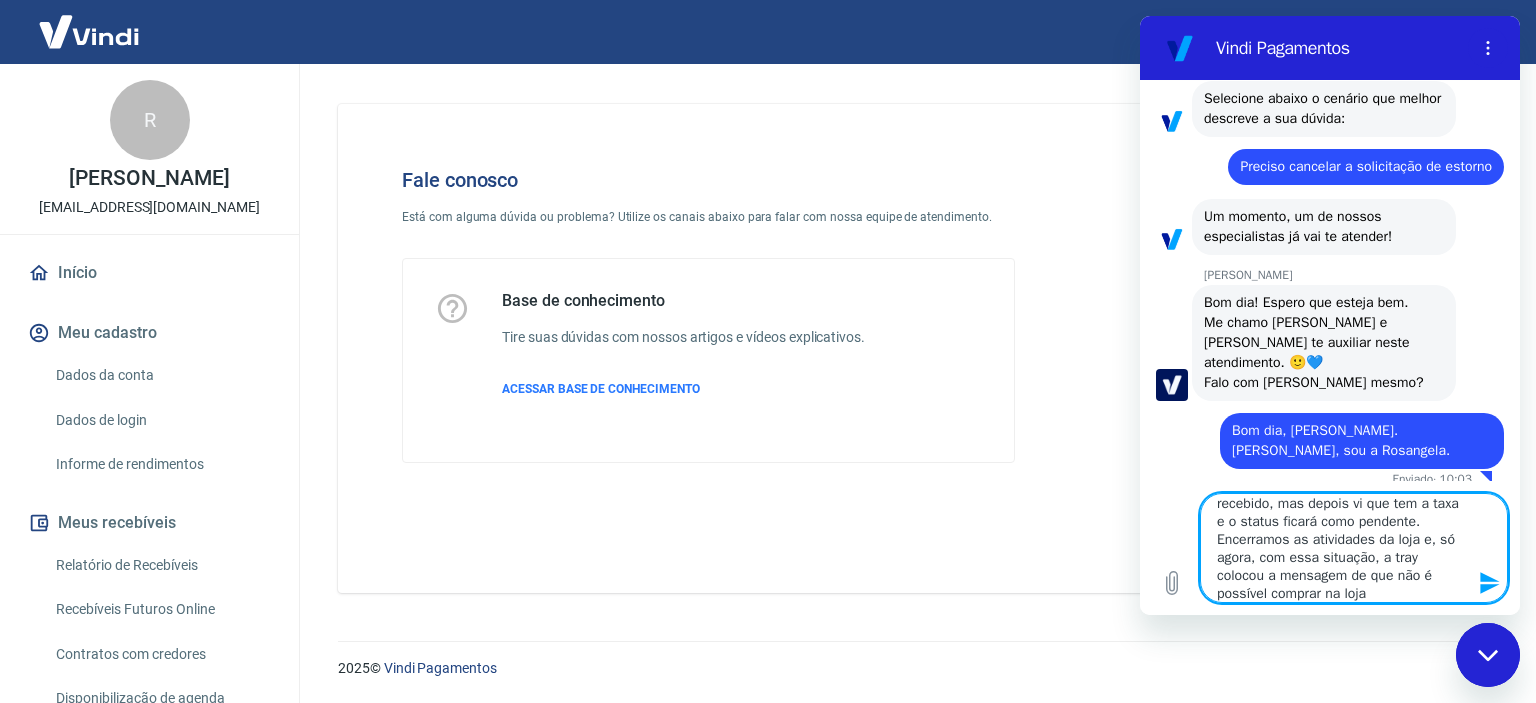 click on "Eu solicitei um estorno no valor recebido, mas depois vi que tem a taxa e o status ficará como pendente. Encerramos as atividades da loja e, só agora, com essa situação, a tray colocou a mensagem de que não é possível comprar na loja" at bounding box center (1354, 548) 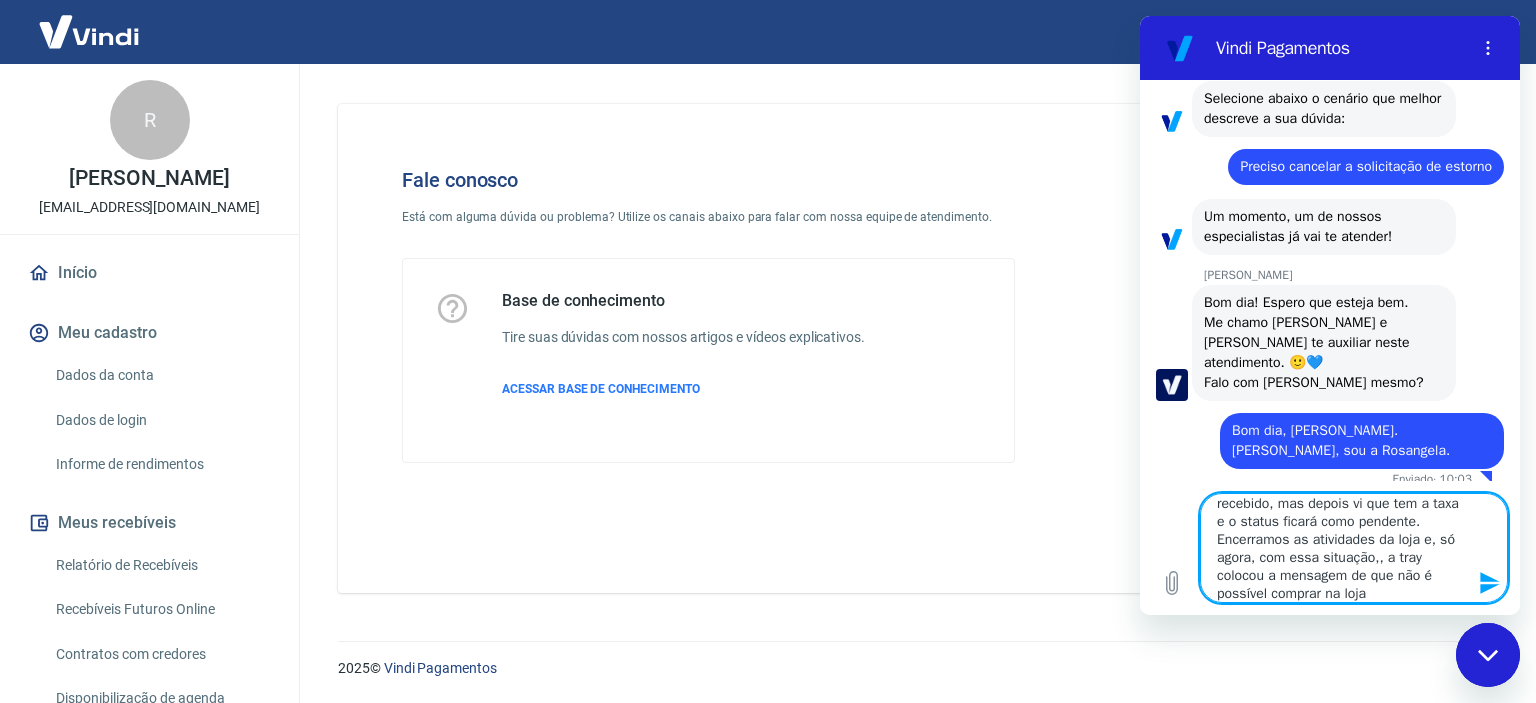 click on "Eu solicitei um estorno no valor recebido, mas depois vi que tem a taxa e o status ficará como pendente. Encerramos as atividades da loja e, só agora, com essa situação,, a tray colocou a mensagem de que não é possível comprar na loja" at bounding box center (1354, 548) 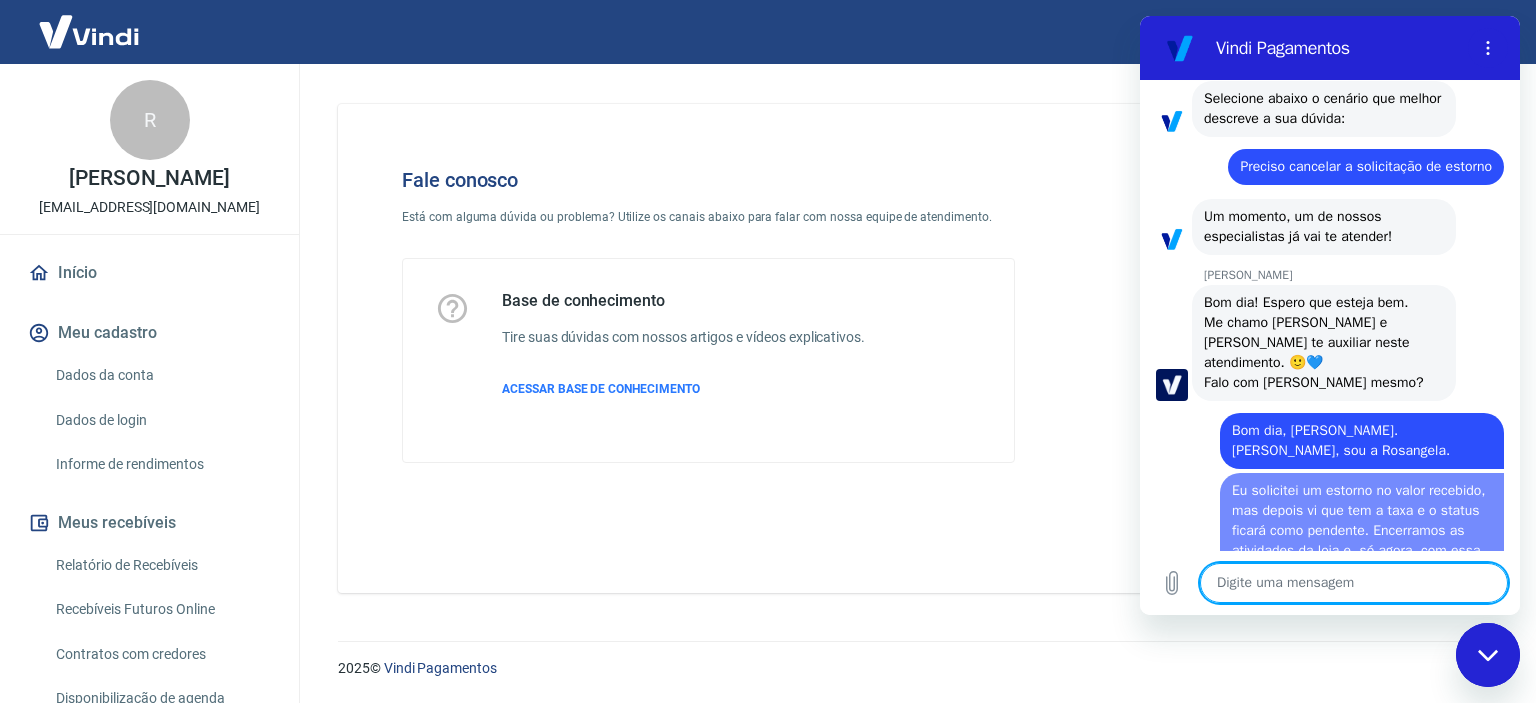 scroll, scrollTop: 0, scrollLeft: 0, axis: both 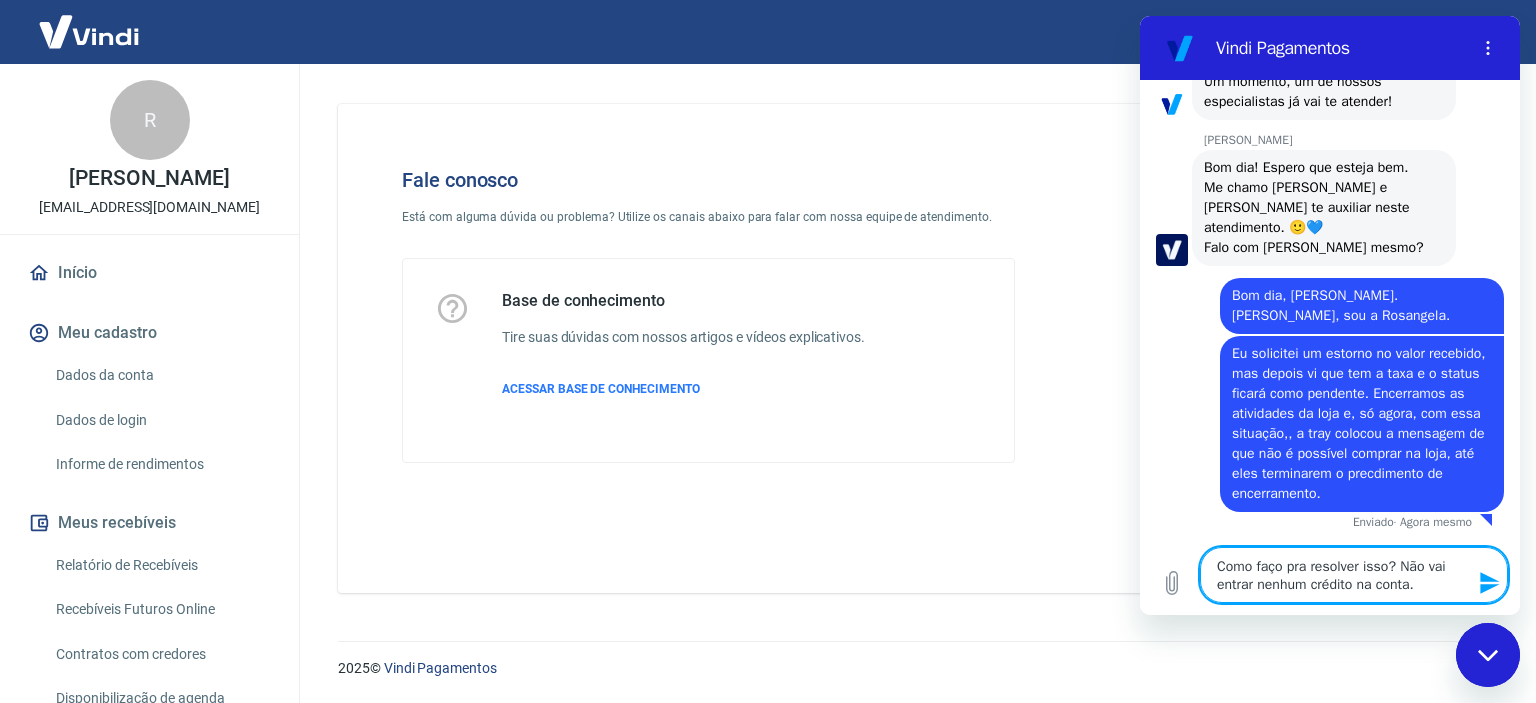 click on "Como faço pra resolver isso? Não vai entrar nenhum crédito na conta." at bounding box center [1354, 575] 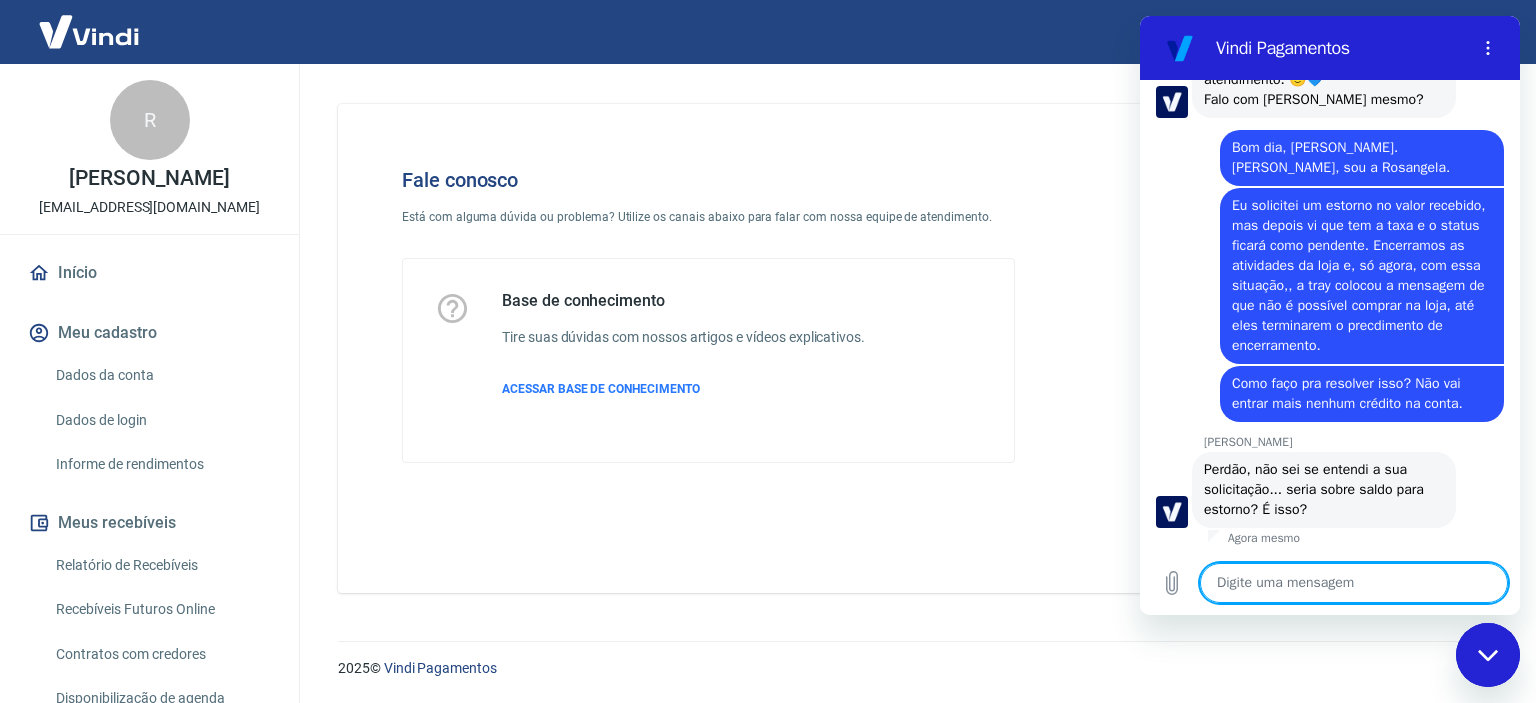 scroll, scrollTop: 1909, scrollLeft: 0, axis: vertical 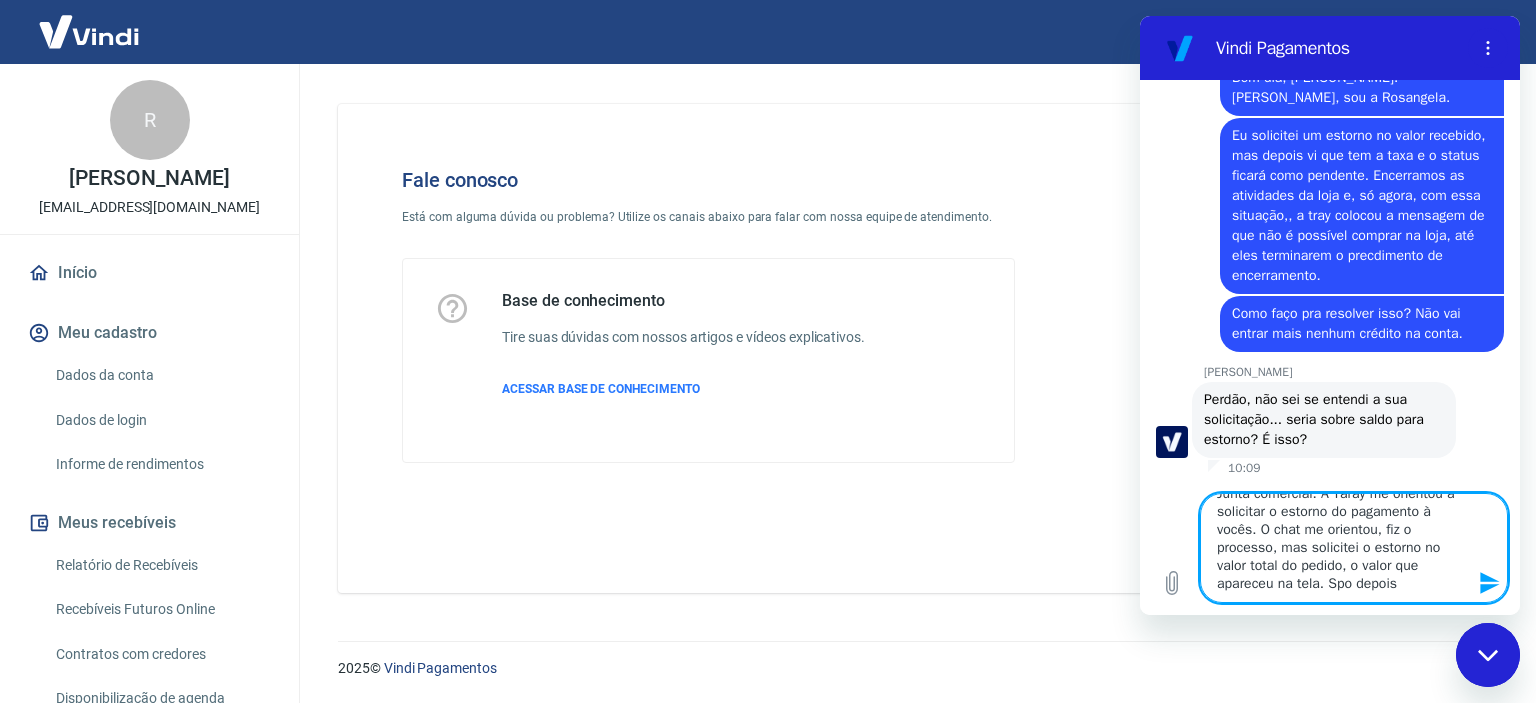 drag, startPoint x: 1347, startPoint y: 595, endPoint x: 1335, endPoint y: 592, distance: 12.369317 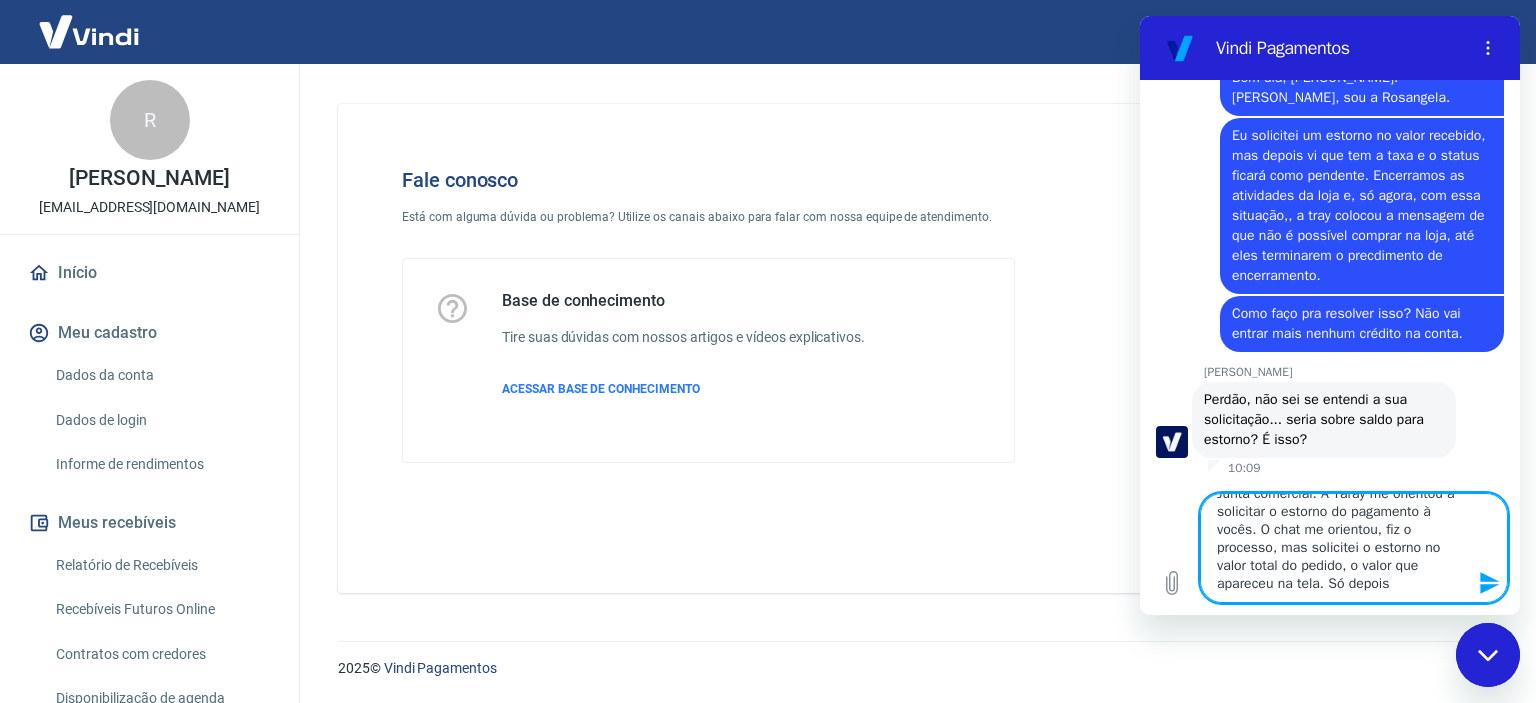 click on "Eu solicitei o cancelamento da minha loja para a Tray no início do mês e eles ainda não cancelaram. Hoje pela manhã, entrou um pedido e precisei fazer o cancelamento porque não tenho como atender, demos entrada no encerramento da nossa empresa junto a Junta comercial. A Taray me orientou a solicitar o estorno do pagamento à vocês. O chat me orientou, fiz o processo, mas solicitei o estorno no valor total do pedido, o valor que apareceu na tela. Só depois" at bounding box center (1354, 548) 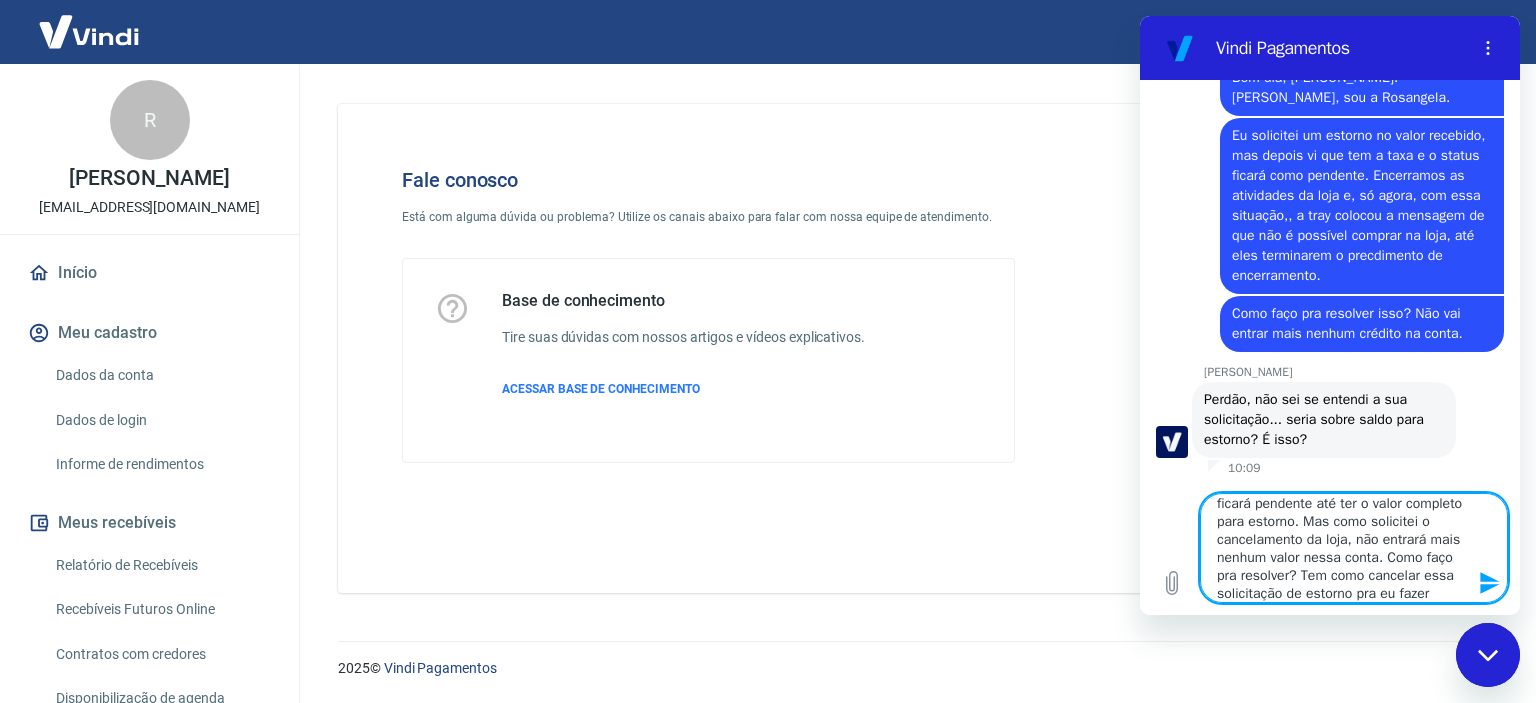 scroll, scrollTop: 297, scrollLeft: 0, axis: vertical 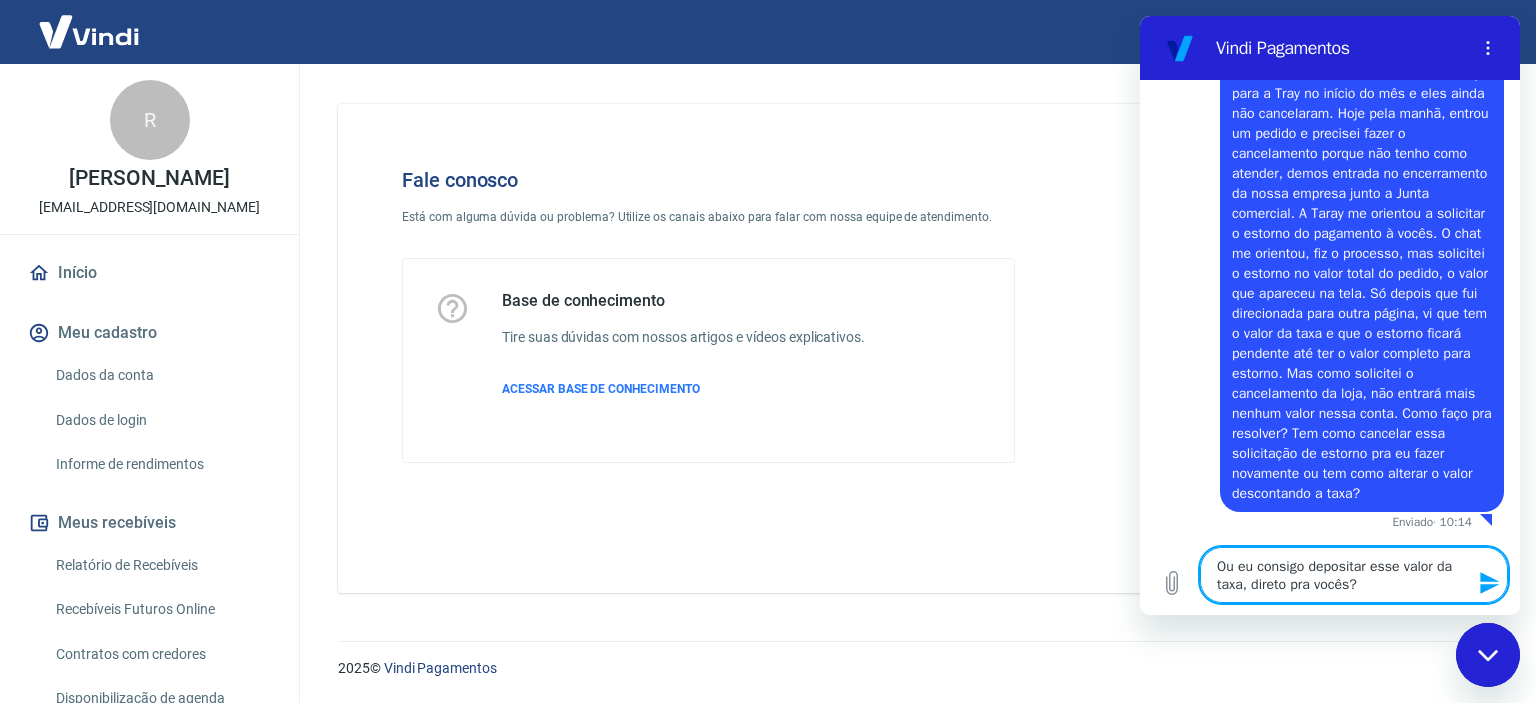 click on "Ou eu consigo depositar esse valor da taxa, direto pra vocês?" at bounding box center (1354, 575) 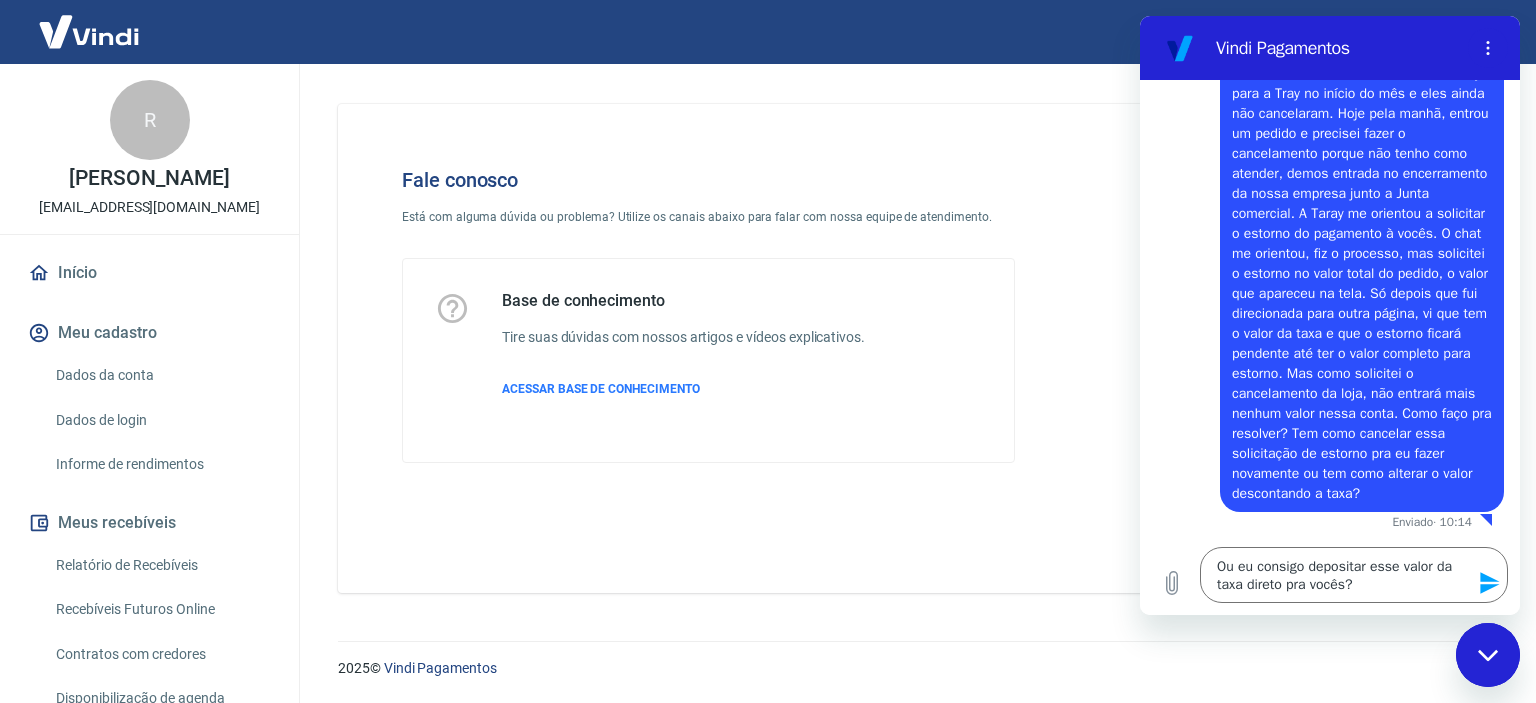 click 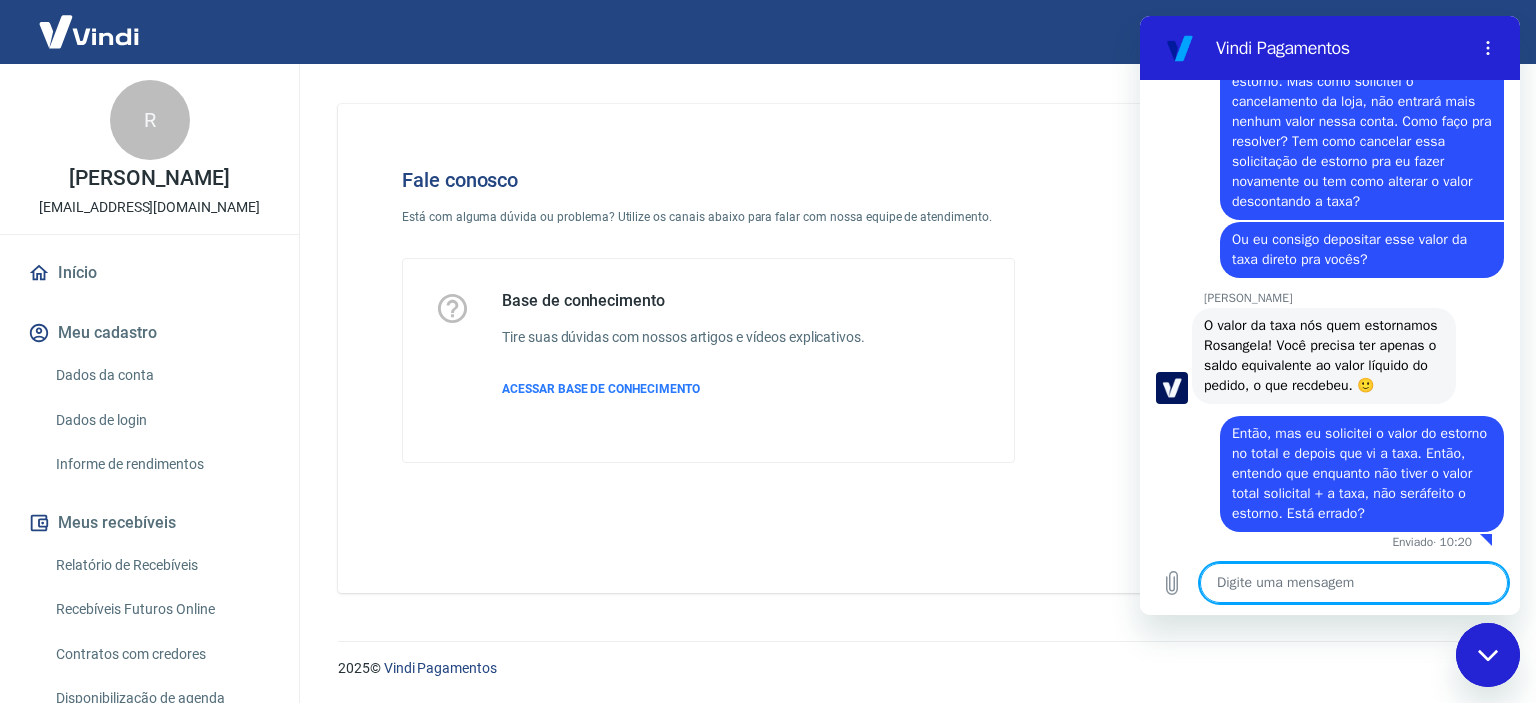 scroll, scrollTop: 2767, scrollLeft: 0, axis: vertical 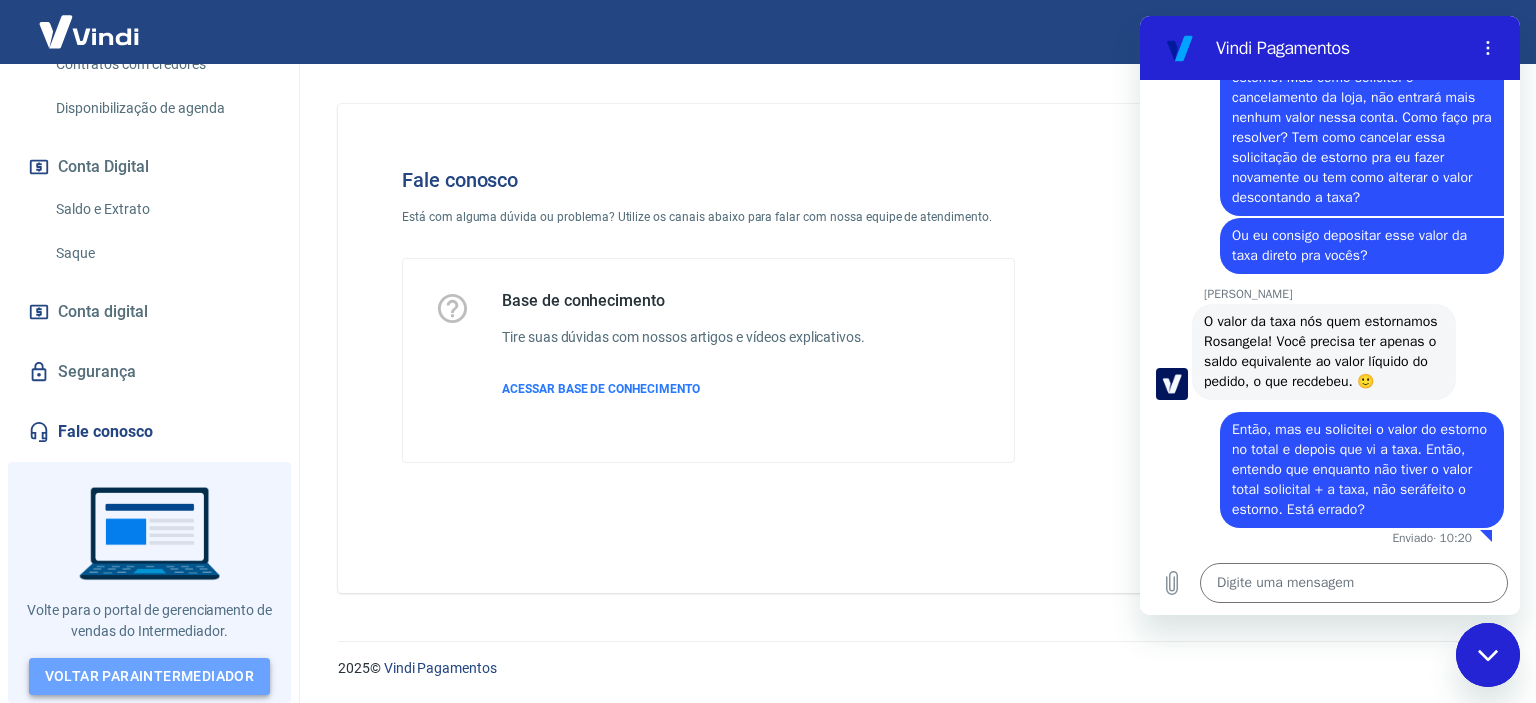 click on "Voltar para  Intermediador" at bounding box center (150, 676) 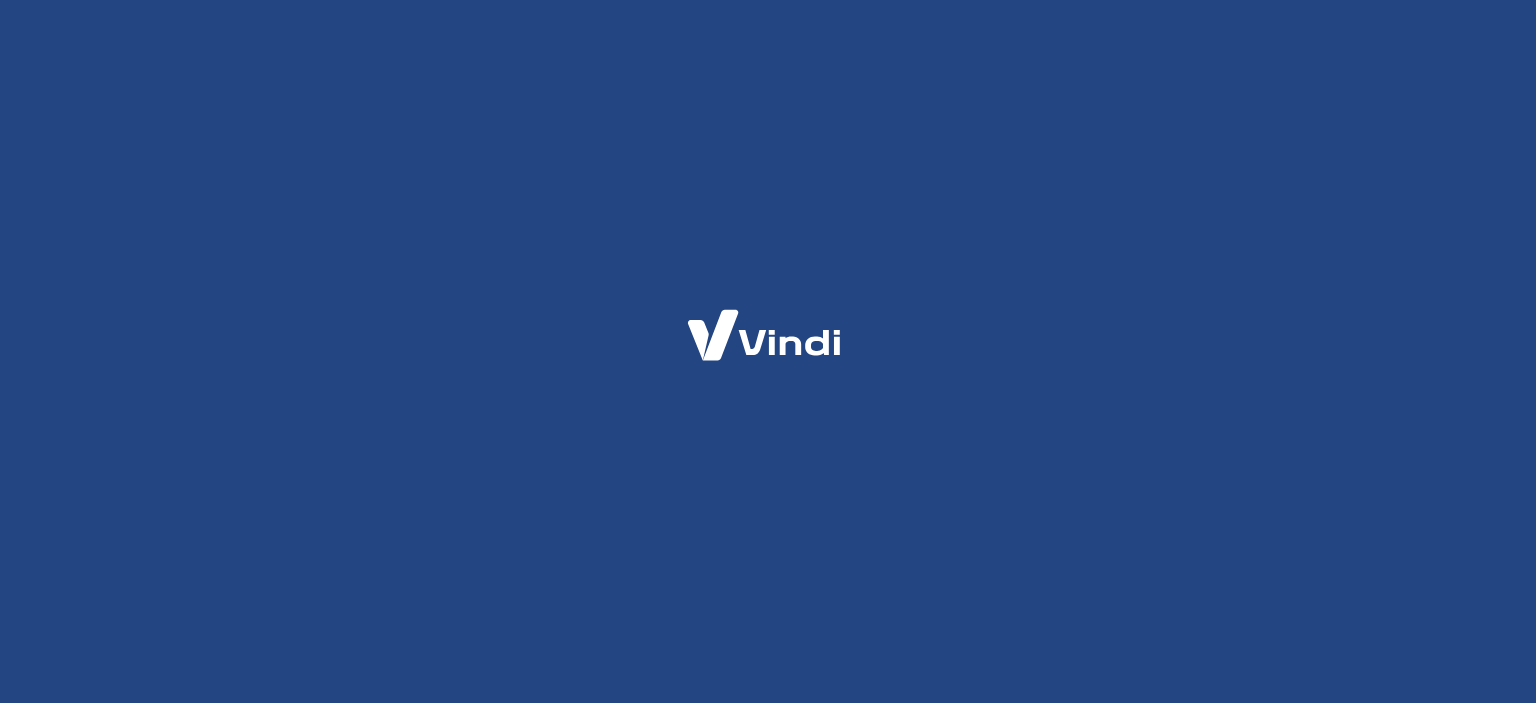 scroll, scrollTop: 0, scrollLeft: 0, axis: both 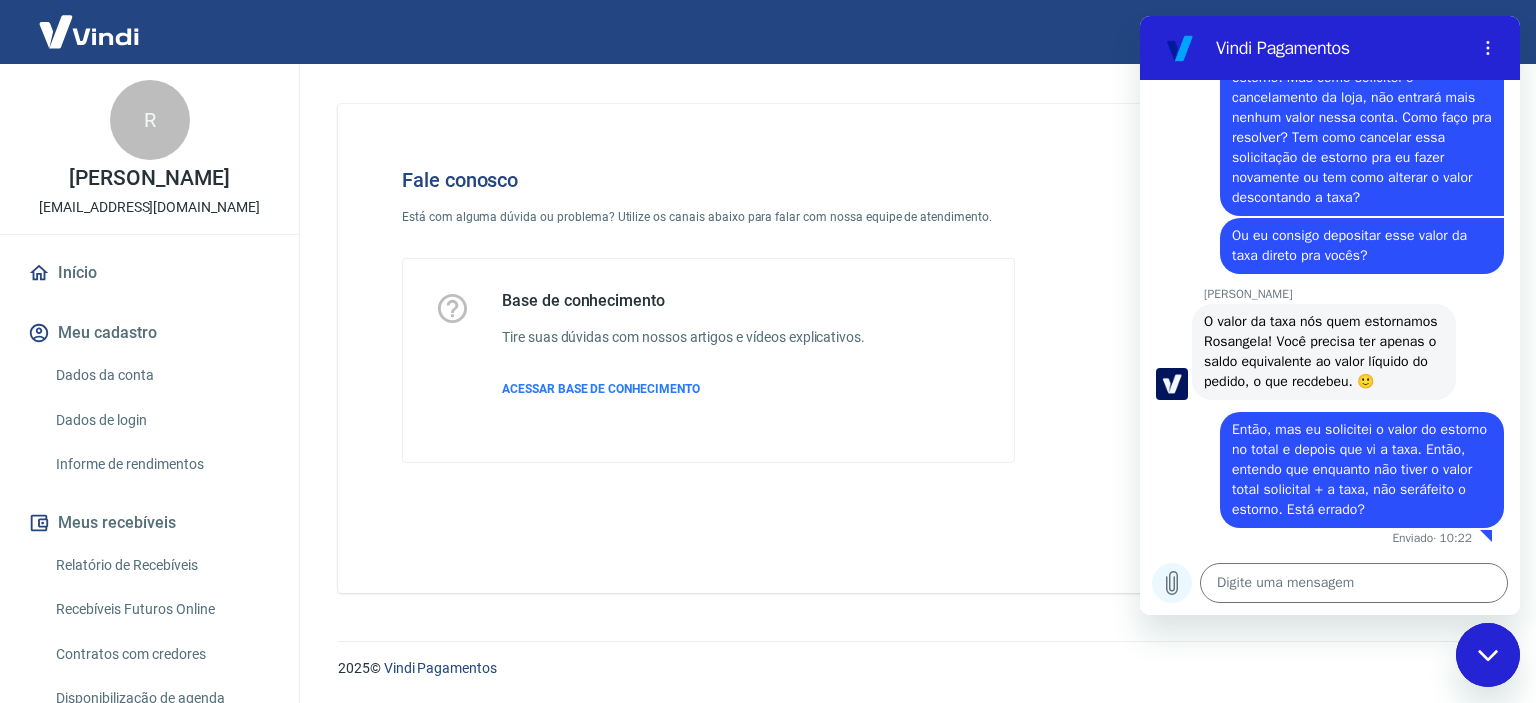 click 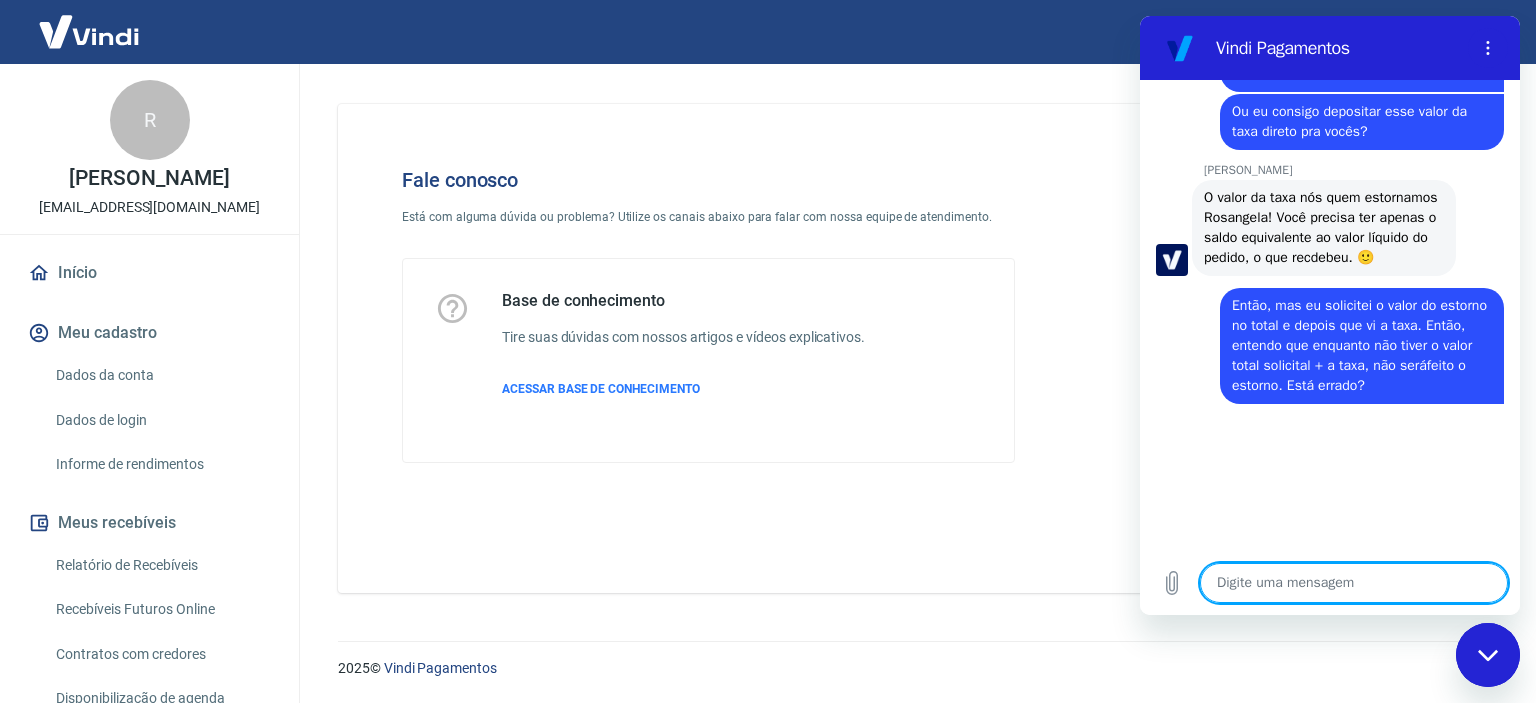 scroll, scrollTop: 2891, scrollLeft: 0, axis: vertical 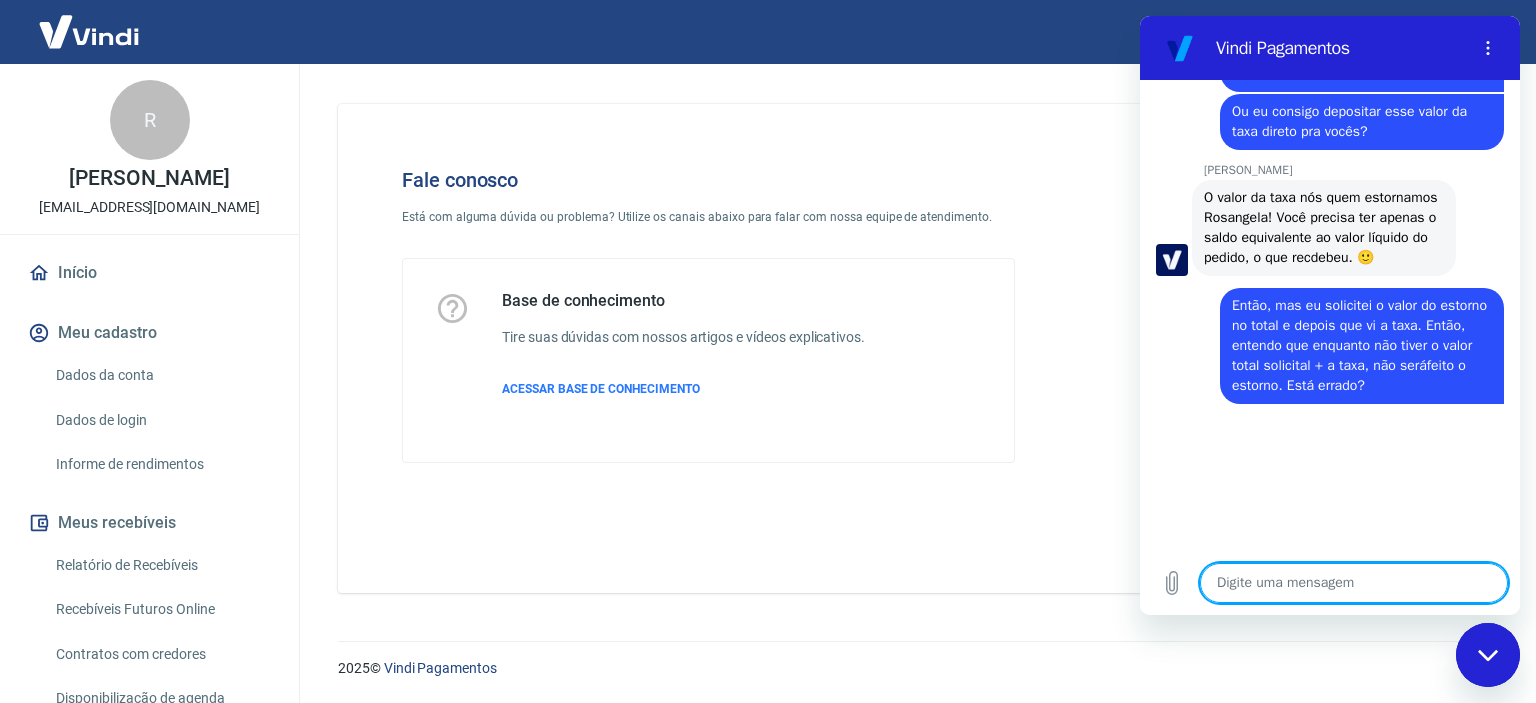 type on "x" 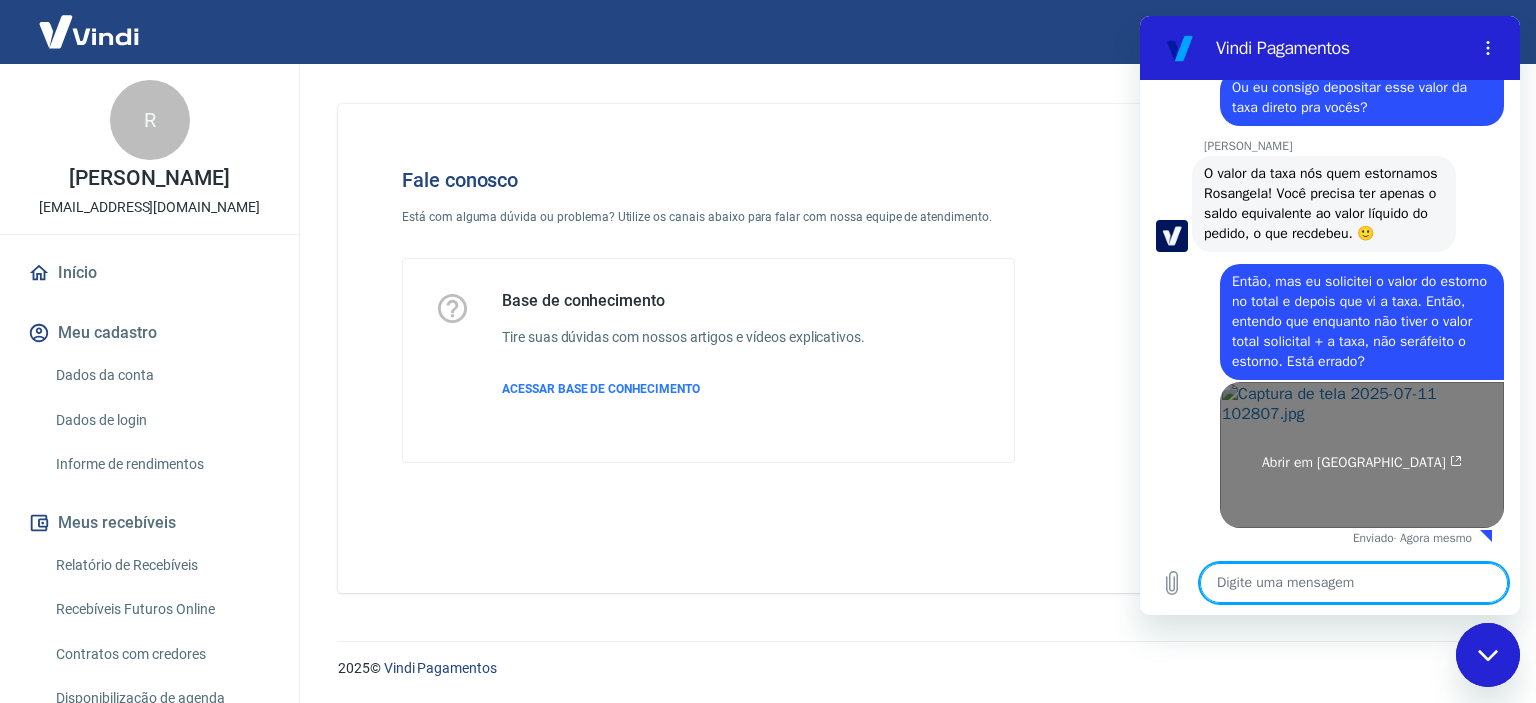 scroll, scrollTop: 2915, scrollLeft: 0, axis: vertical 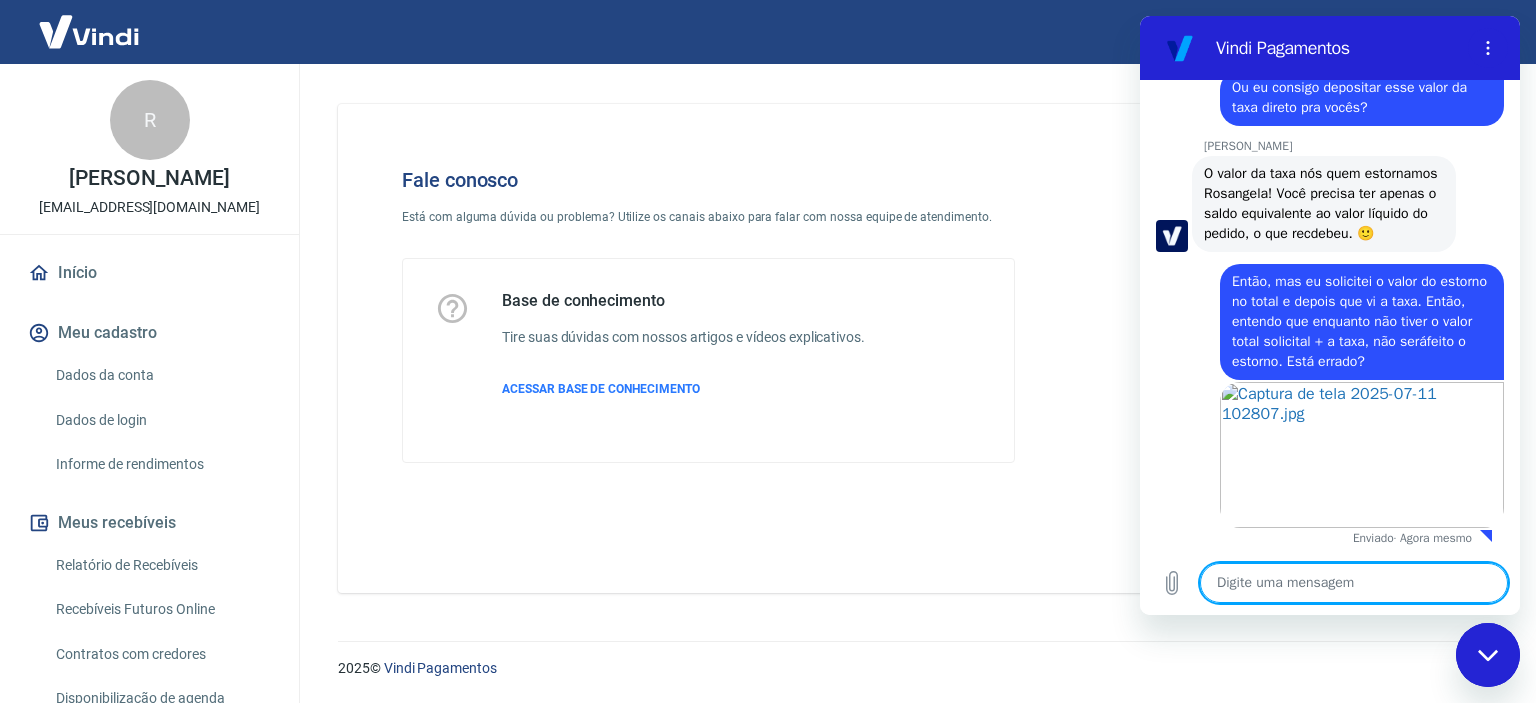 click at bounding box center [1354, 583] 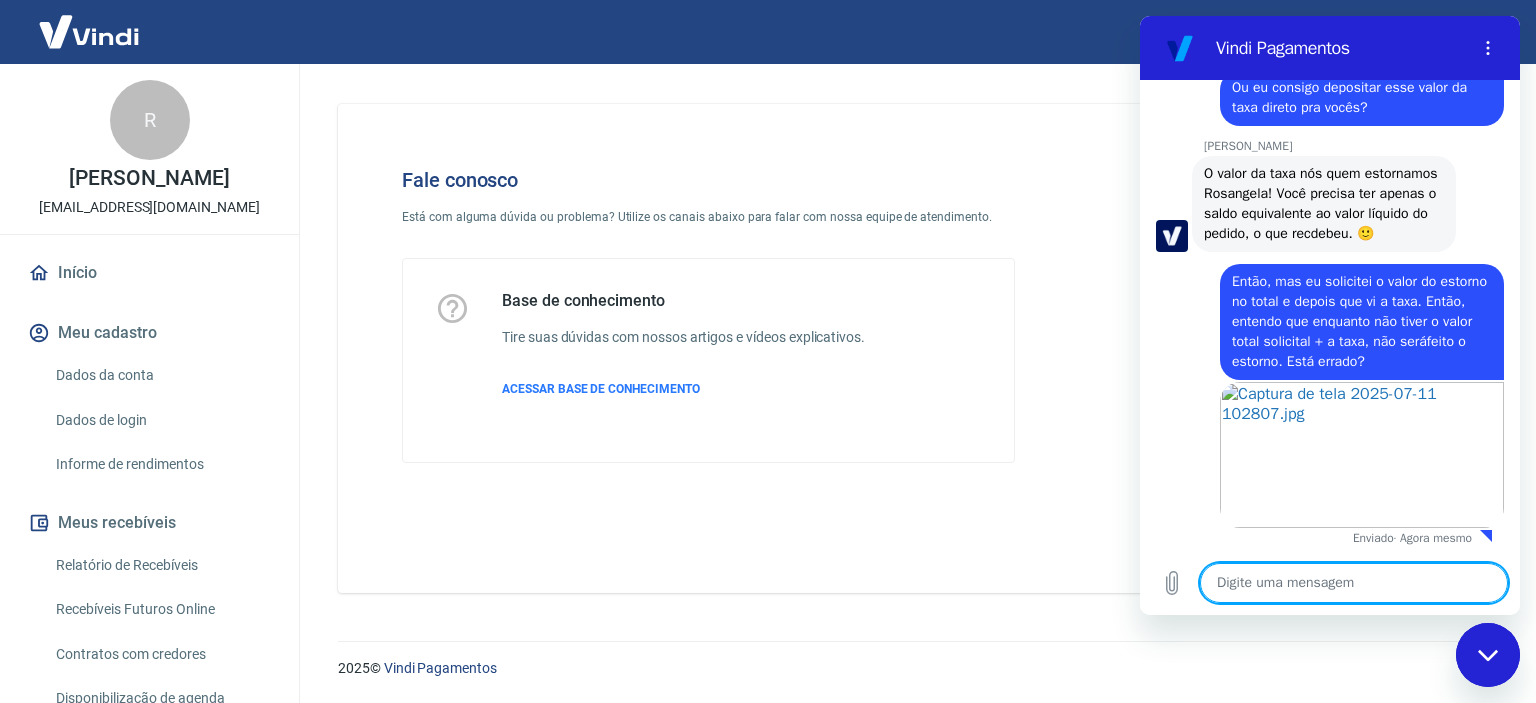 type on "C" 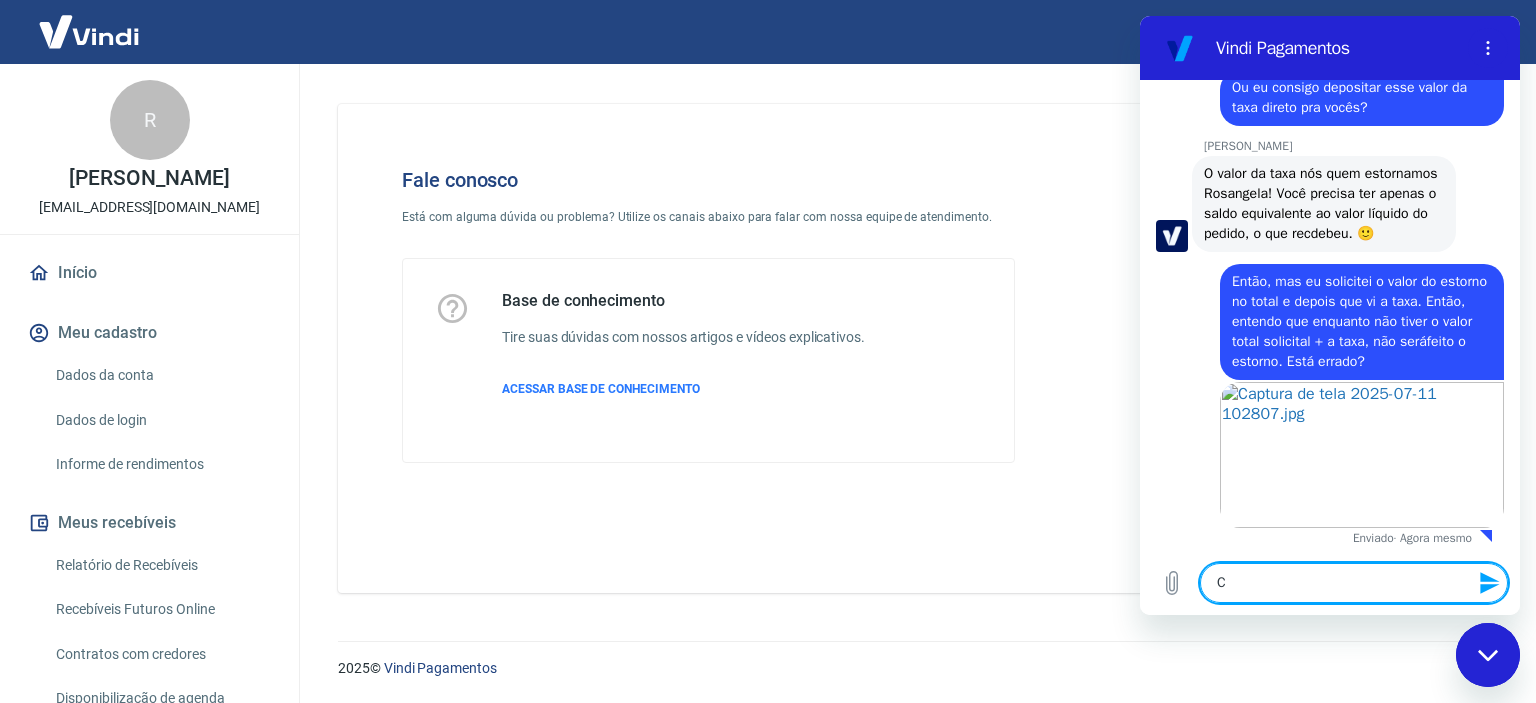 type on "Co" 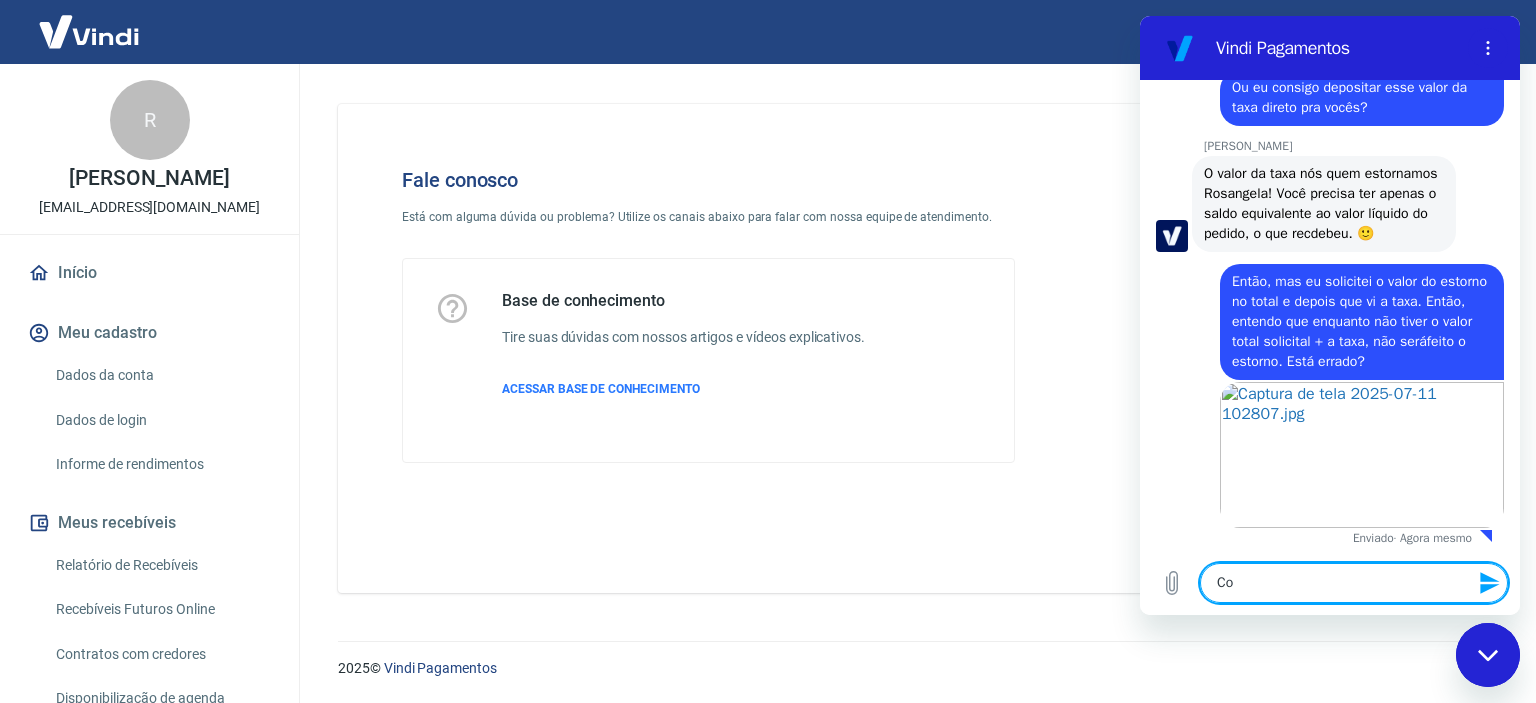 type on "Con" 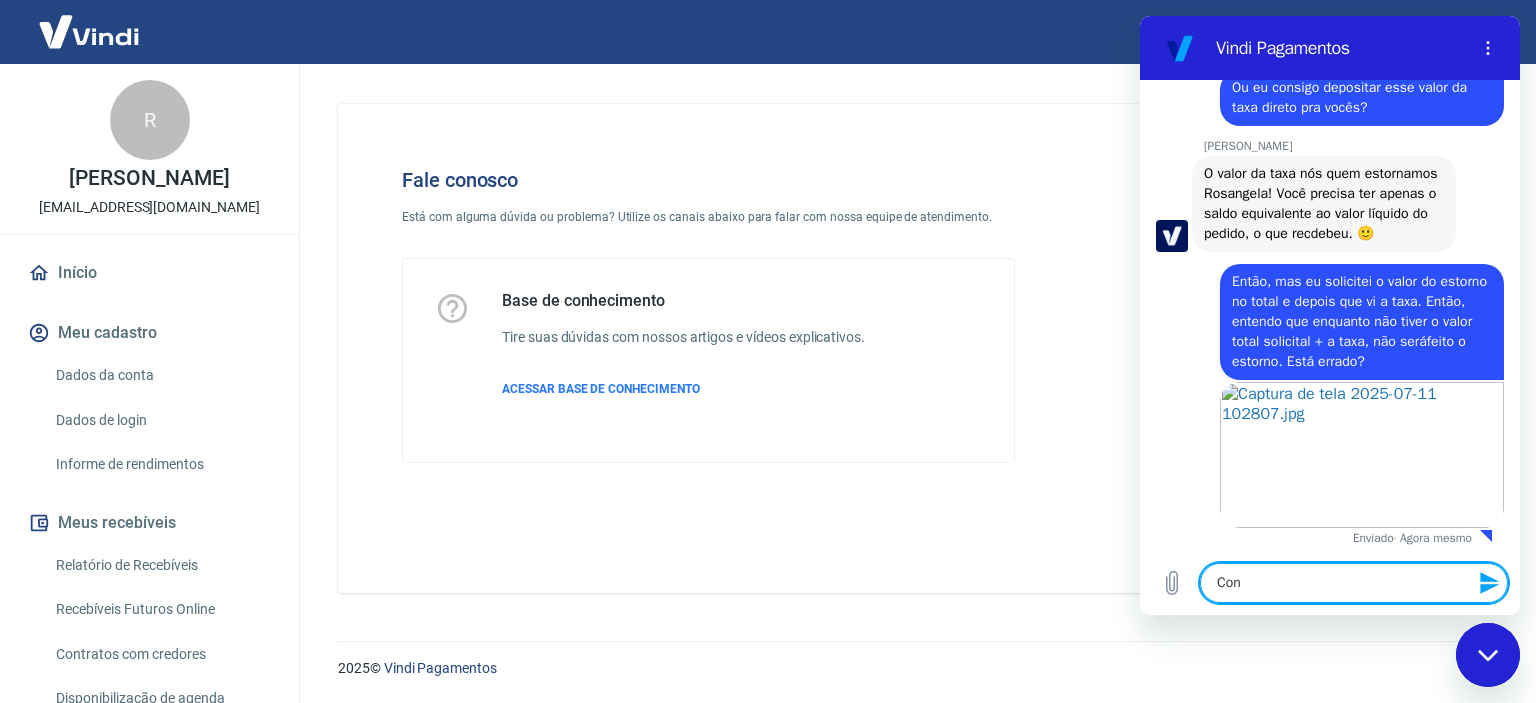 type on "Cons" 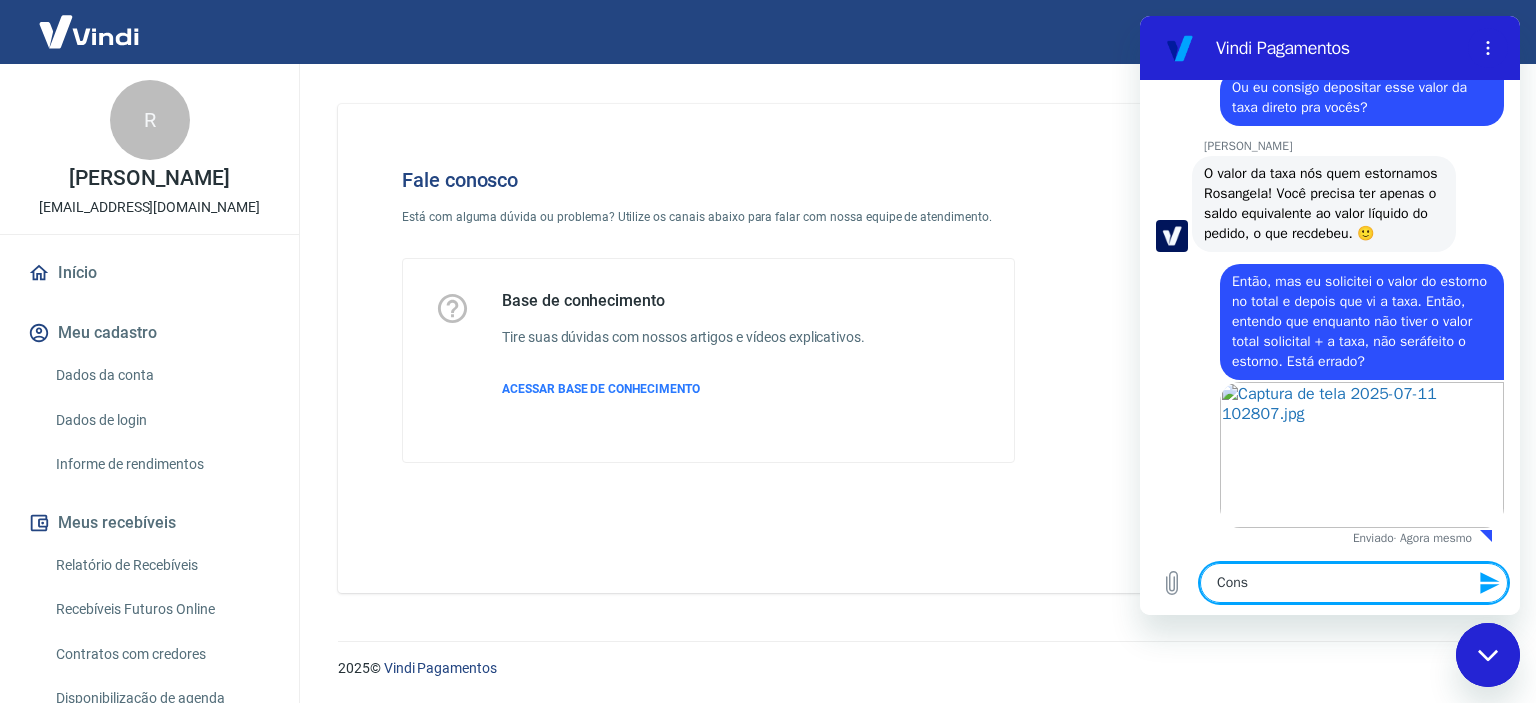 type on "Conse" 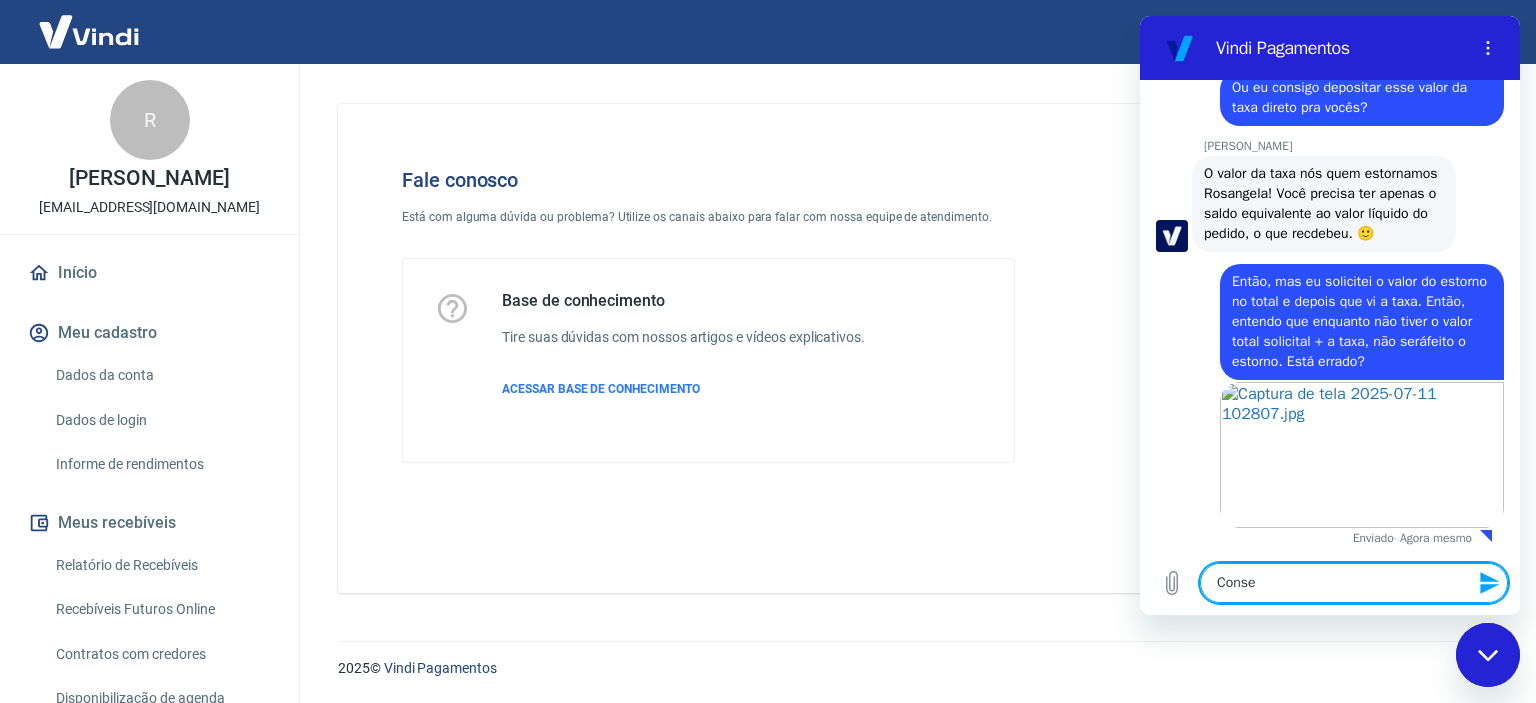 type on "Conseg" 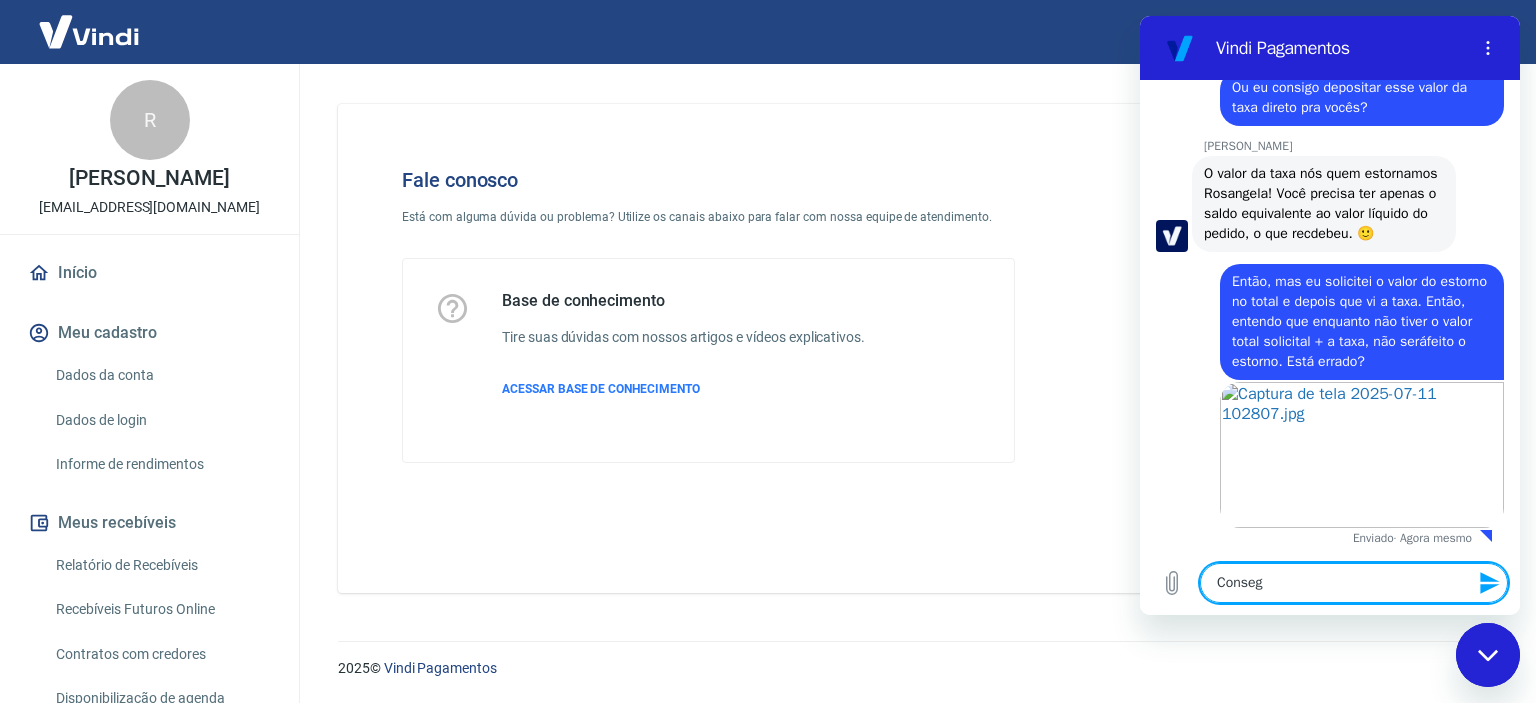 type on "Consegu" 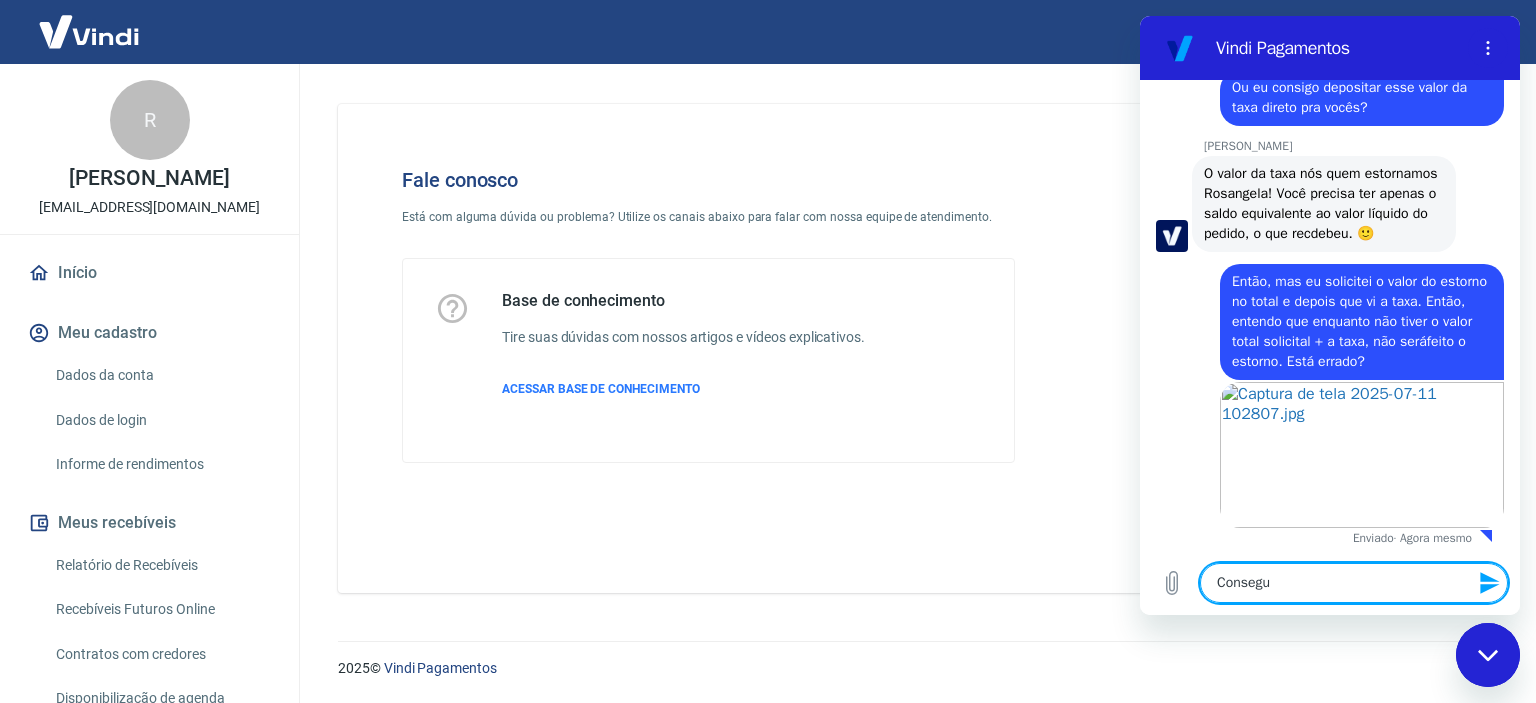 type on "Consegue" 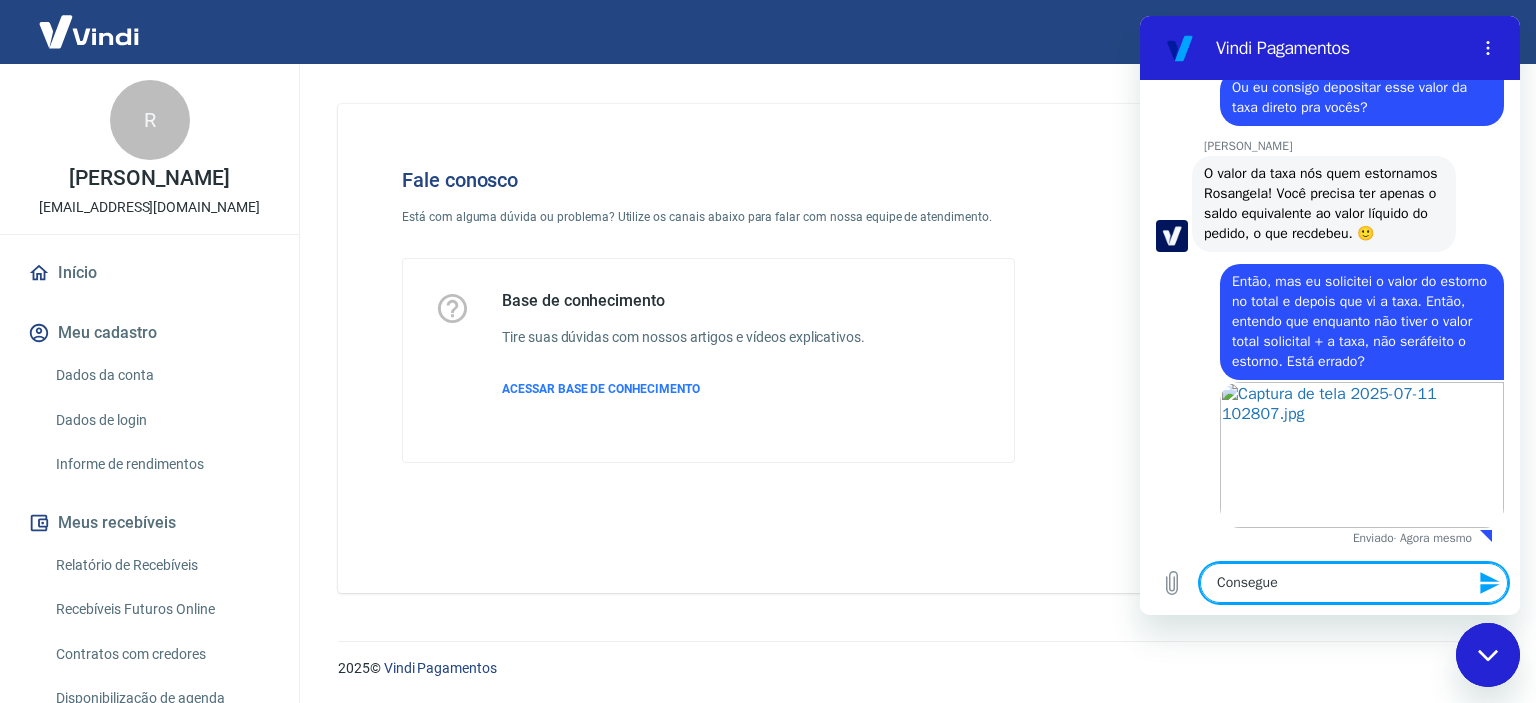 type on "Consegue" 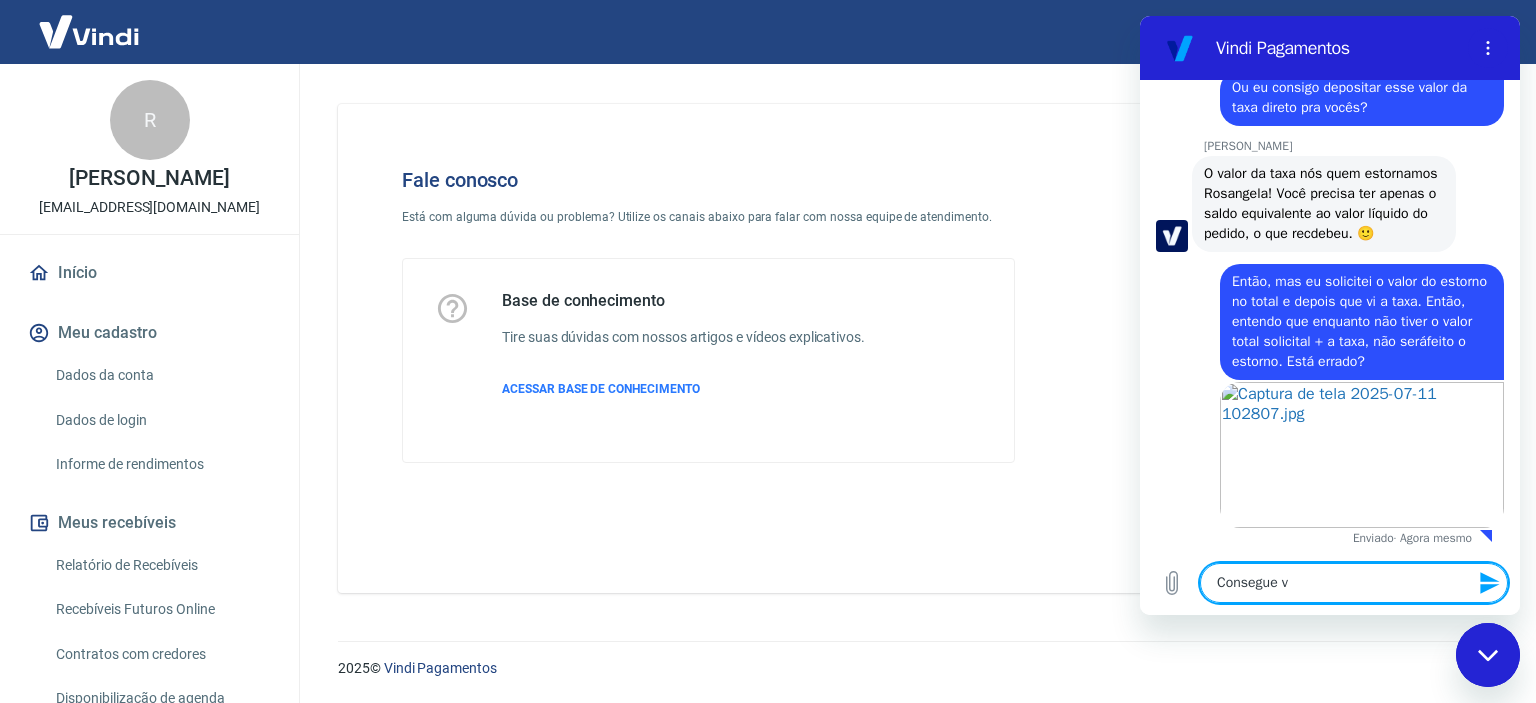 type on "Consegue vi" 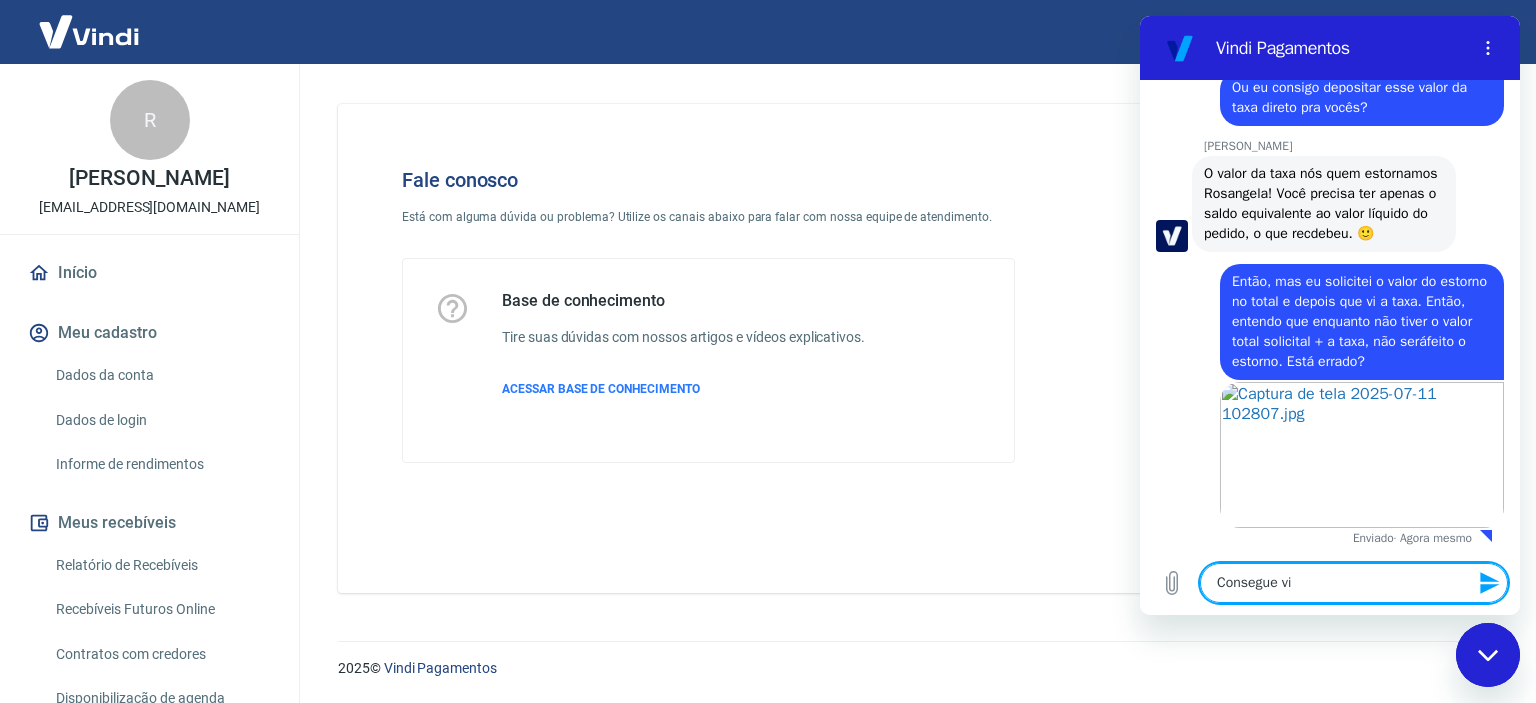 type on "Consegue viu" 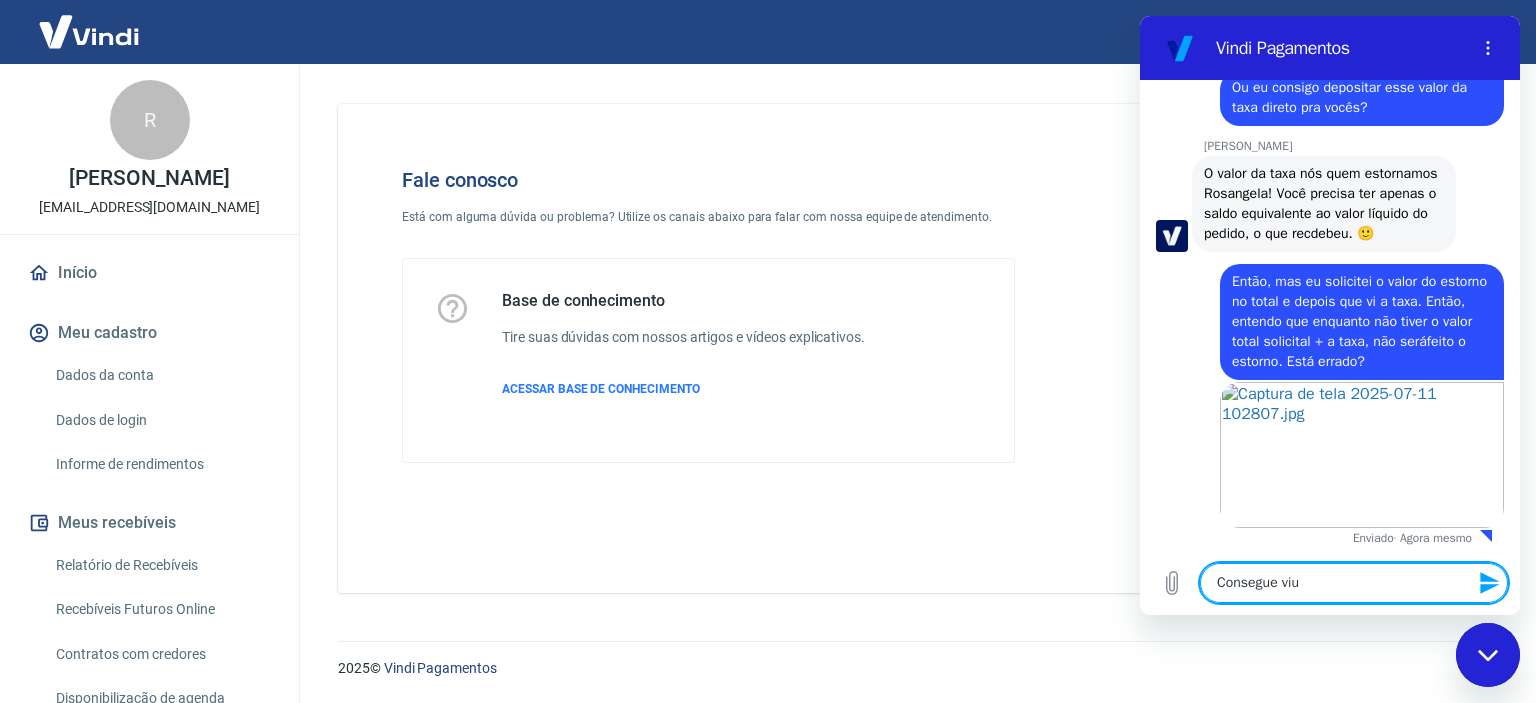 type on "Consegue vi" 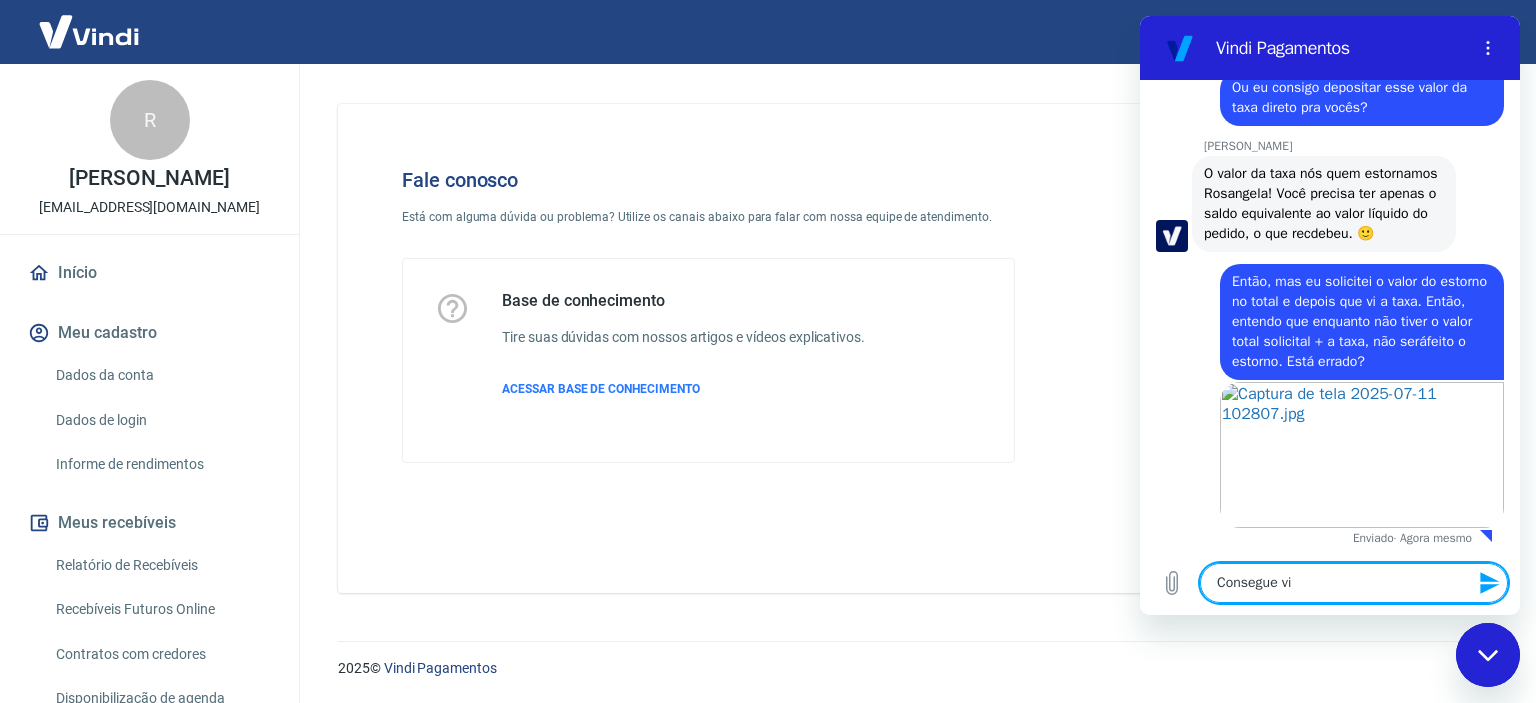type on "x" 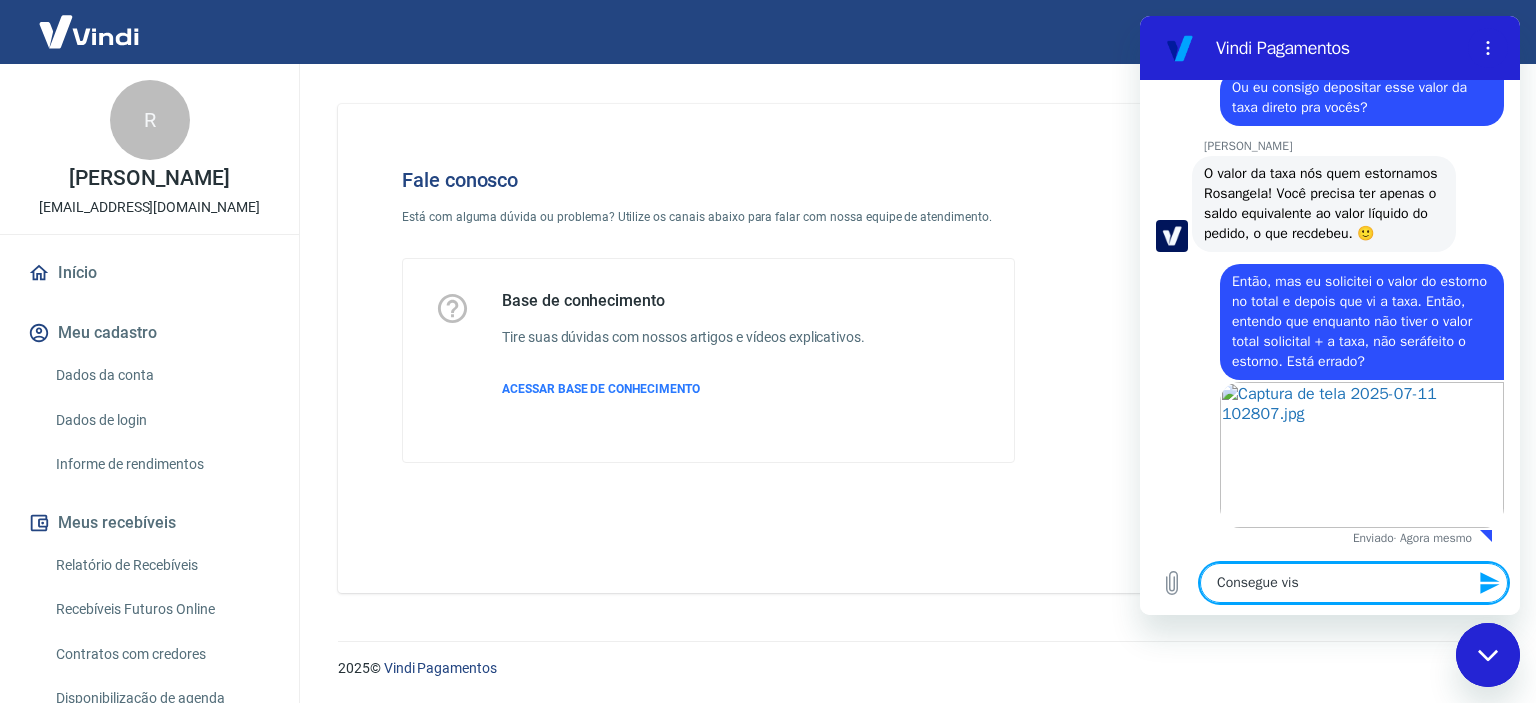 type on "x" 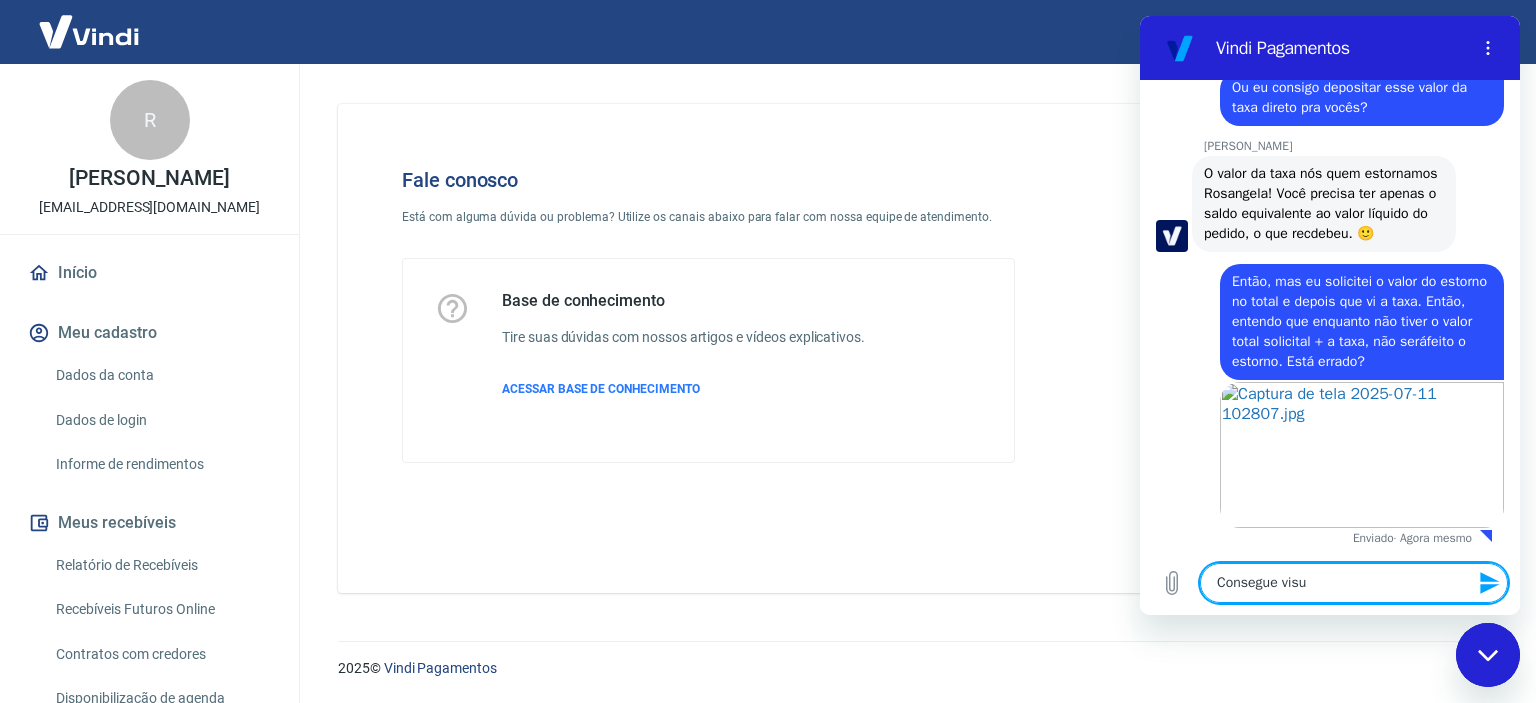 type on "Consegue visua" 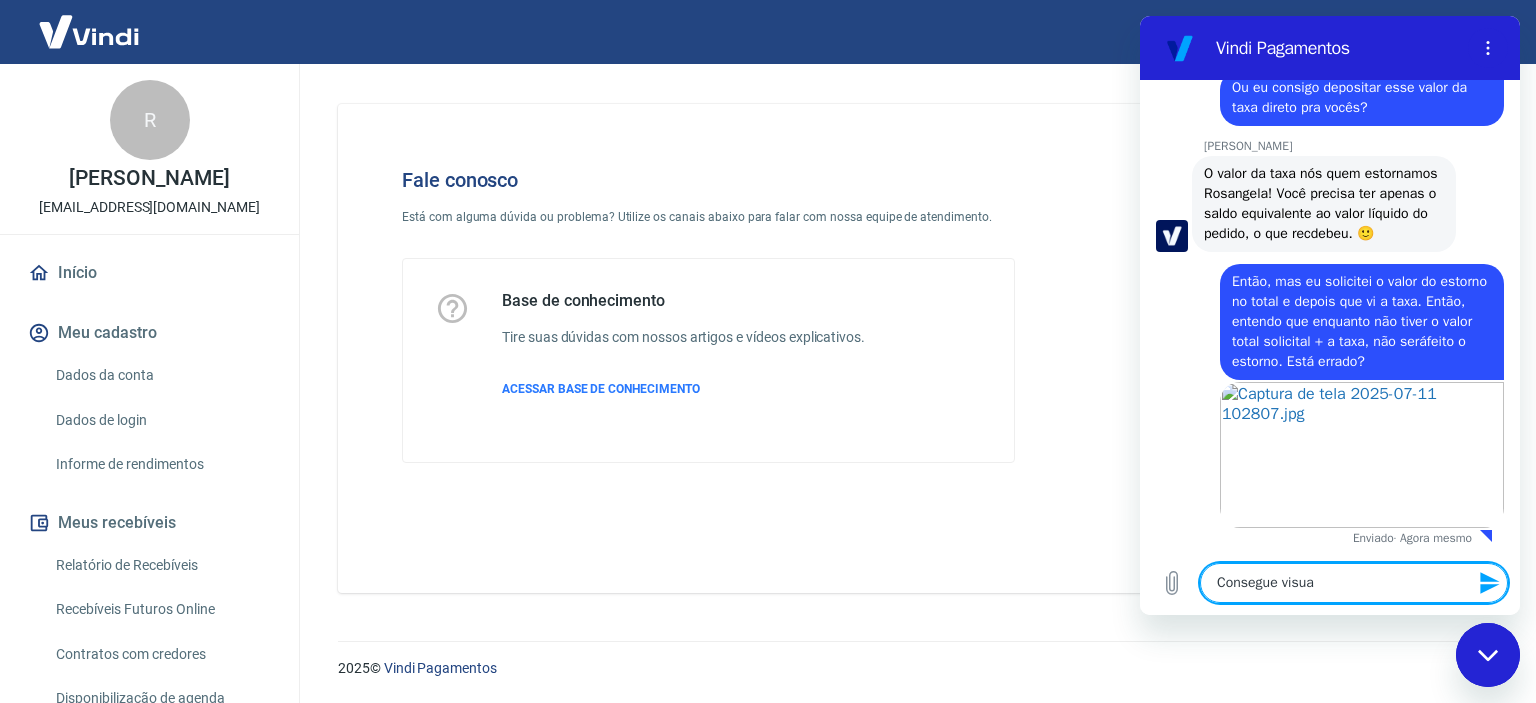 type on "Consegue visual" 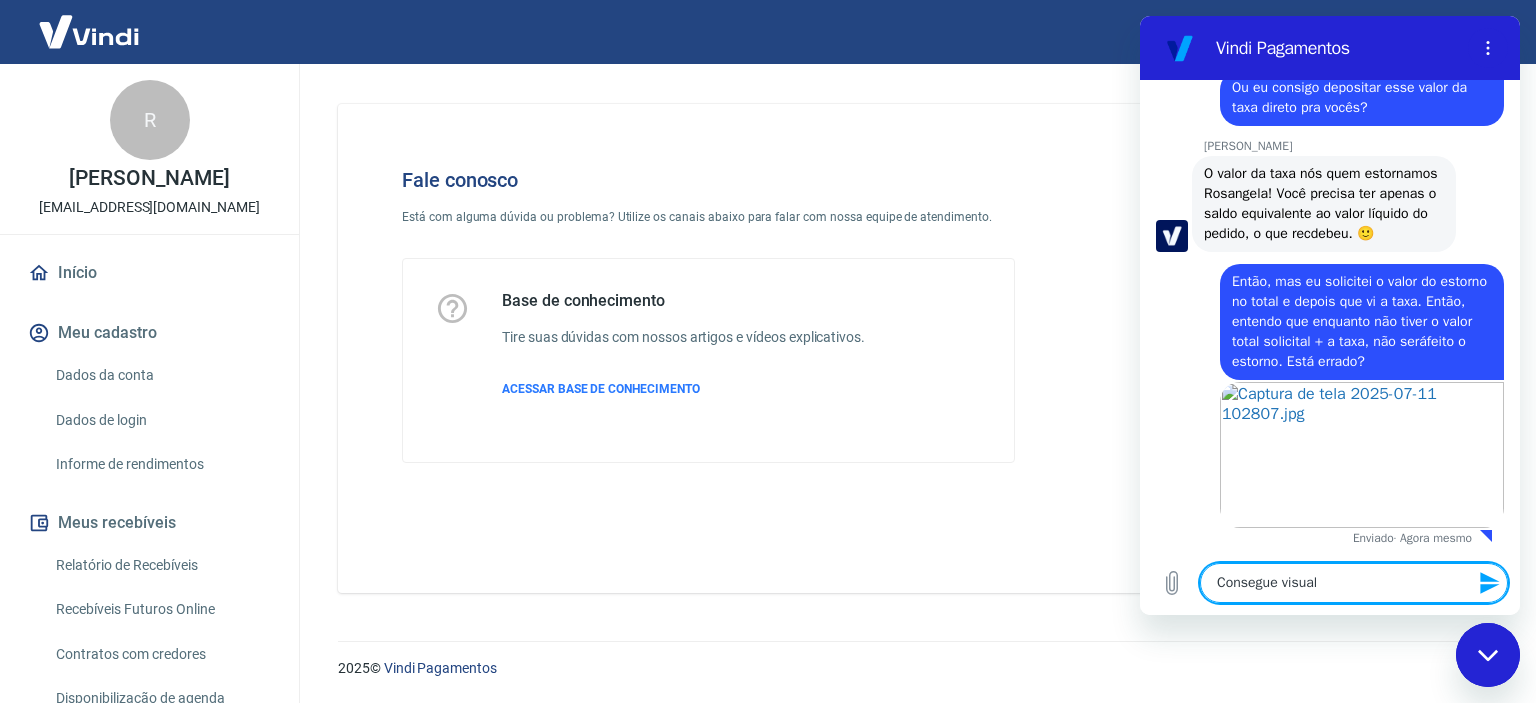 type on "Consegue visuali" 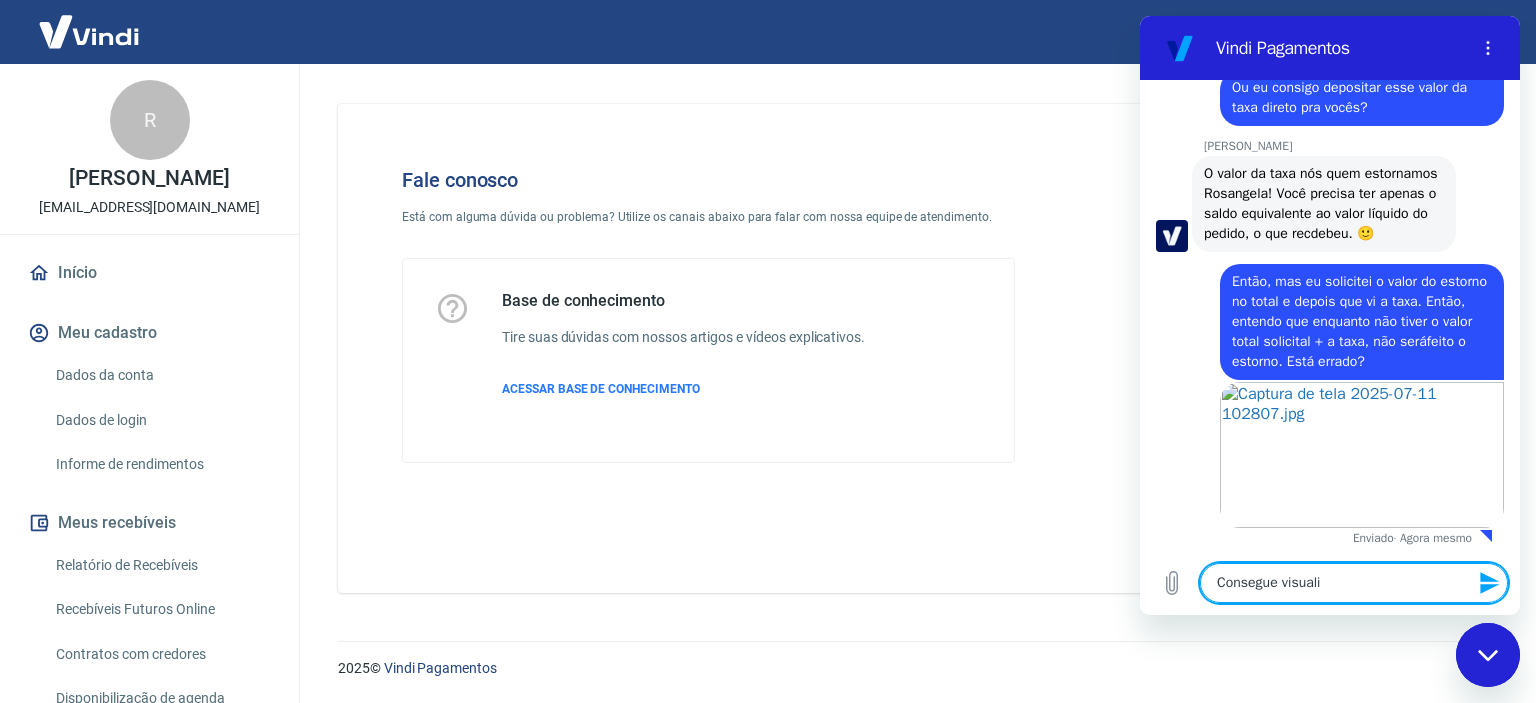 type on "Consegue visualiz" 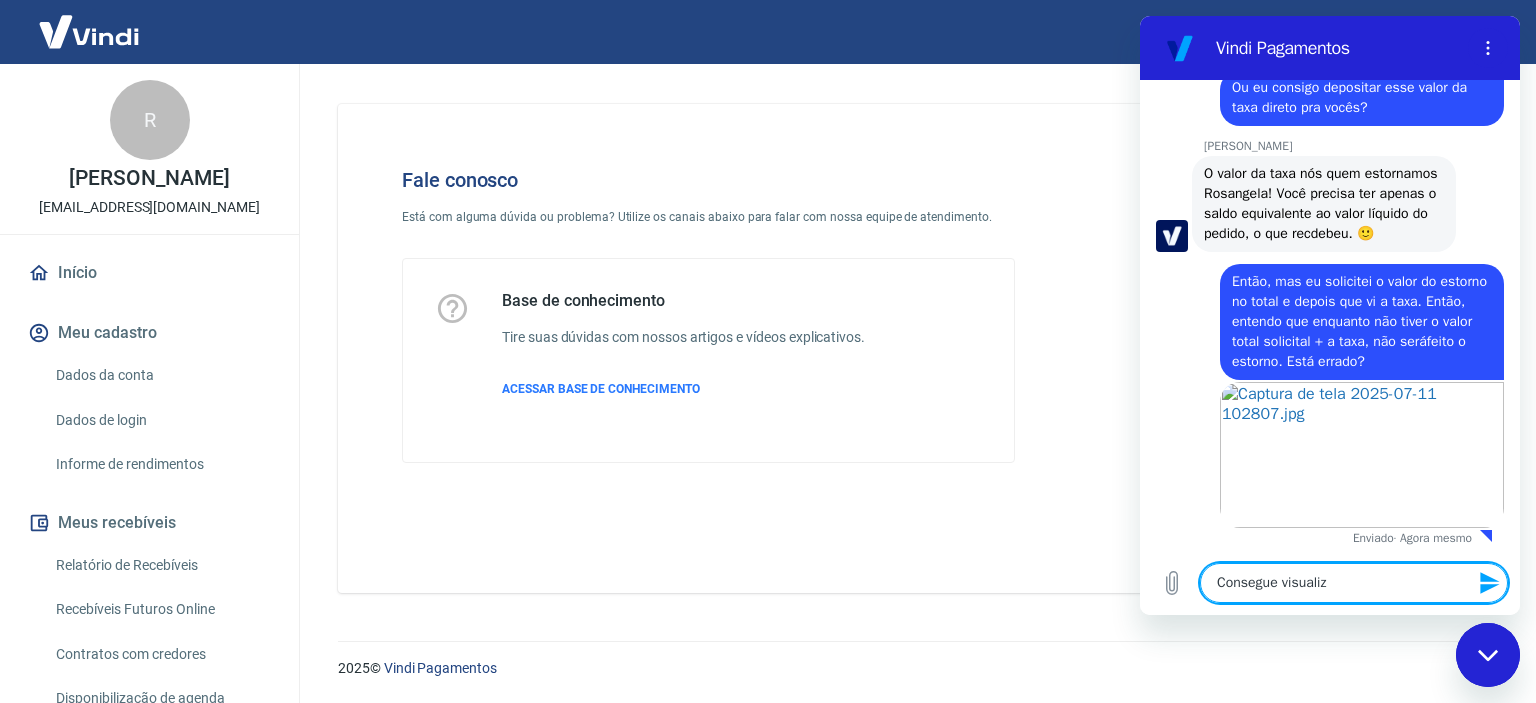 type on "Consegue visualiza" 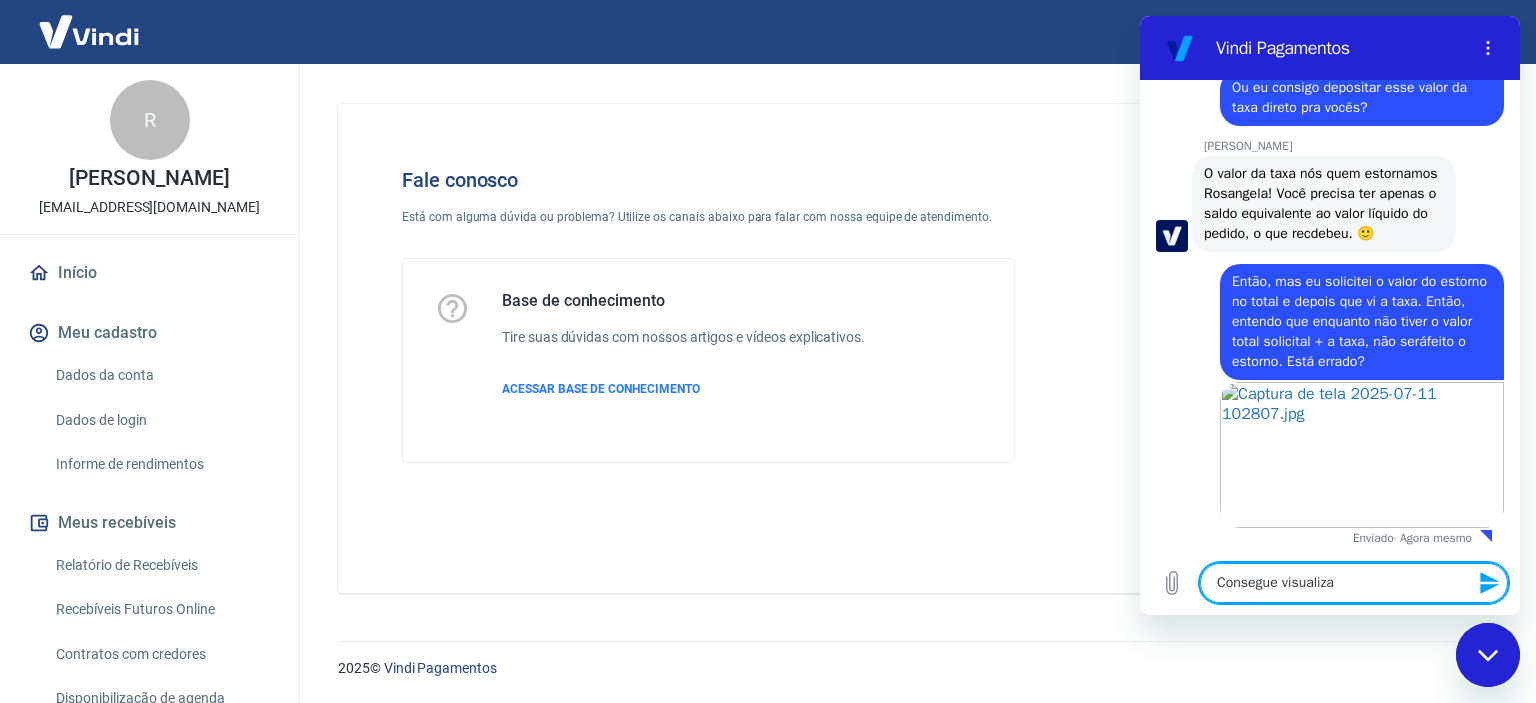 type on "Consegue visualizar" 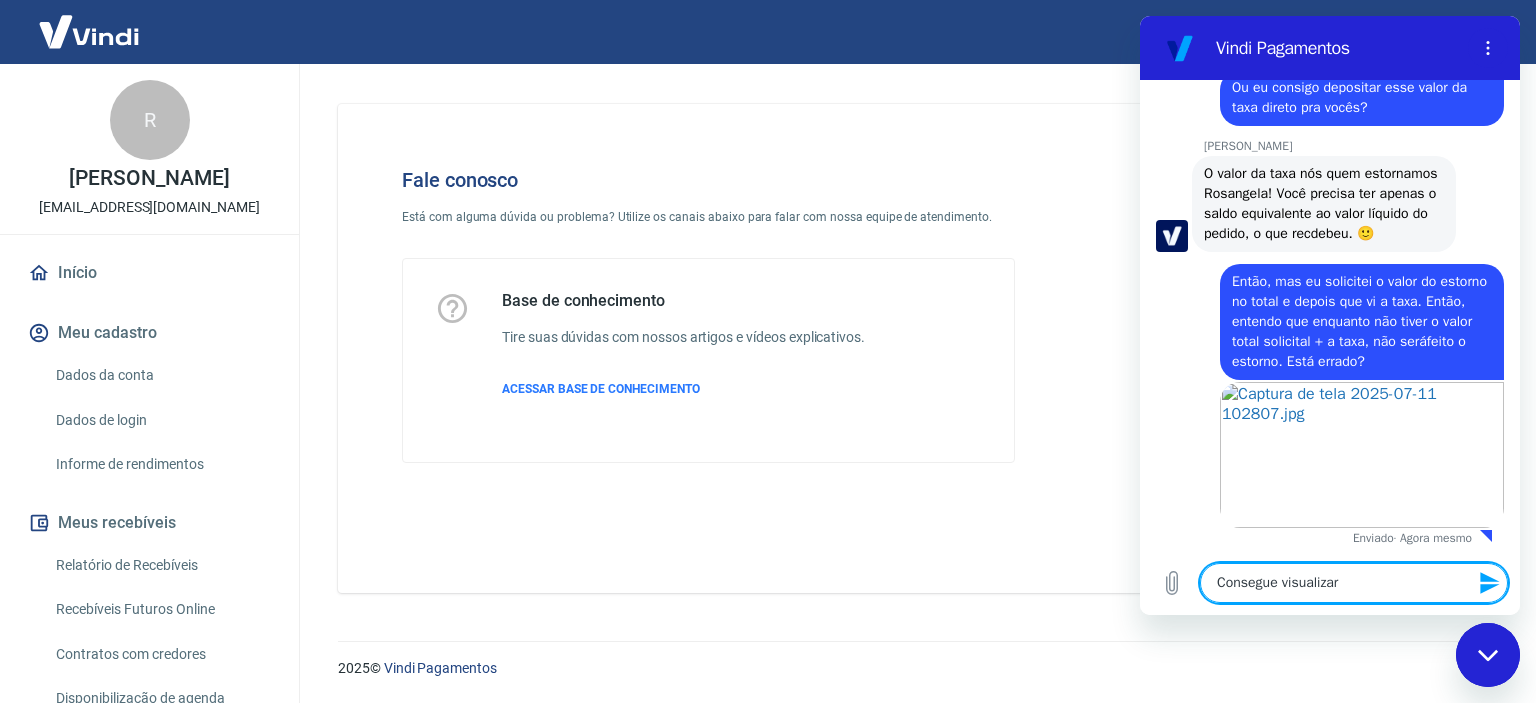 type on "Consegue visualizar" 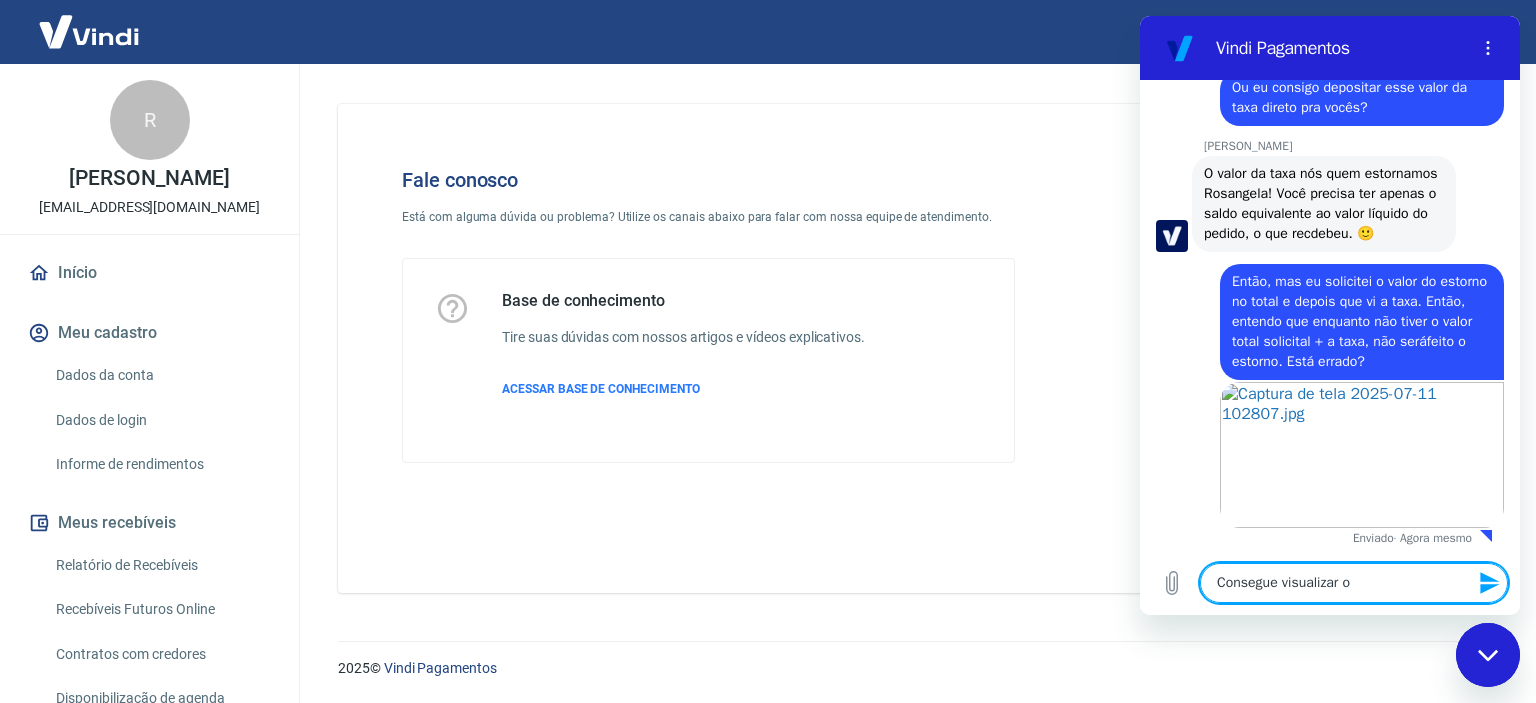 type on "Consegue visualizar o" 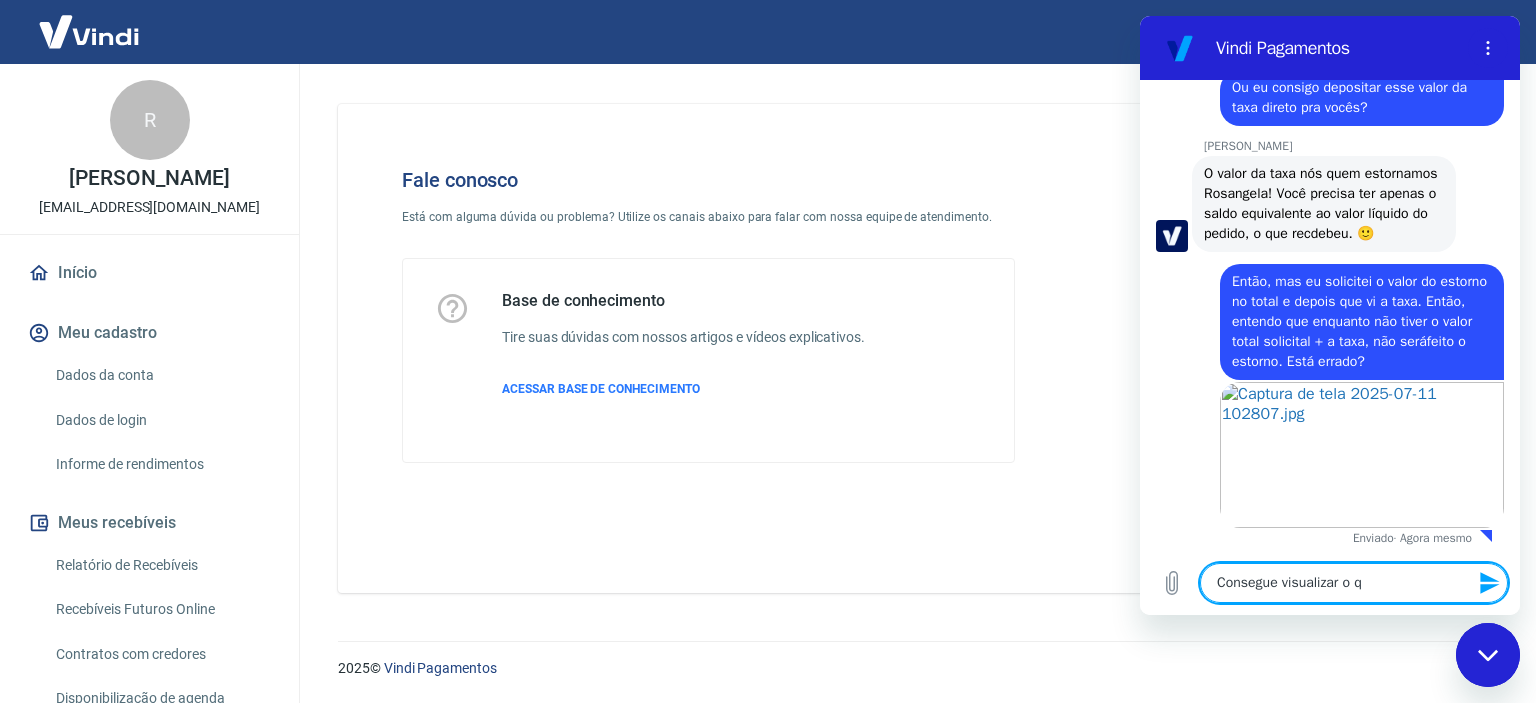 type on "Consegue visualizar o qu" 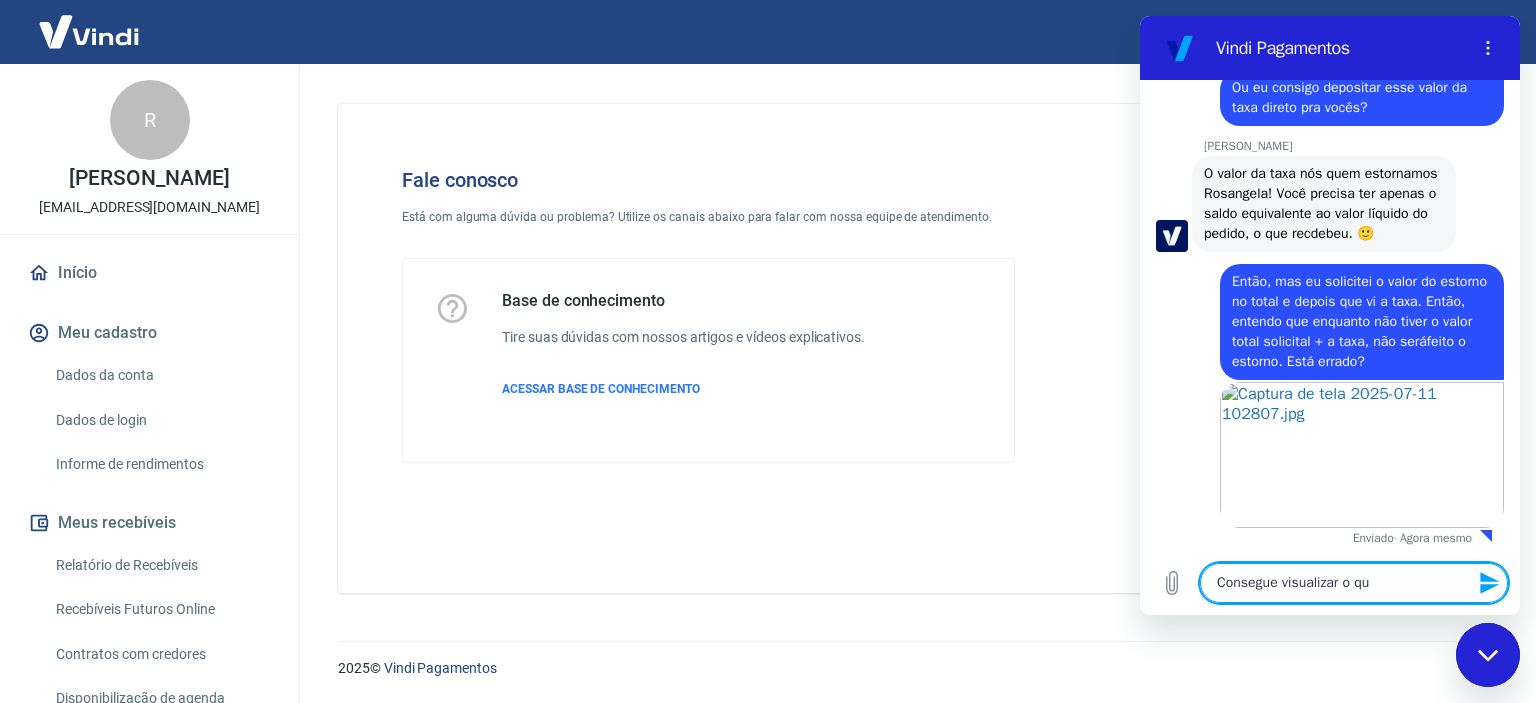 type on "Consegue visualizar o que" 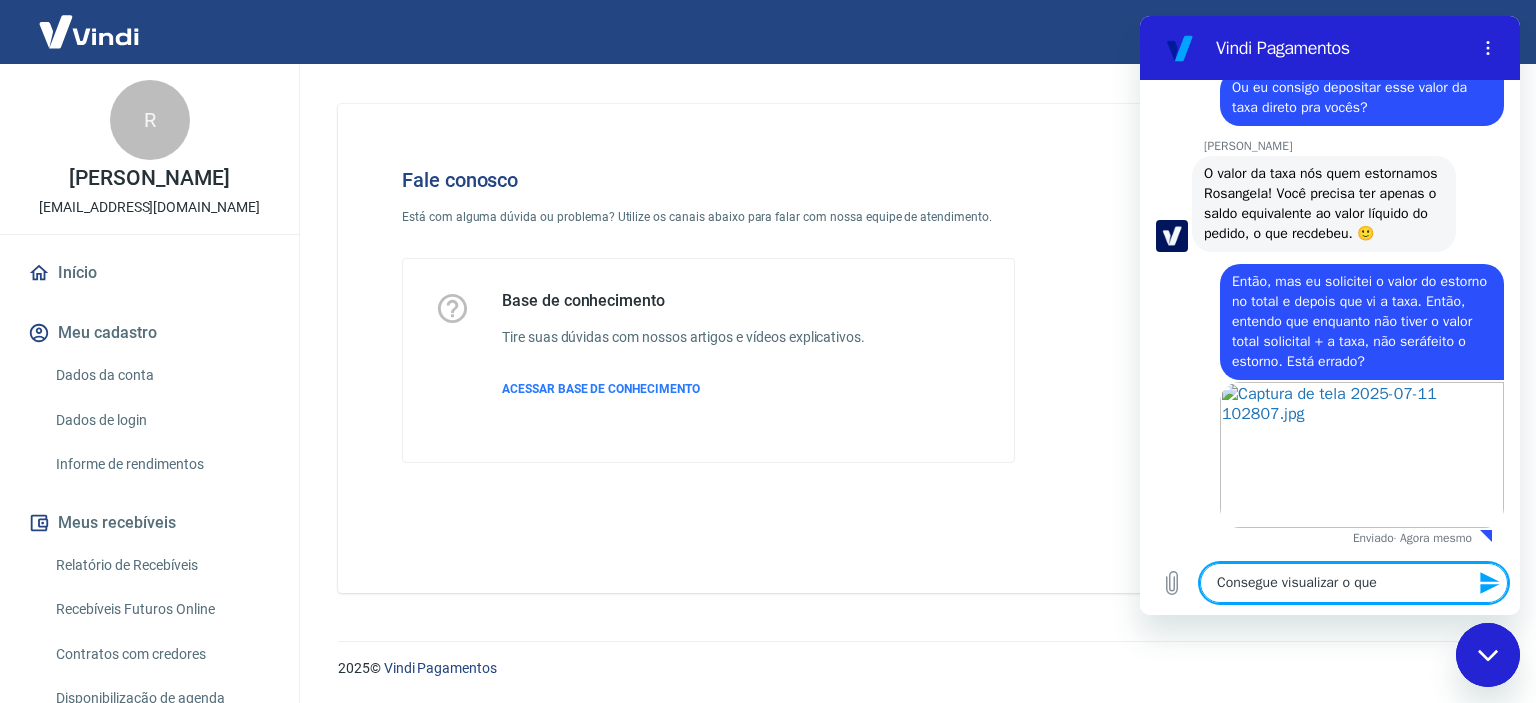 type on "Consegue visualizar o que" 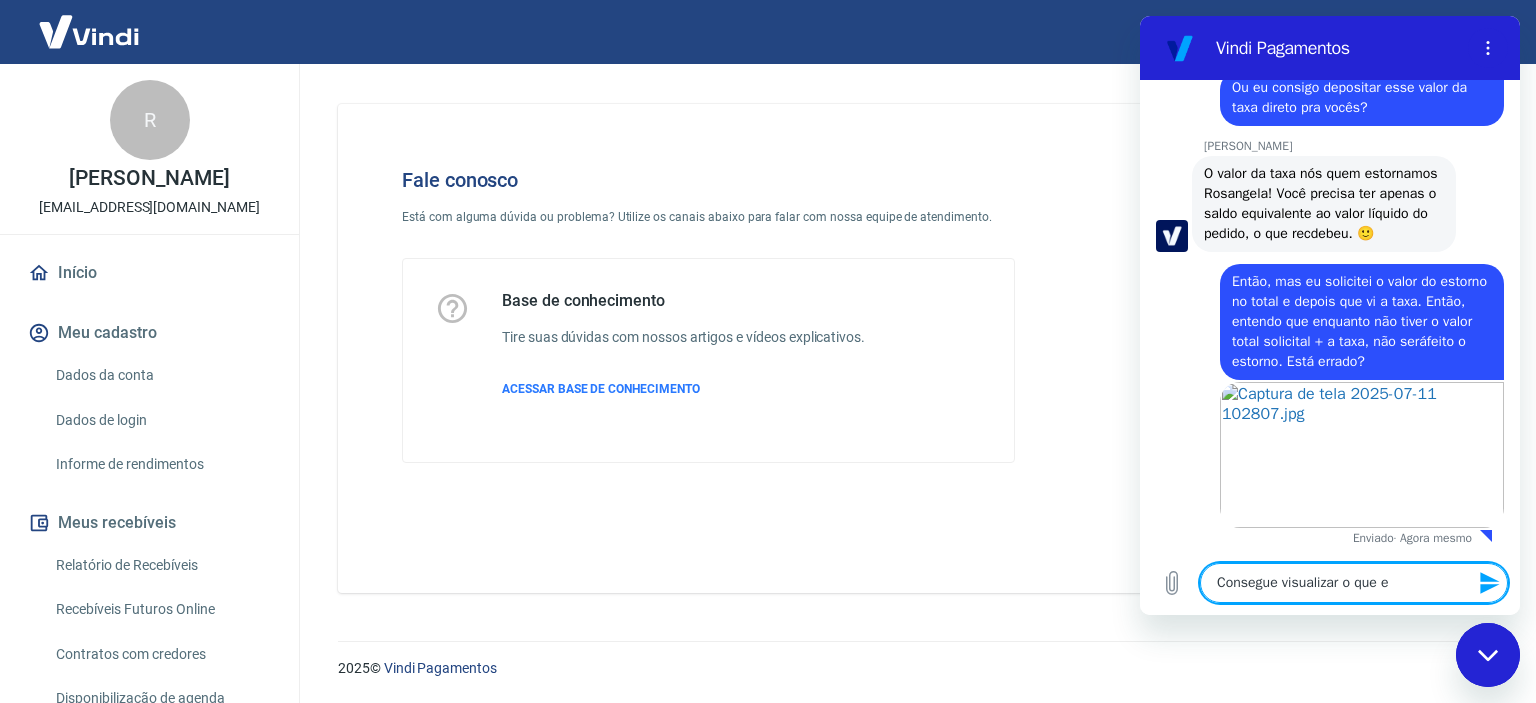 type on "Consegue visualizar o que es" 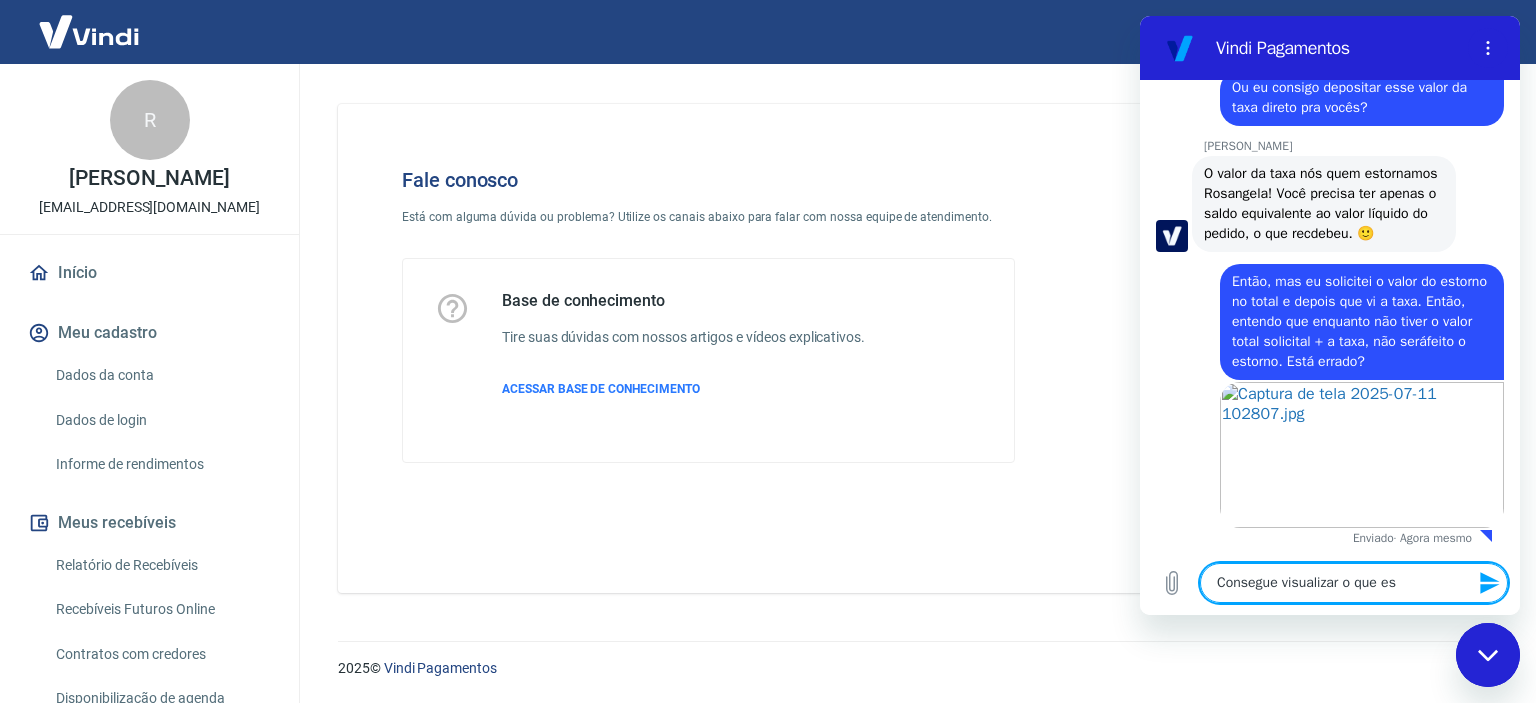 type on "Consegue visualizar o que est" 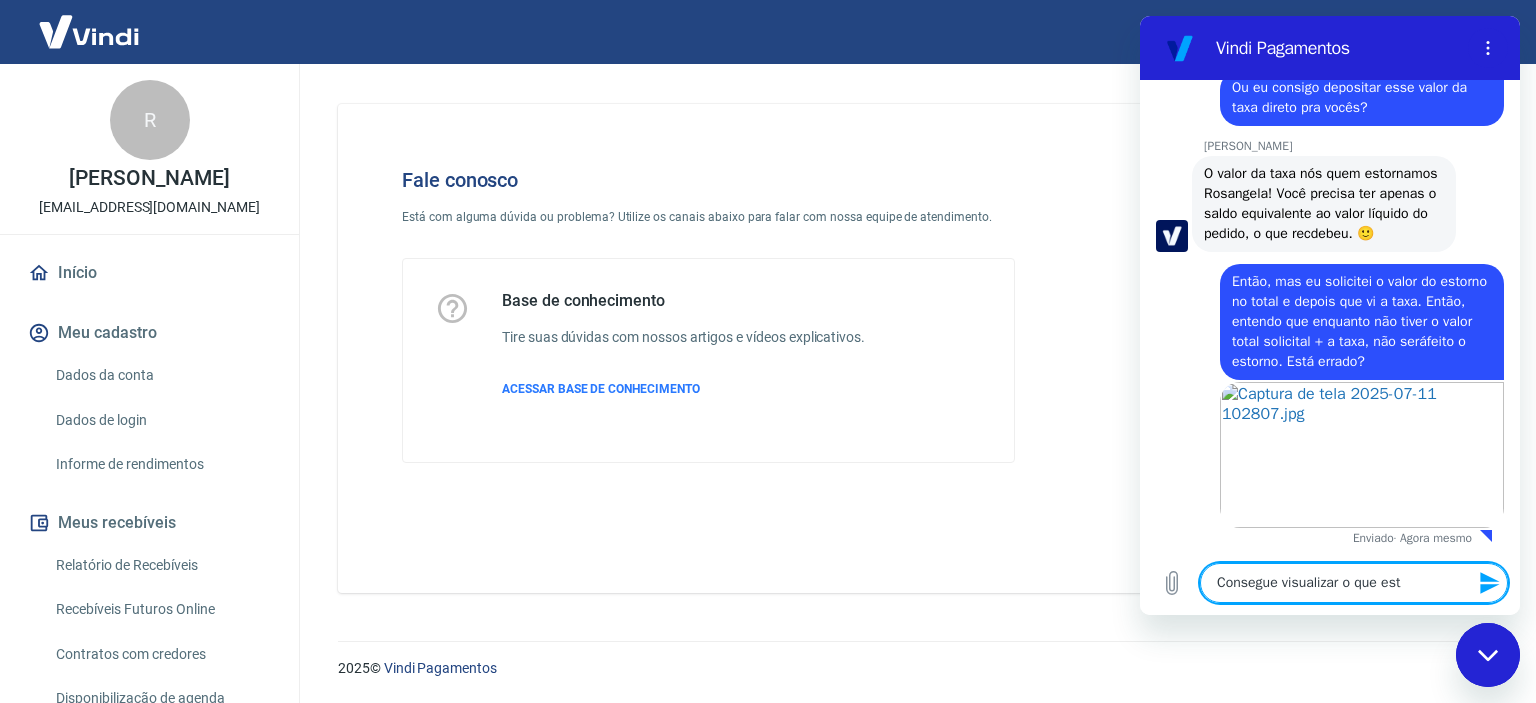 type on "Consegue visualizar o que esto" 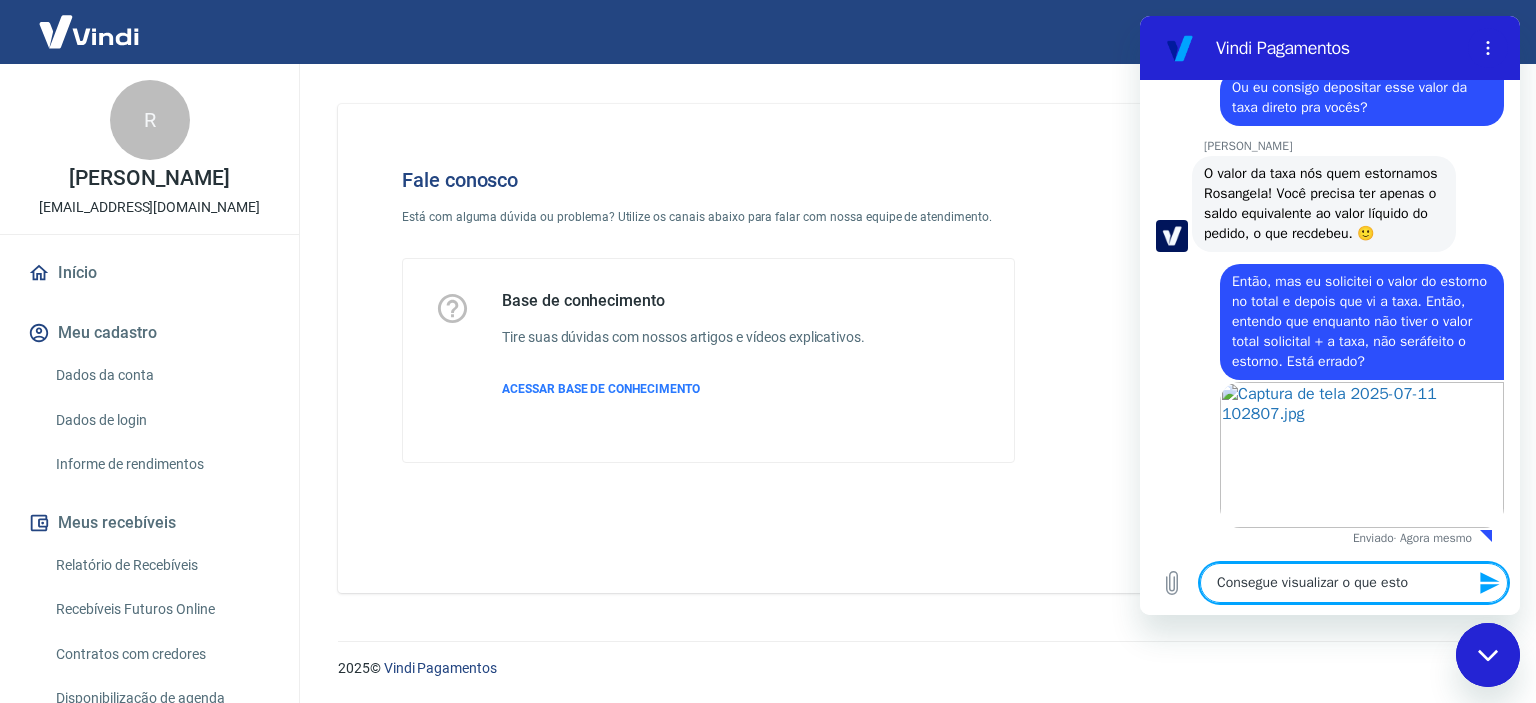 type on "Consegue visualizar o que estou" 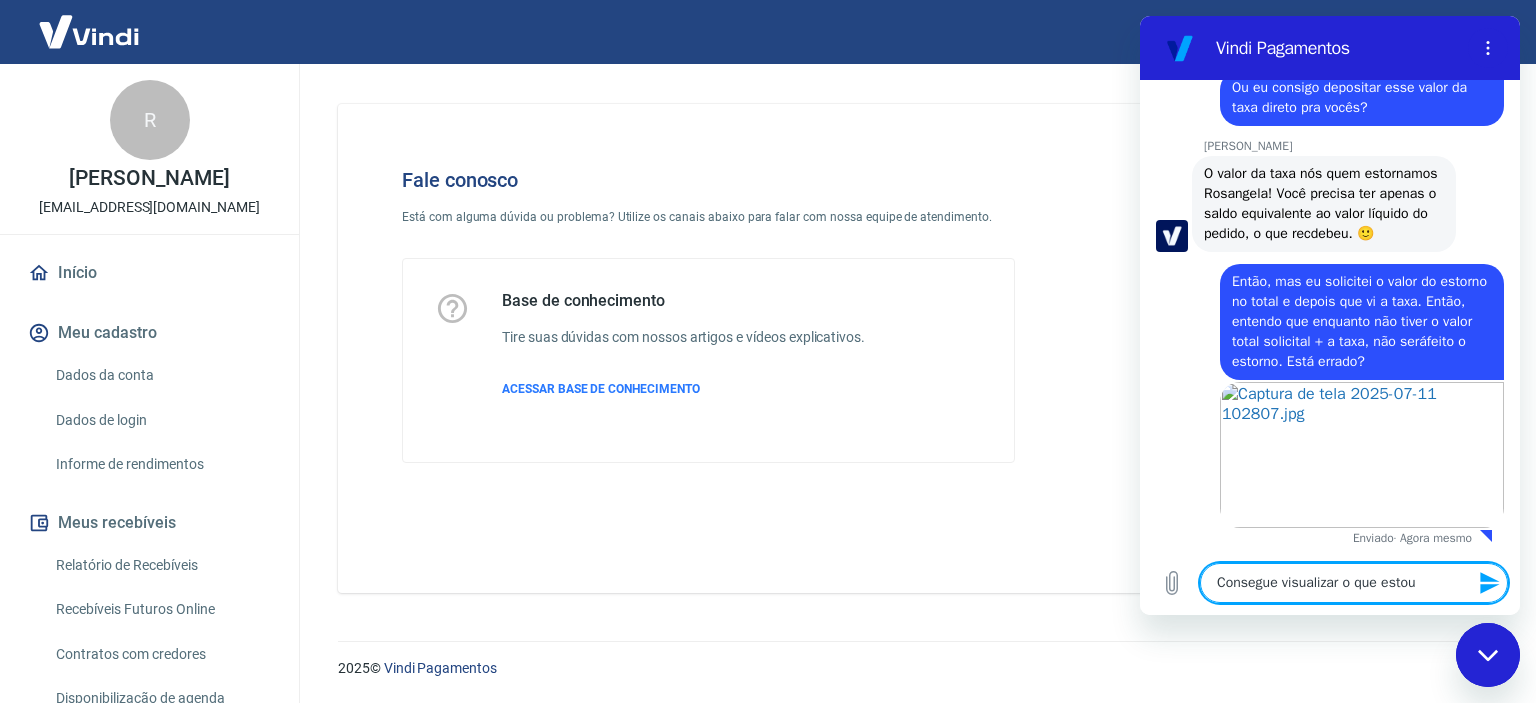 type on "Consegue visualizar o que estou" 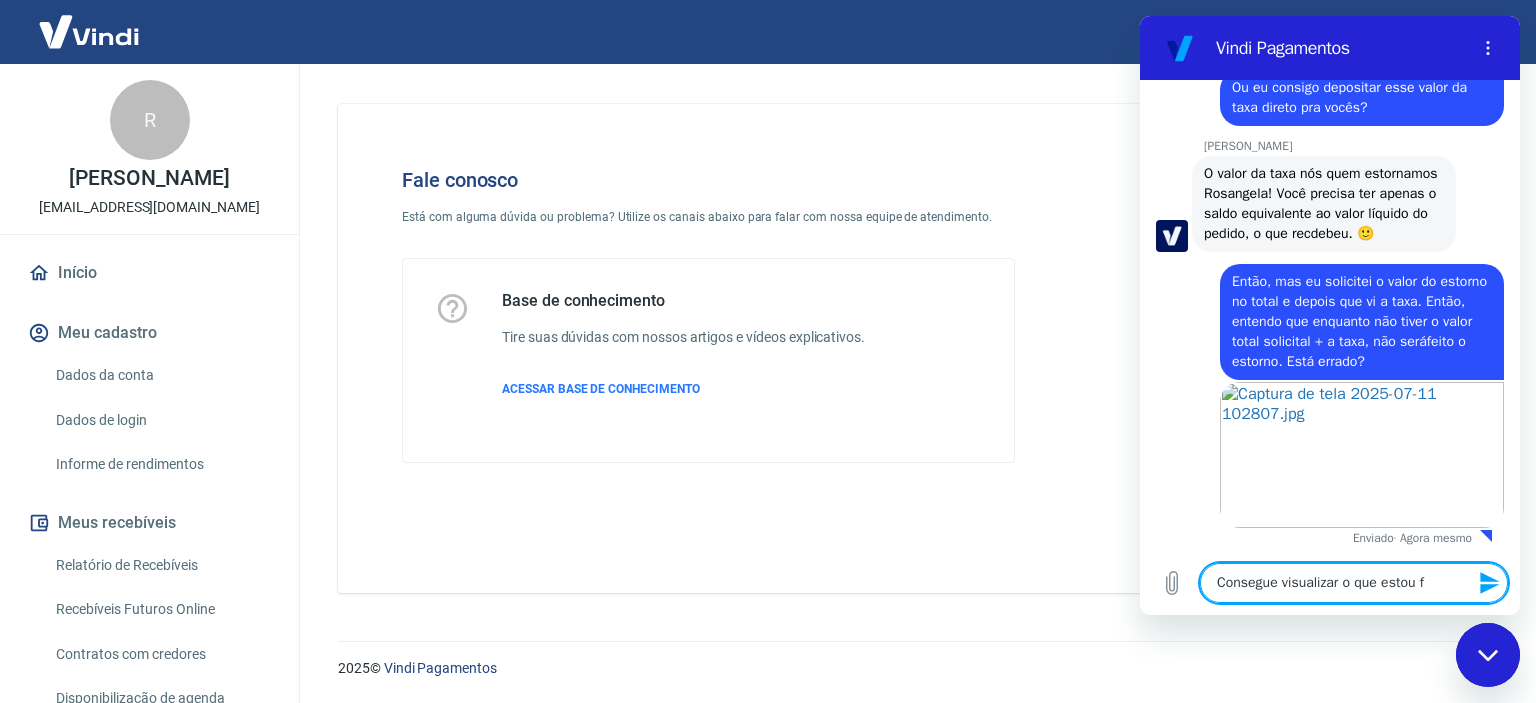 type on "Consegue visualizar o que estou fa" 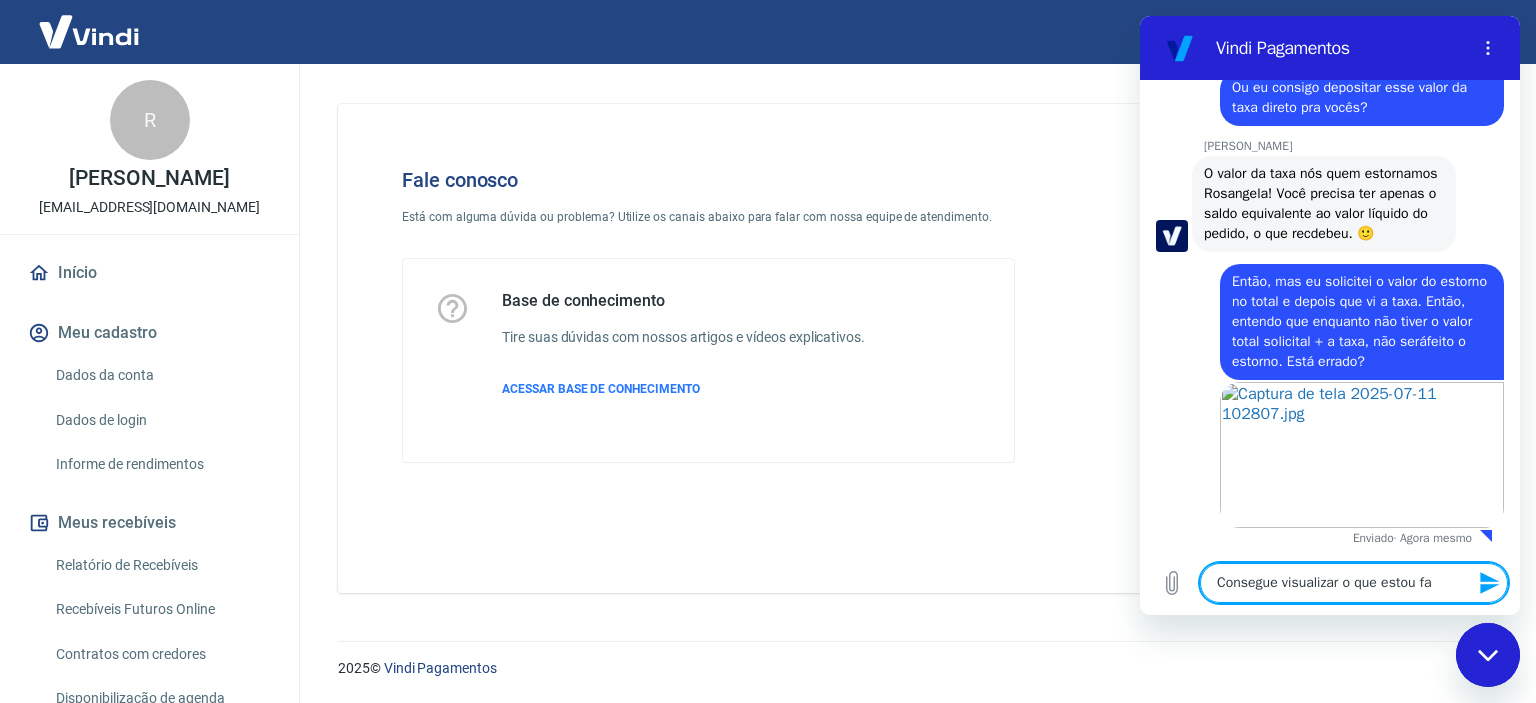 type on "Consegue visualizar o que estou fal" 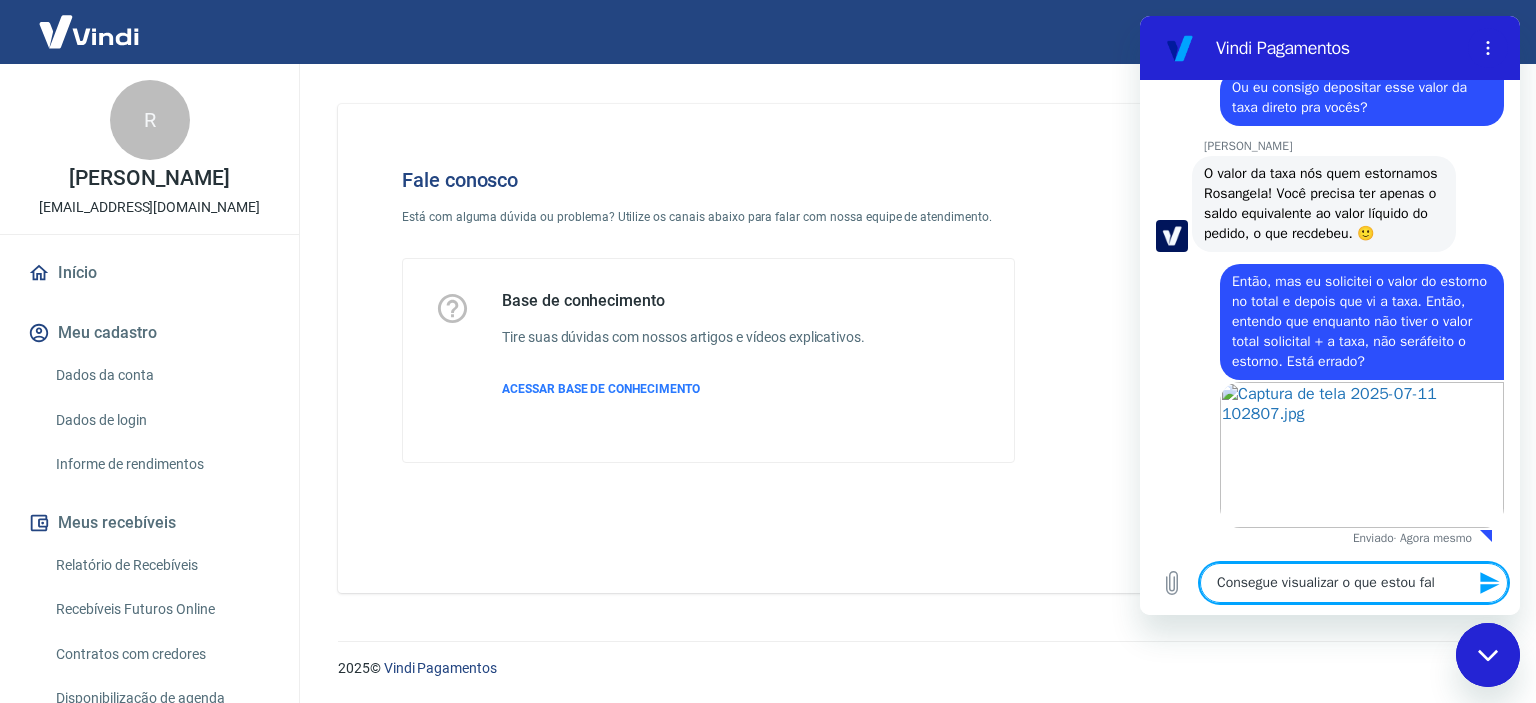 type on "Consegue visualizar o que estou fala" 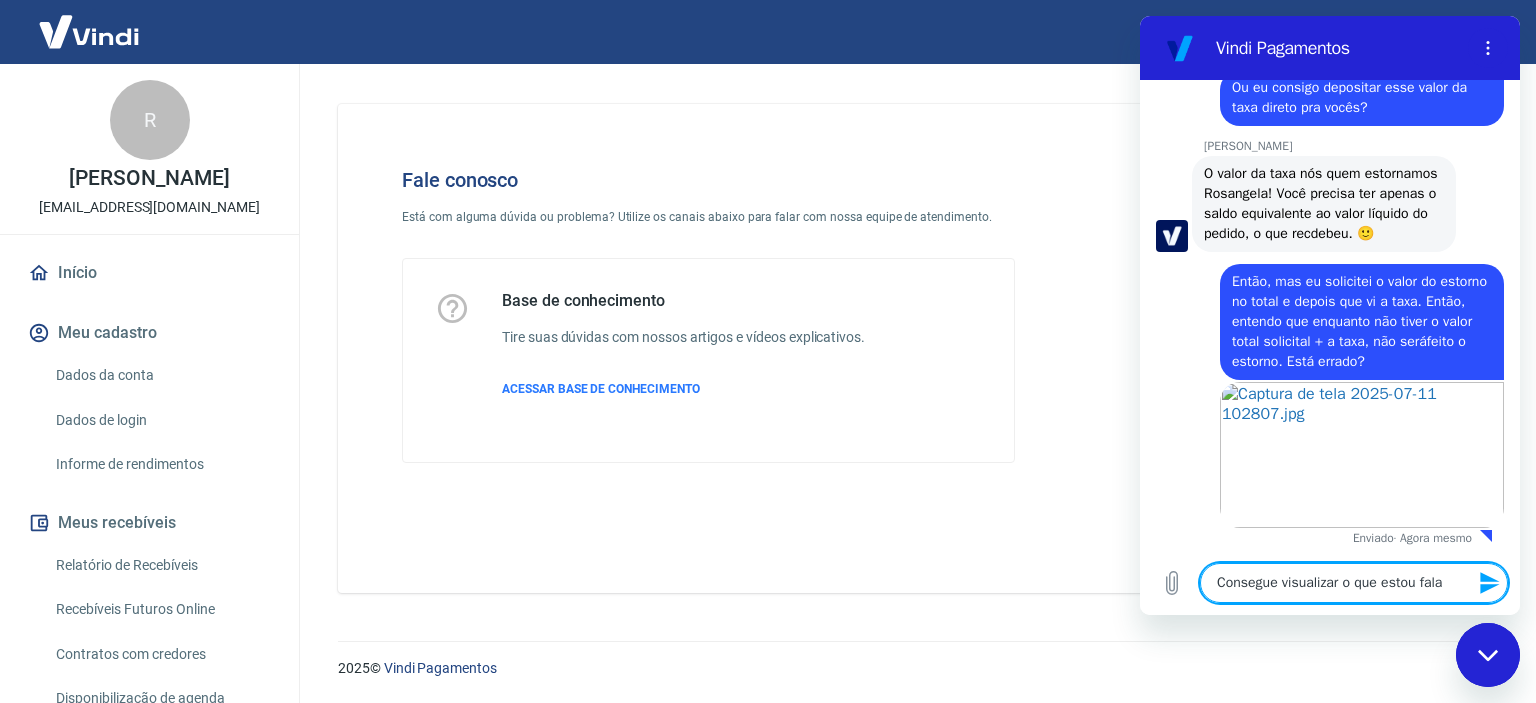 type on "Consegue visualizar o que estou falan" 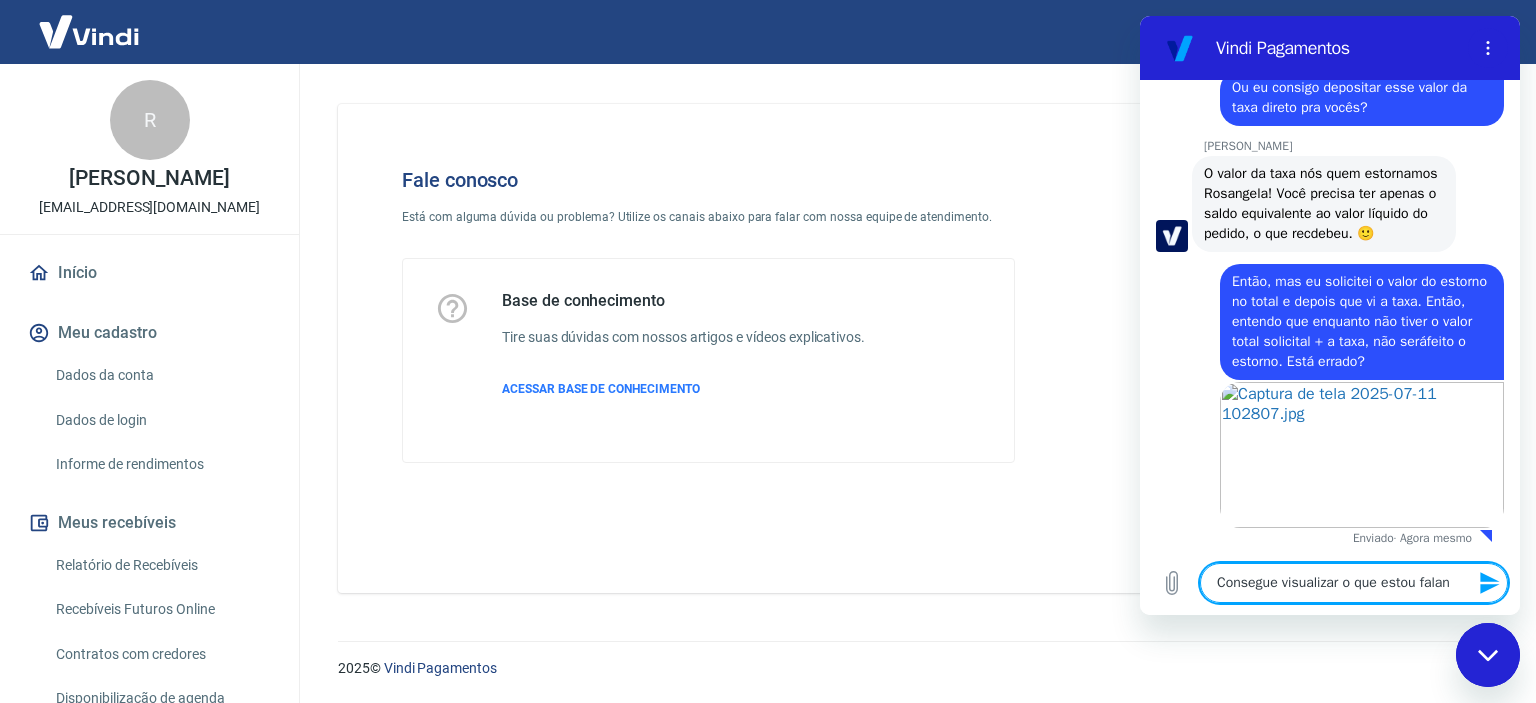 type on "Consegue visualizar o que estou faland" 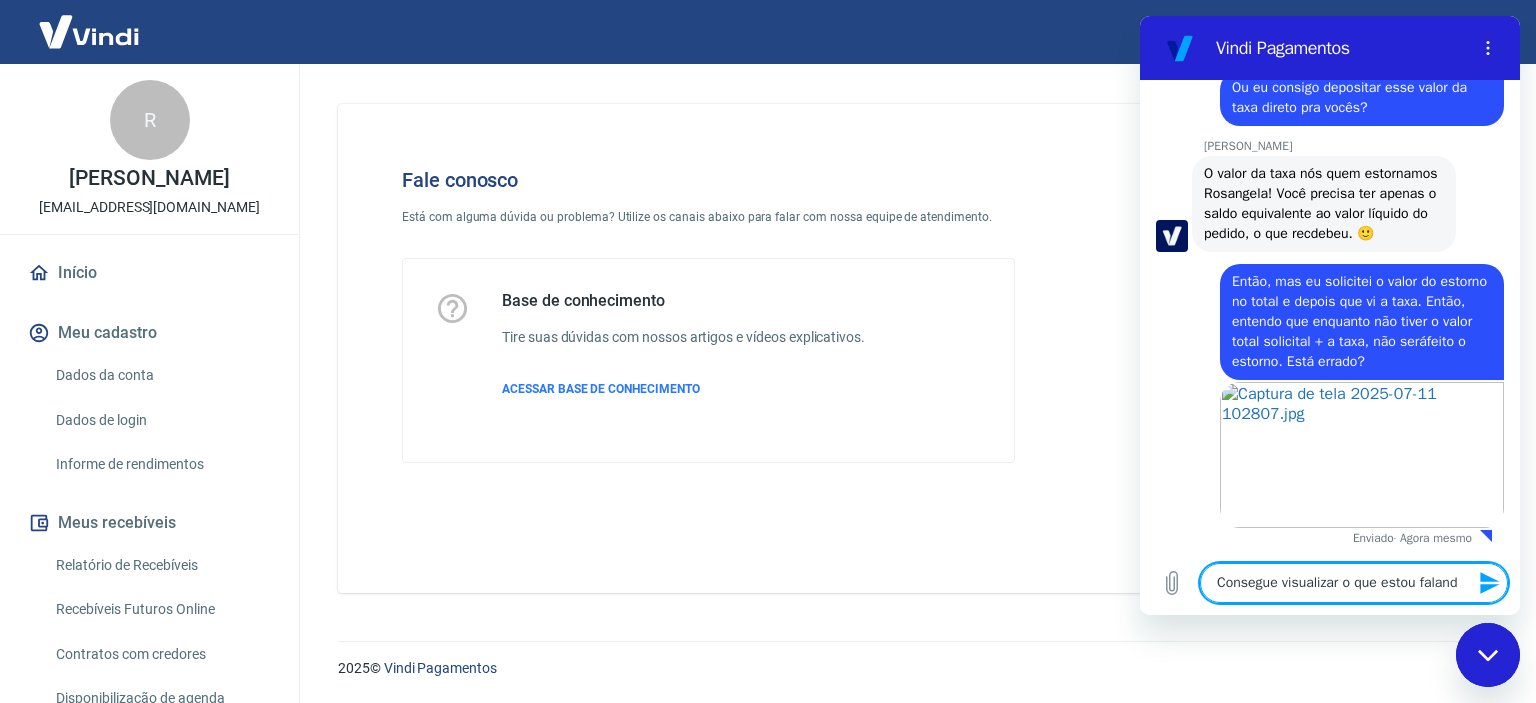 type on "x" 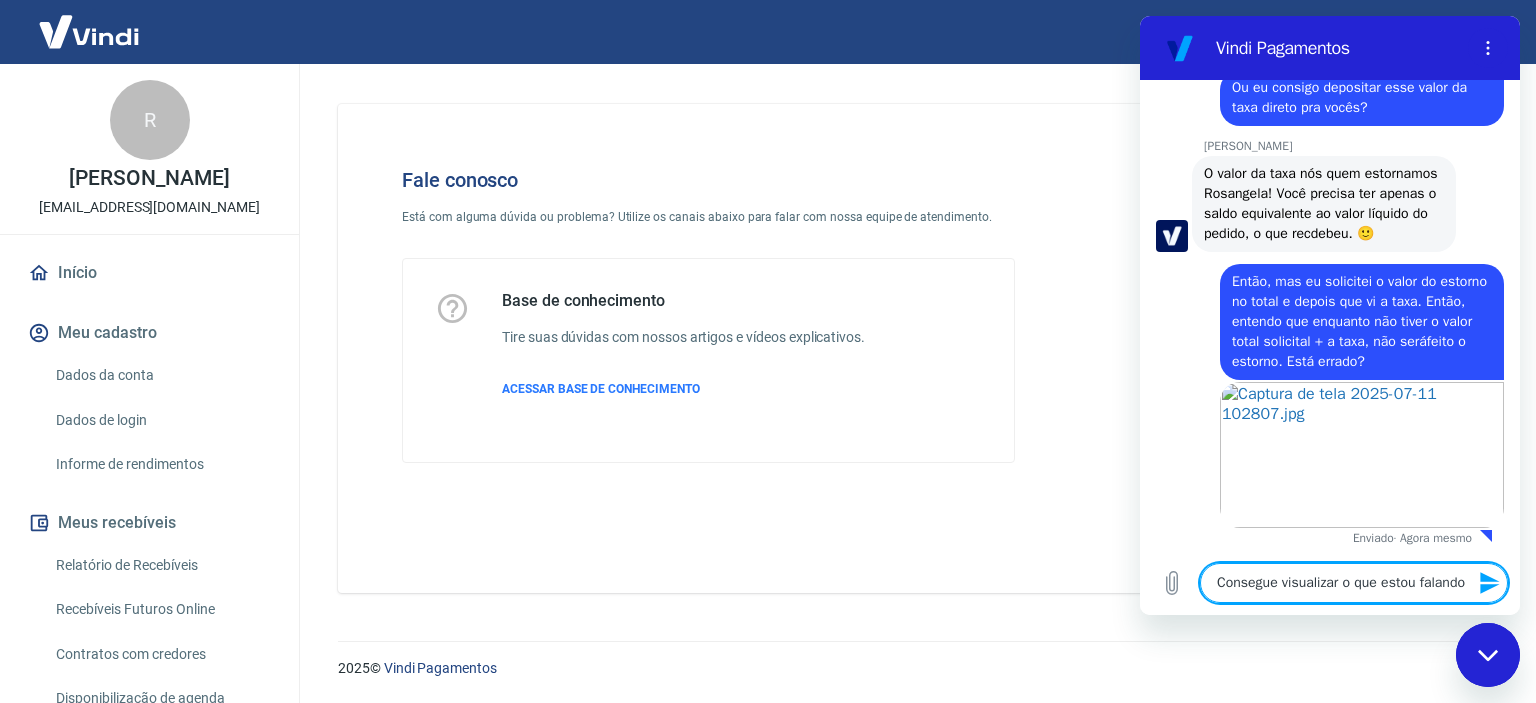 type on "Consegue visualizar o que estou falando?" 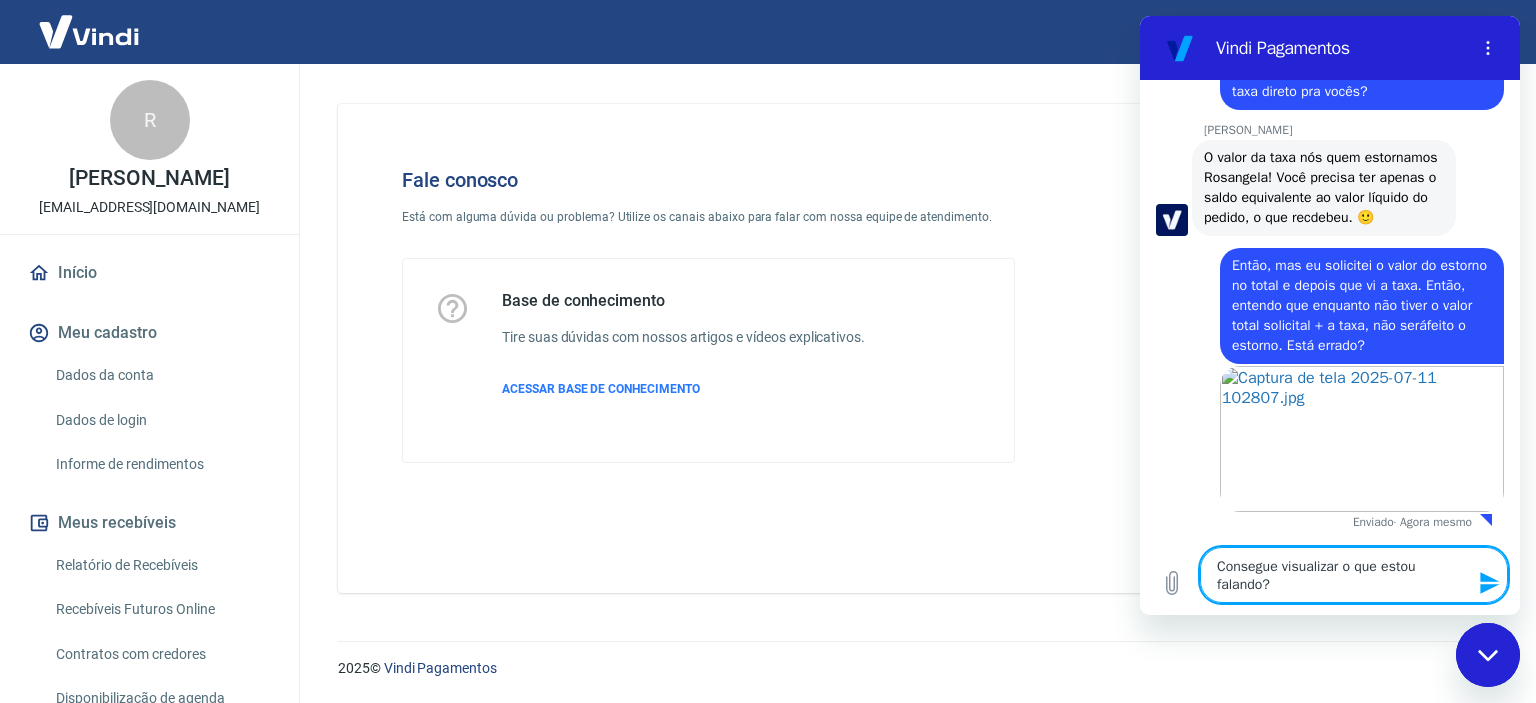 type on "Consegue visualizar o que estou falando?" 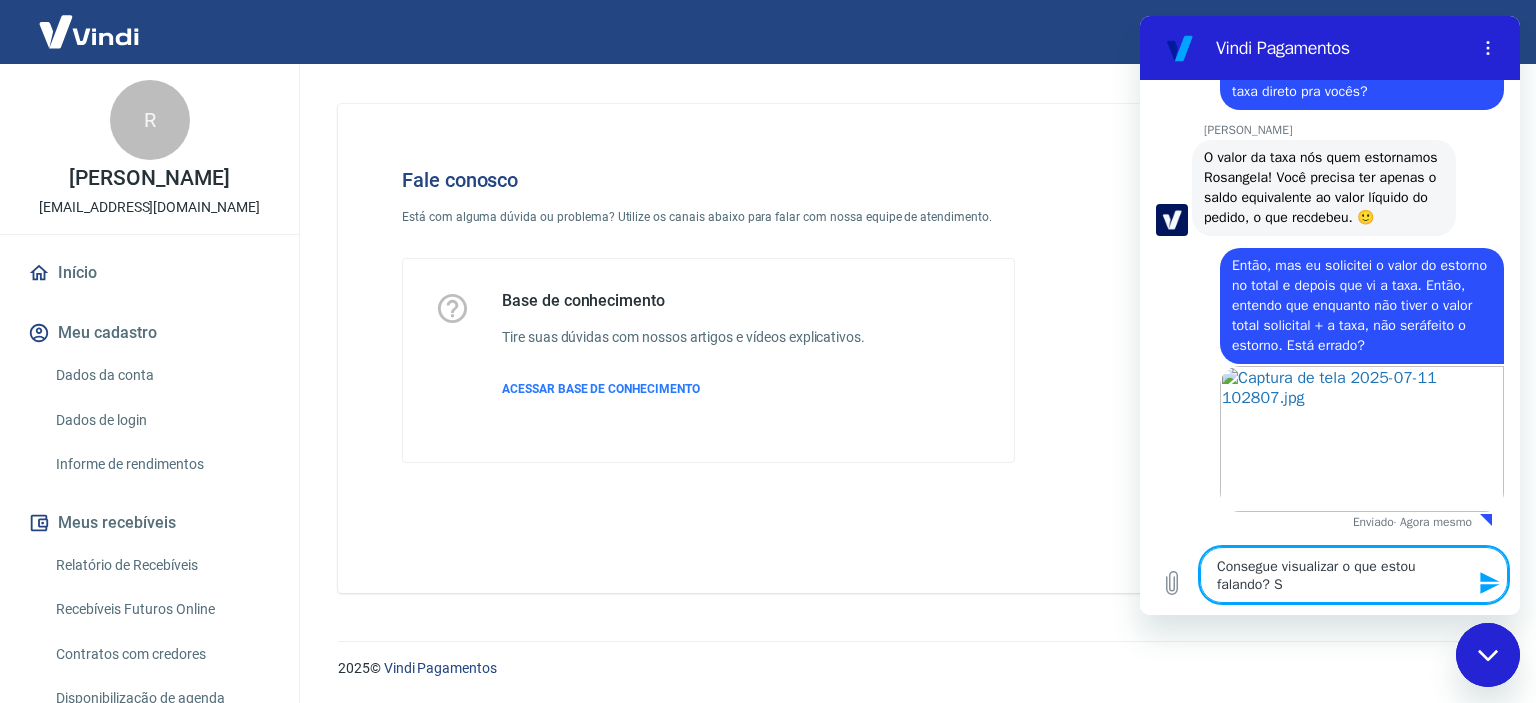 type on "Consegue visualizar o que estou falando? So" 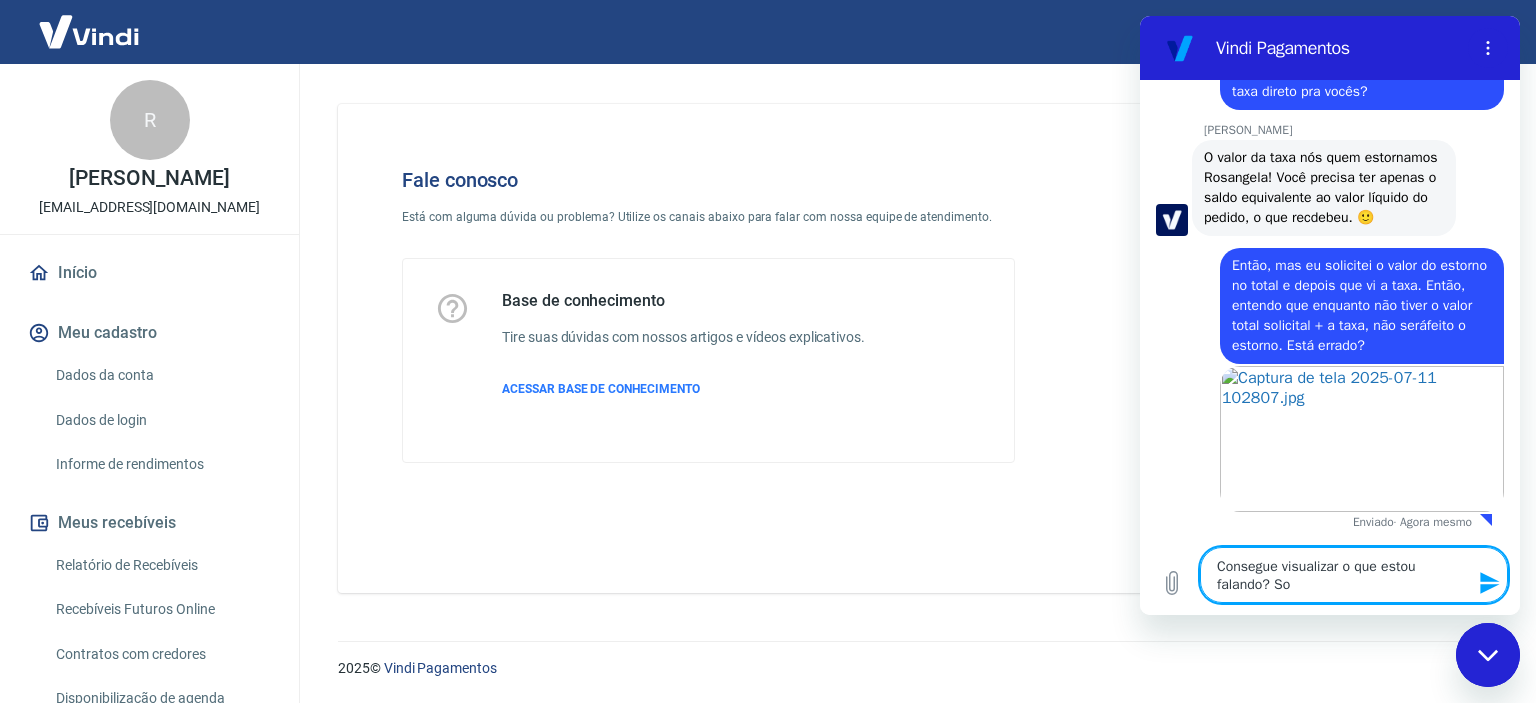 type on "Consegue visualizar o que estou falando? Sol" 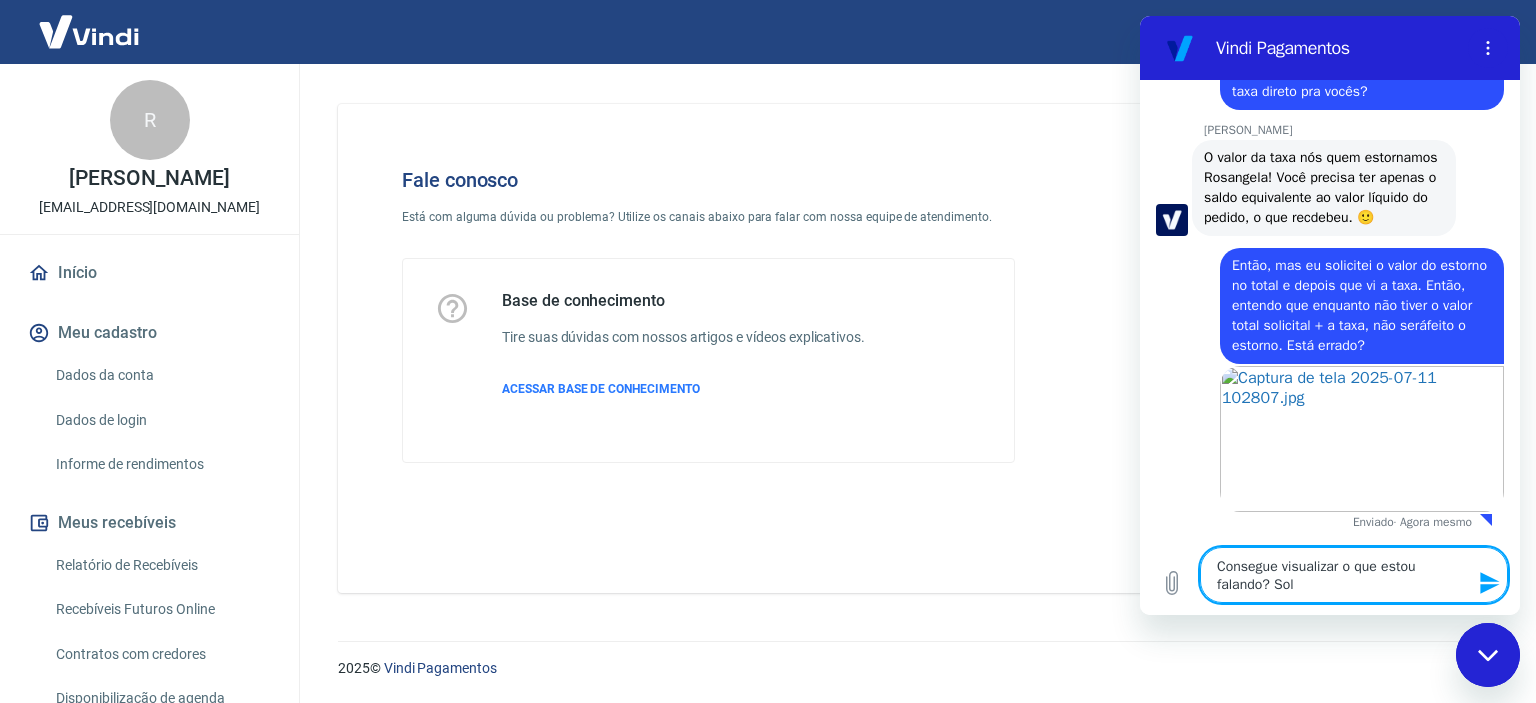 type on "Consegue visualizar o que estou falando? Soli" 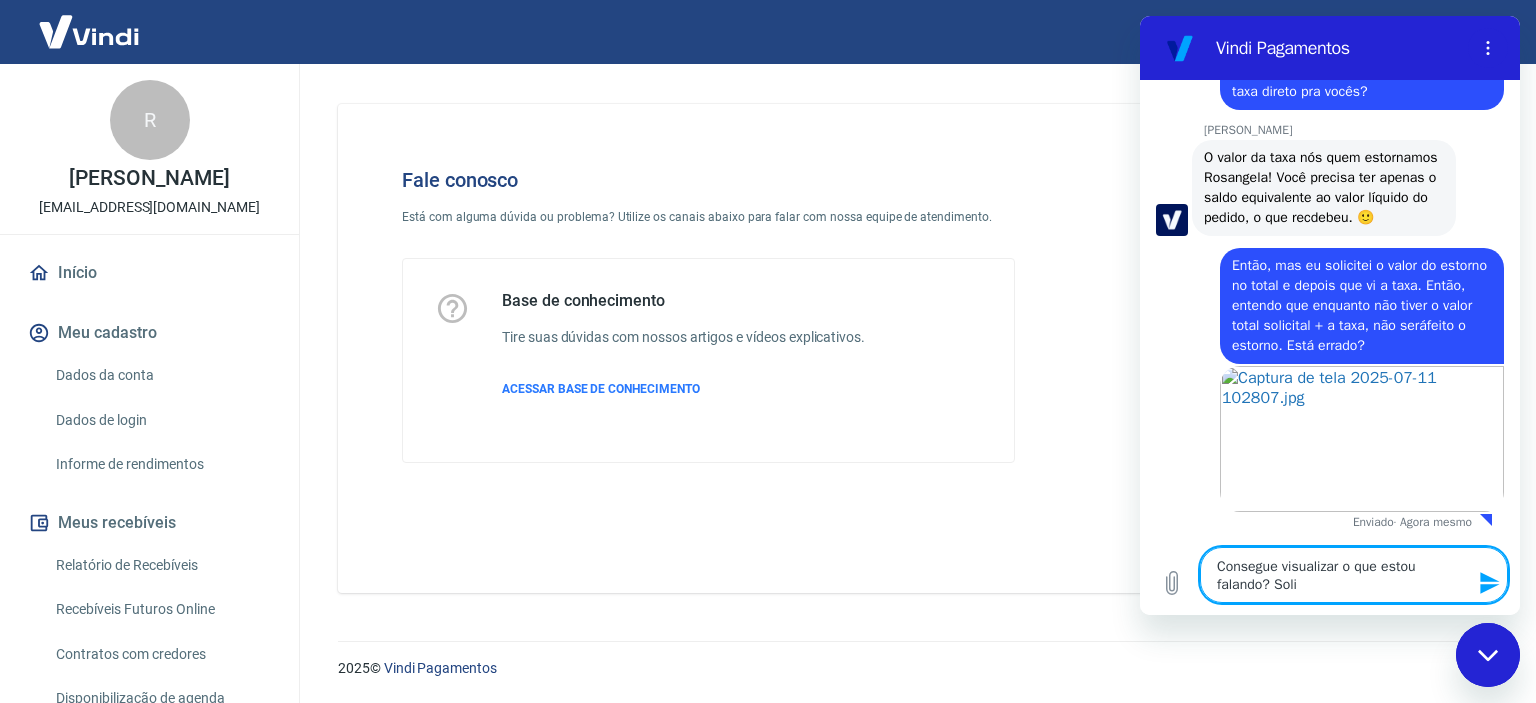 type on "x" 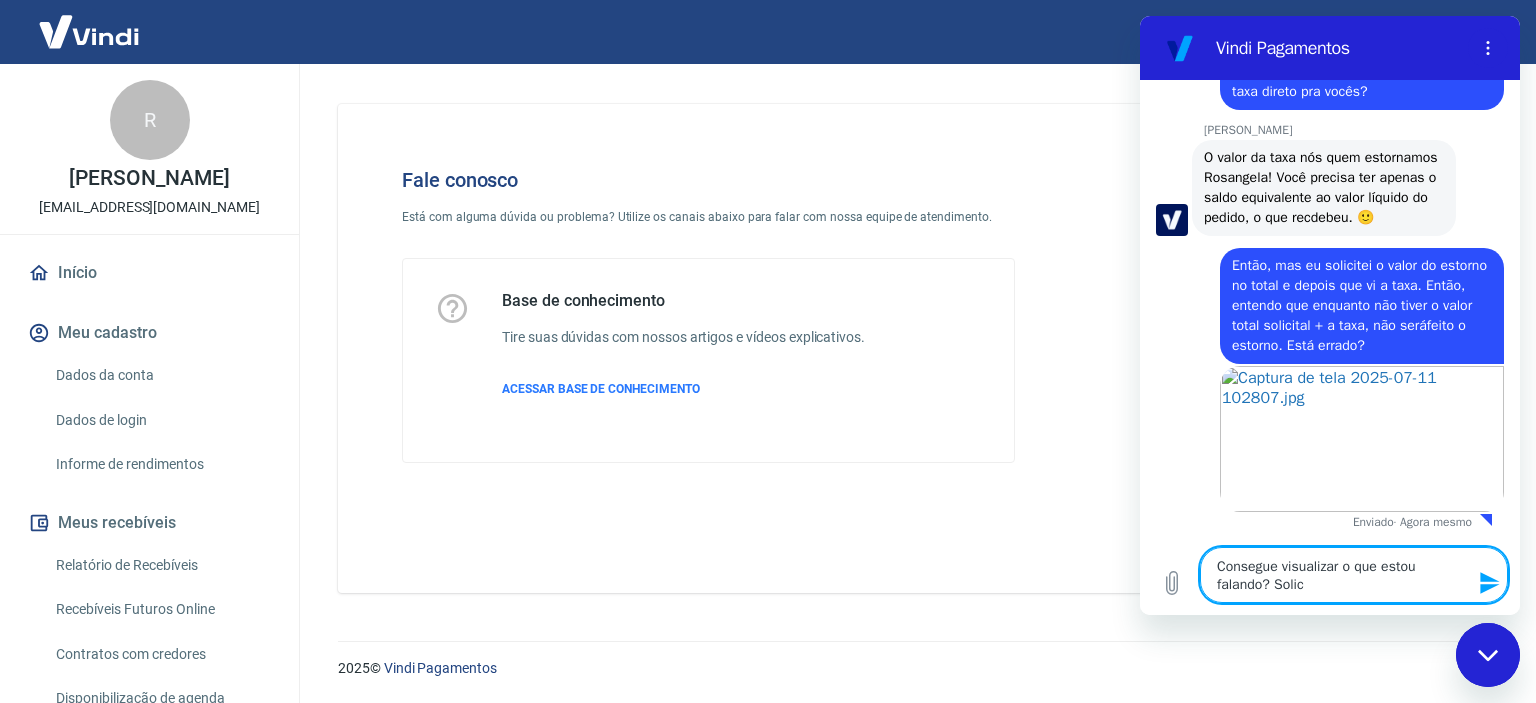 type on "Consegue visualizar o que estou falando? Solici" 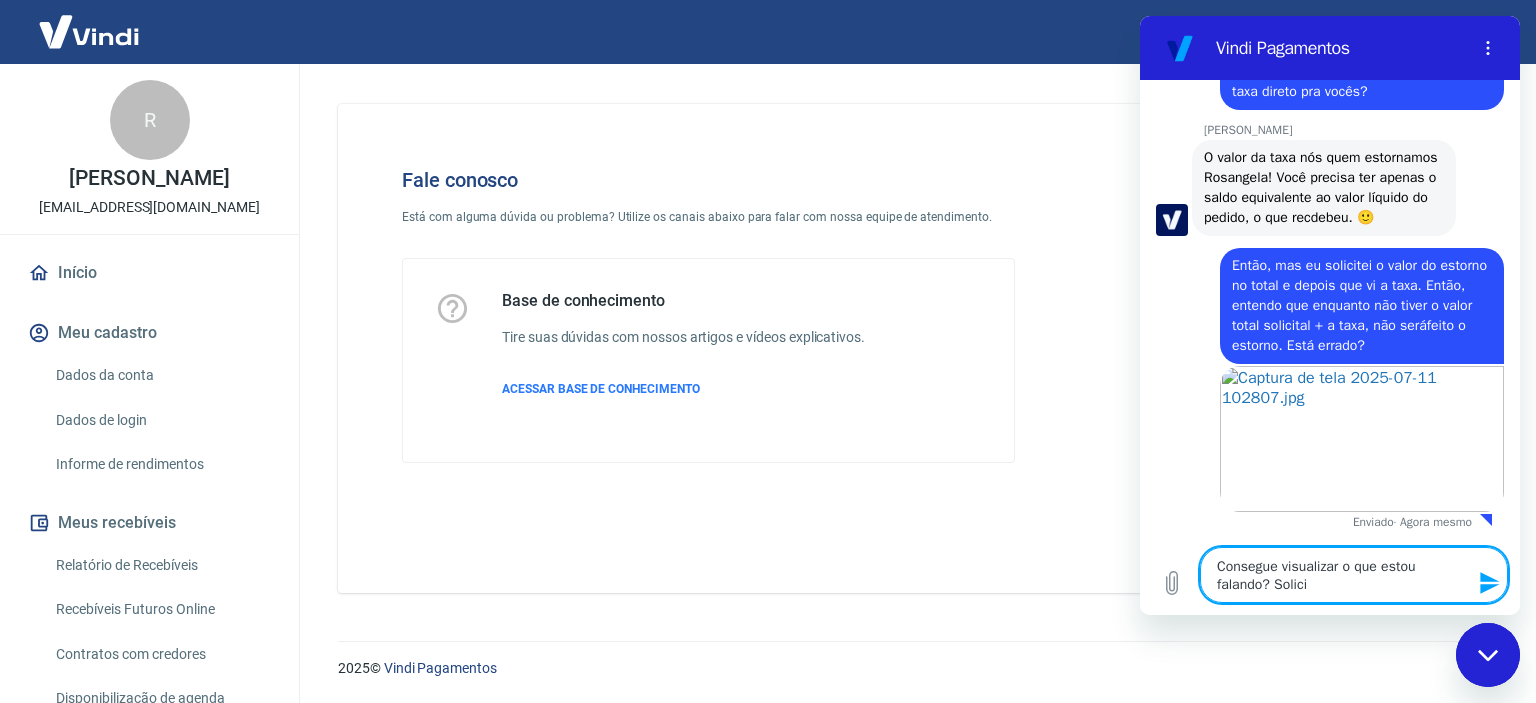 type on "Consegue visualizar o que estou falando? Solicit" 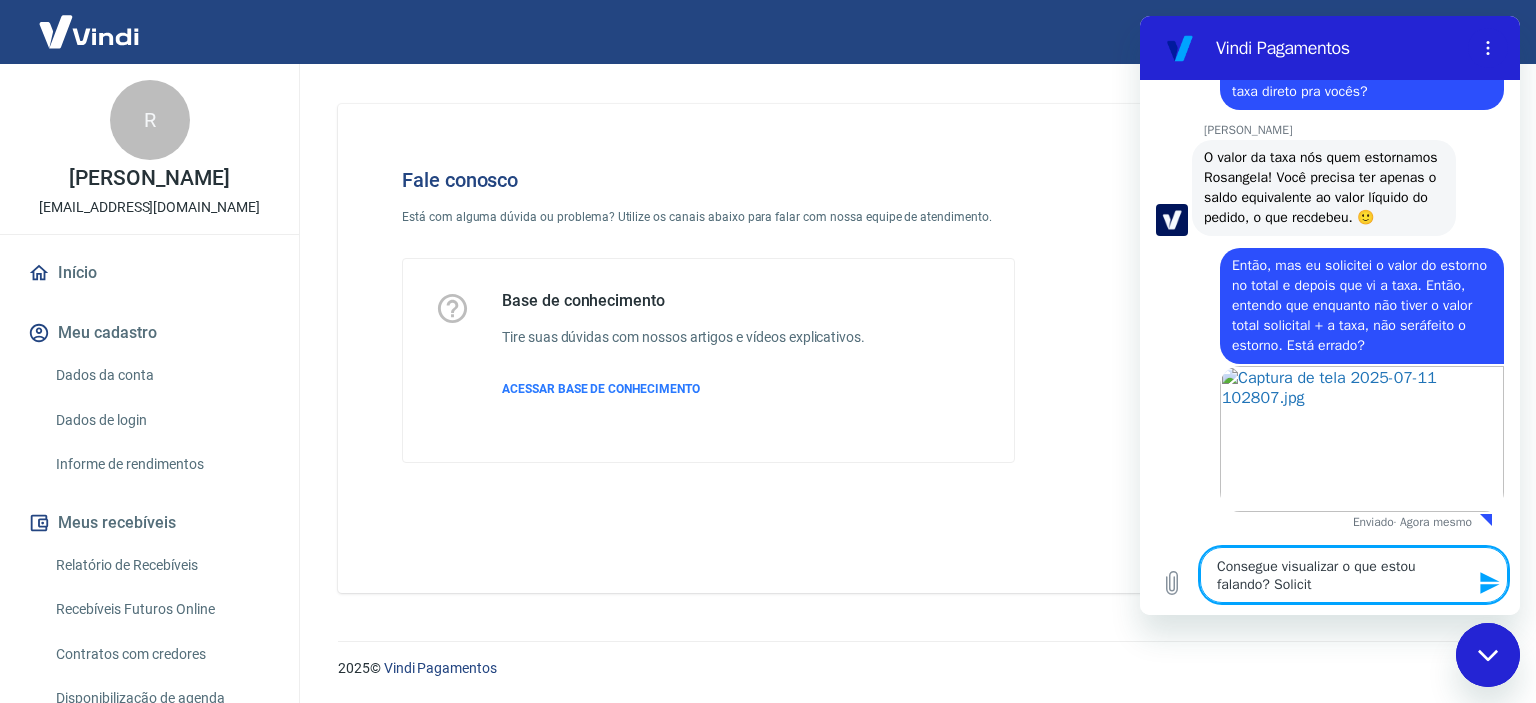 type on "Consegue visualizar o que estou falando? Solicite" 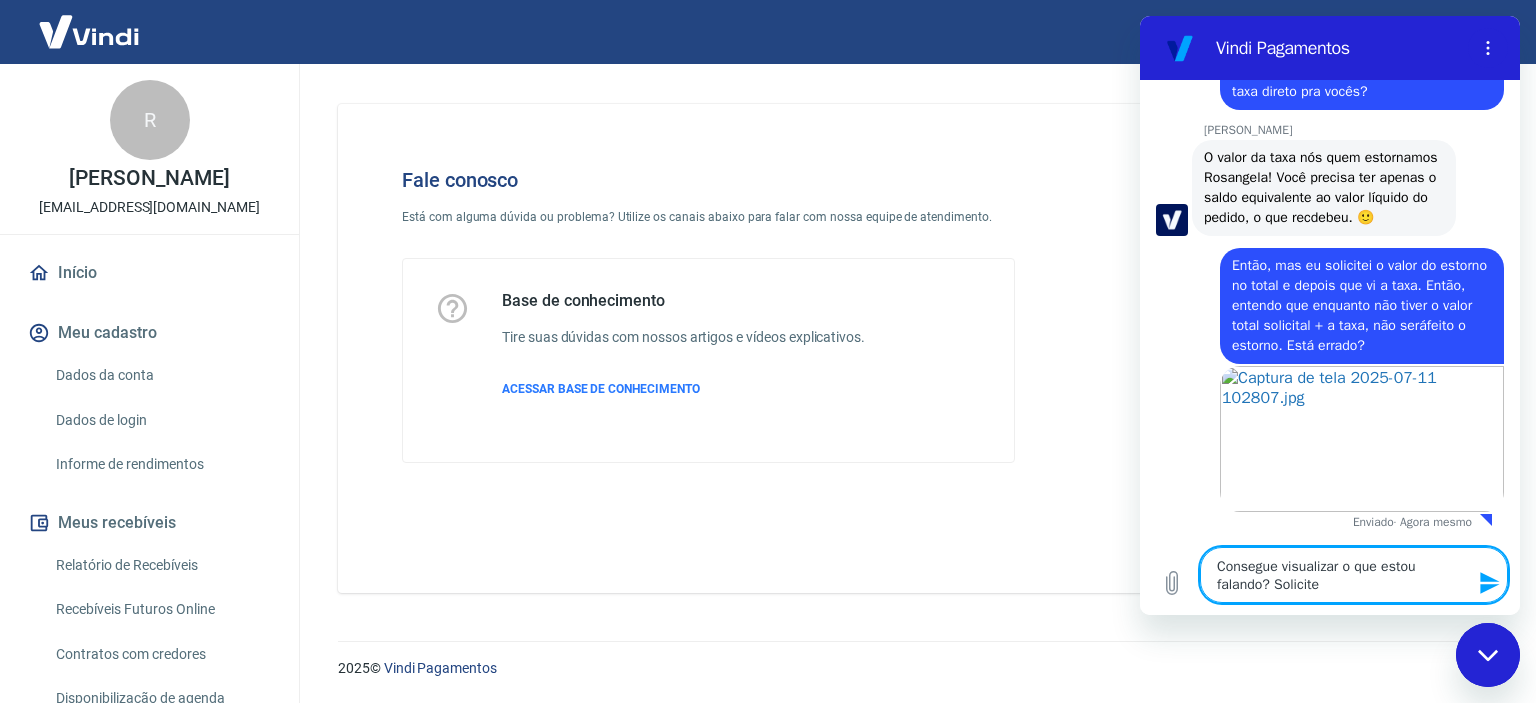 type on "Consegue visualizar o que estou falando? Solicitei" 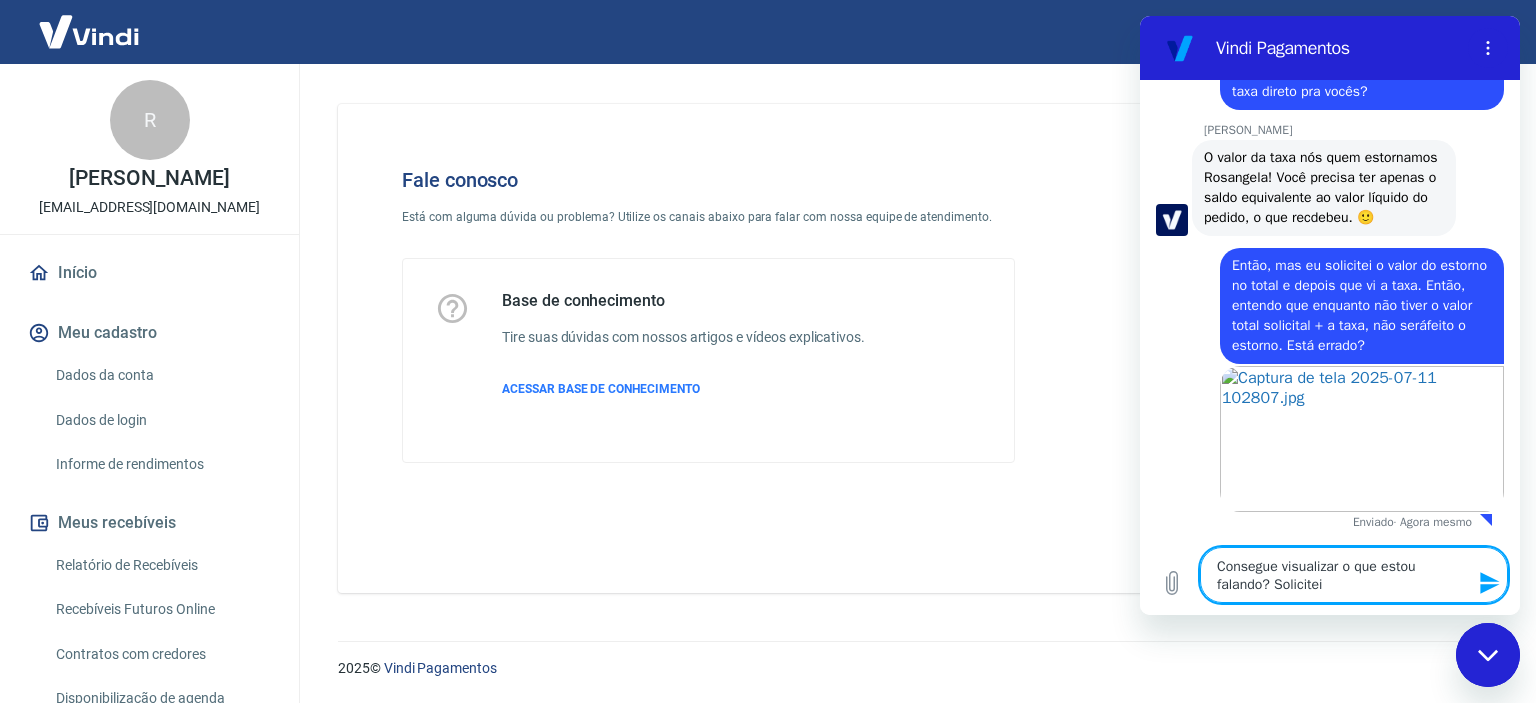 type on "Consegue visualizar o que estou falando? Solicitei" 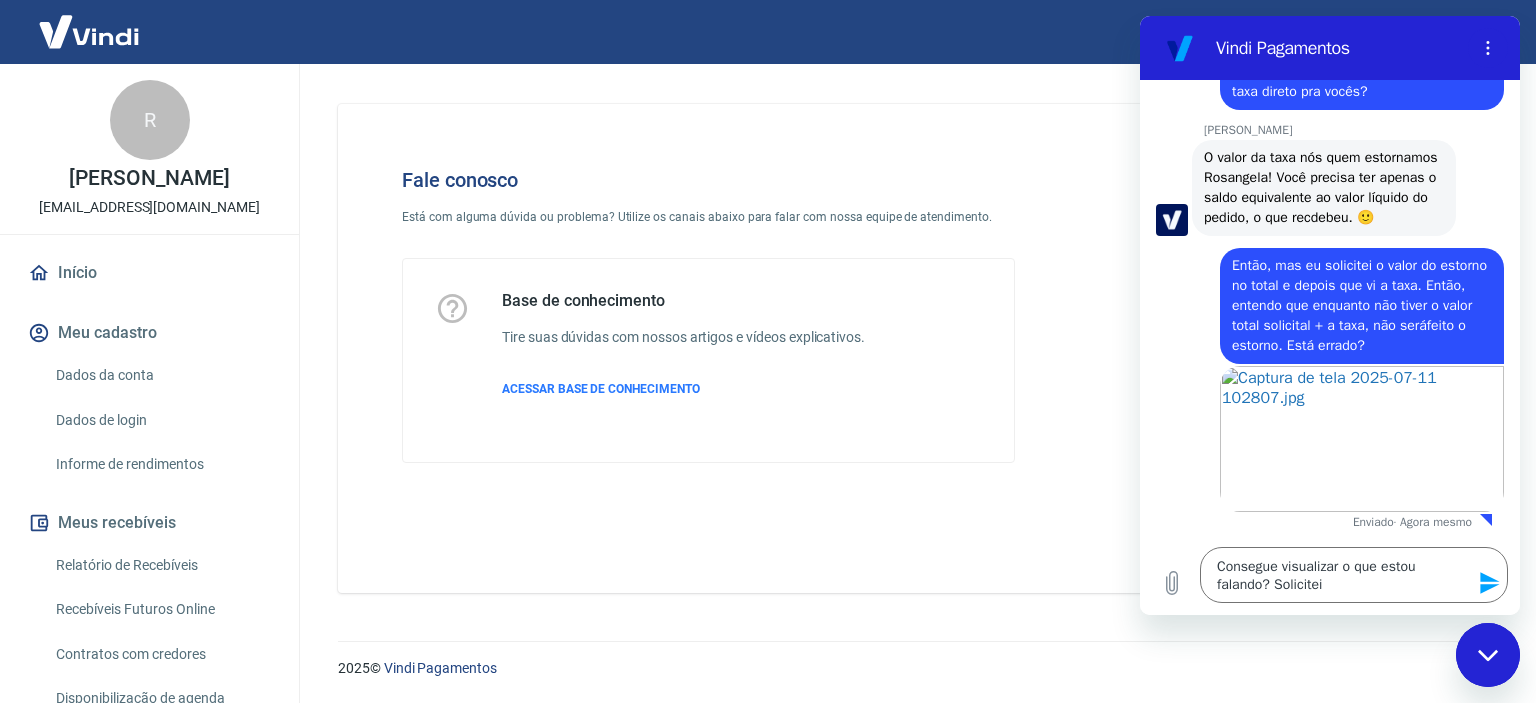 type on "x" 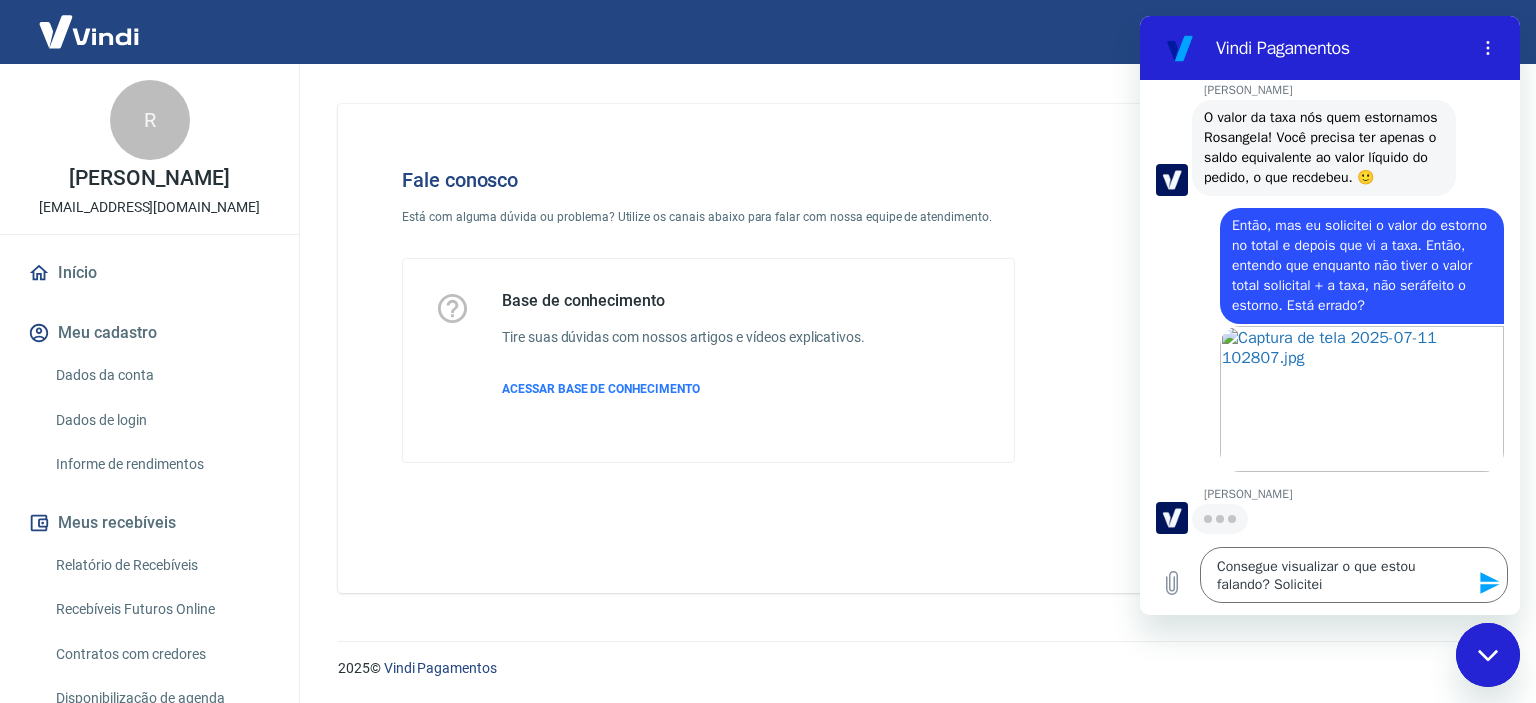scroll, scrollTop: 2969, scrollLeft: 0, axis: vertical 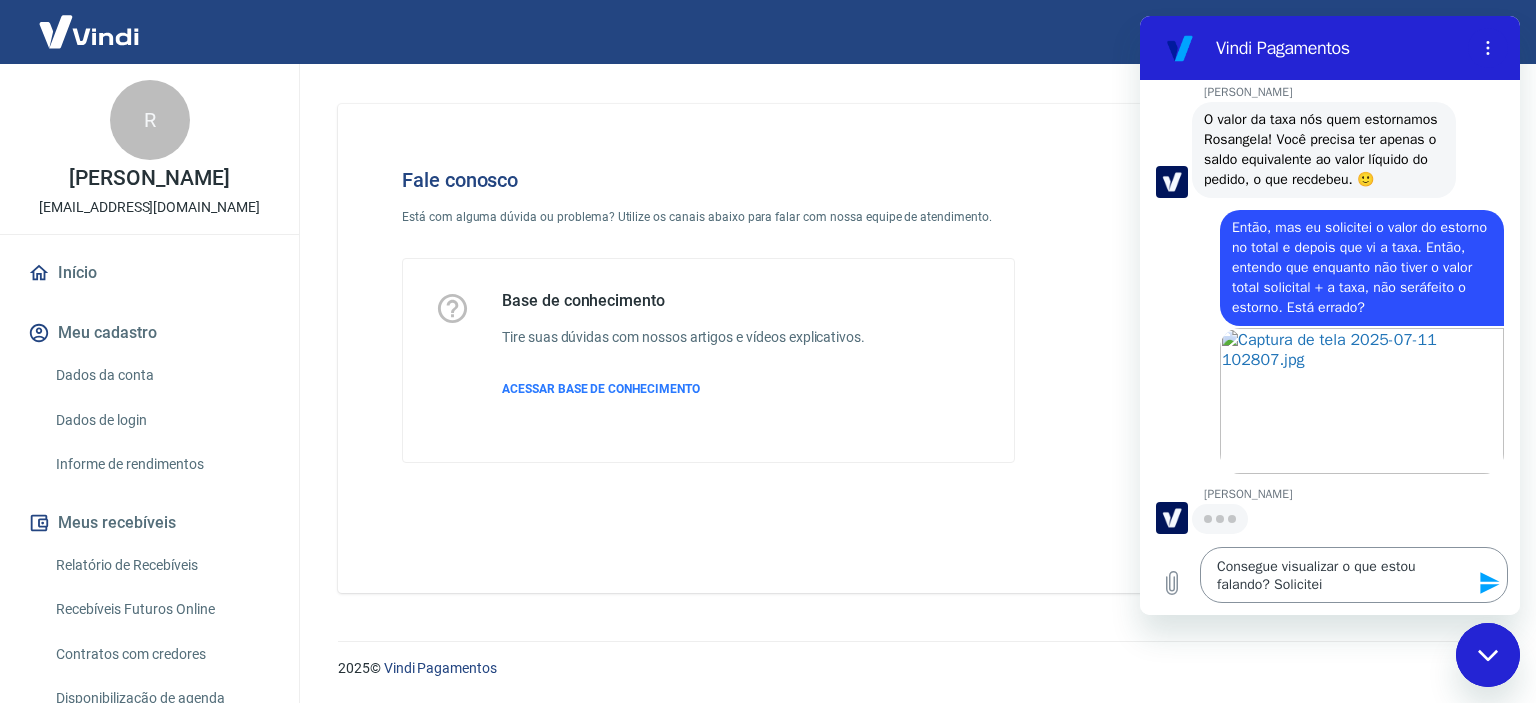 click on "Consegue visualizar o que estou falando? Solicitei" at bounding box center [1354, 575] 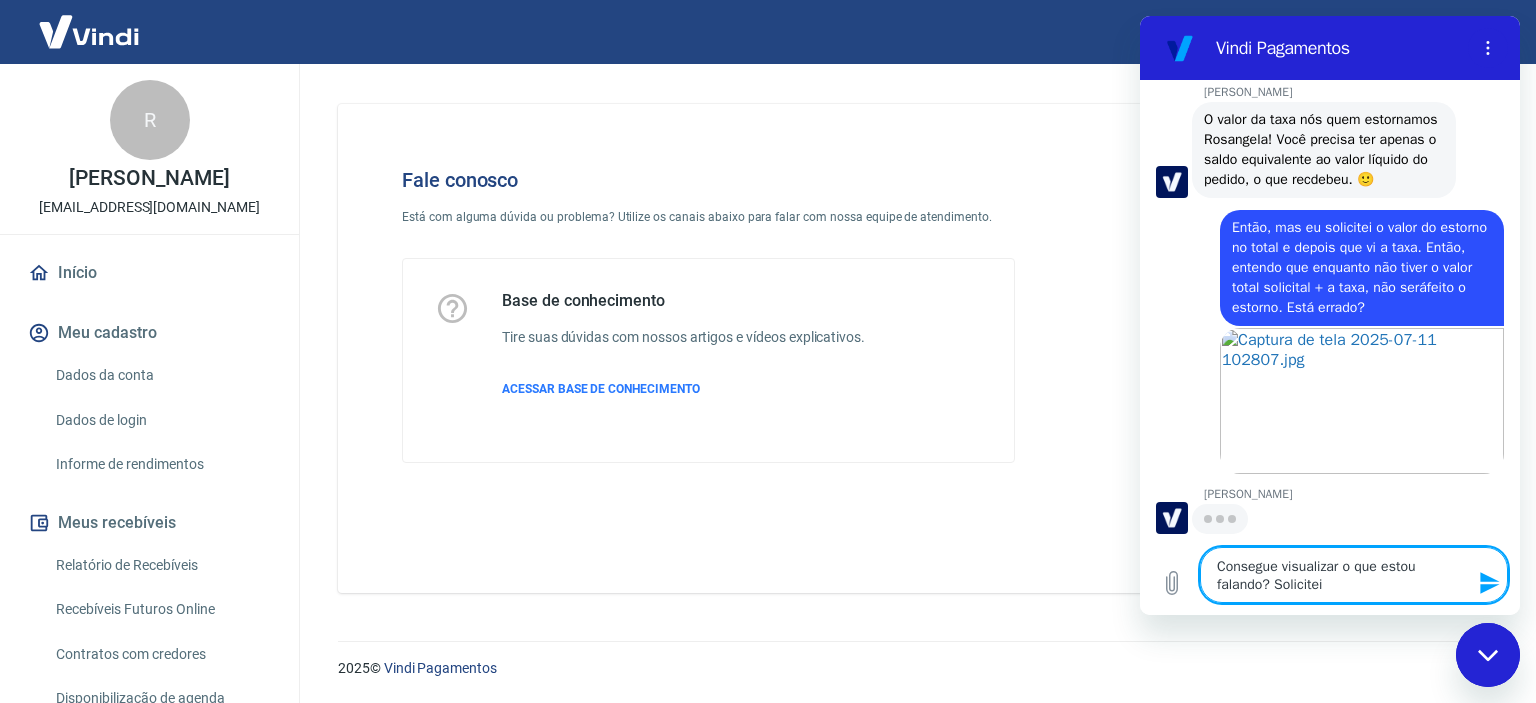 type on "Consegue visualizar o que estou falando? Solicitei 5" 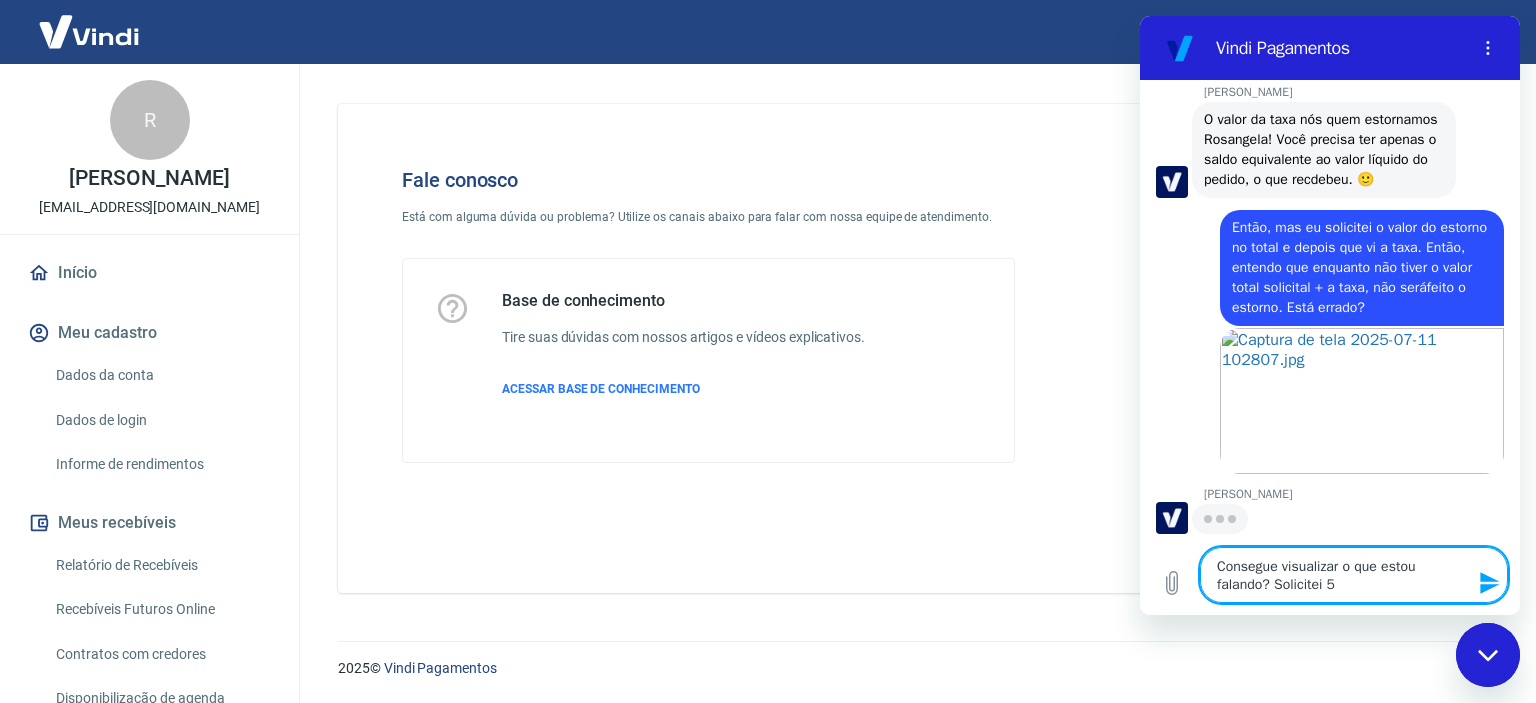 type on "Consegue visualizar o que estou falando? Solicitei 50" 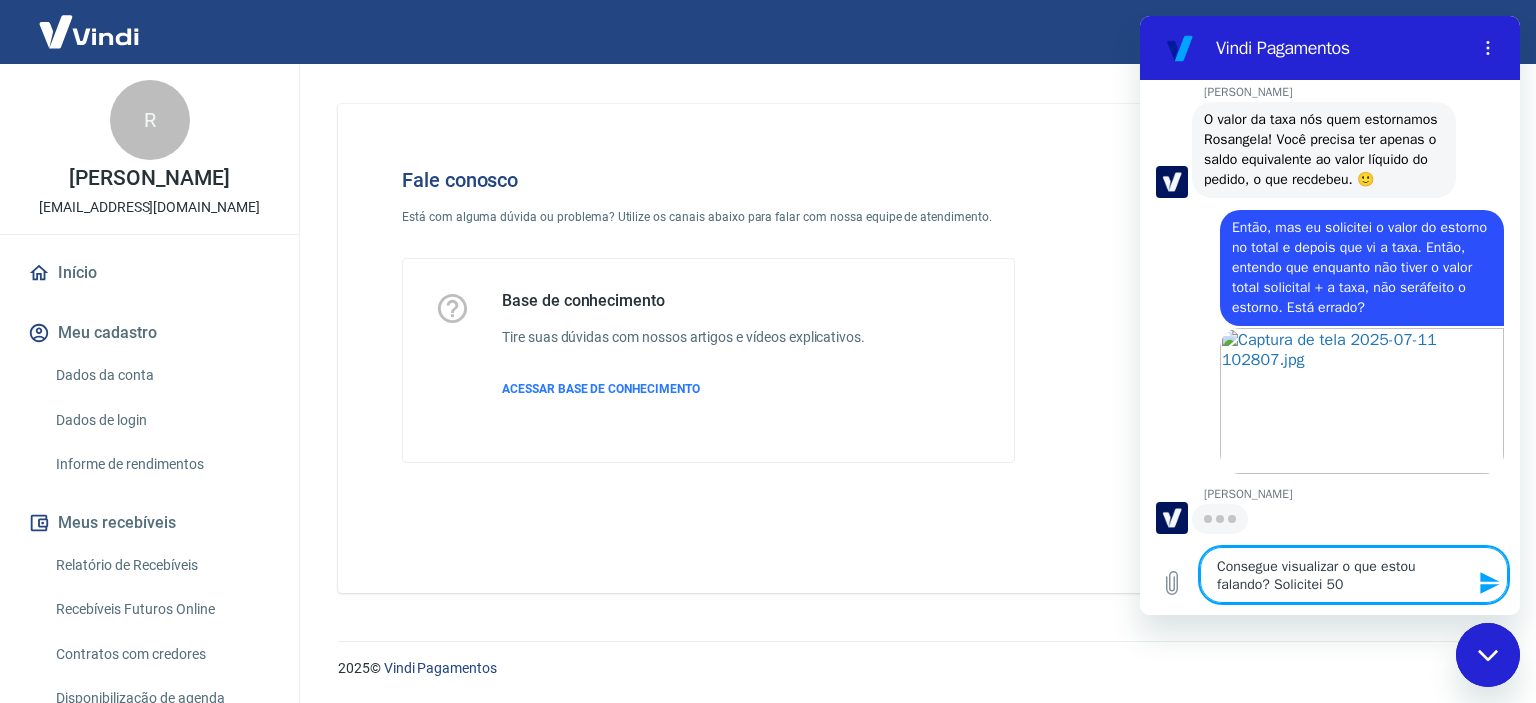 type on "Consegue visualizar o que estou falando? Solicitei 502" 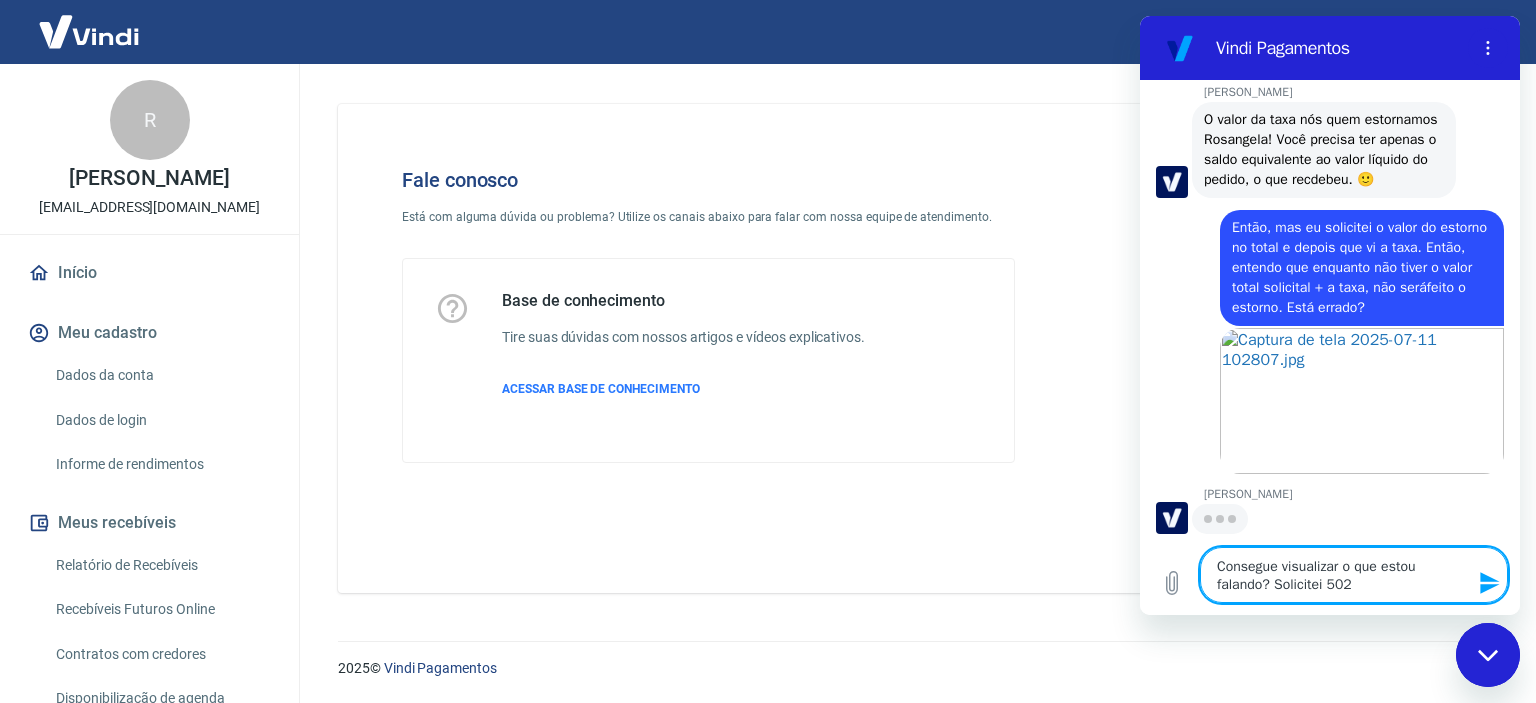 type on "Consegue visualizar o que estou falando? Solicitei 502," 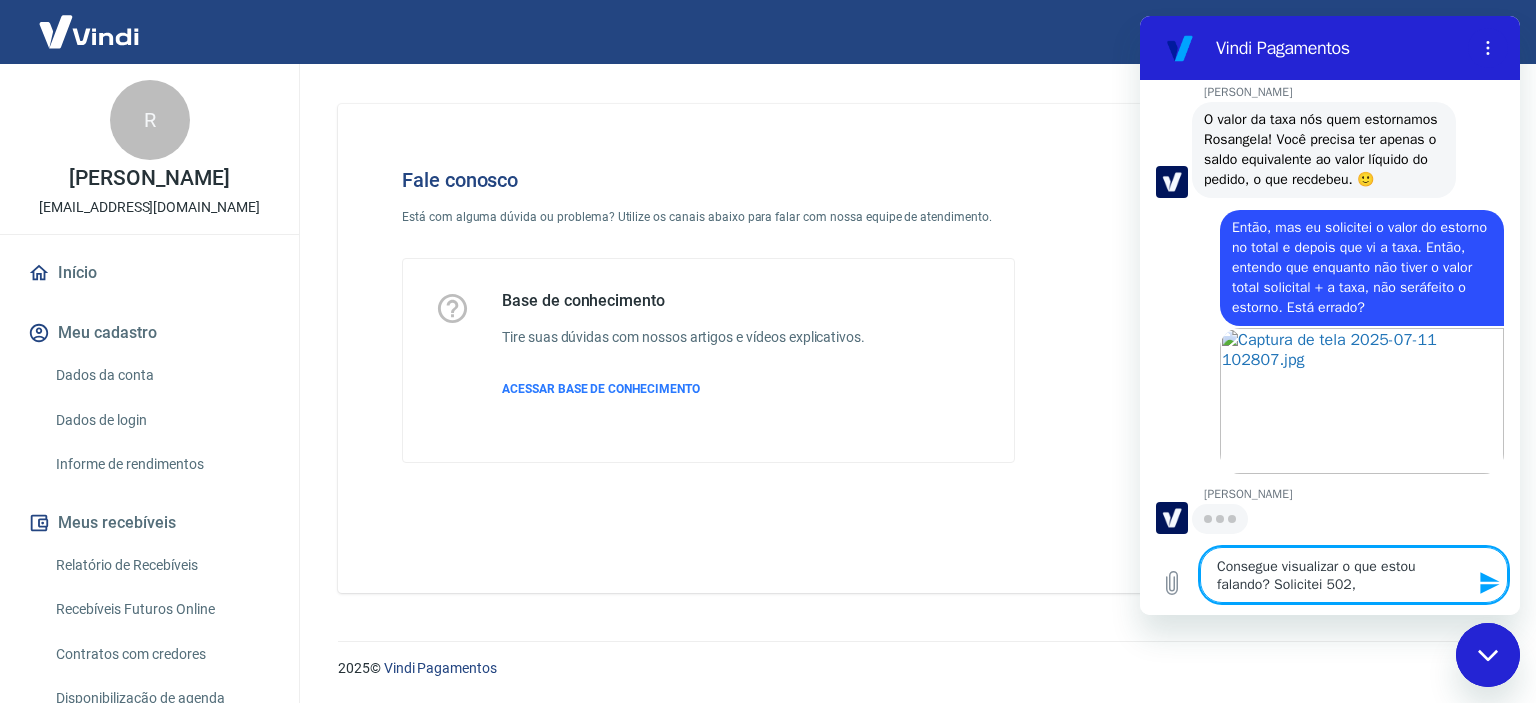 type on "Consegue visualizar o que estou falando? Solicitei 502,3" 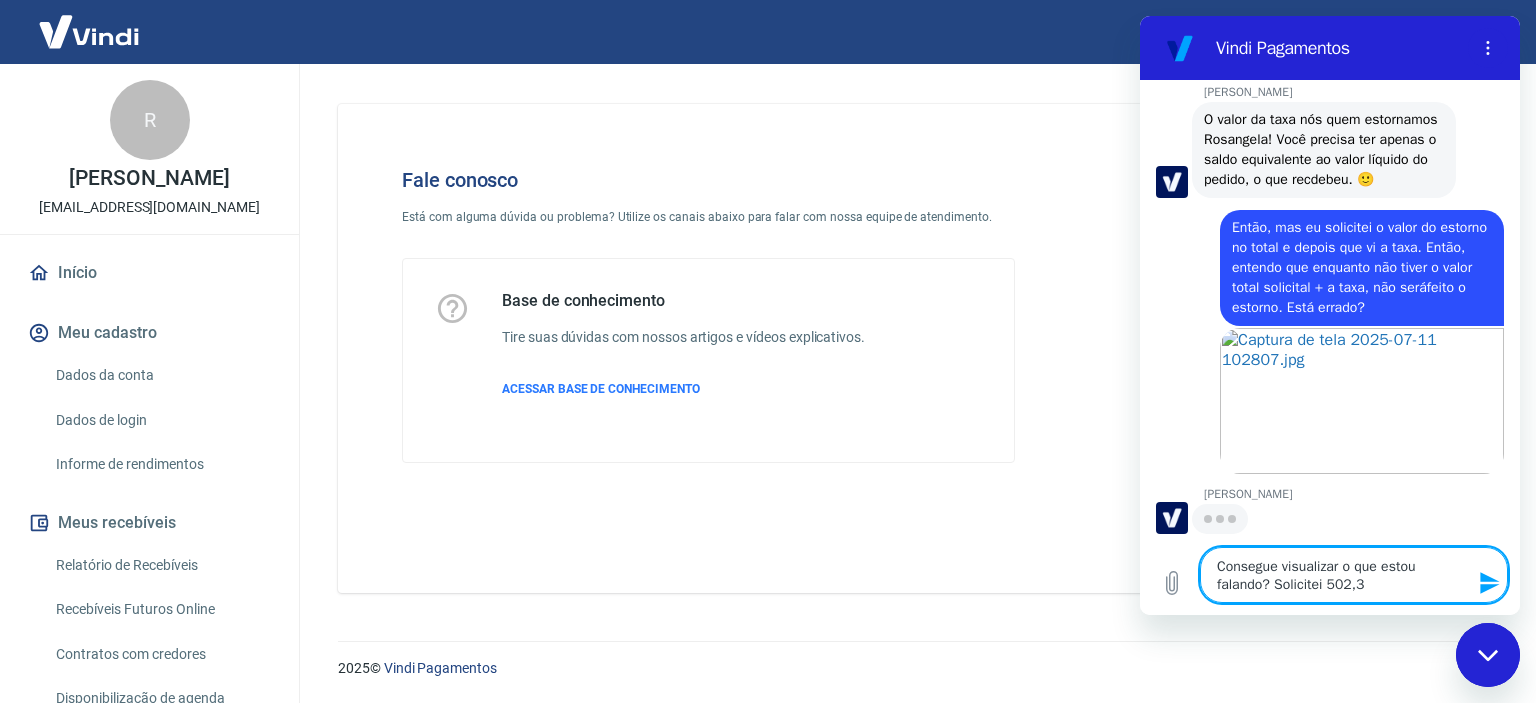 type on "Consegue visualizar o que estou falando? Solicitei 502,38" 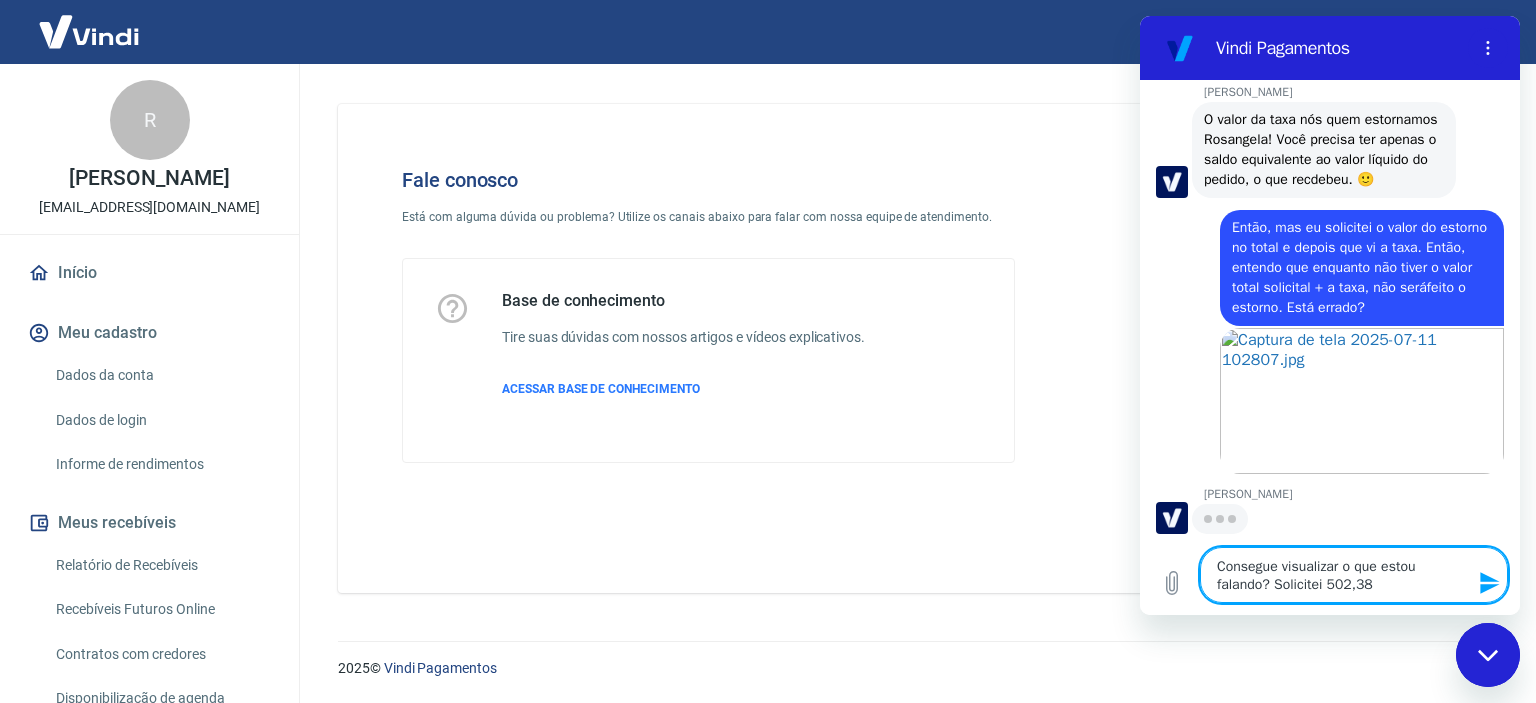 type on "Consegue visualizar o que estou falando? Solicitei 502,38," 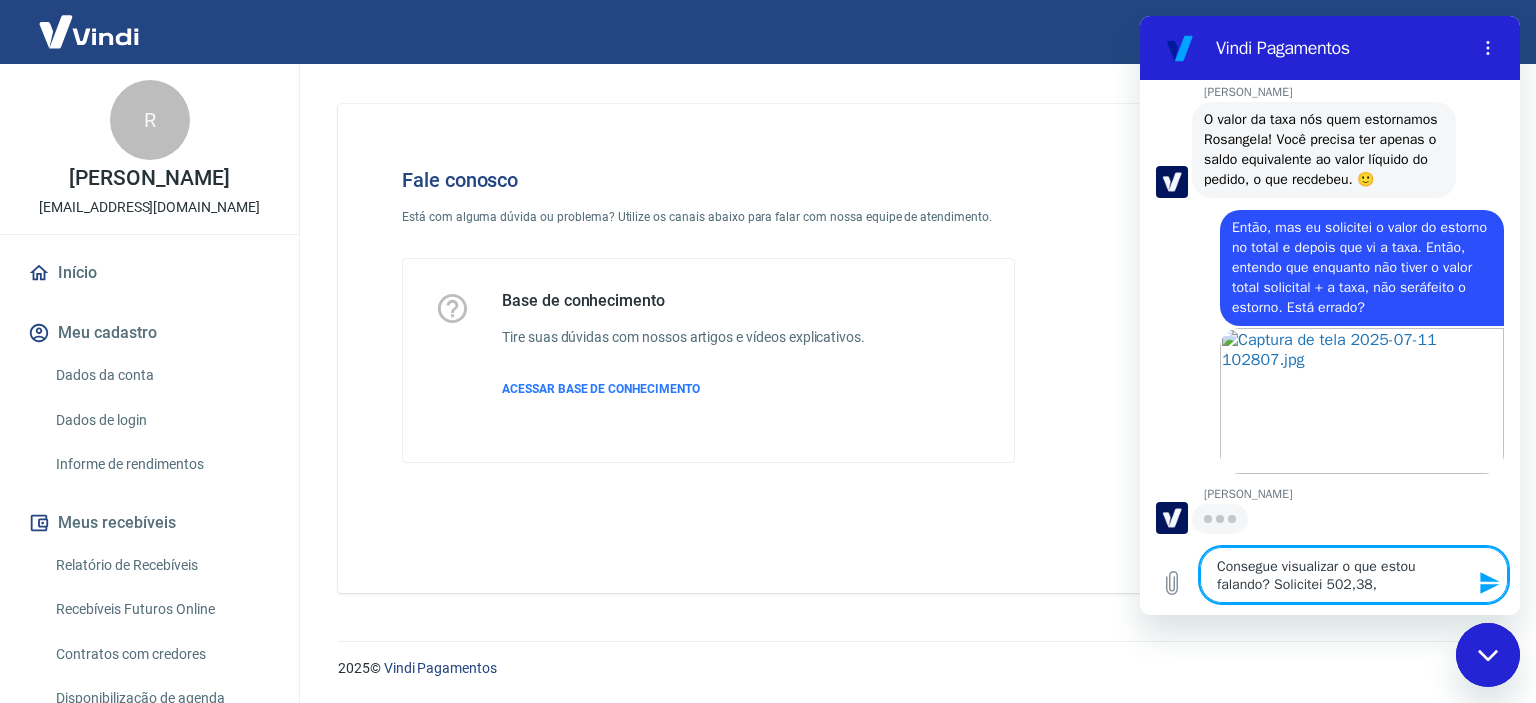 type on "Consegue visualizar o que estou falando? Solicitei 502,38," 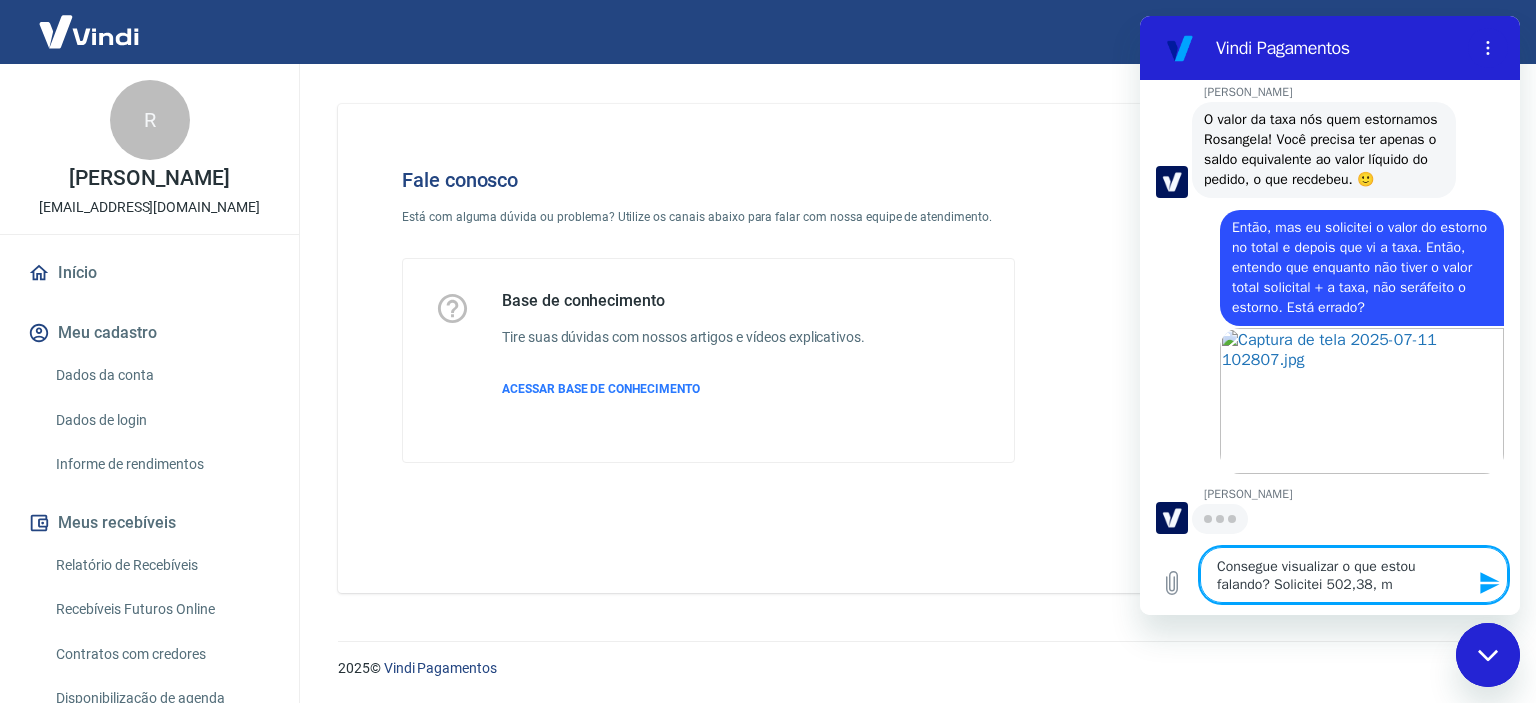 type on "Consegue visualizar o que estou falando? Solicitei 502,38, ma" 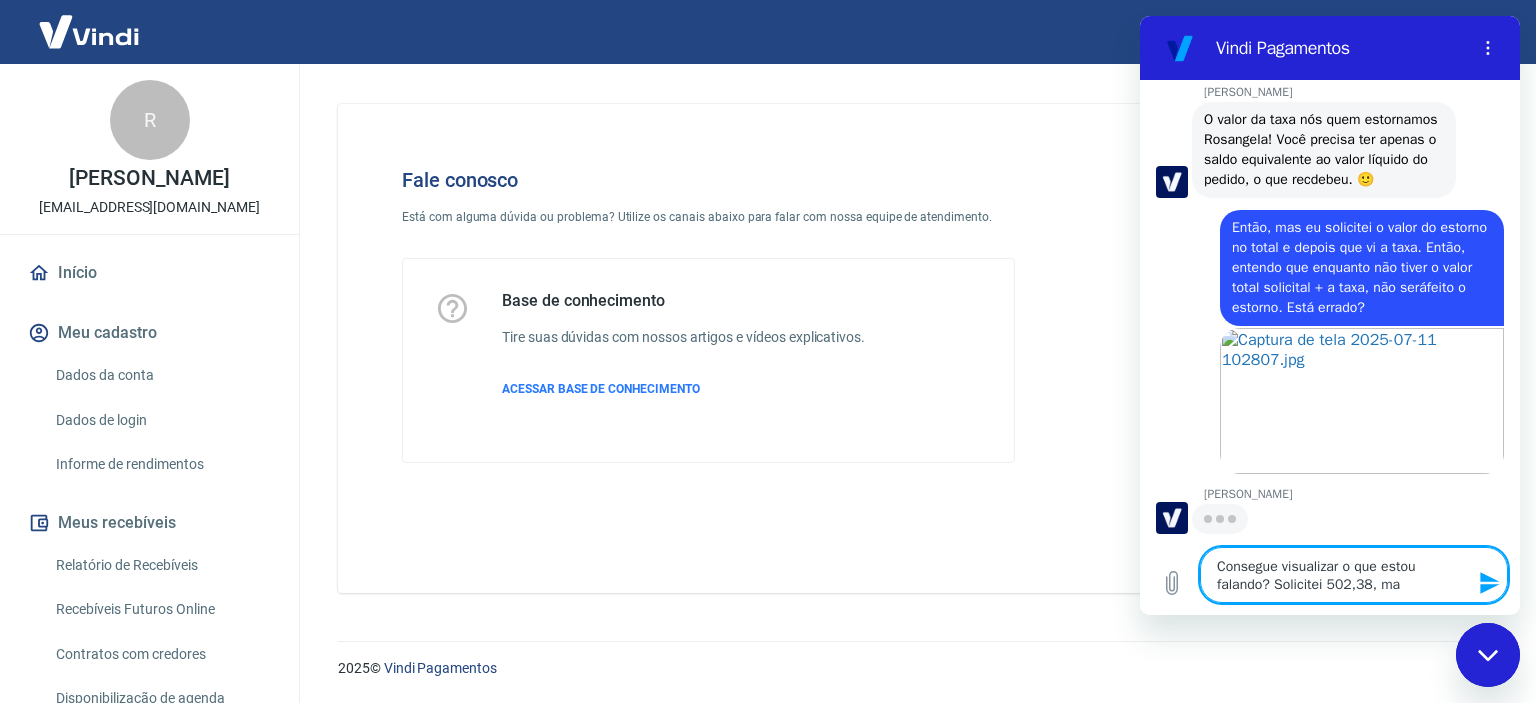 type on "Consegue visualizar o que estou falando? Solicitei 502,38, mas" 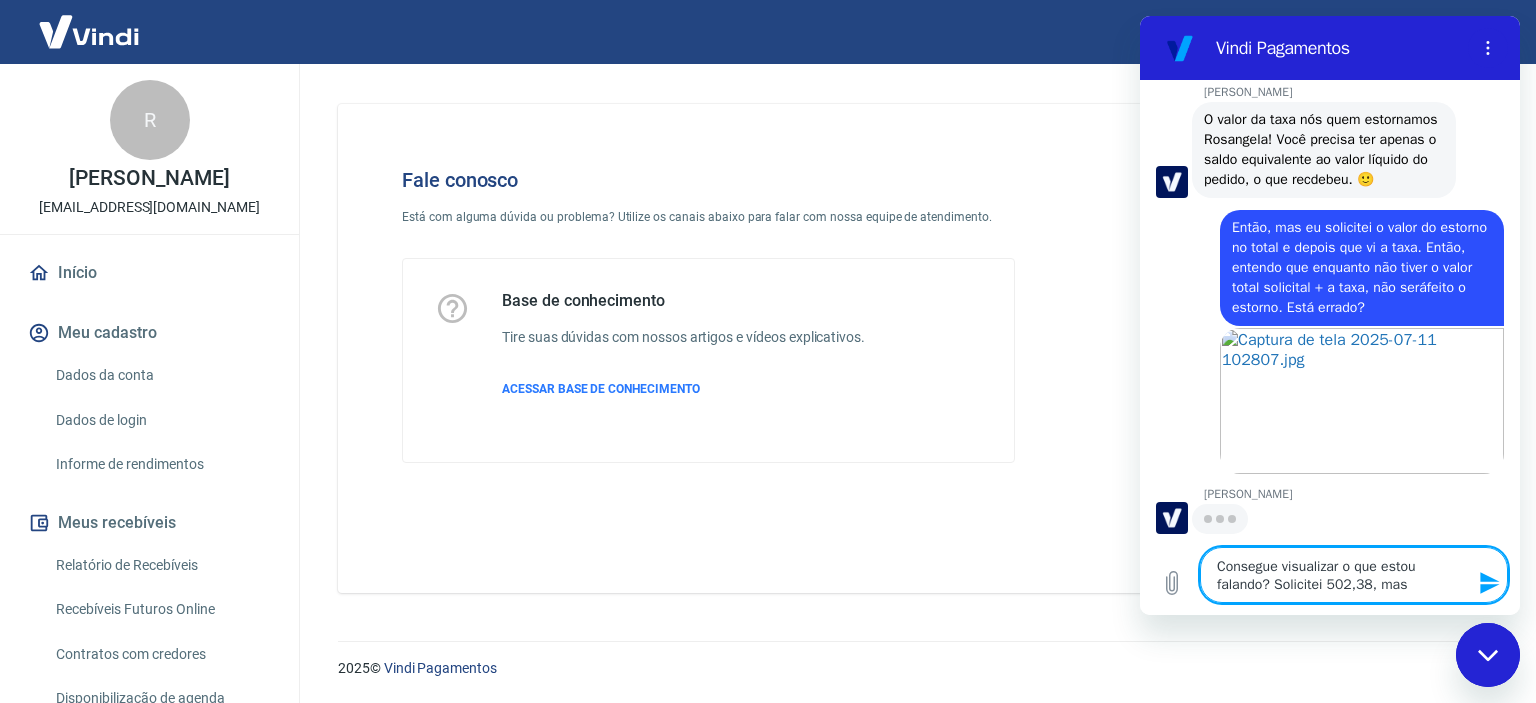 type on "Consegue visualizar o que estou falando? Solicitei 502,38, mas" 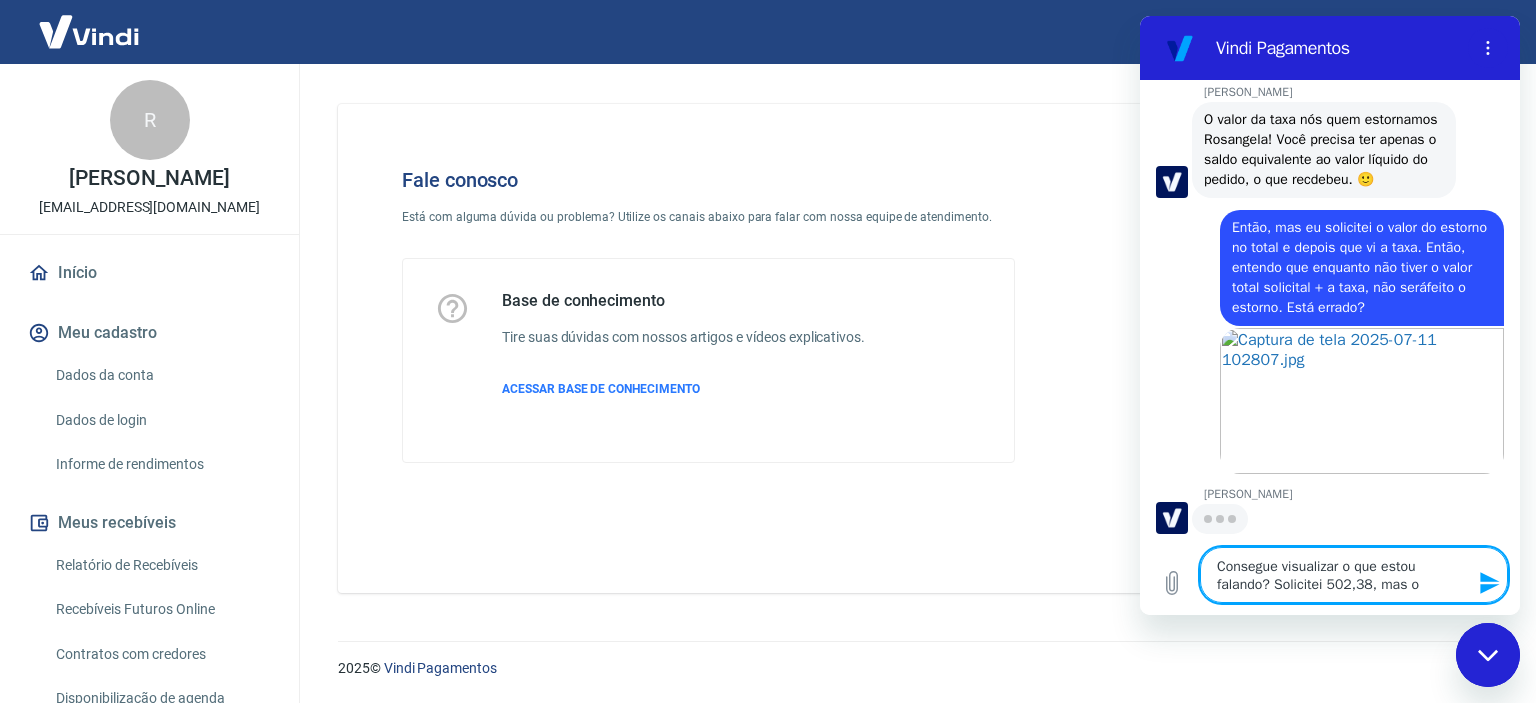 type on "Consegue visualizar o que estou falando? Solicitei 502,38, mas o" 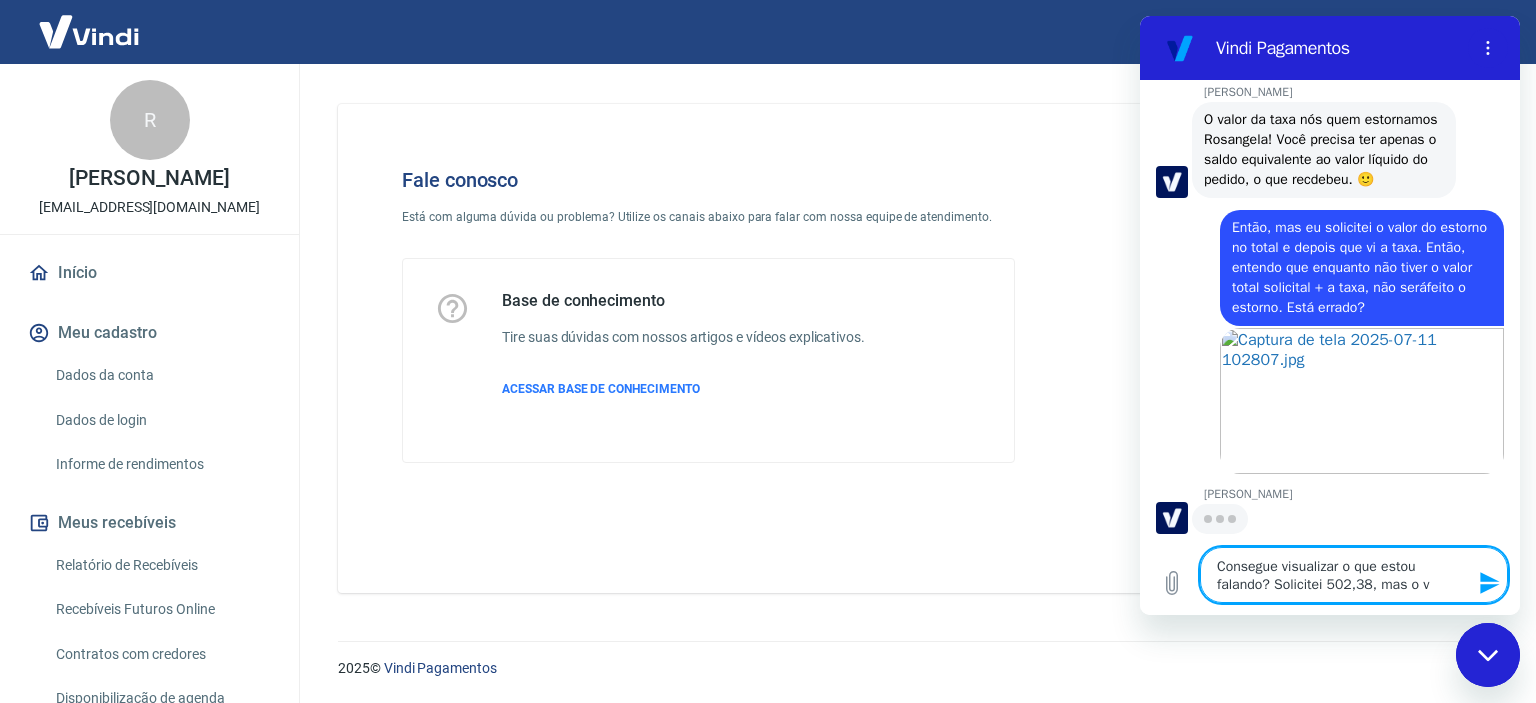 type on "Consegue visualizar o que estou falando? Solicitei 502,38, mas o va" 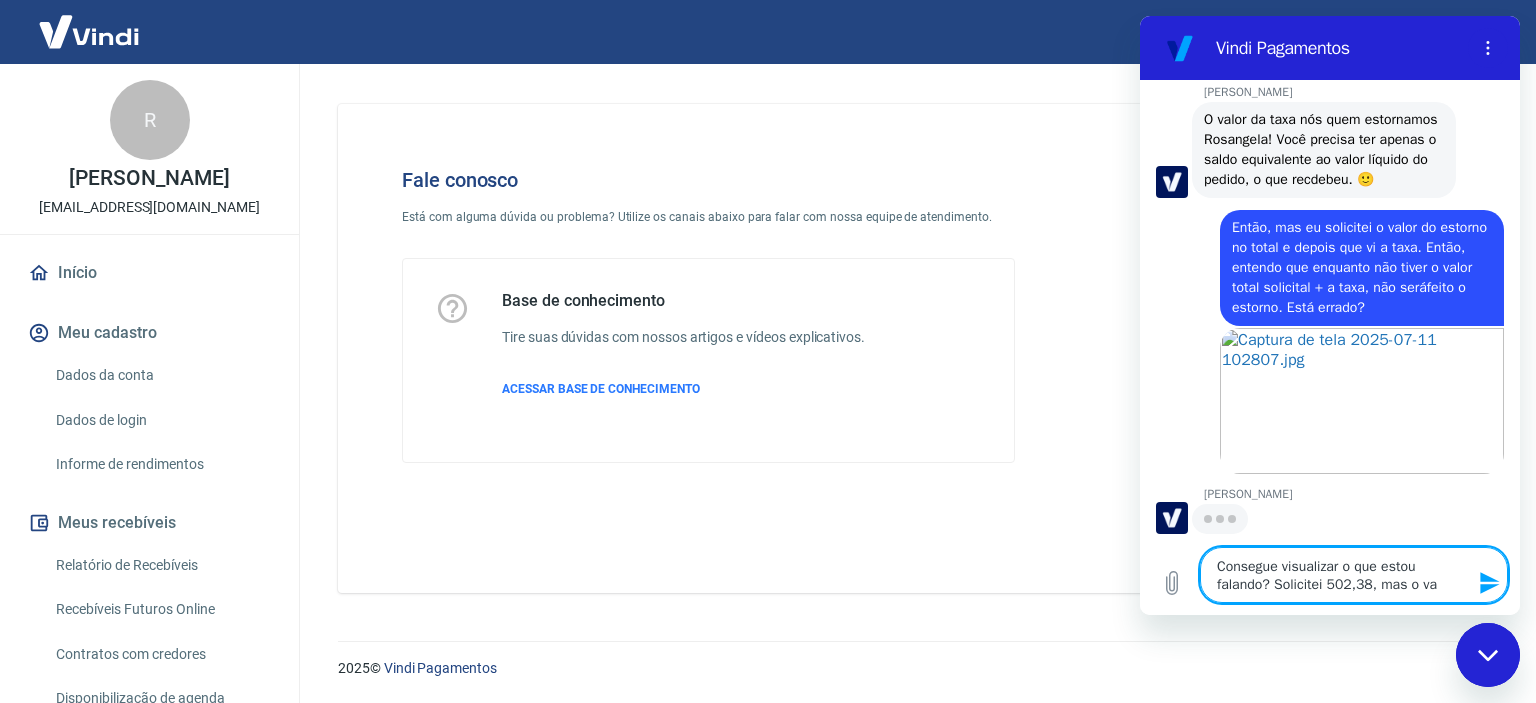 type on "Consegue visualizar o que estou falando? Solicitei 502,38, mas o val" 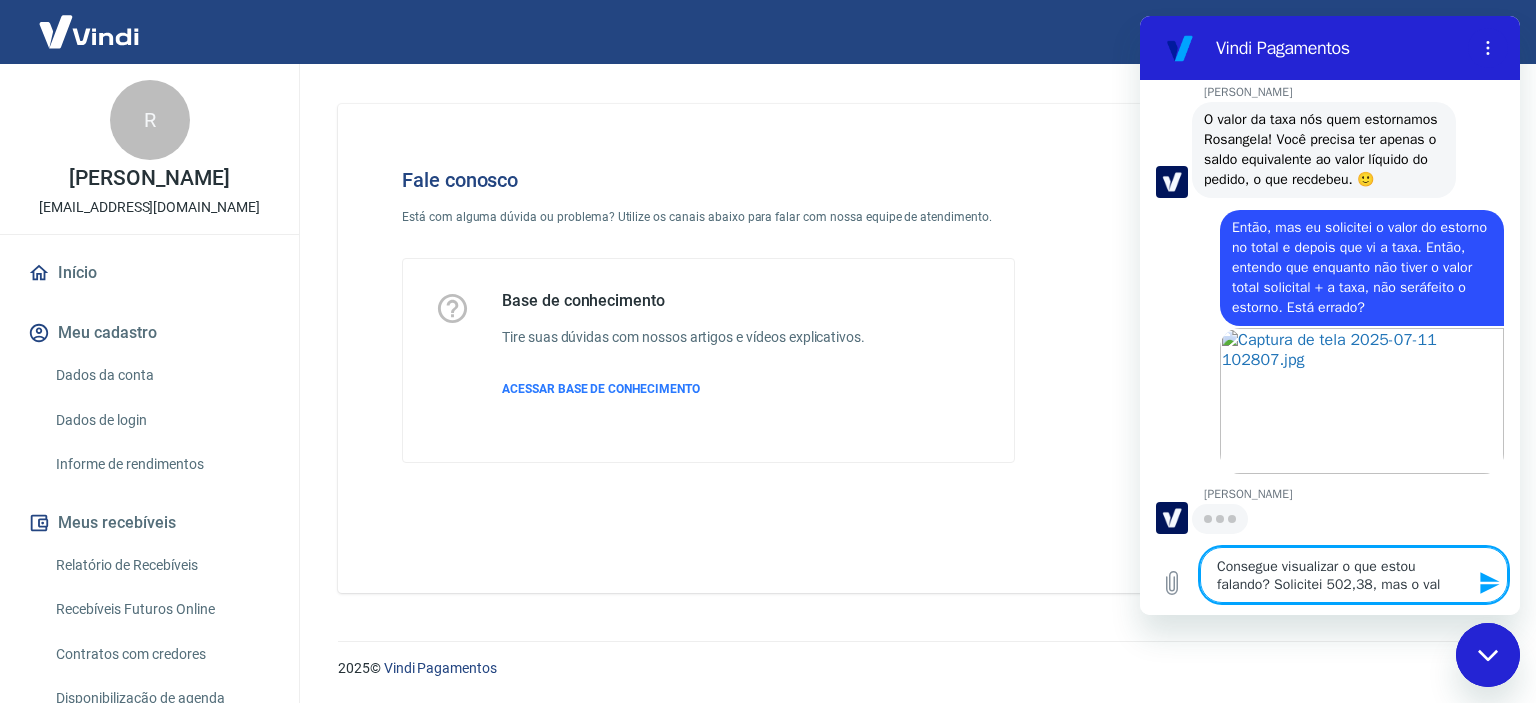 type on "Consegue visualizar o que estou falando? Solicitei 502,38, mas o valo" 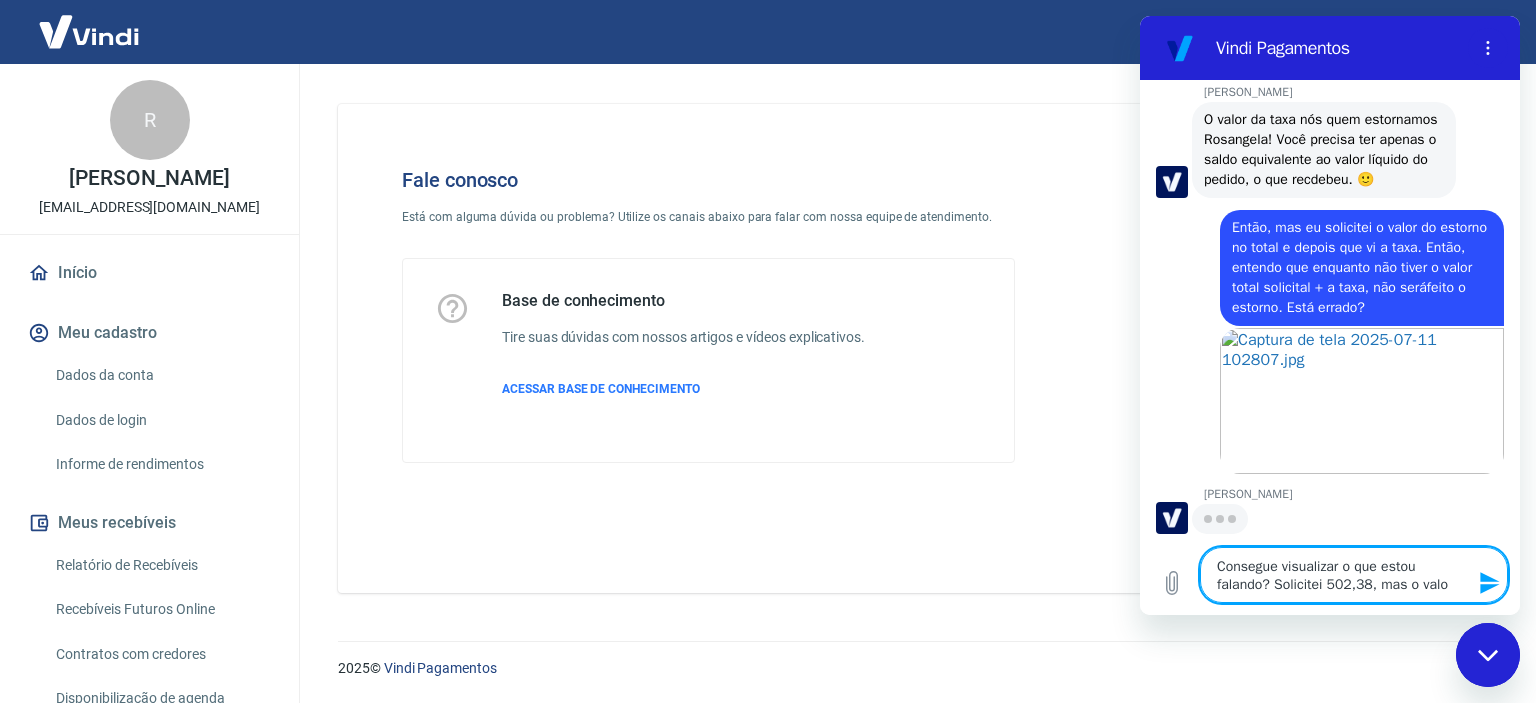type on "Consegue visualizar o que estou falando? Solicitei 502,38, mas o valor" 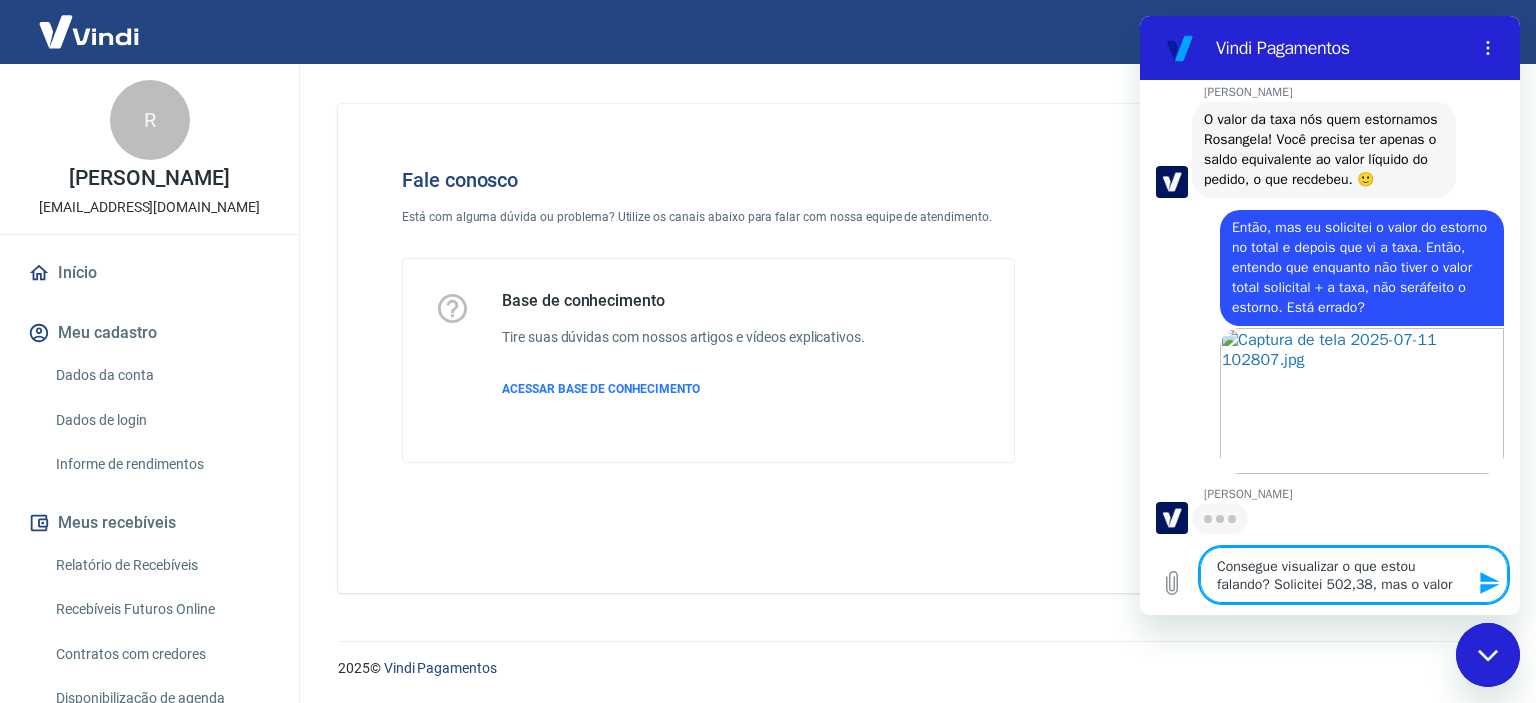 type on "Consegue visualizar o que estou falando? Solicitei 502,38, mas o valor" 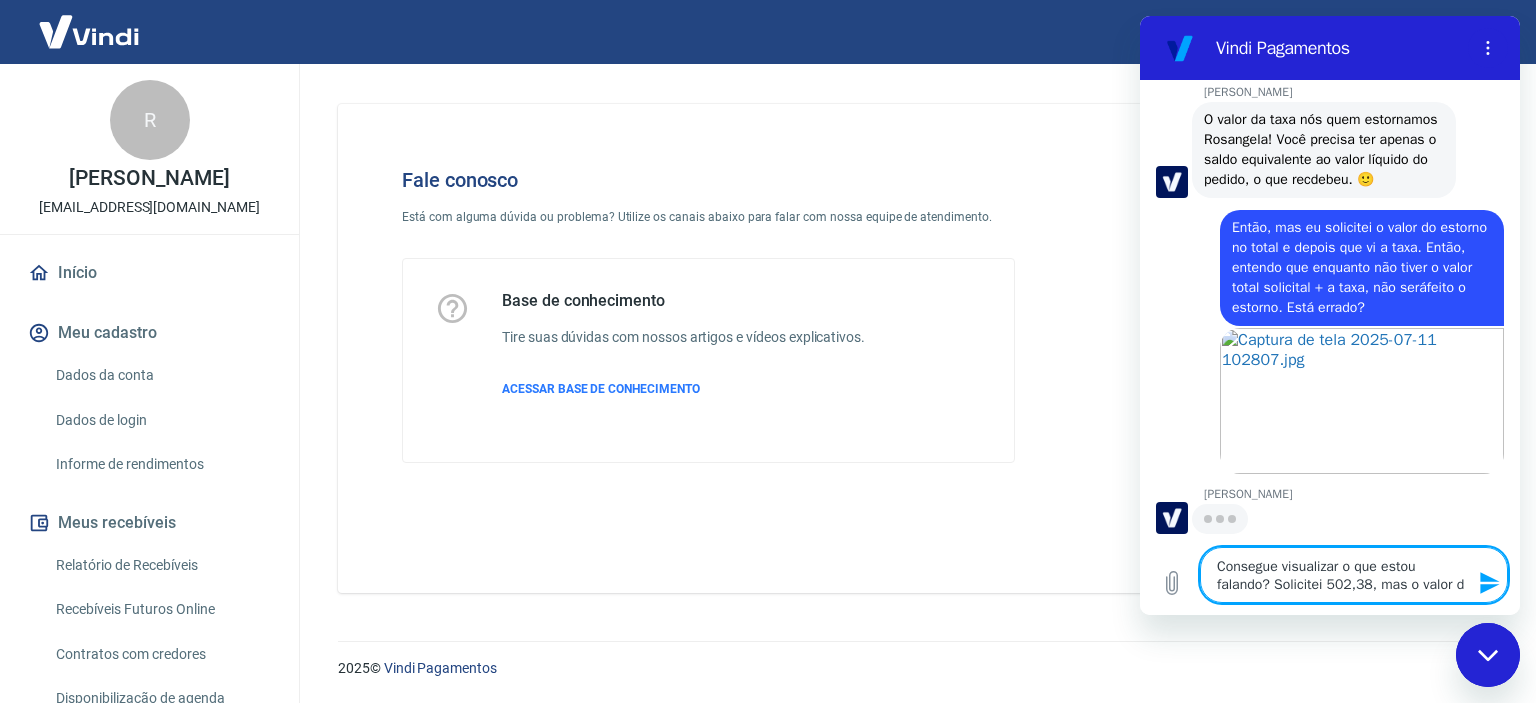 type on "Consegue visualizar o que estou falando? Solicitei 502,38, mas o valor di" 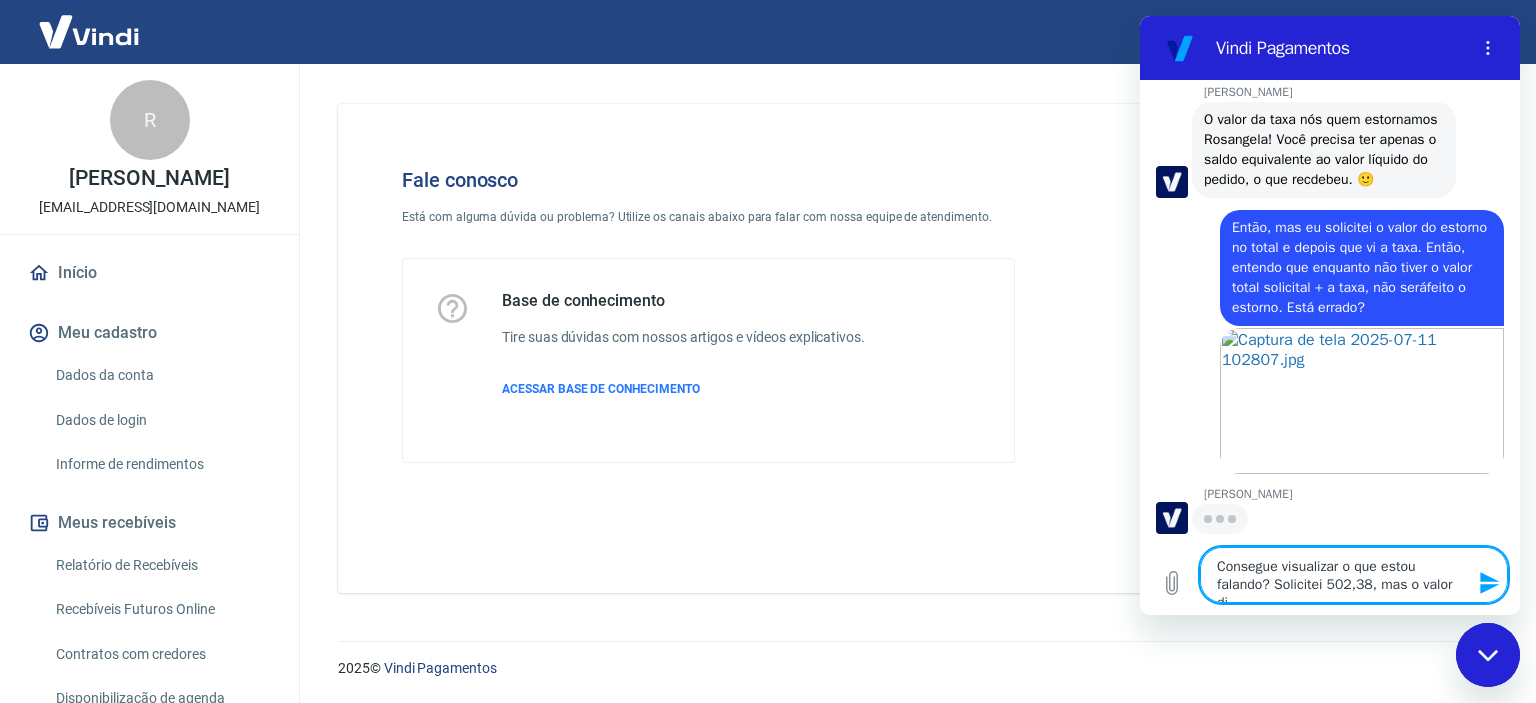 type on "Consegue visualizar o que estou falando? Solicitei 502,38, mas o valor dis" 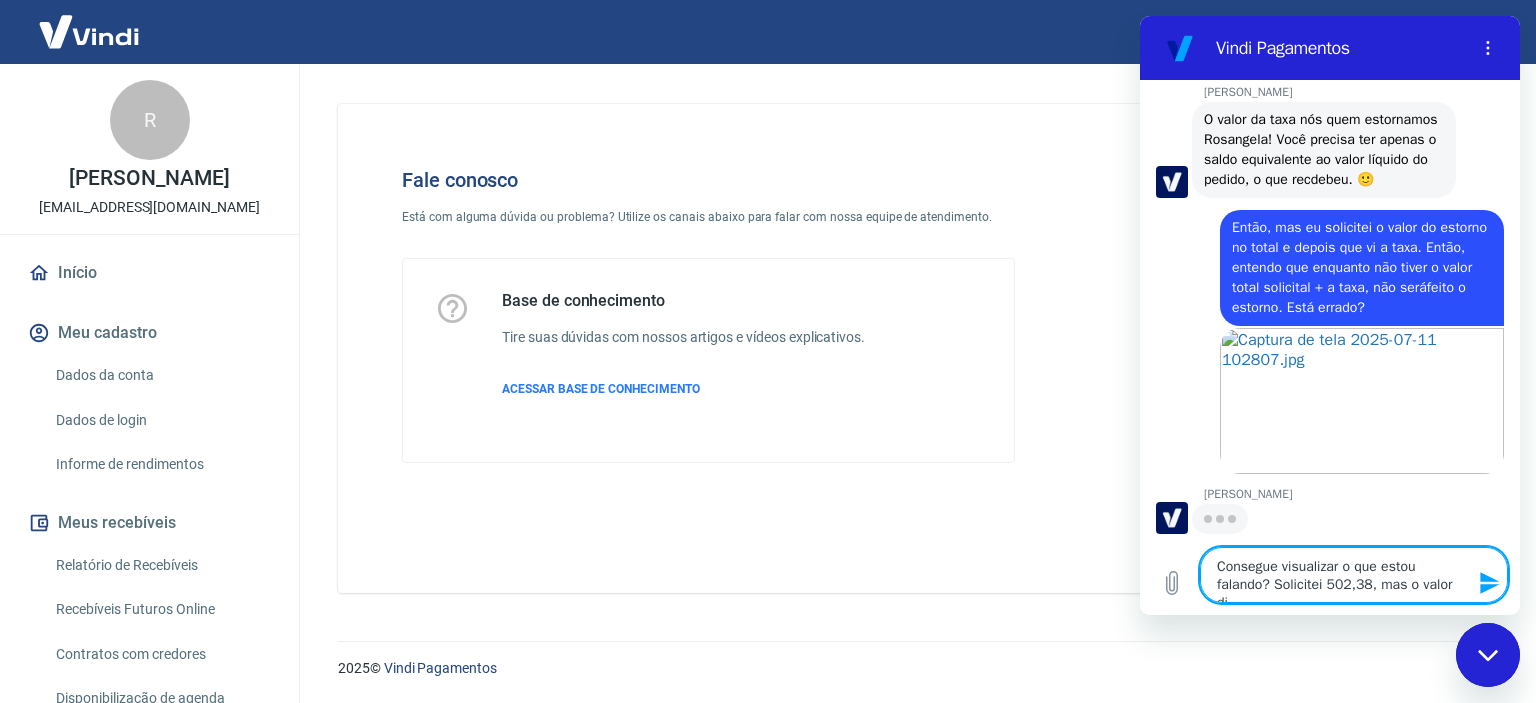 type on "x" 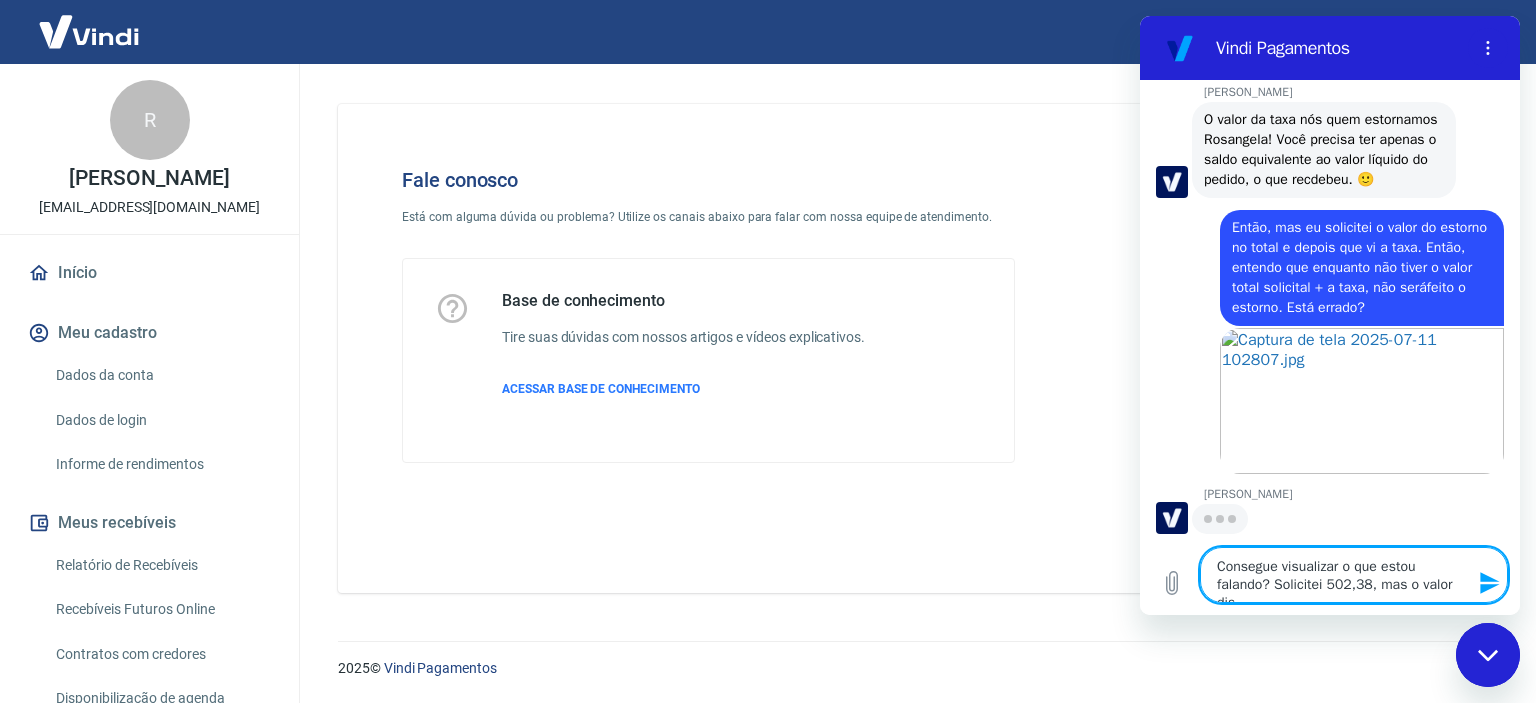 type on "Consegue visualizar o que estou falando? Solicitei 502,38, mas o valor disp" 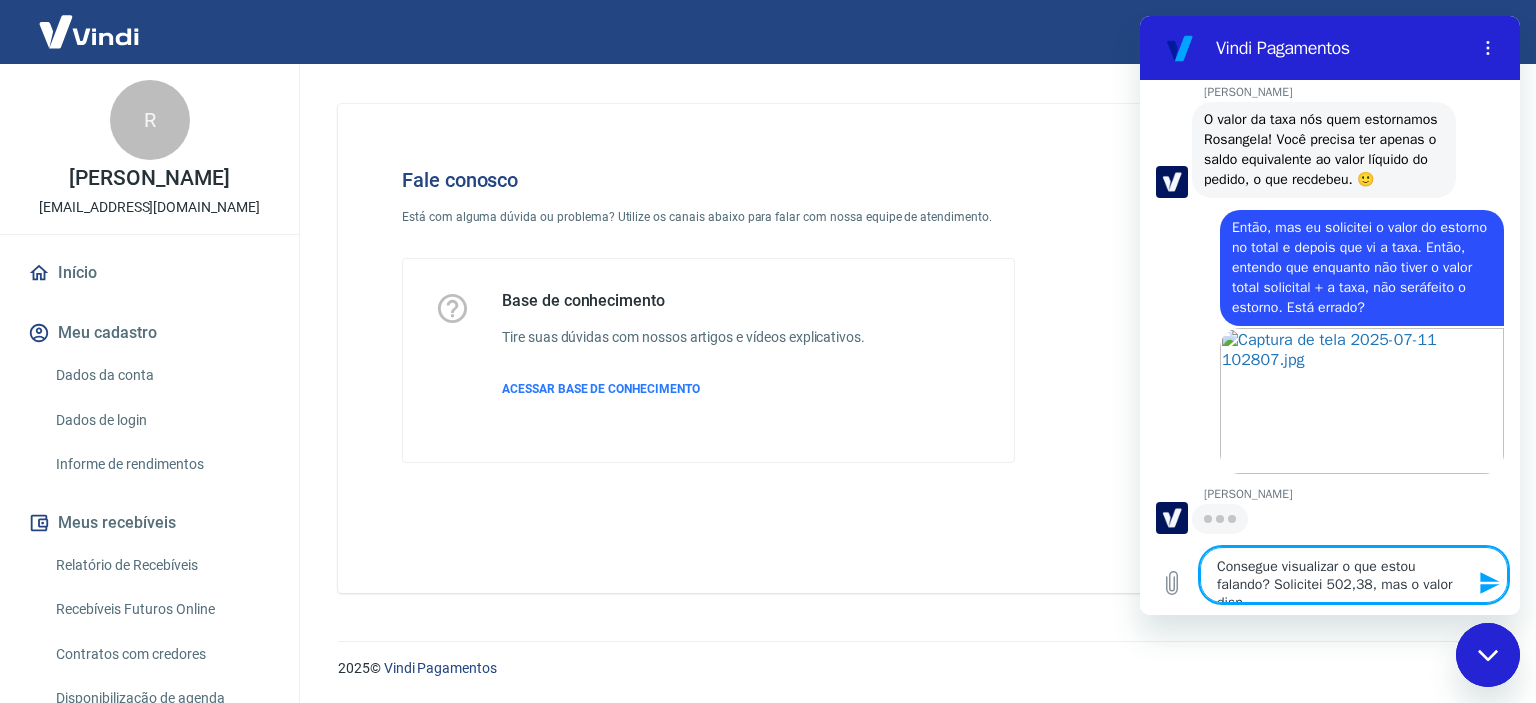 scroll, scrollTop: 2971, scrollLeft: 0, axis: vertical 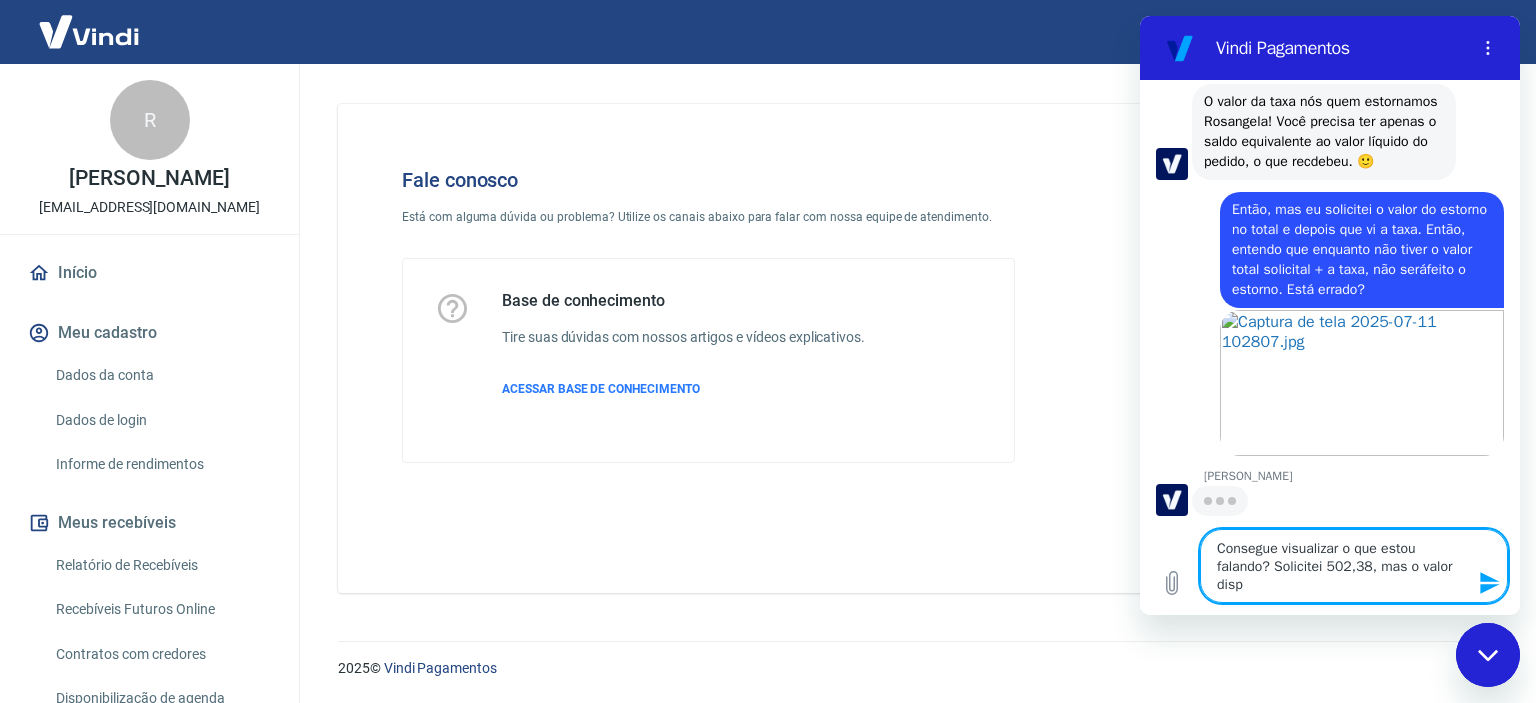 type on "Consegue visualizar o que estou falando? Solicitei 502,38, mas o valor dispo" 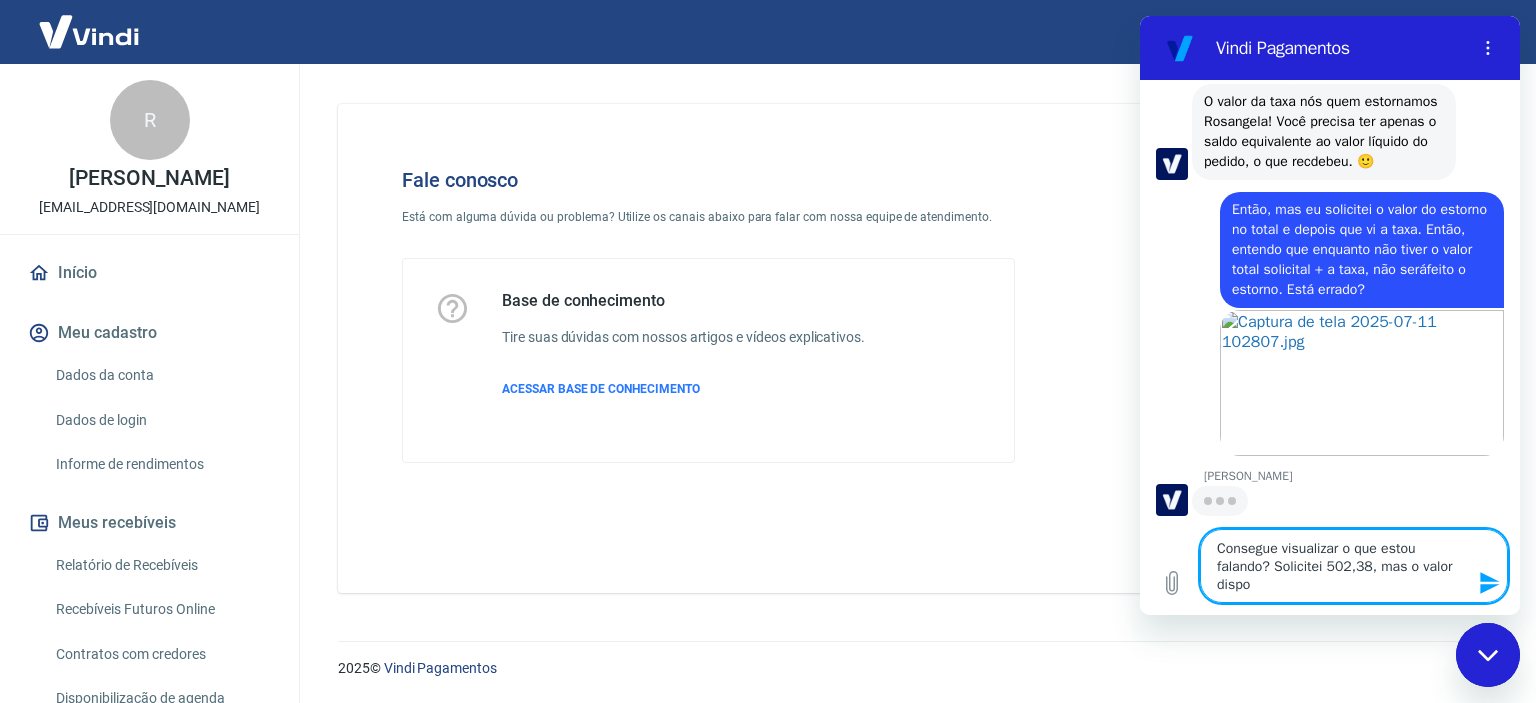 type on "x" 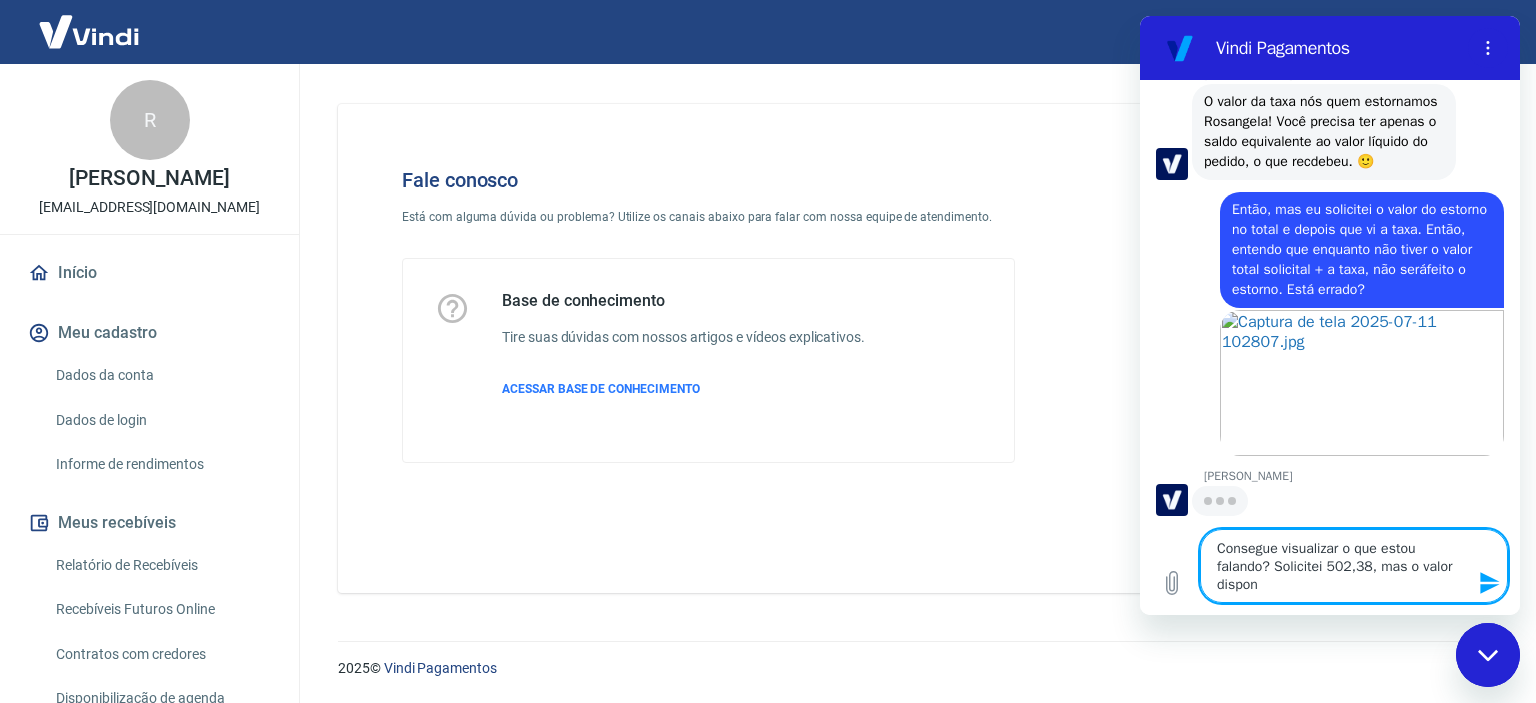 type on "Consegue visualizar o que estou falando? Solicitei 502,38, mas o valor disponí" 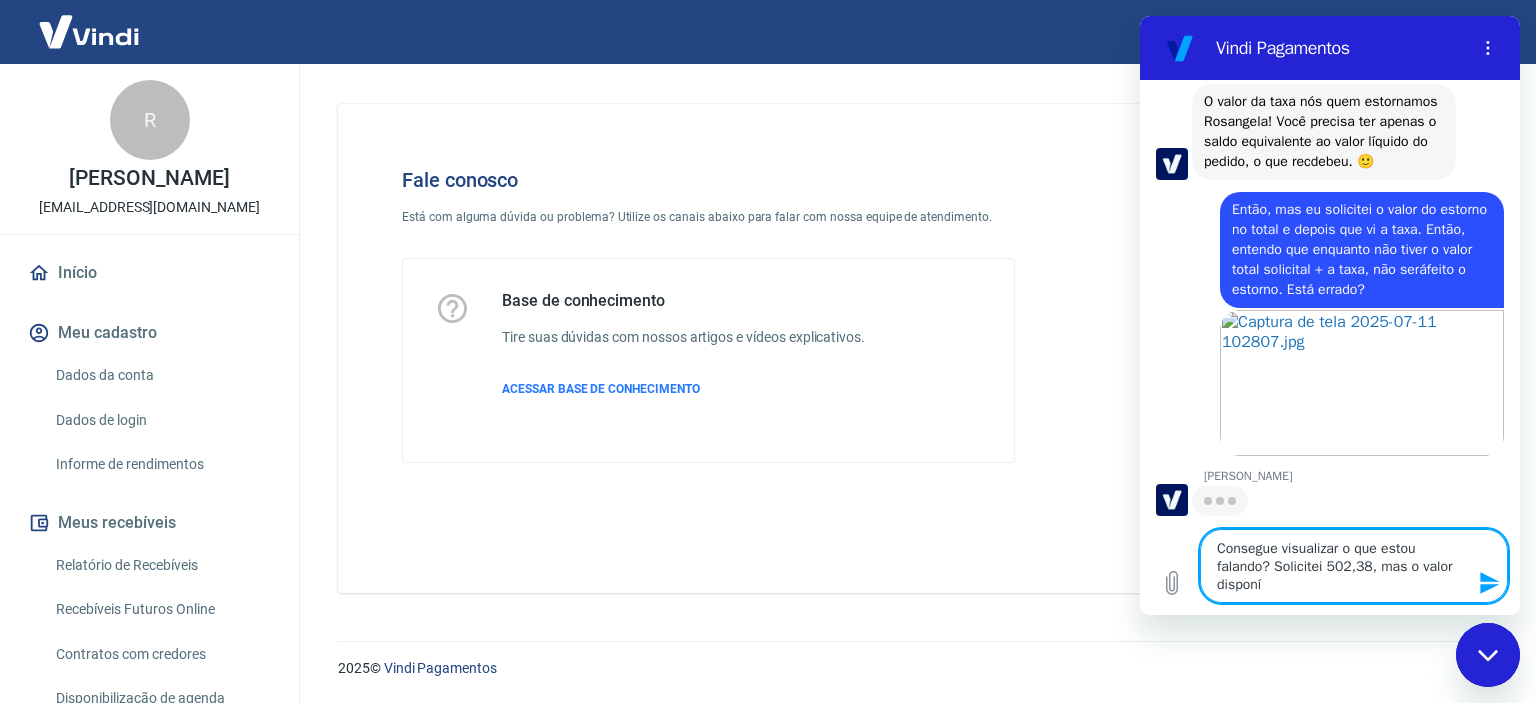 type on "Consegue visualizar o que estou falando? Solicitei 502,38, mas o valor disponív" 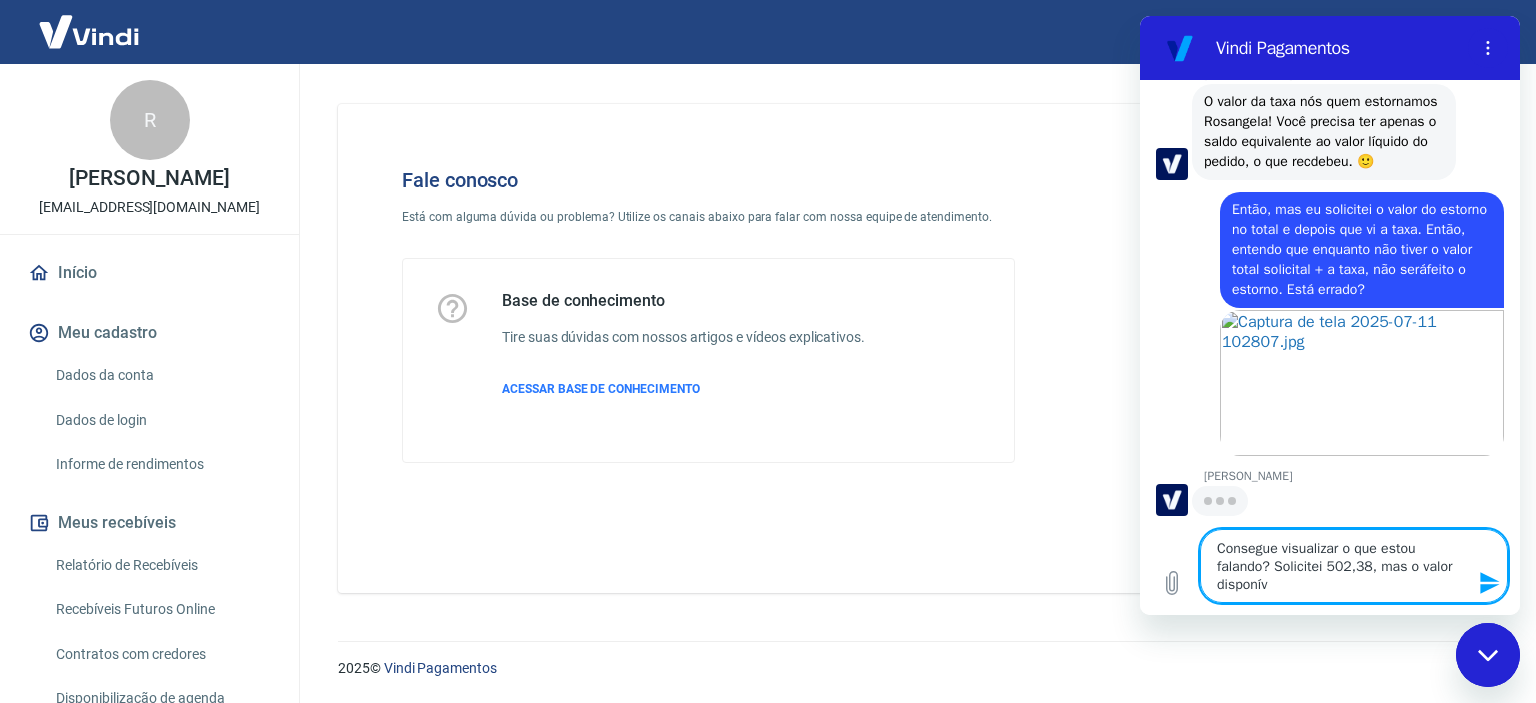 type on "Consegue visualizar o que estou falando? Solicitei 502,38, mas o valor disponíve" 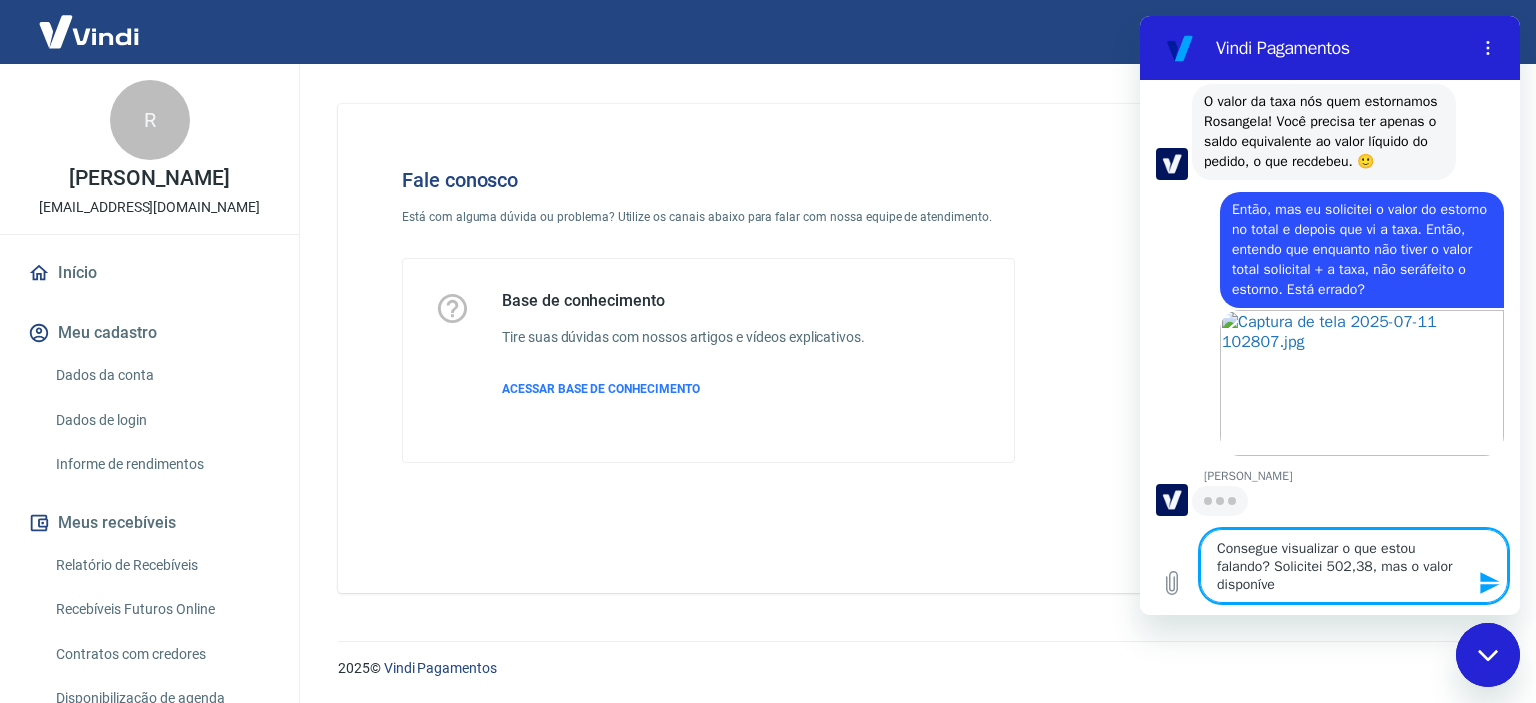 type on "Consegue visualizar o que estou falando? Solicitei 502,38, mas o valor disponível" 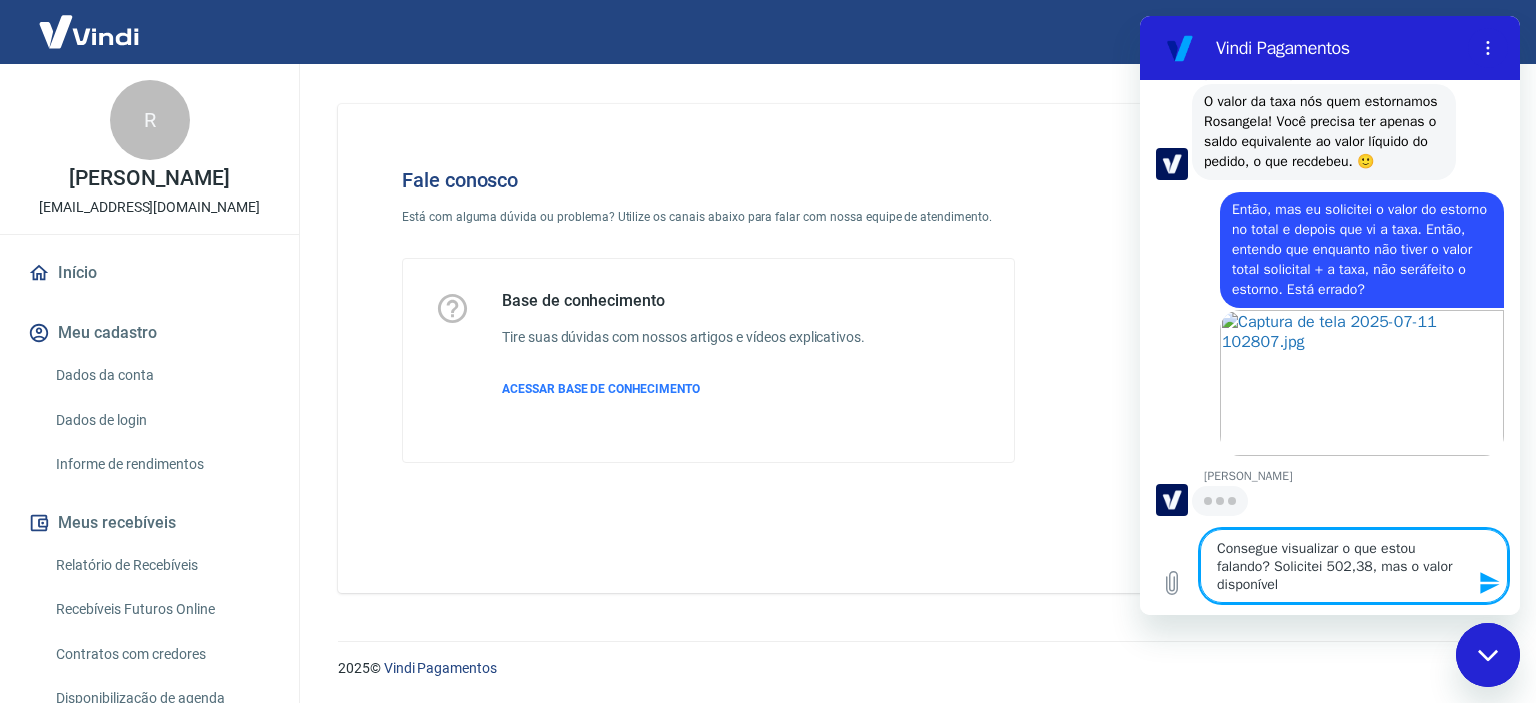 type on "Consegue visualizar o que estou falando? Solicitei 502,38, mas o valor disponível" 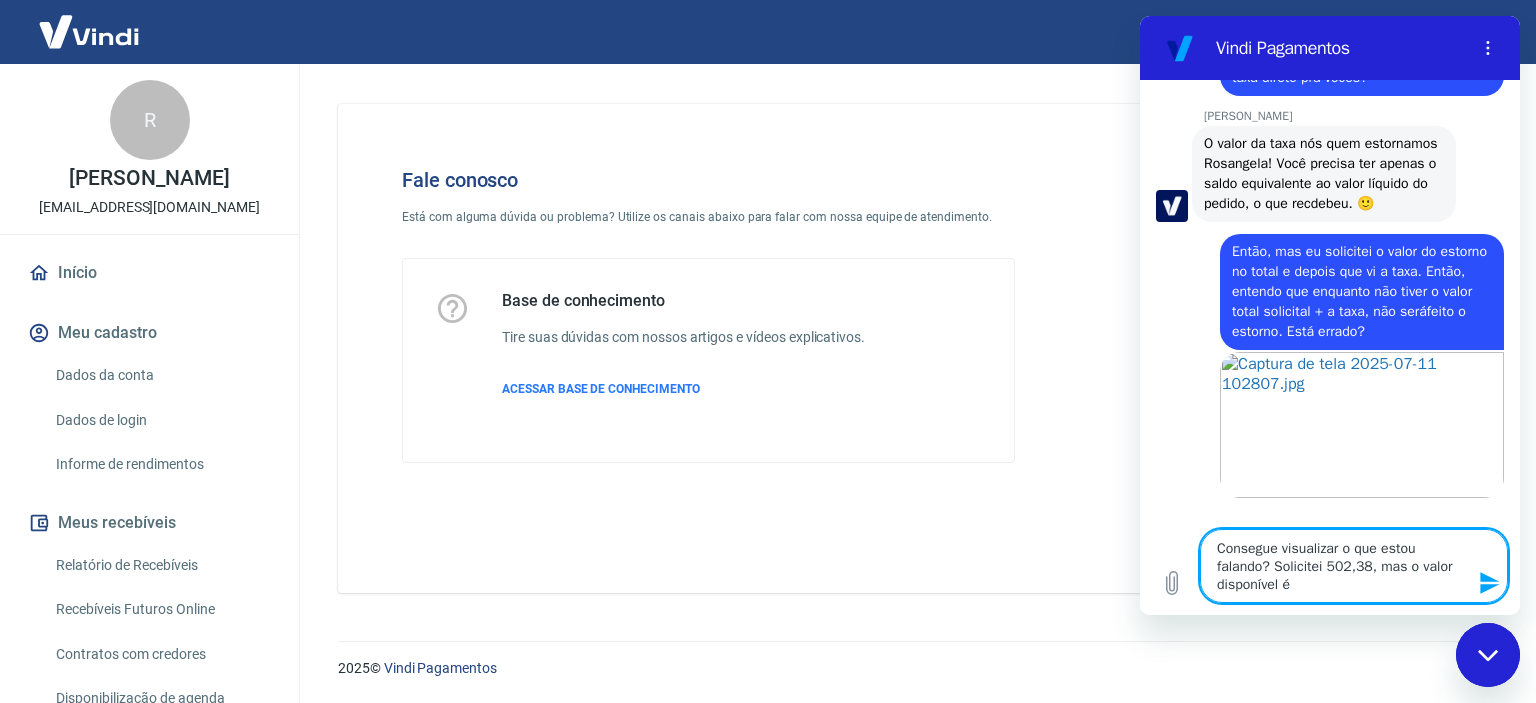 type on "Consegue visualizar o que estou falando? Solicitei 502,38, mas o valor disponível é" 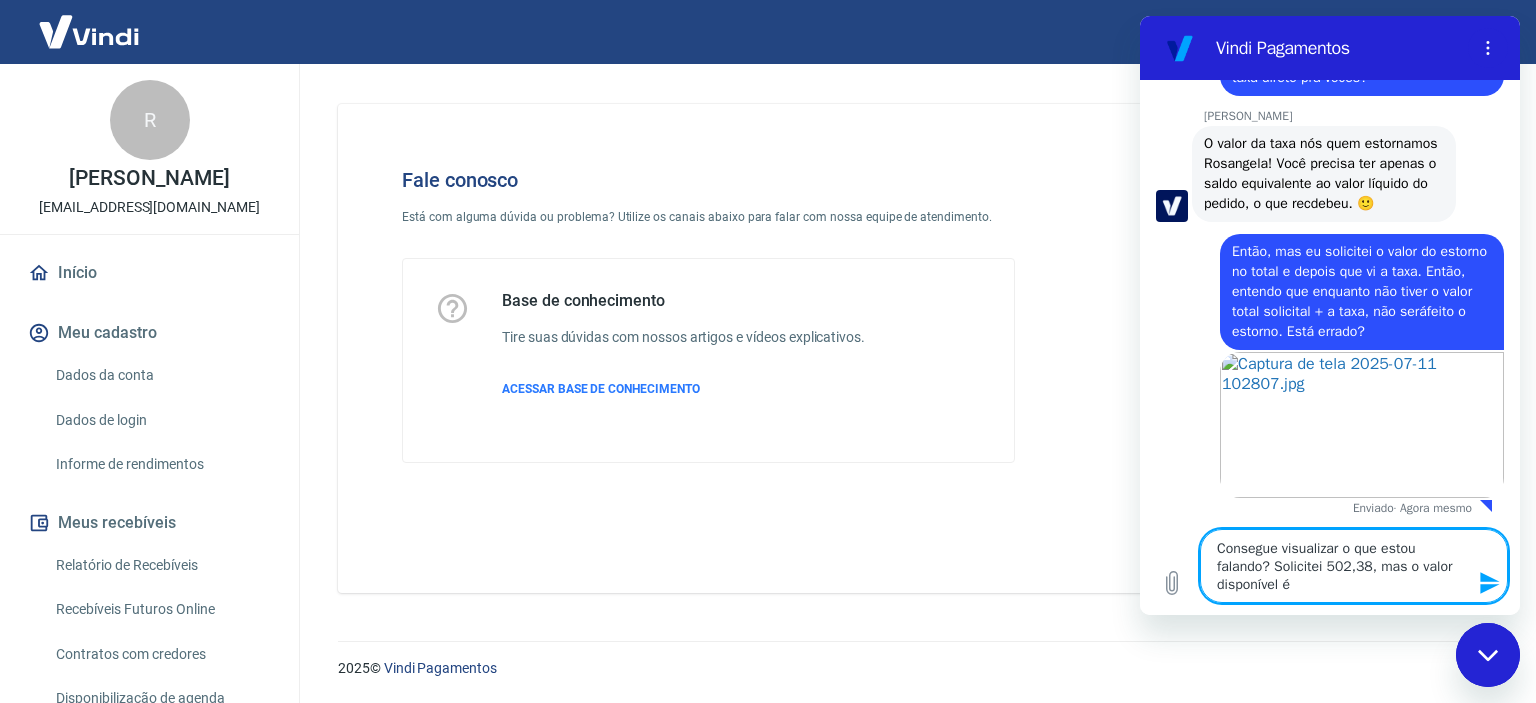 scroll, scrollTop: 2948, scrollLeft: 0, axis: vertical 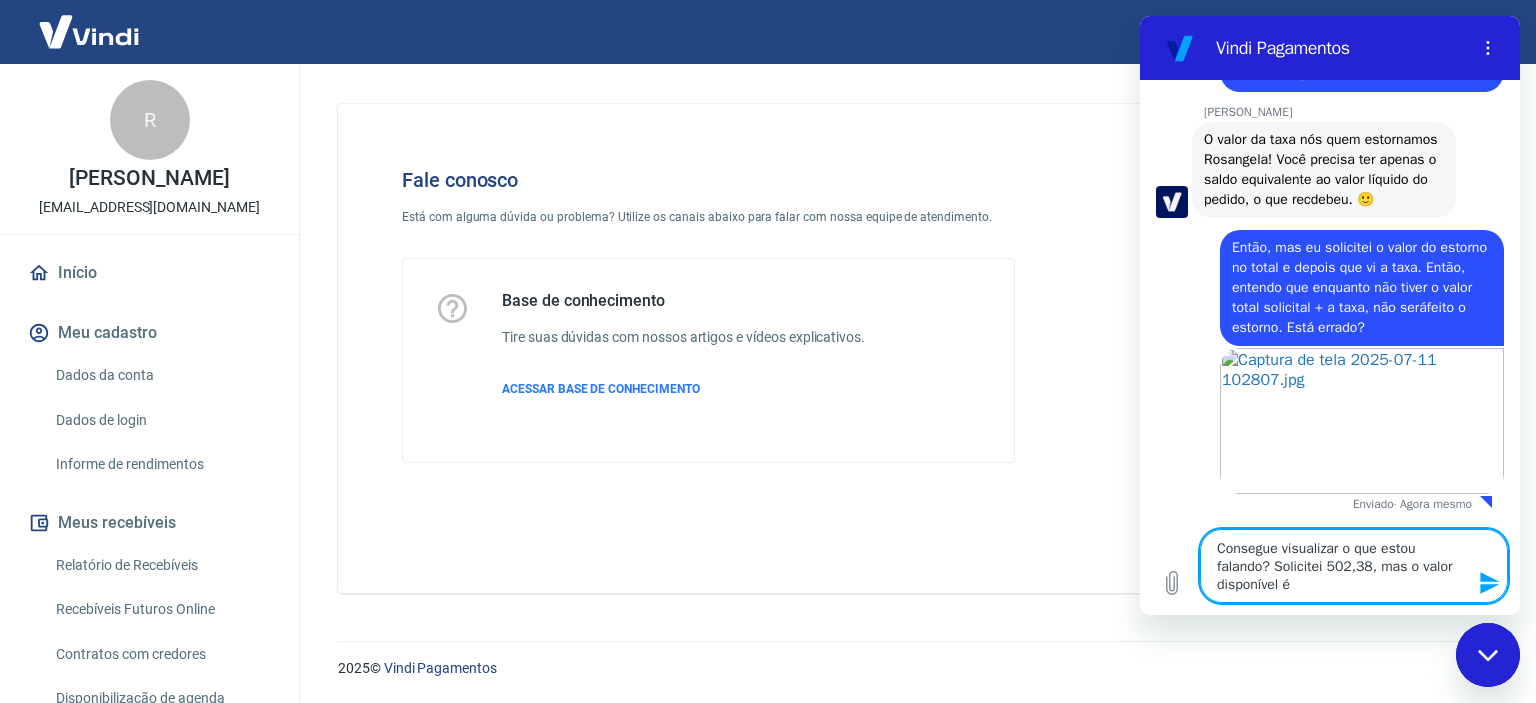 click on "Consegue visualizar o que estou falando? Solicitei 502,38, mas o valor disponível é" at bounding box center (1354, 566) 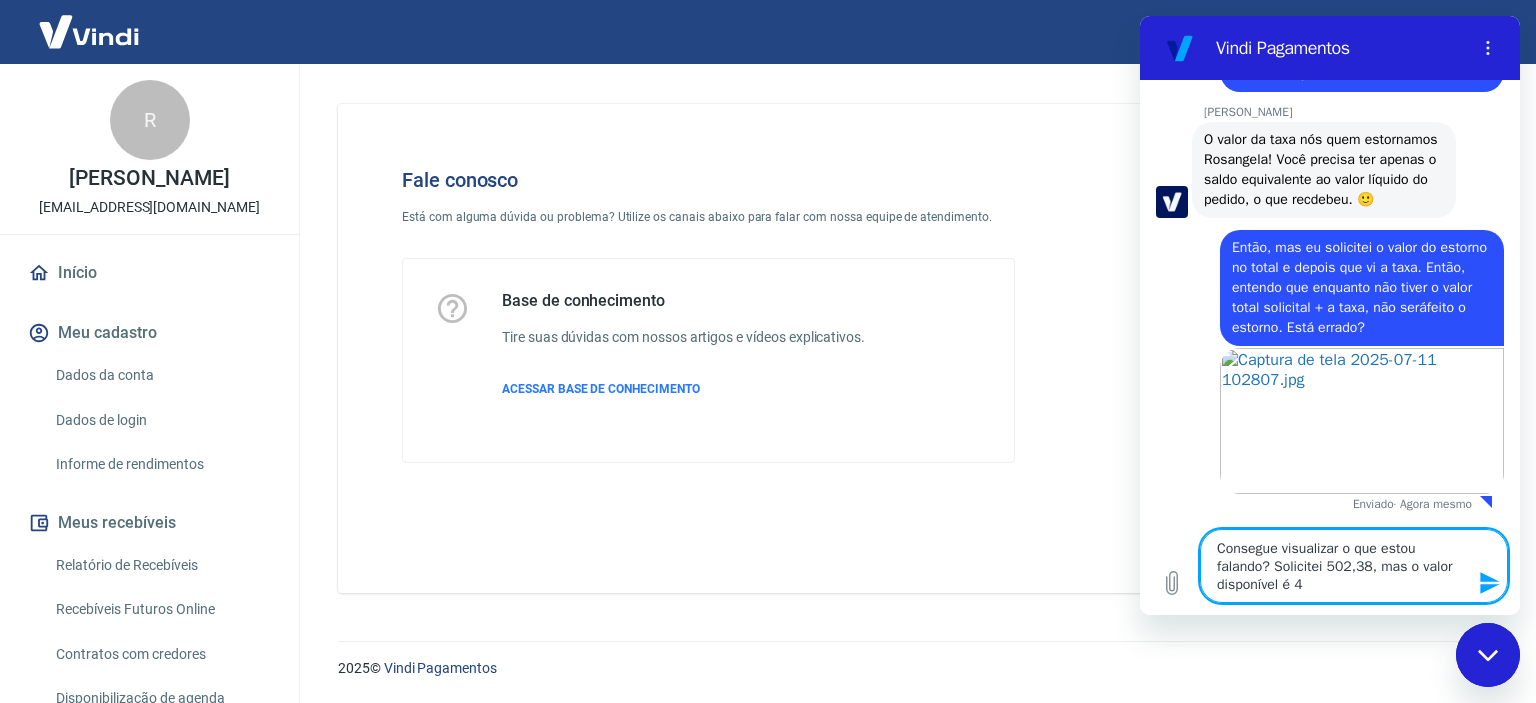 type on "Consegue visualizar o que estou falando? Solicitei 502,38, mas o valor disponível é 49" 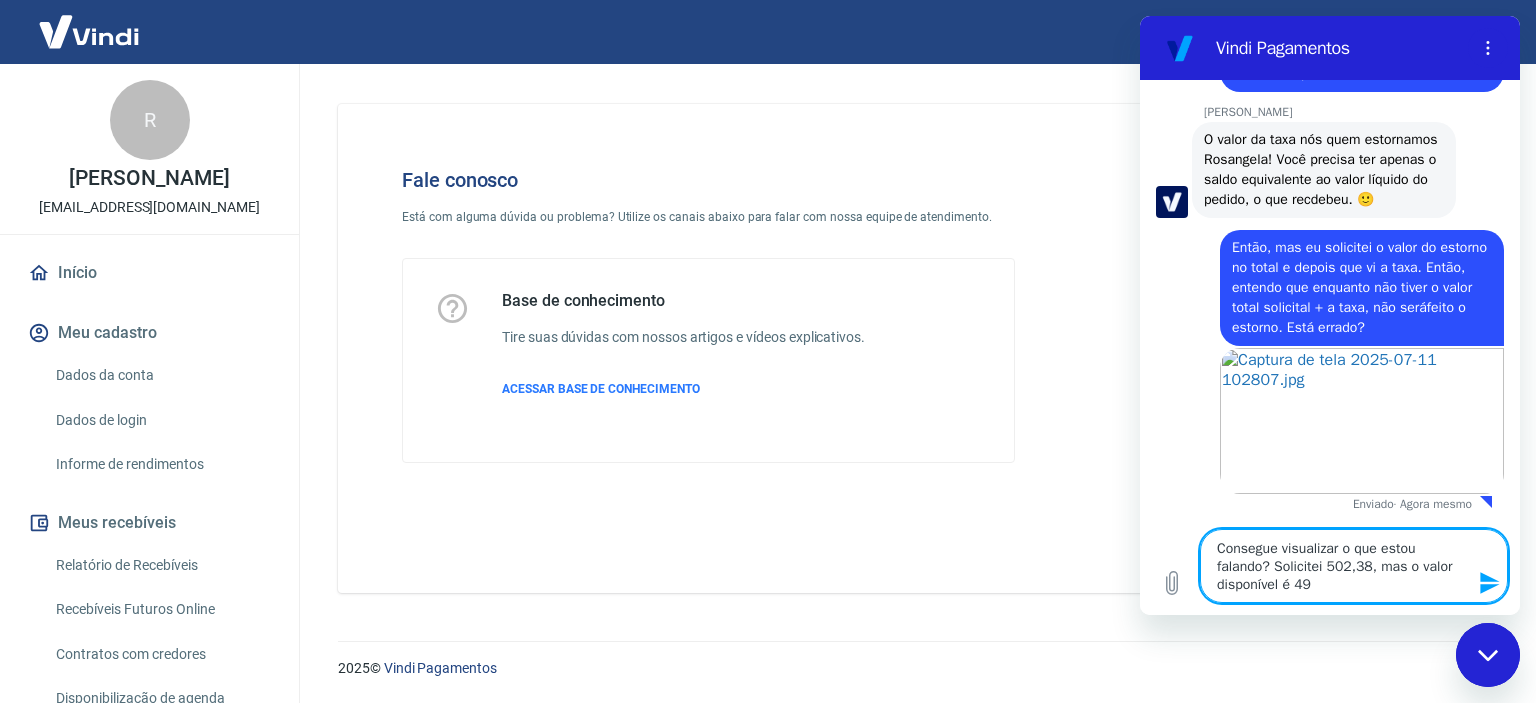 type on "x" 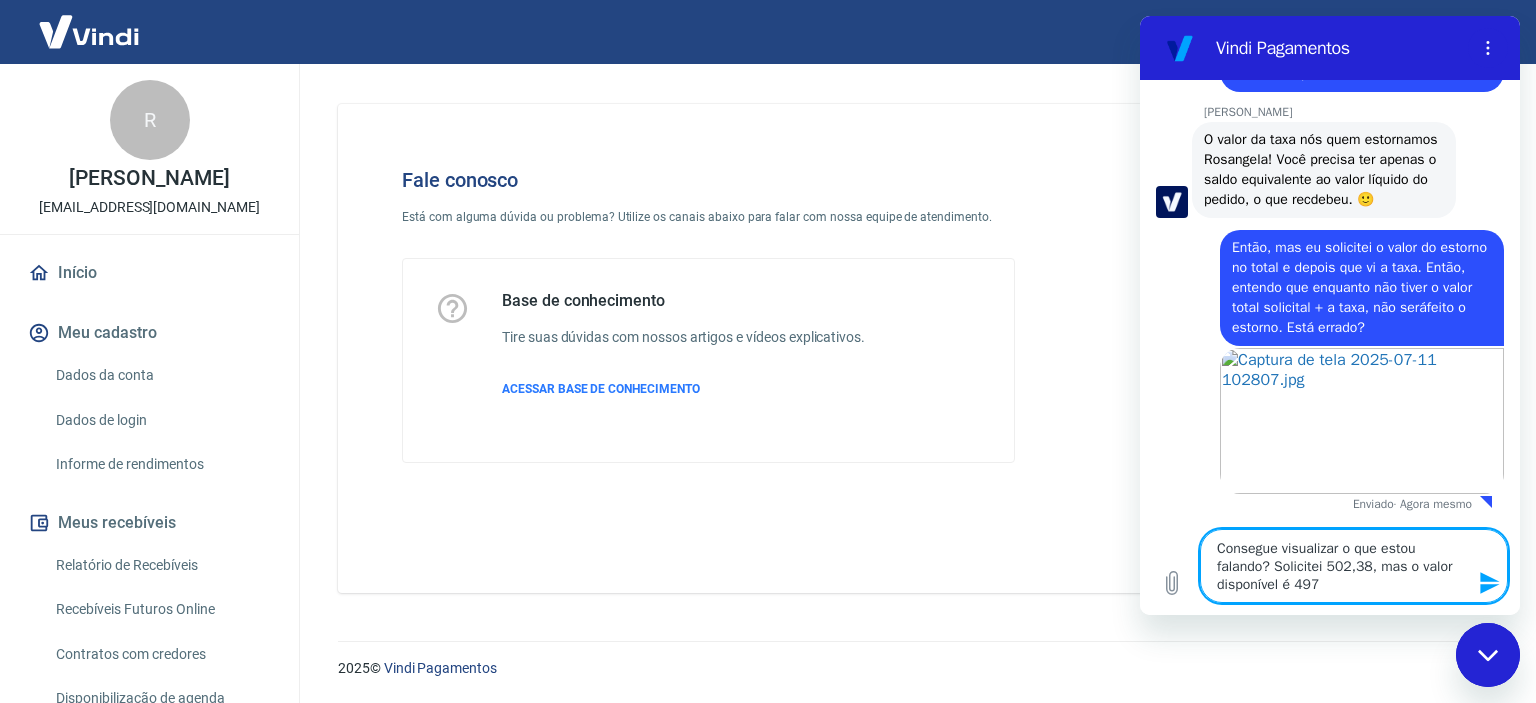 type on "Consegue visualizar o que estou falando? Solicitei 502,38, mas o valor disponível é 497," 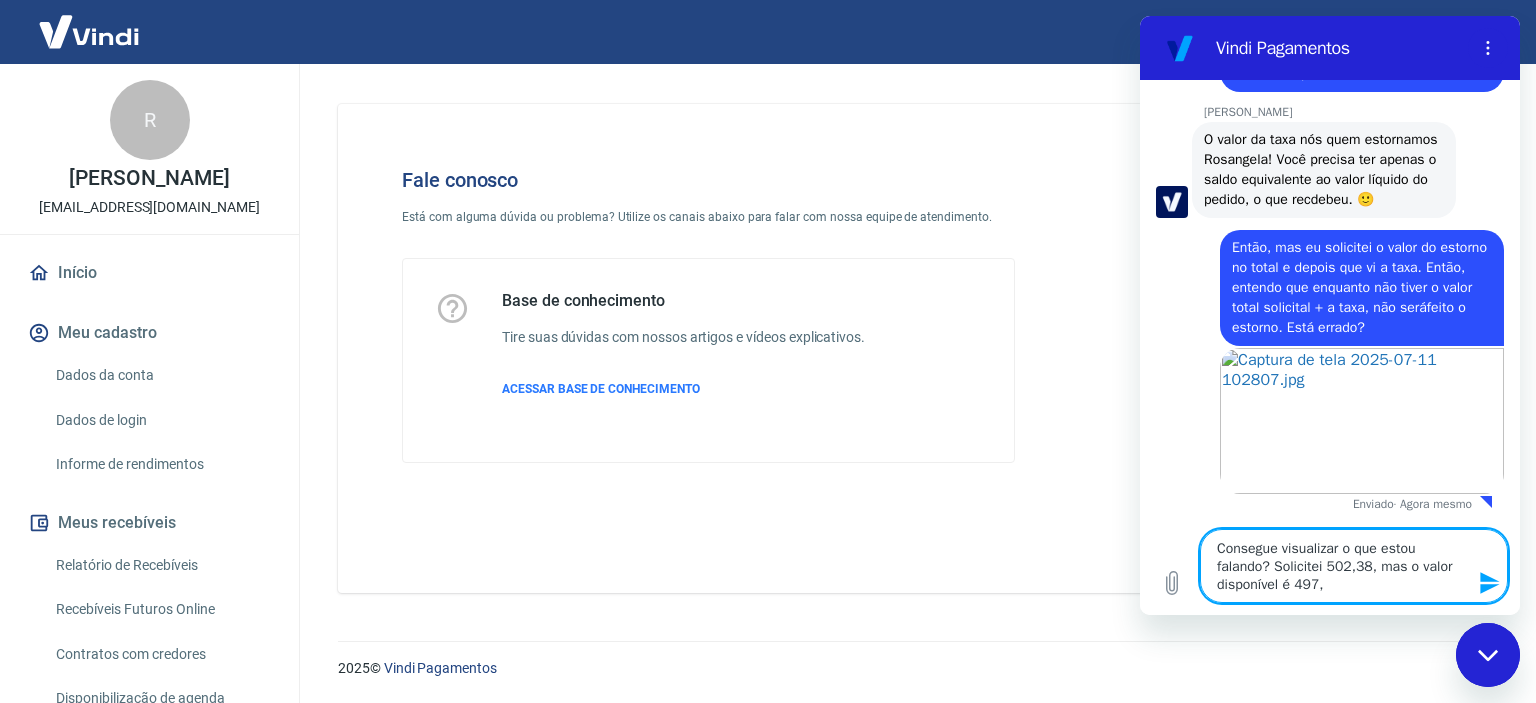 type on "x" 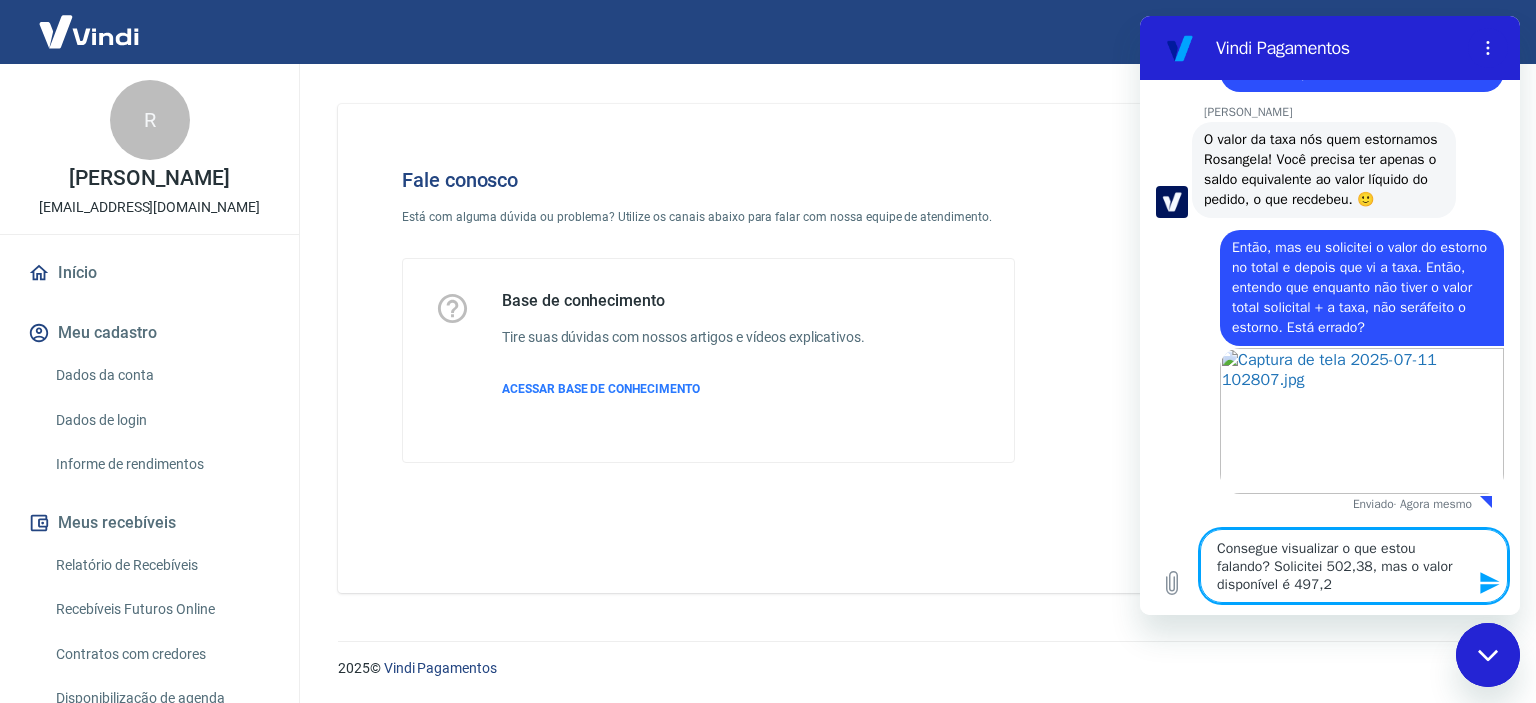 type on "Consegue visualizar o que estou falando? Solicitei 502,38, mas o valor disponível é 497,26" 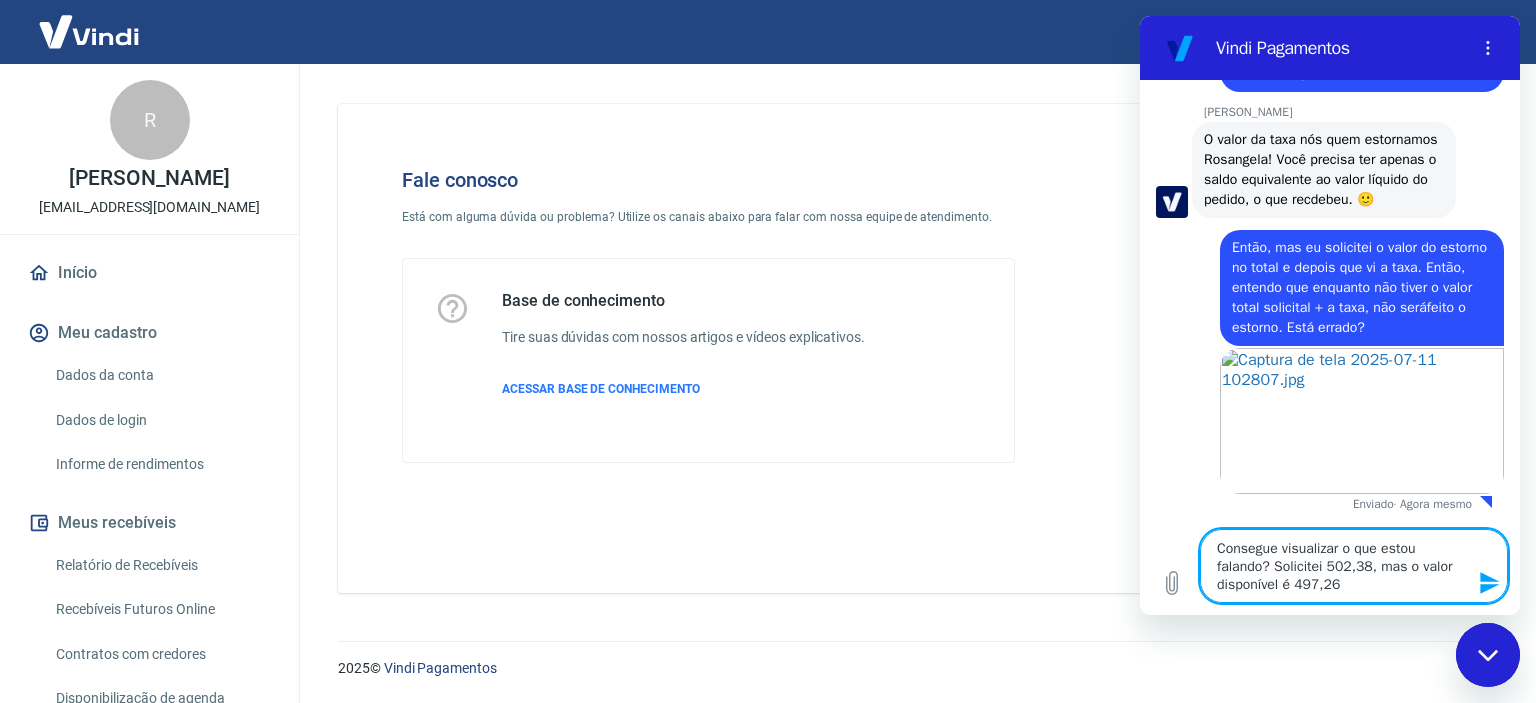 type on "Consegue visualizar o que estou falando? Solicitei 502,38, mas o valor disponível é 497,26." 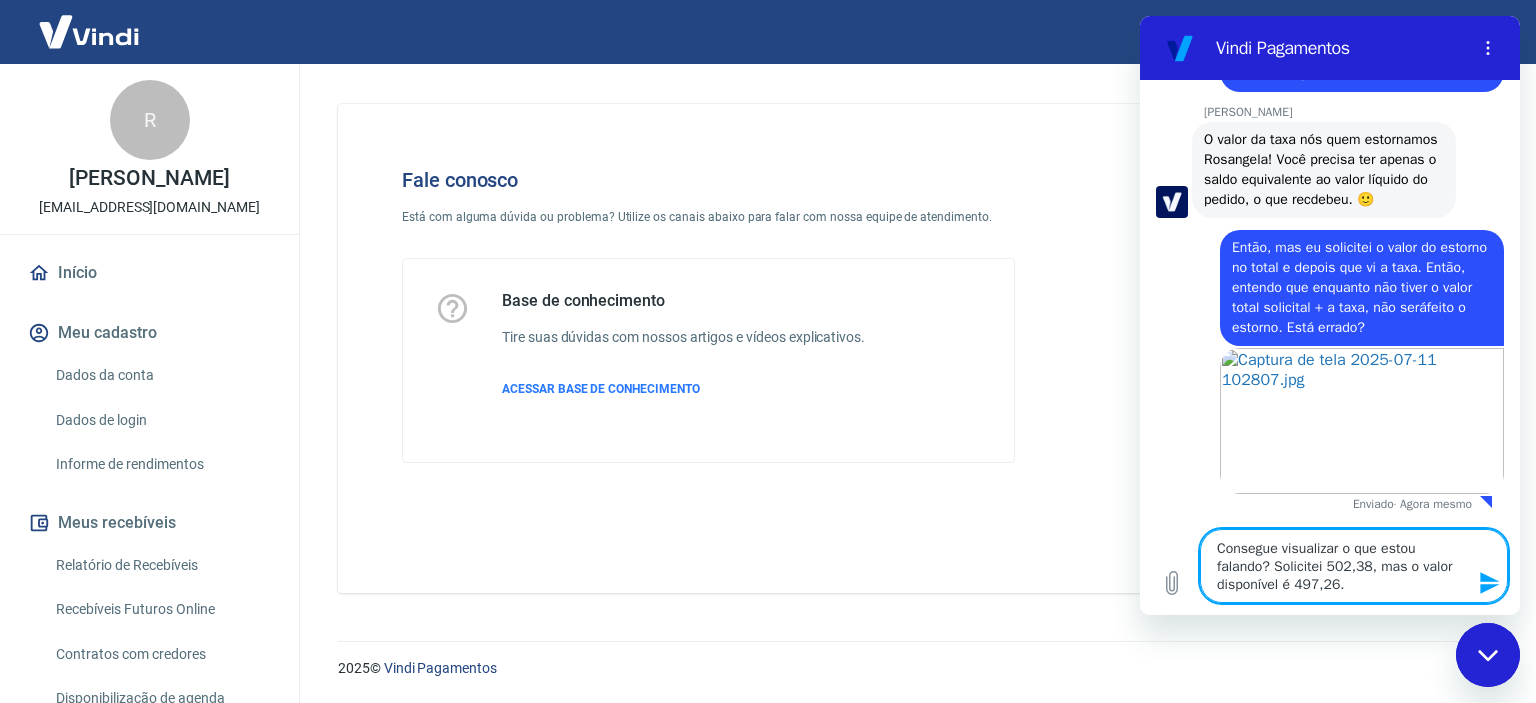 type 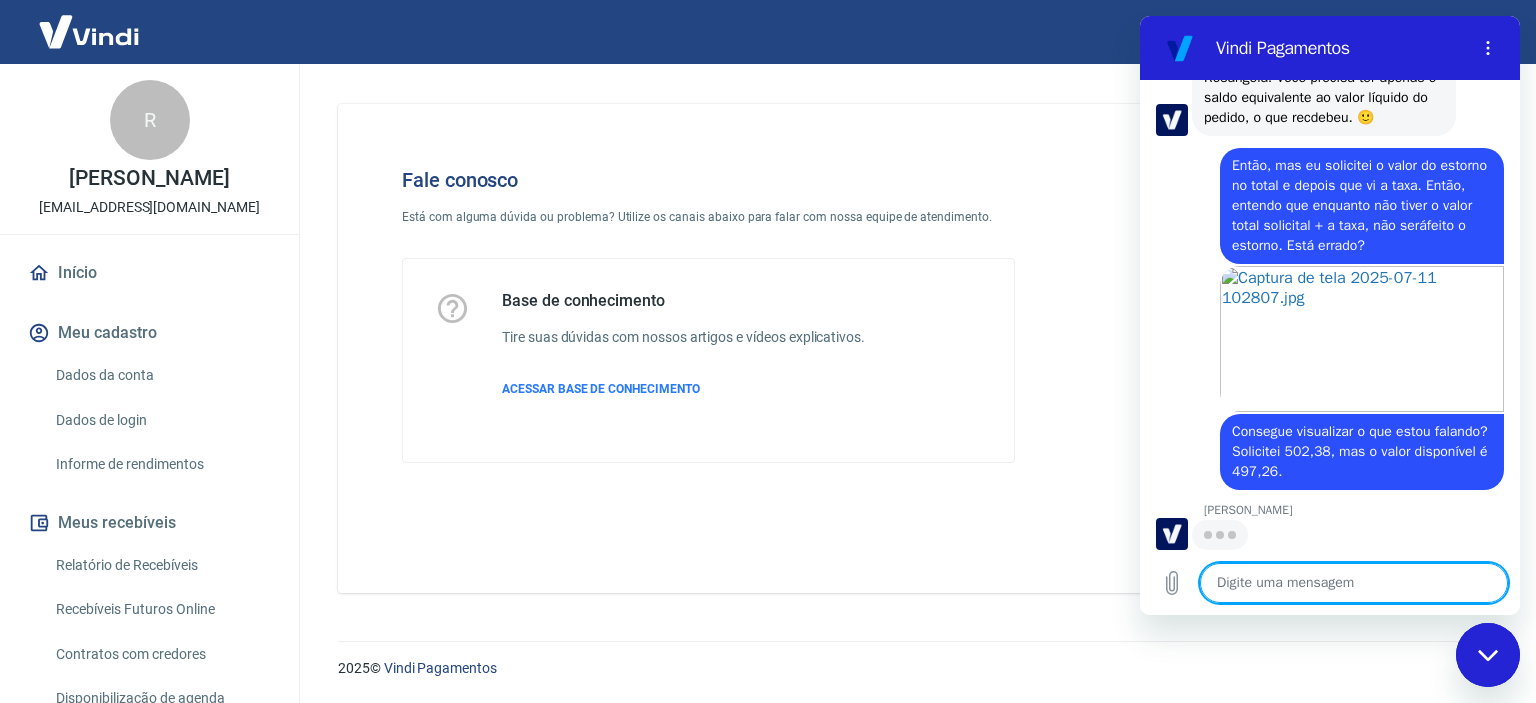 scroll, scrollTop: 3031, scrollLeft: 0, axis: vertical 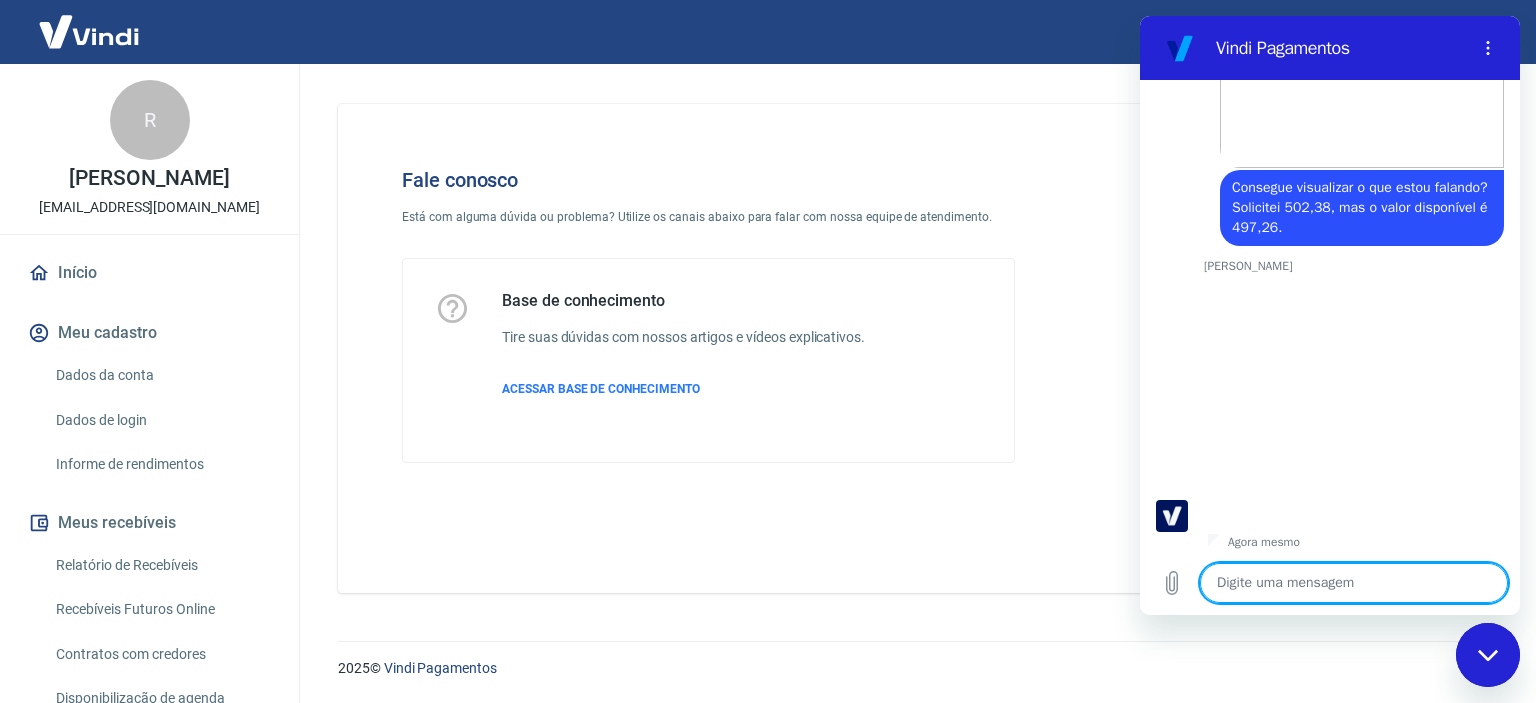 type on "x" 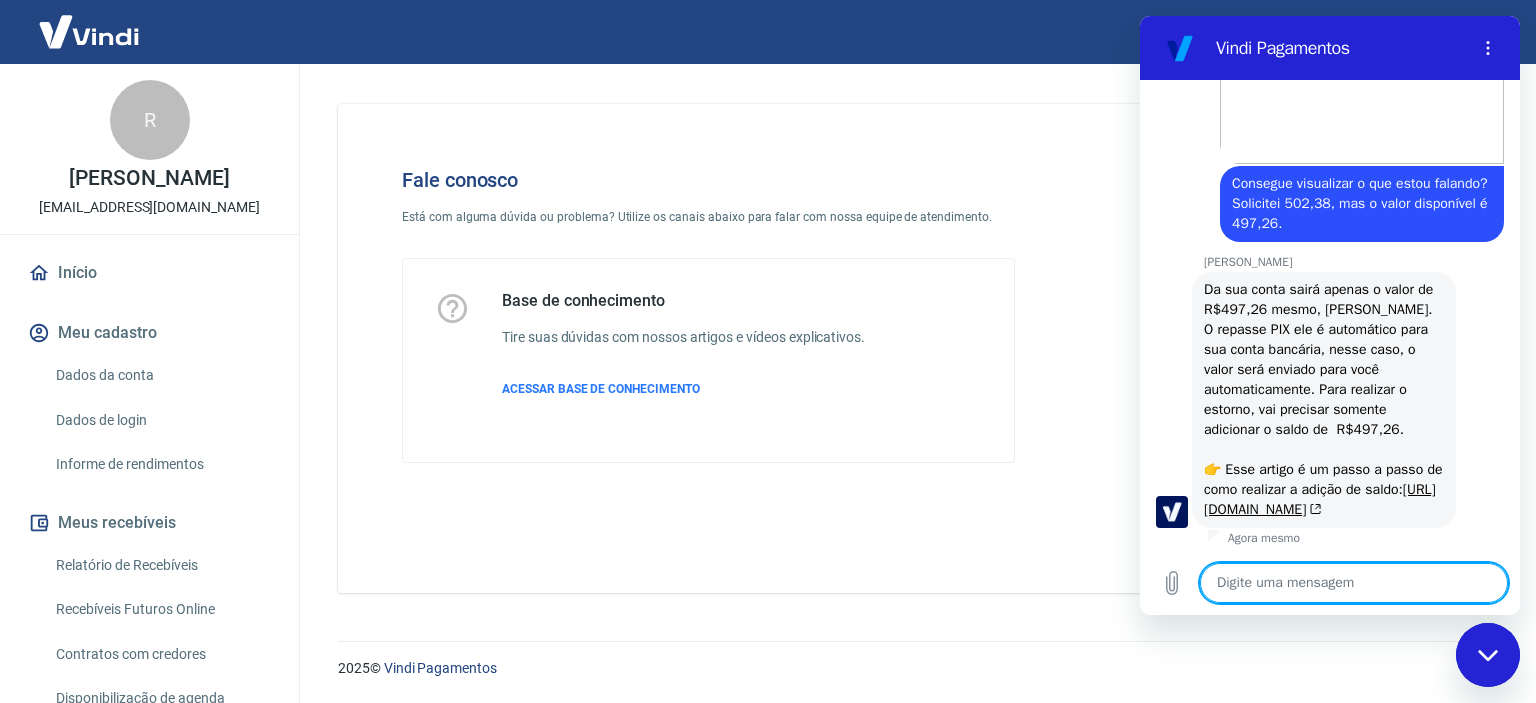 click at bounding box center (1354, 583) 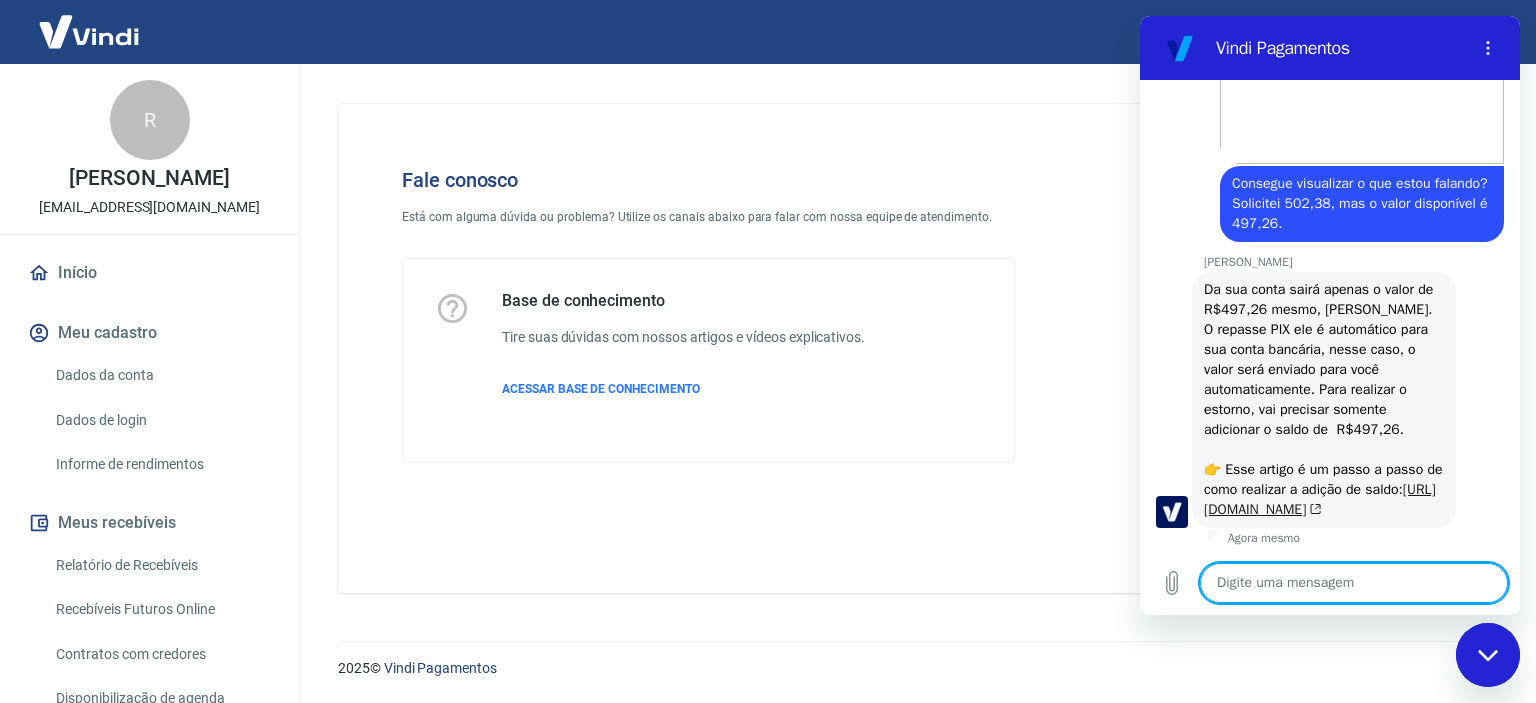 type 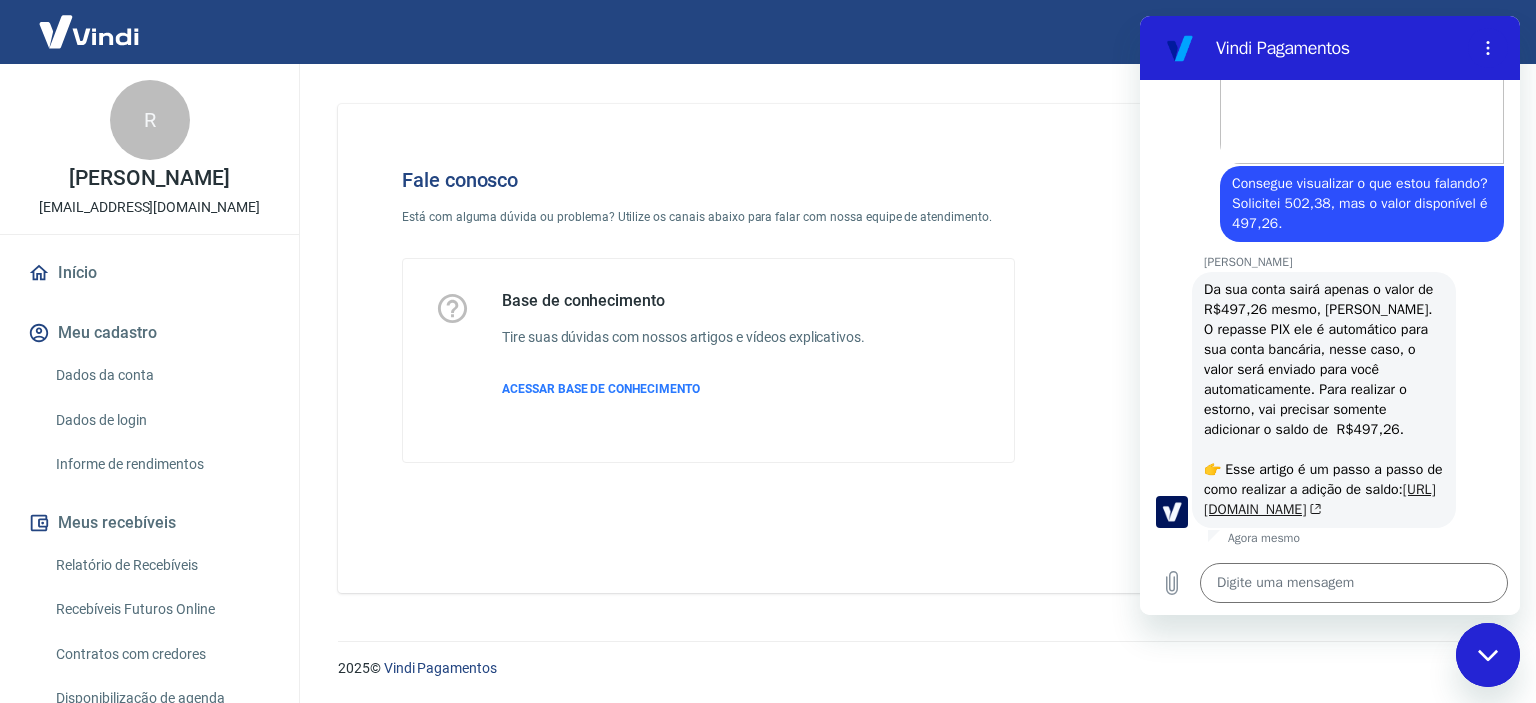 click on "[URL][DOMAIN_NAME]" at bounding box center [1320, 499] 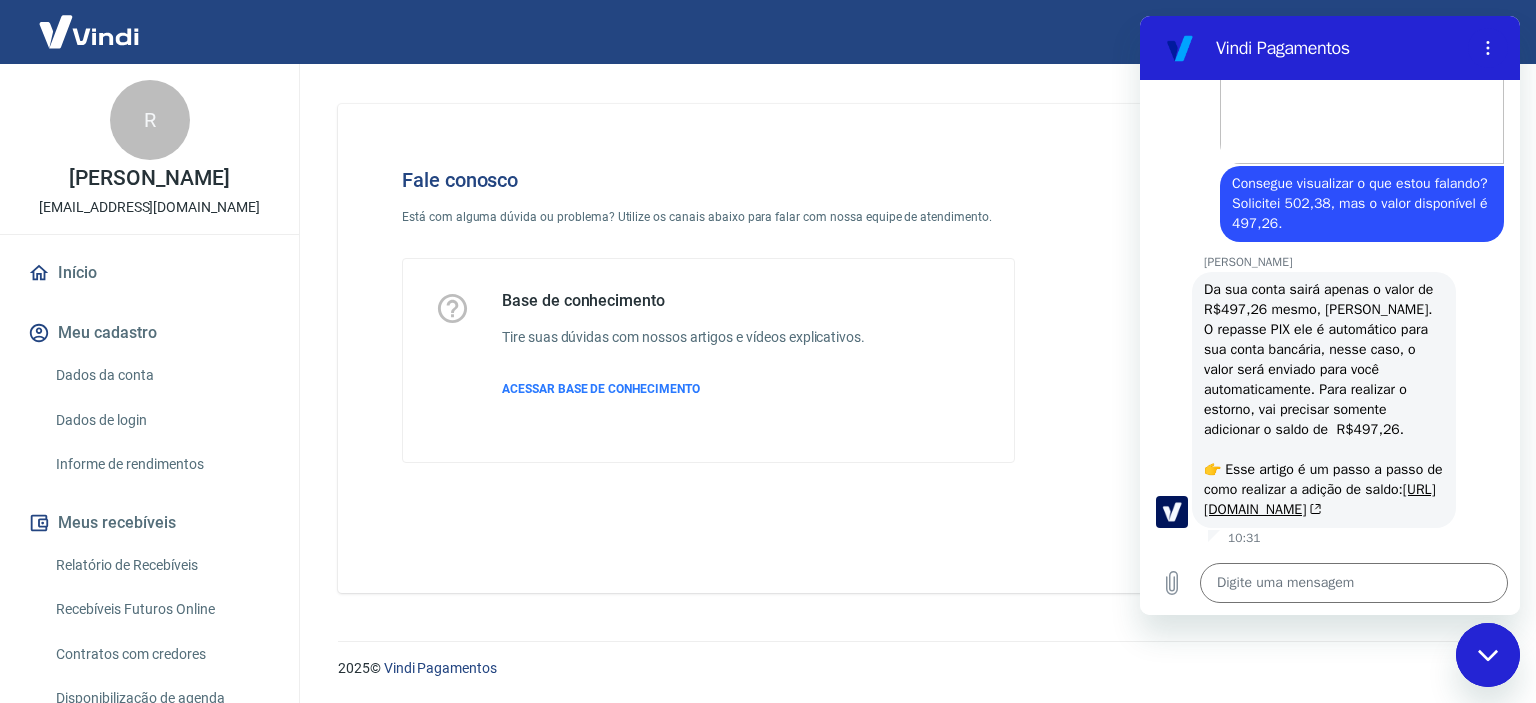 type on "x" 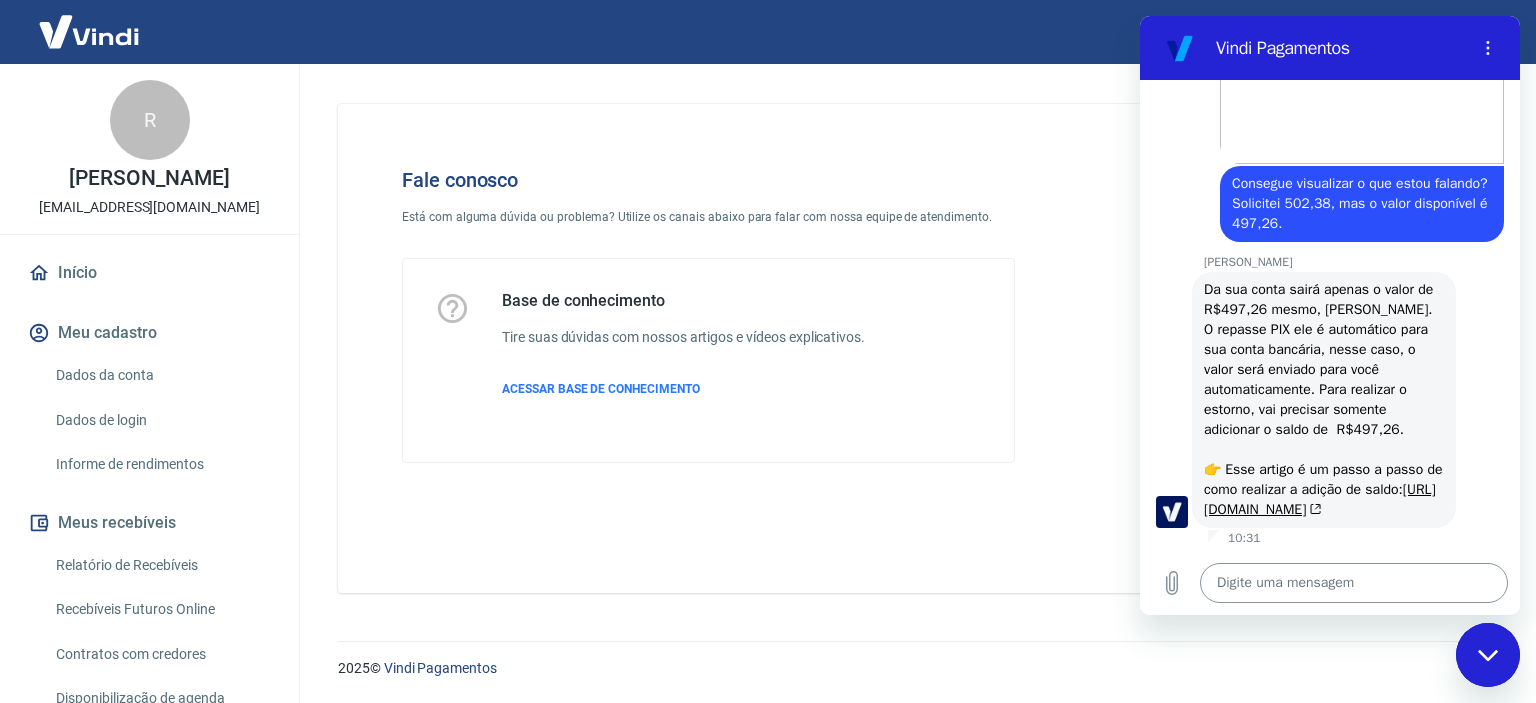 click at bounding box center [1354, 583] 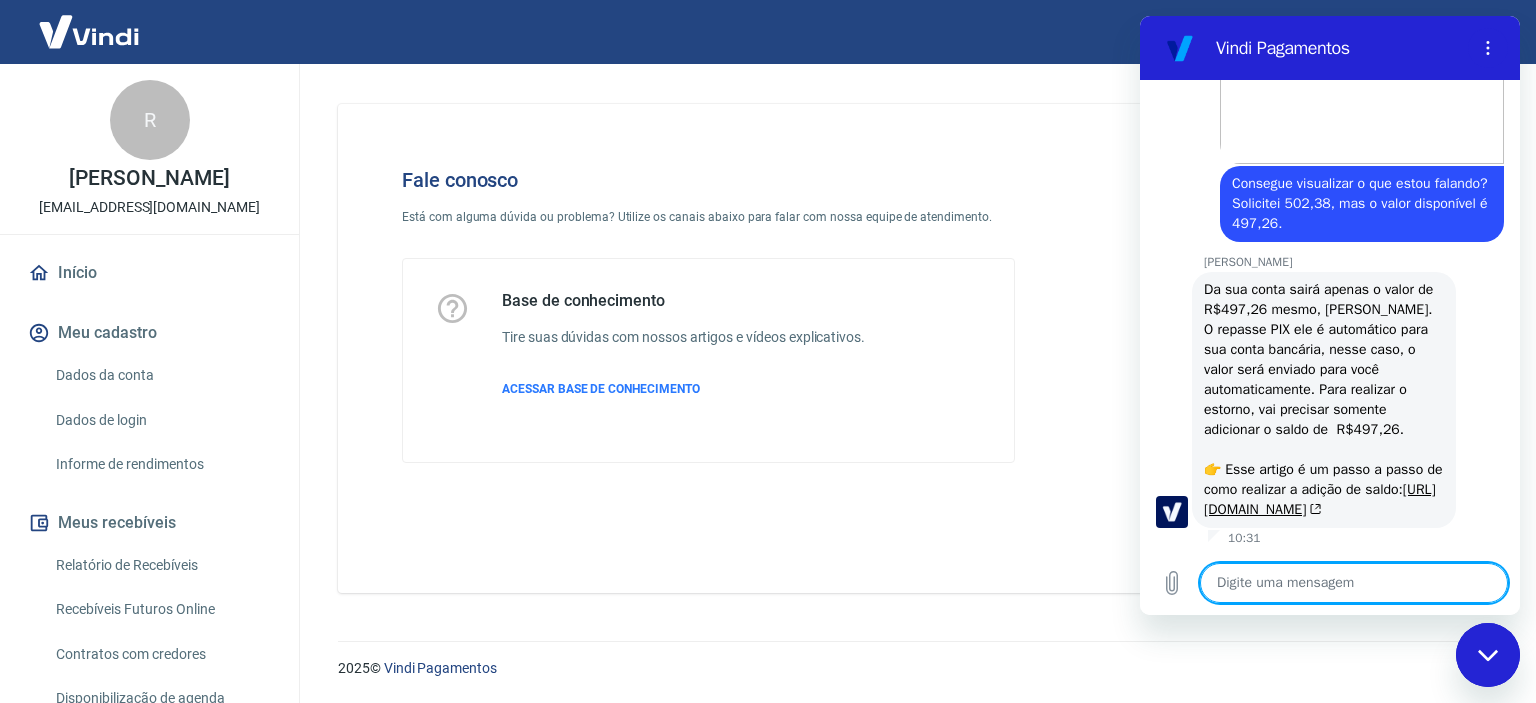 type on "S" 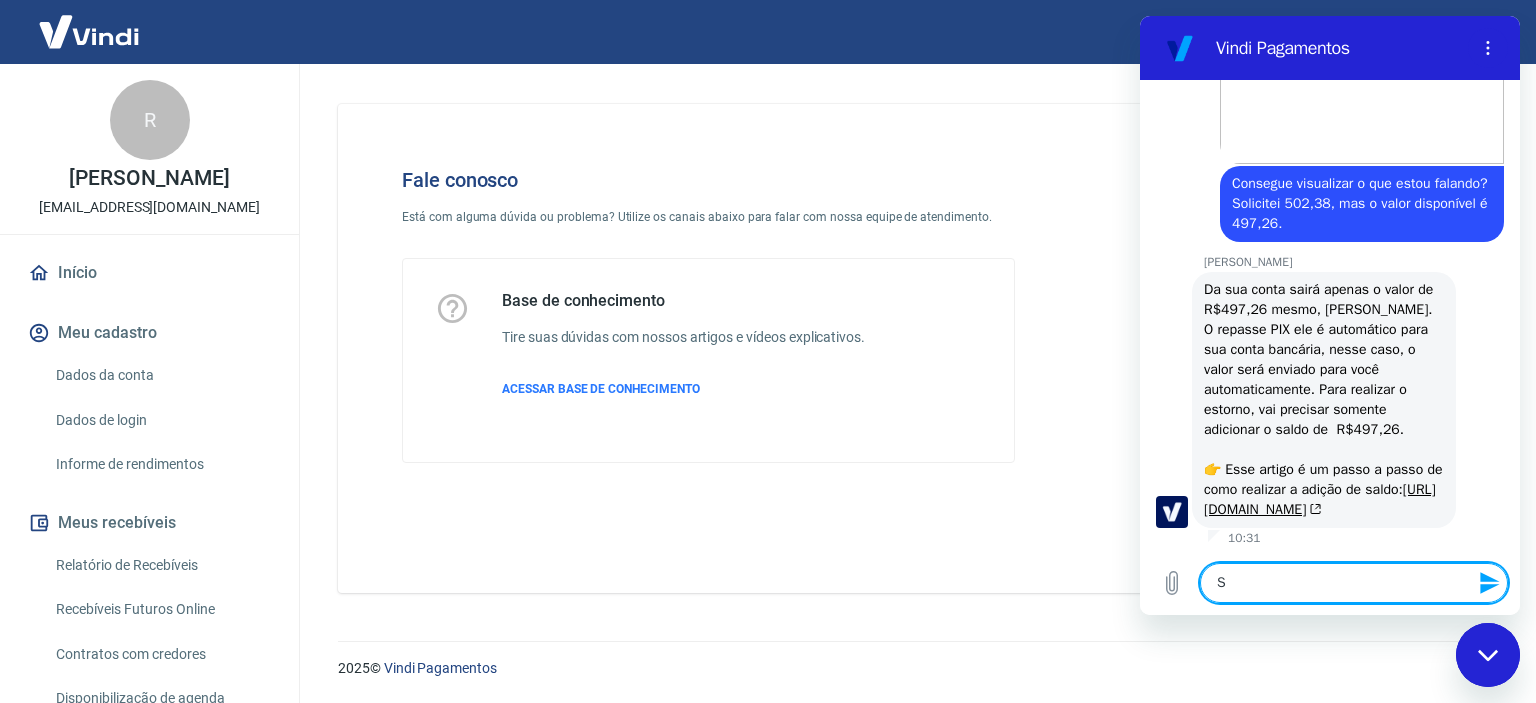 type on "Só" 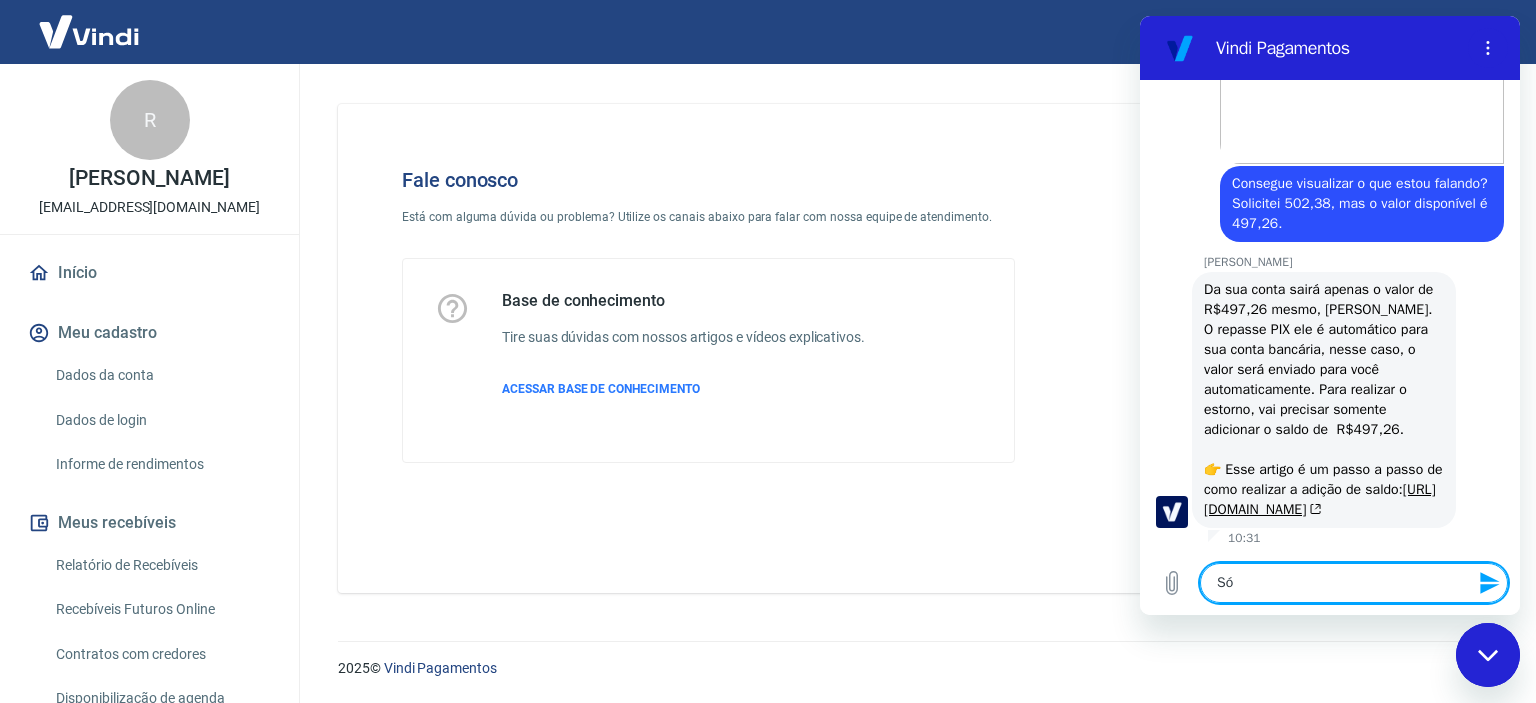 type on "Só" 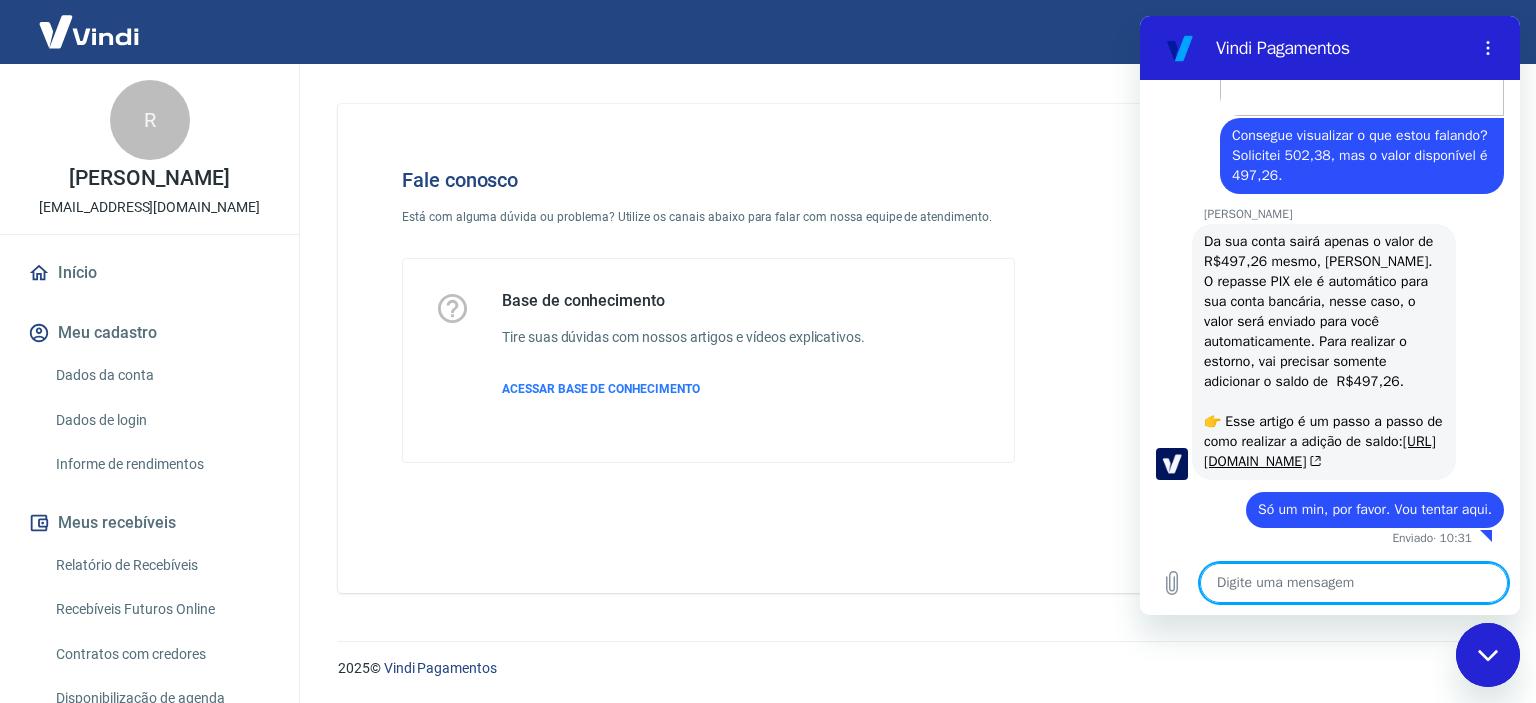 scroll, scrollTop: 3387, scrollLeft: 0, axis: vertical 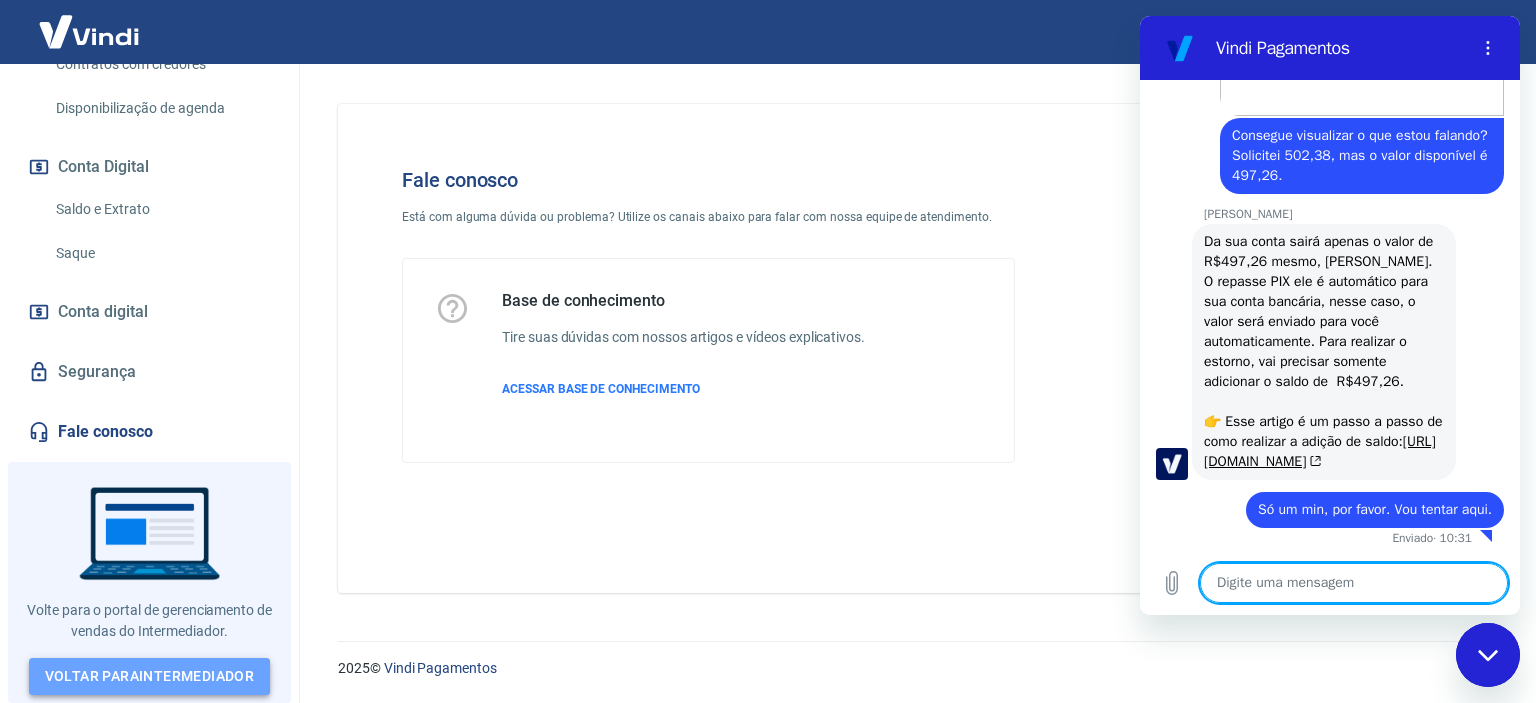 click on "Voltar para  Intermediador" at bounding box center [150, 676] 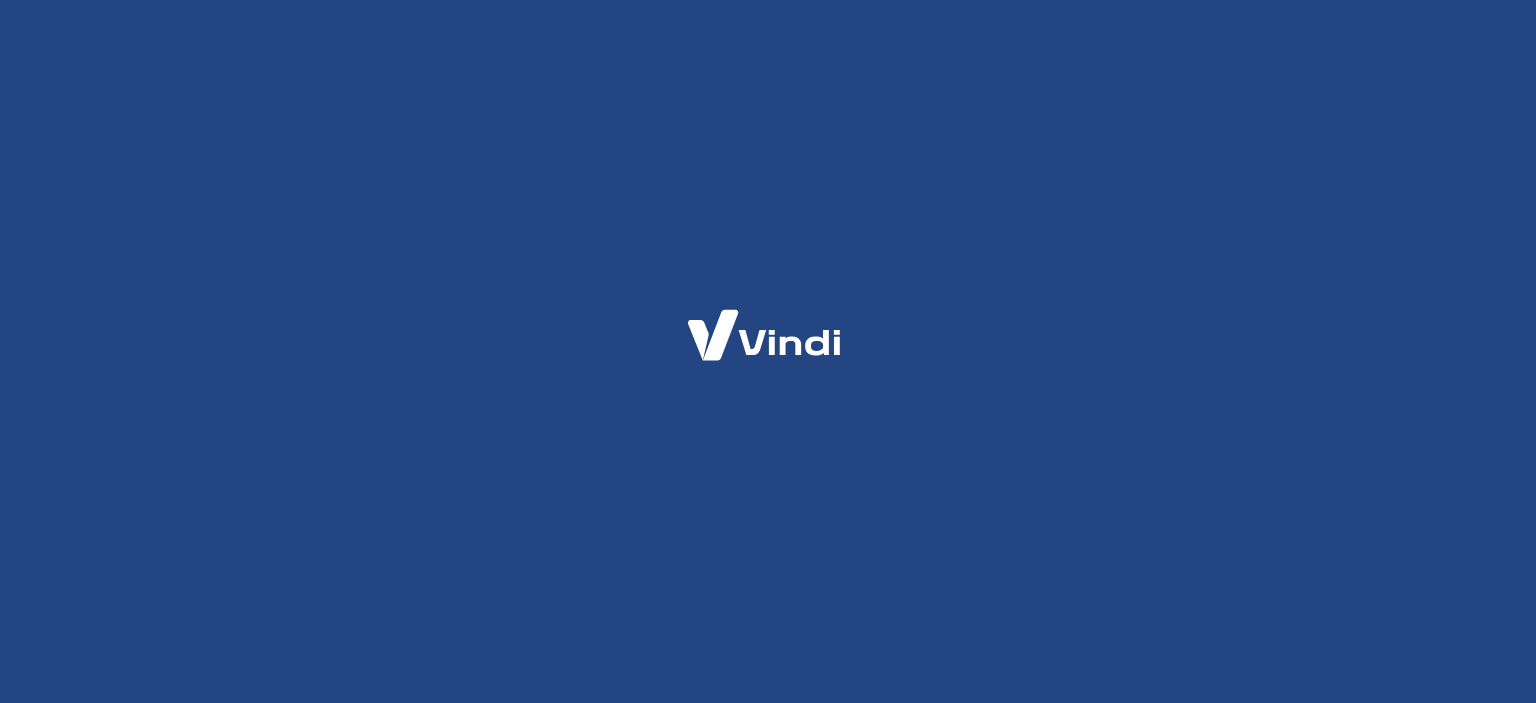 scroll, scrollTop: 0, scrollLeft: 0, axis: both 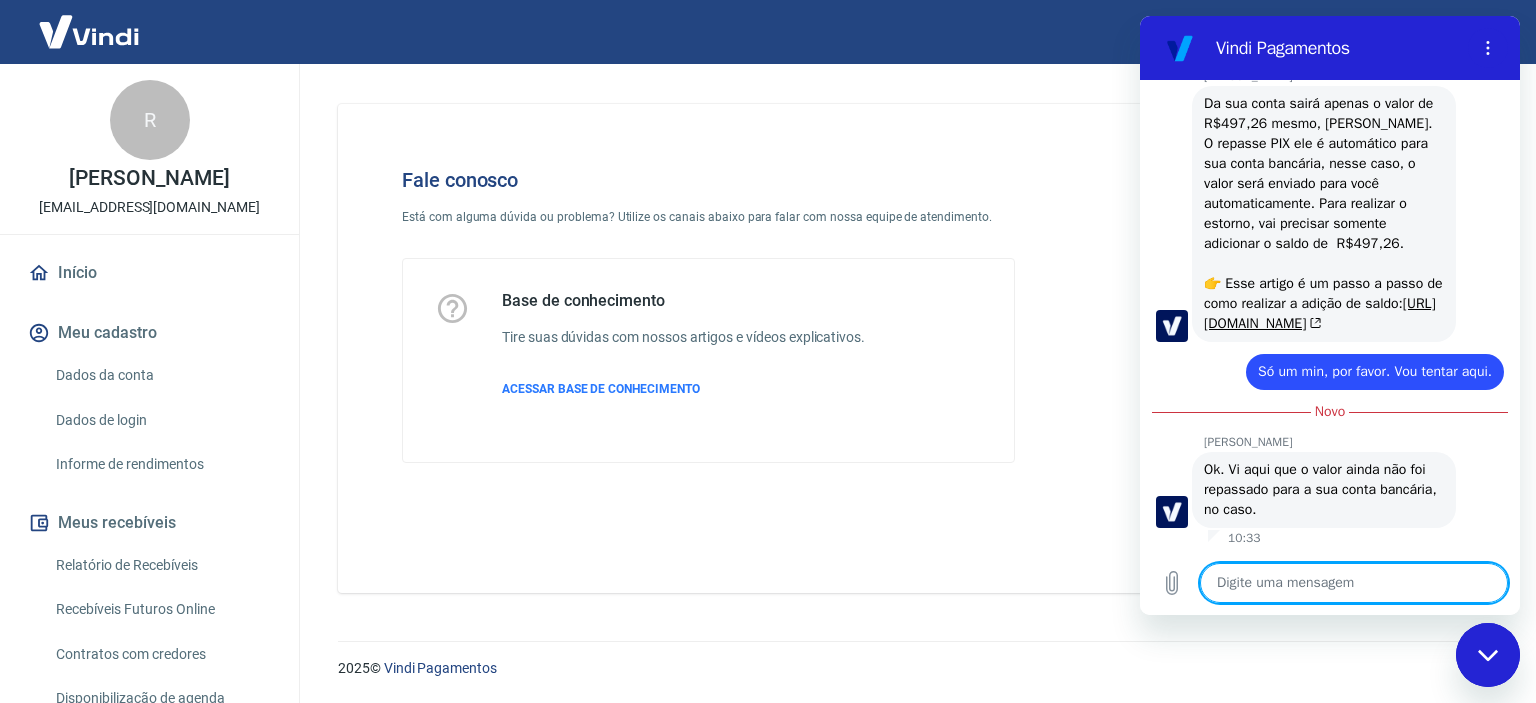 click at bounding box center (1354, 583) 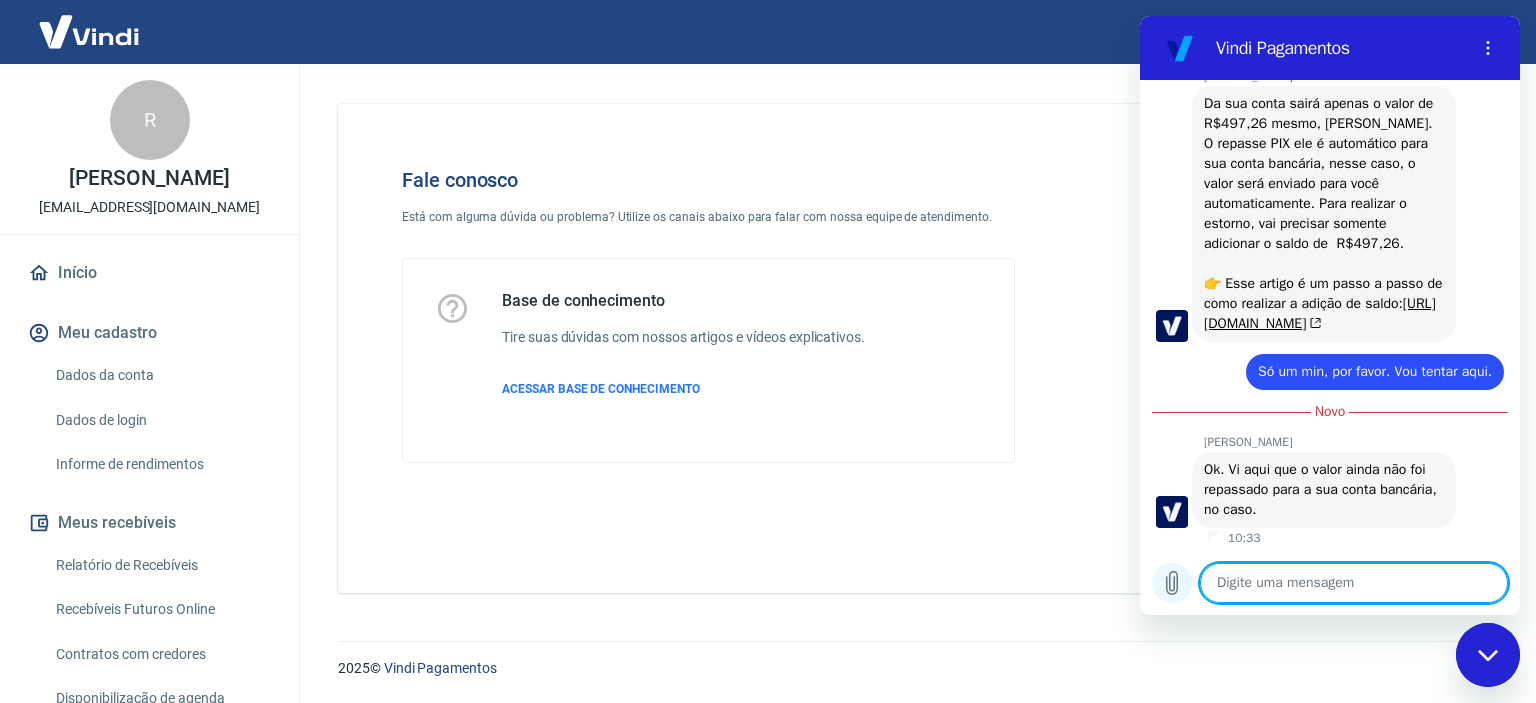 click 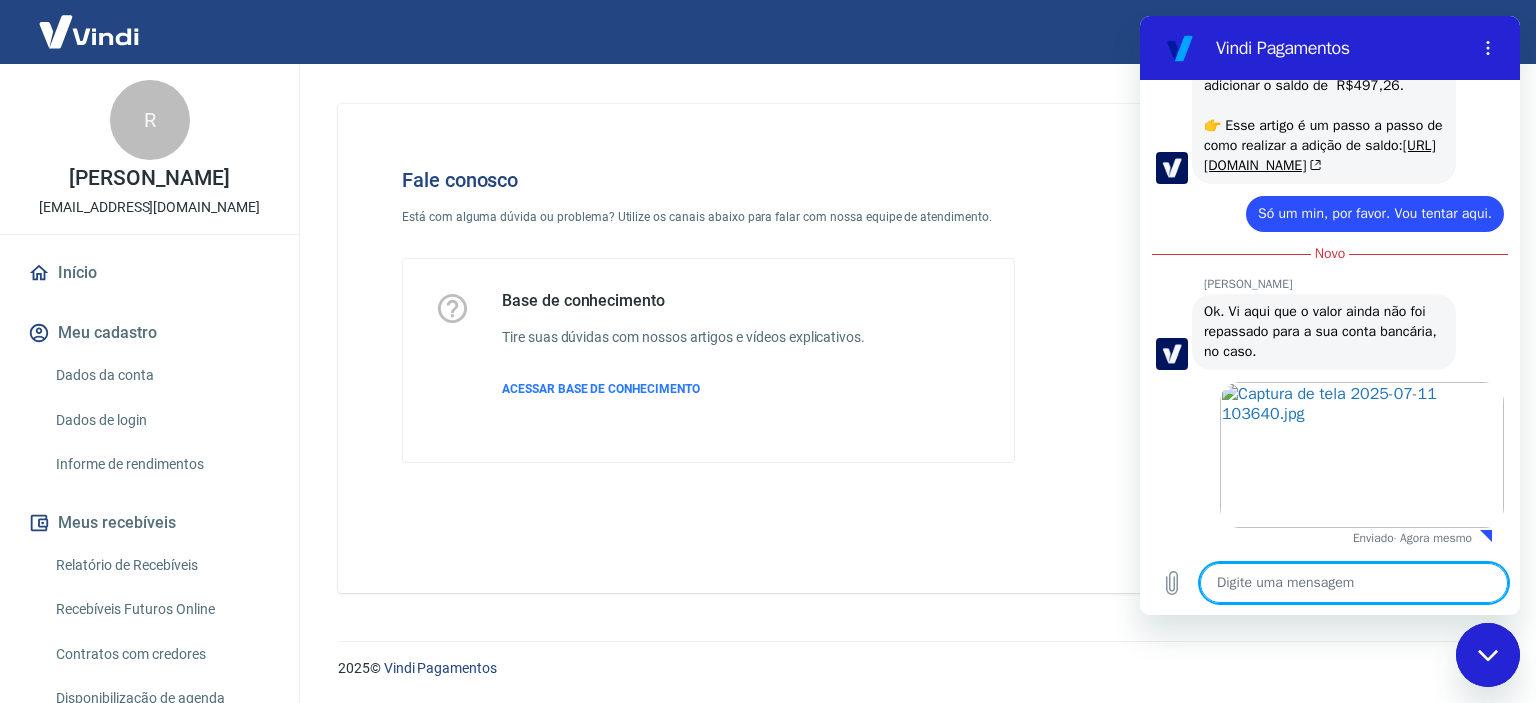 scroll, scrollTop: 3683, scrollLeft: 0, axis: vertical 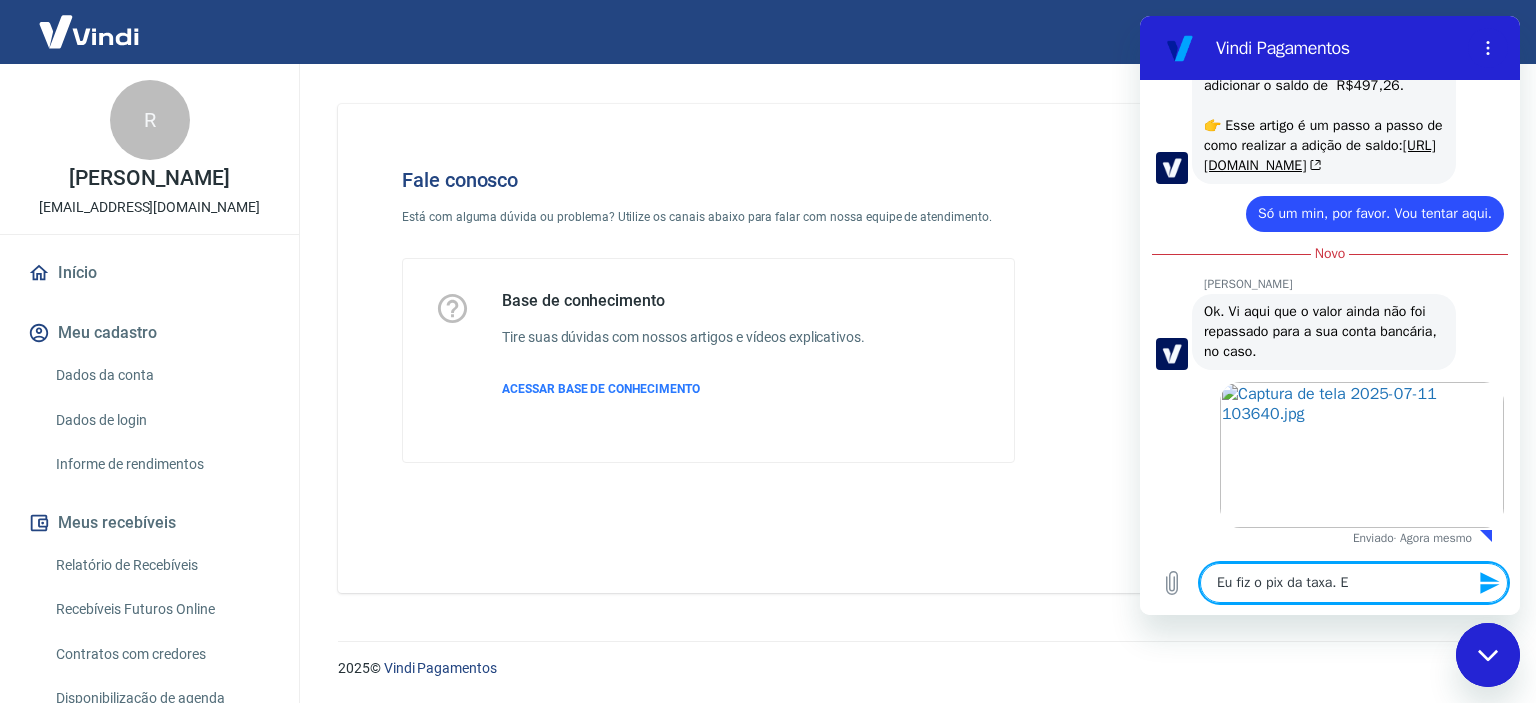 type on "Eu fiz o pix da taxa." 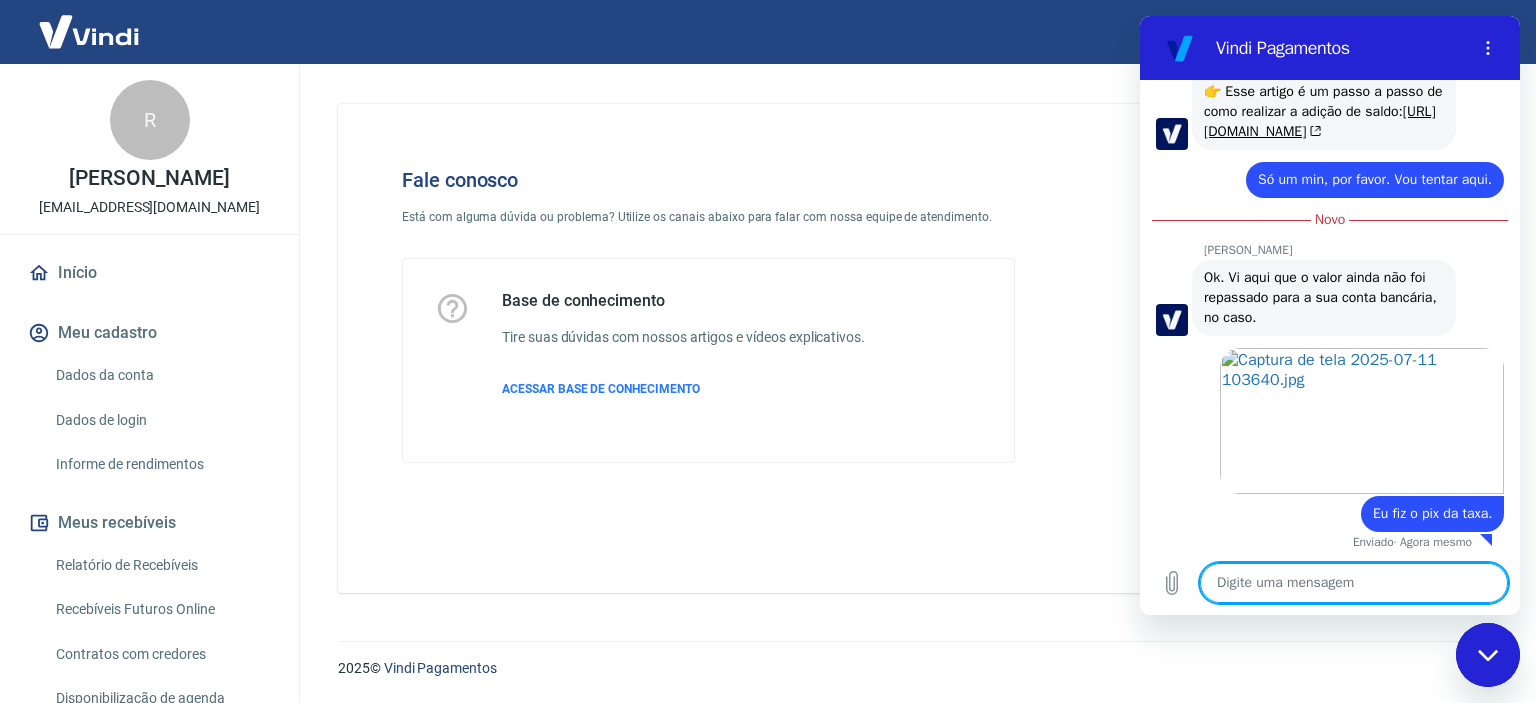 scroll, scrollTop: 3721, scrollLeft: 0, axis: vertical 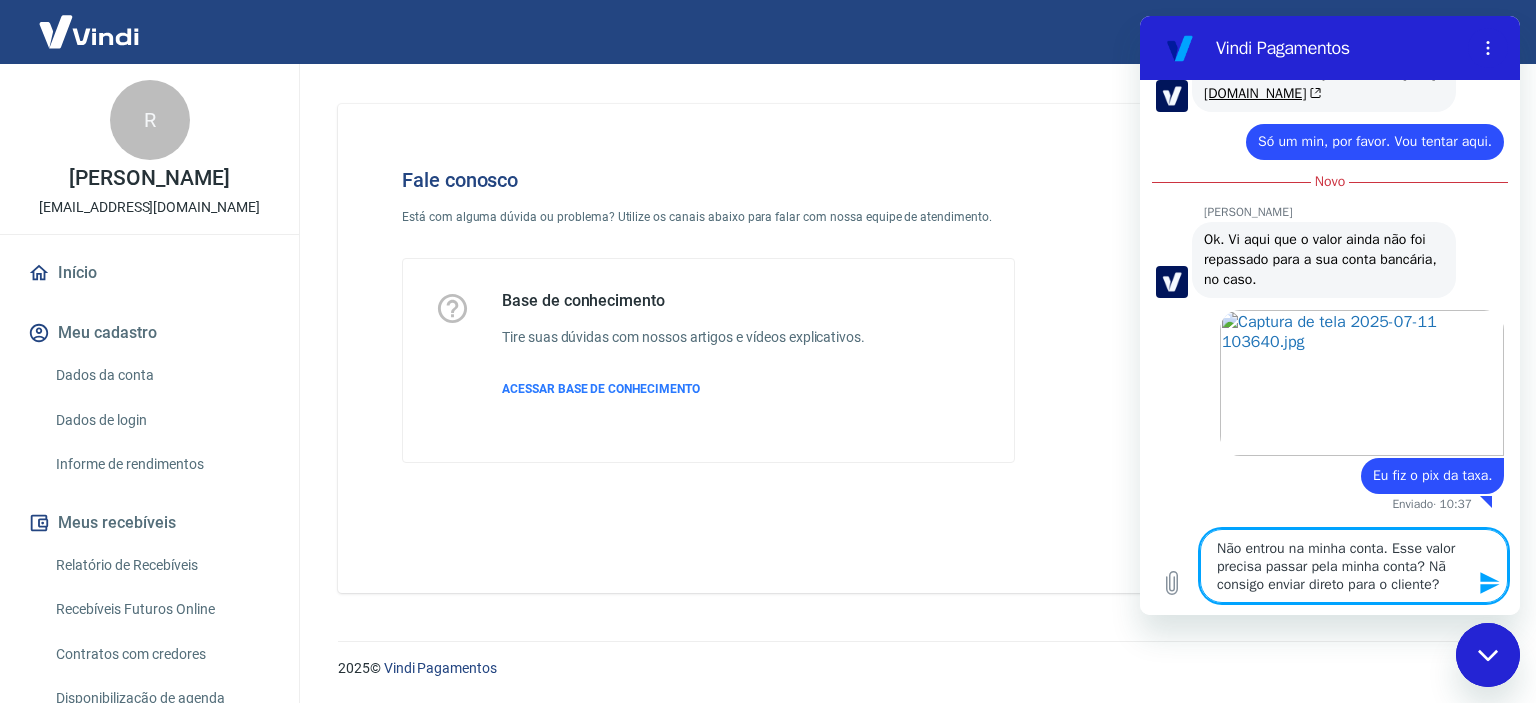 drag, startPoint x: 1440, startPoint y: 567, endPoint x: 1482, endPoint y: 555, distance: 43.68066 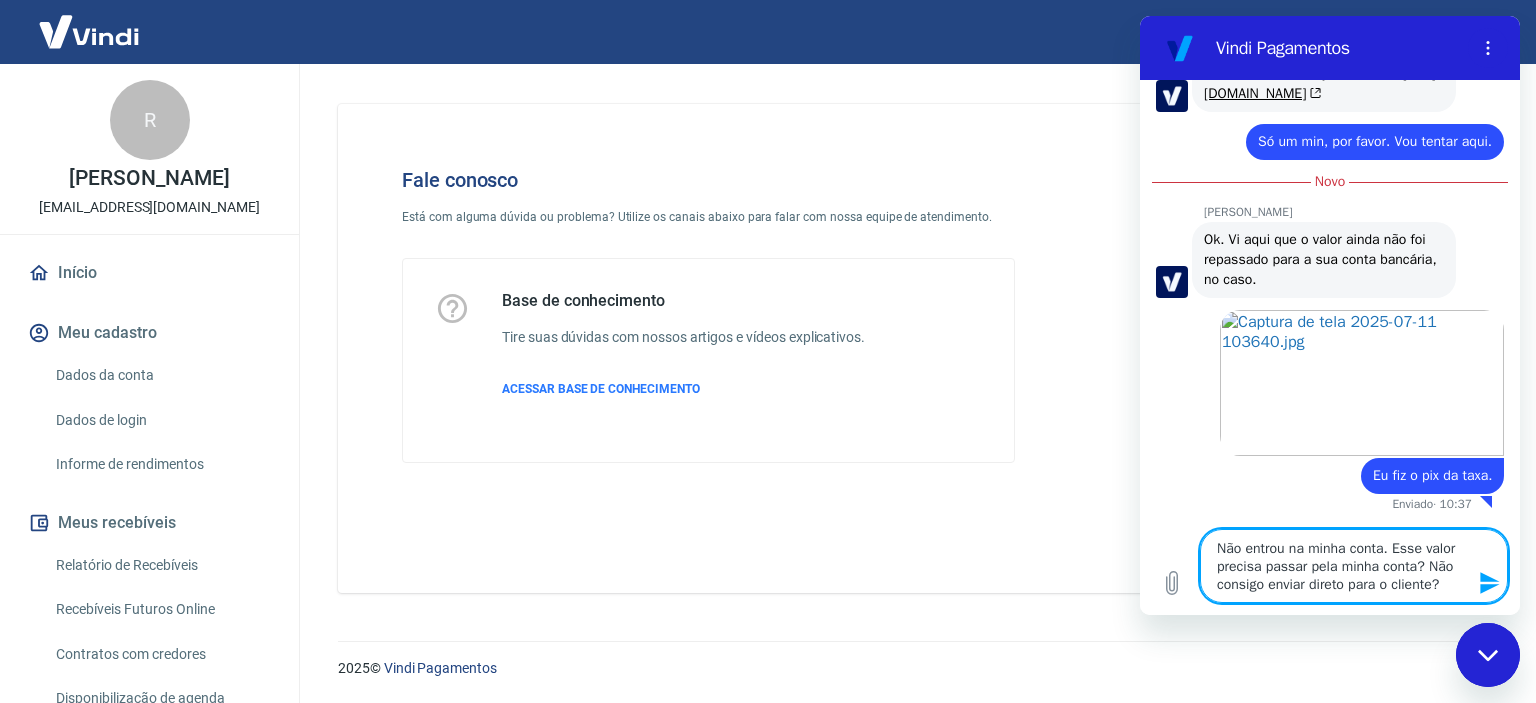 click on "Não entrou na minha conta. Esse valor precisa passar pela minha conta? Não consigo enviar direto para o cliente?" at bounding box center (1354, 566) 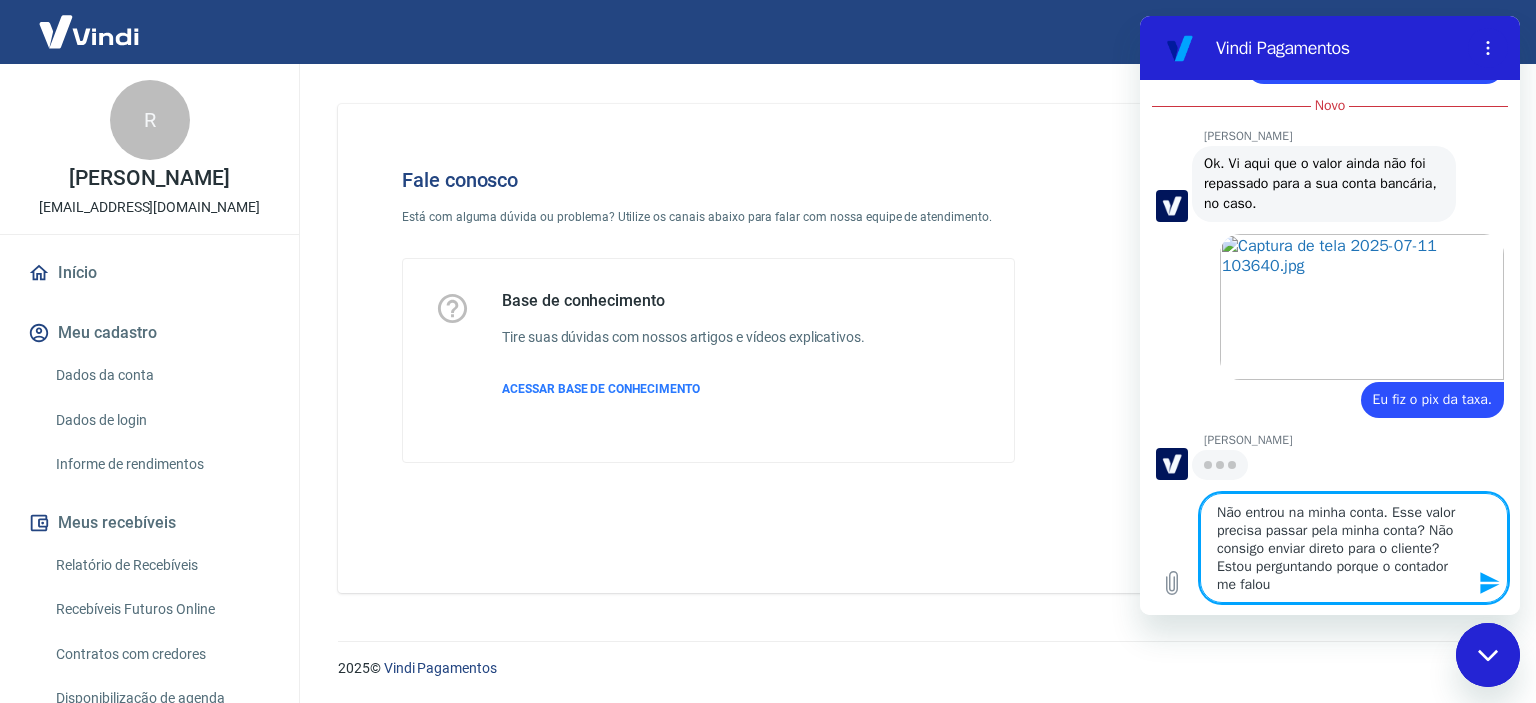 scroll, scrollTop: 3828, scrollLeft: 0, axis: vertical 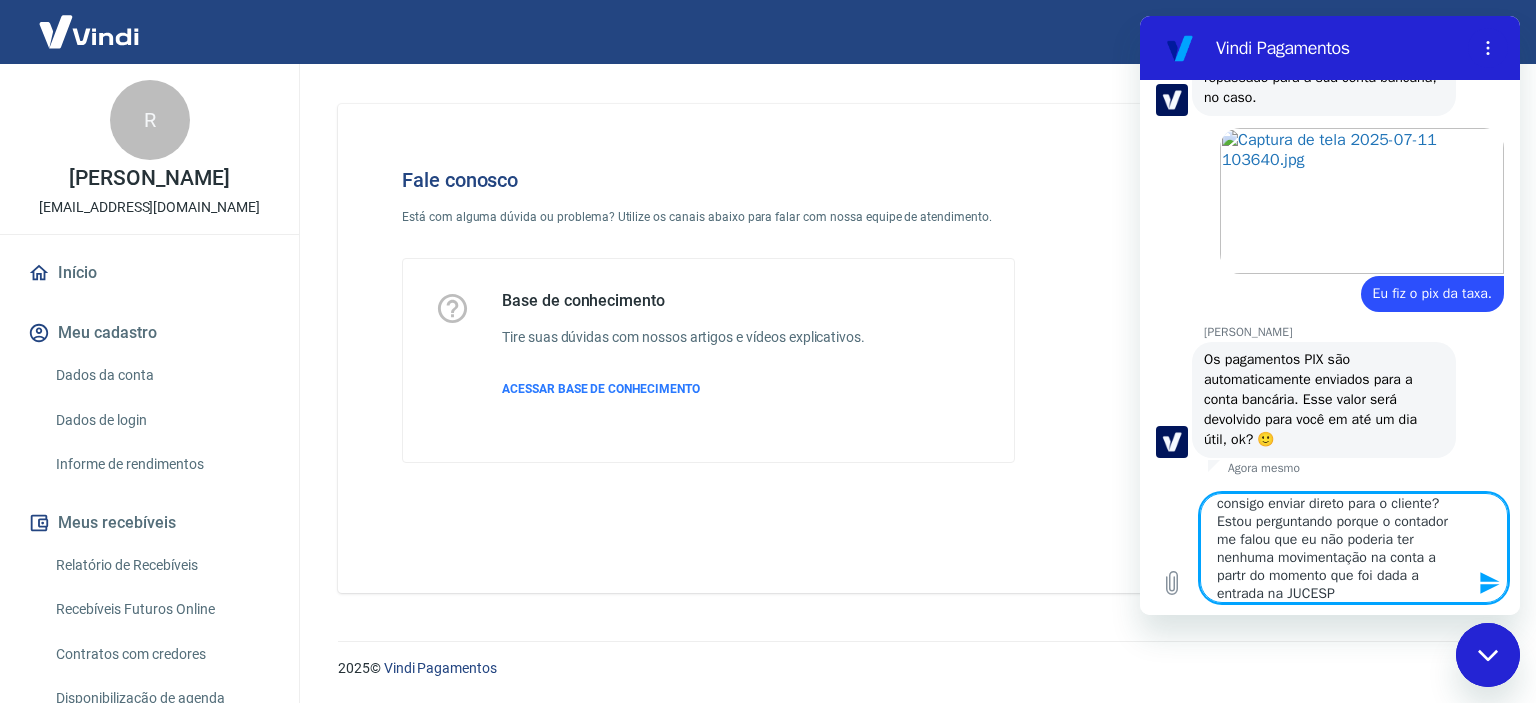 type on "Não entrou na minha conta. Esse valor precisa passar pela minha conta? Não consigo enviar direto para o cliente?  Estou perguntando porque o contador me falou que eu não poderia ter nenhuma movimentação na conta a partr do momento que foi dada a entrada na JUCESP." 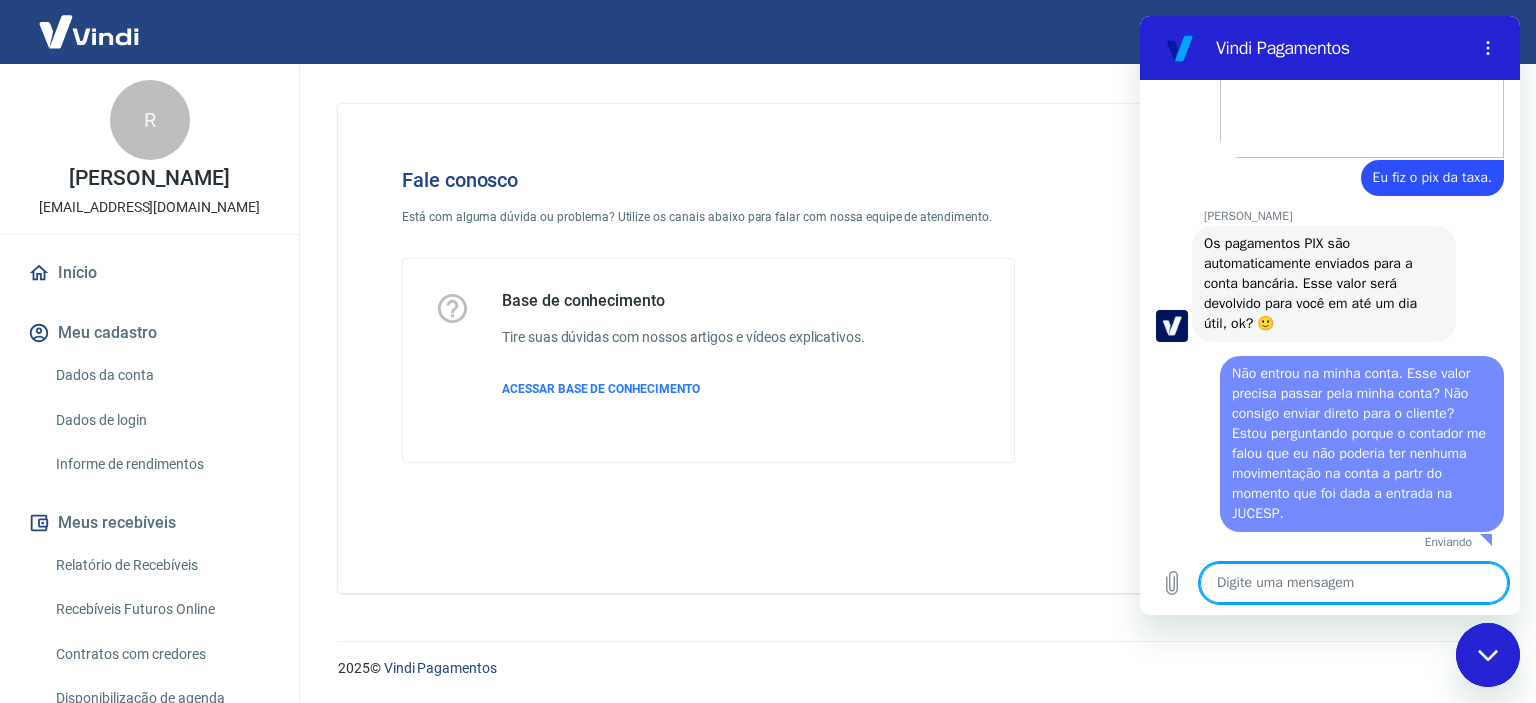 scroll, scrollTop: 0, scrollLeft: 0, axis: both 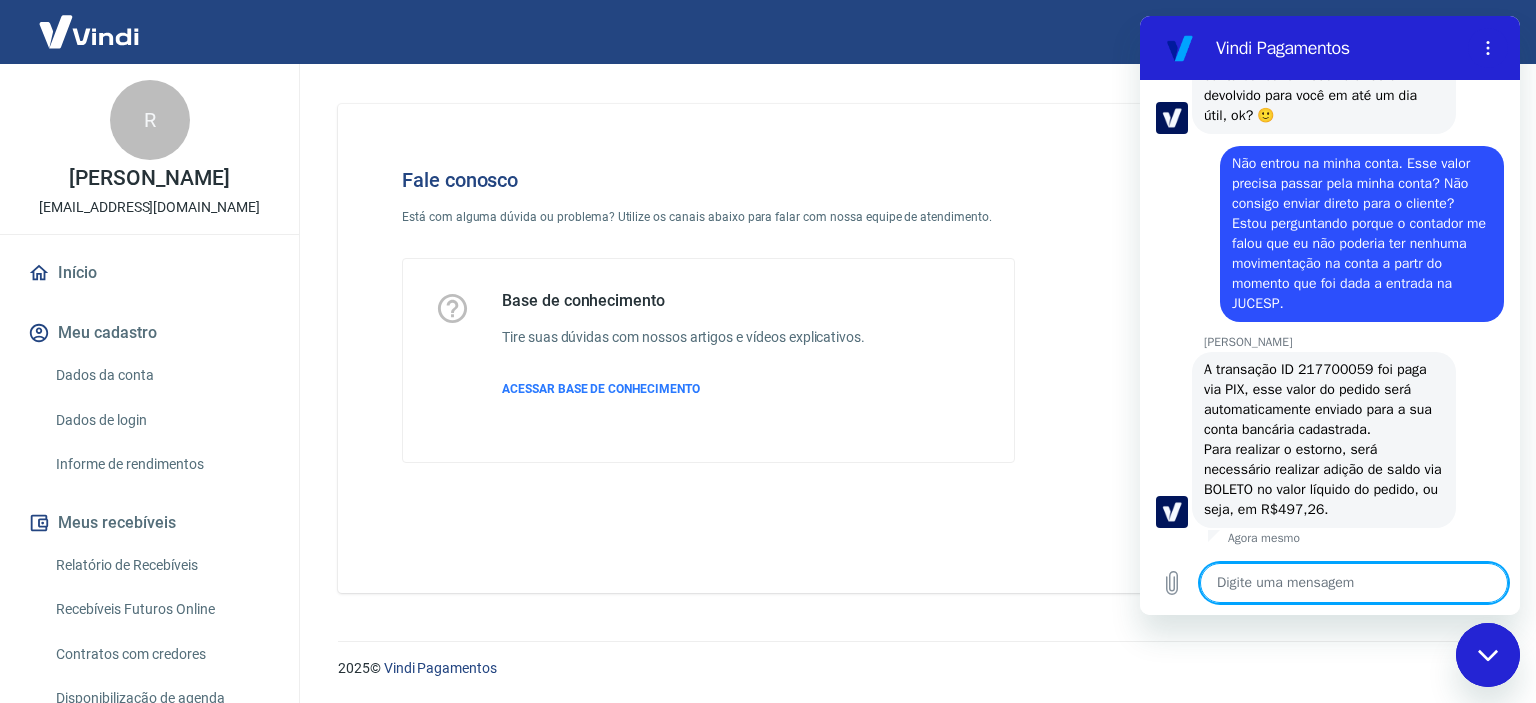 click at bounding box center (1354, 583) 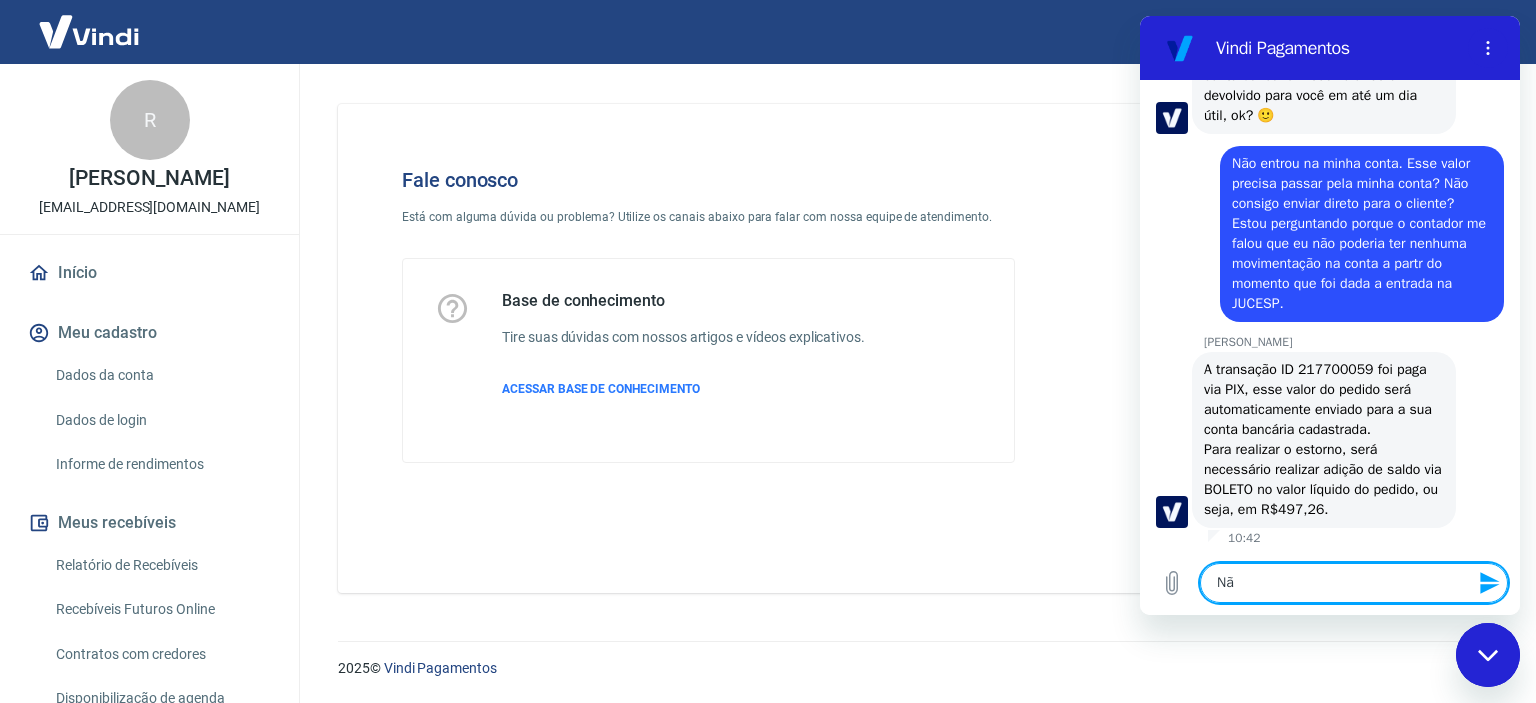 type on "N" 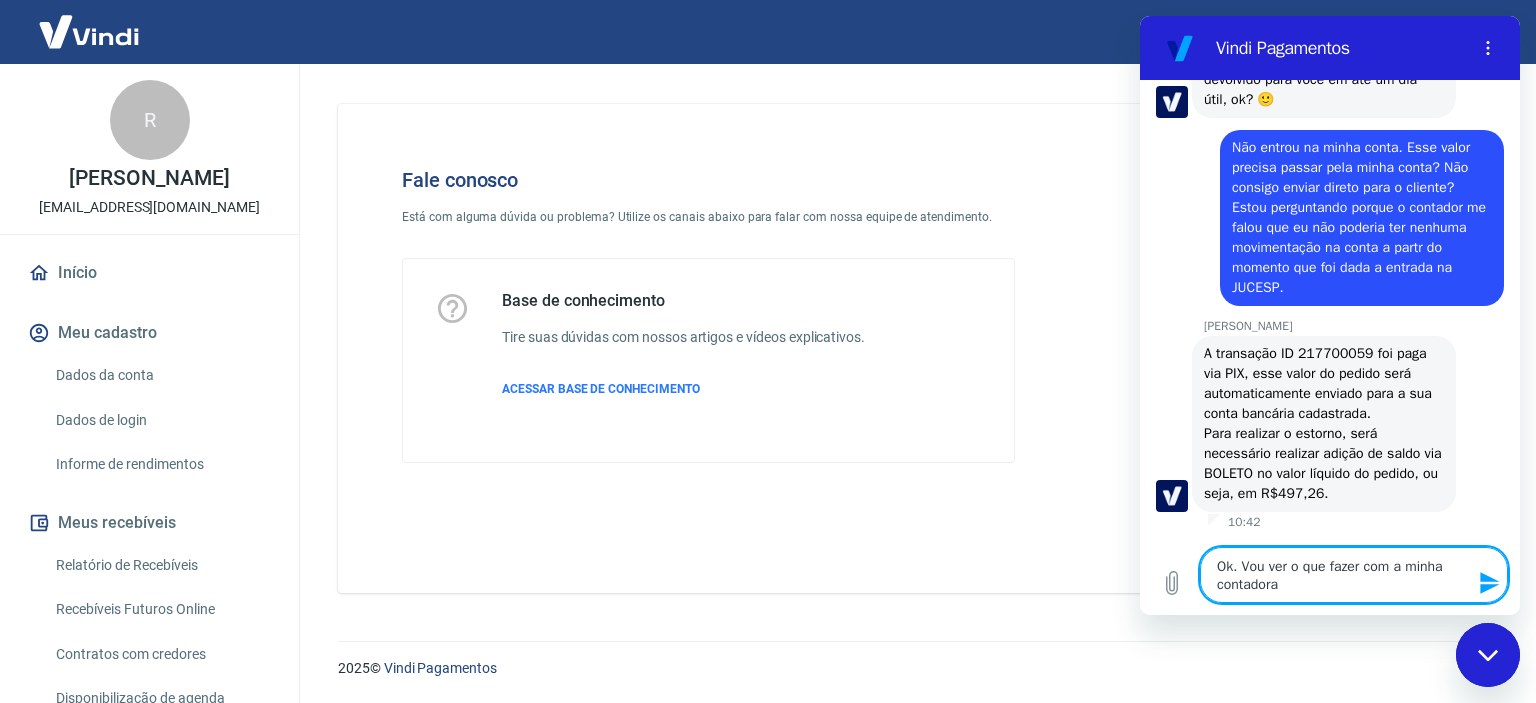 type on "Ok. Vou ver o que fazer com a minha contadora." 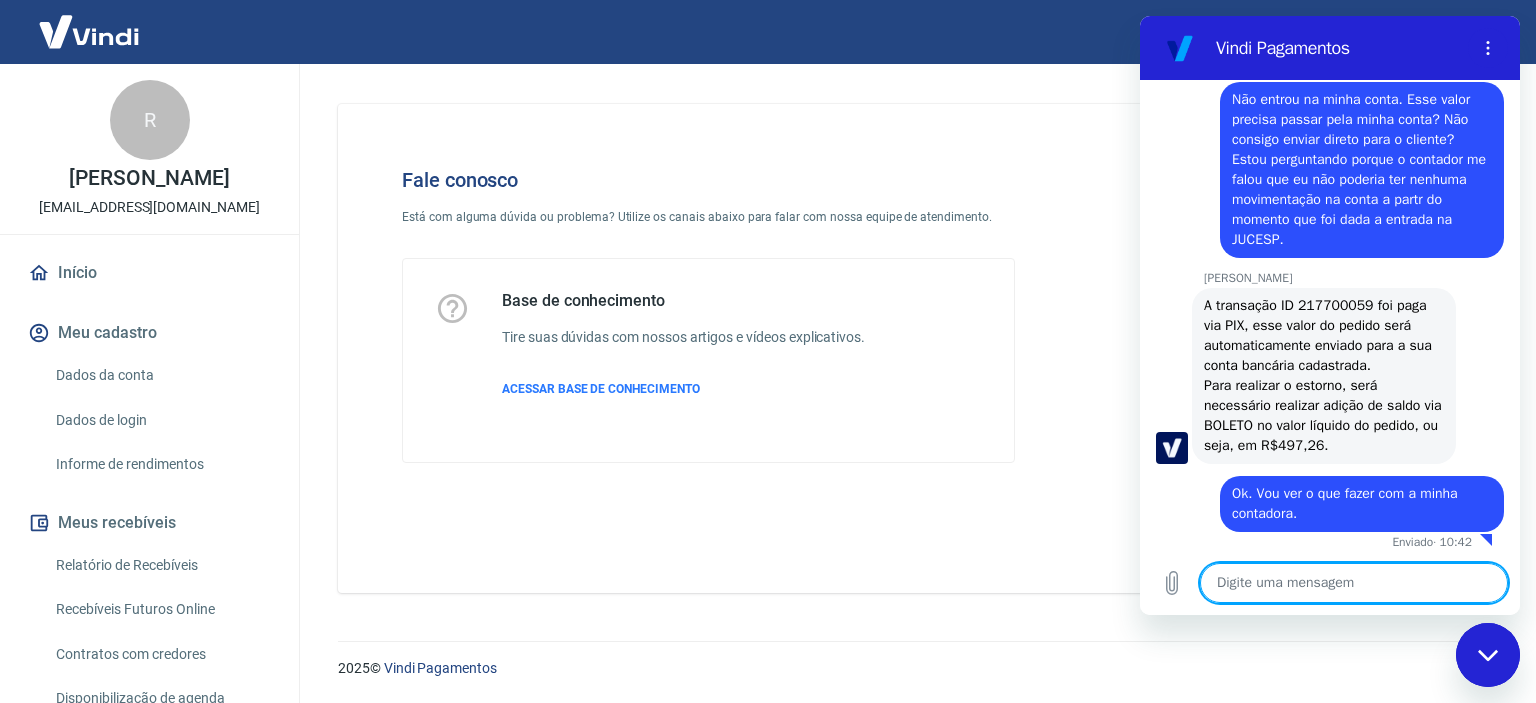 scroll, scrollTop: 4329, scrollLeft: 0, axis: vertical 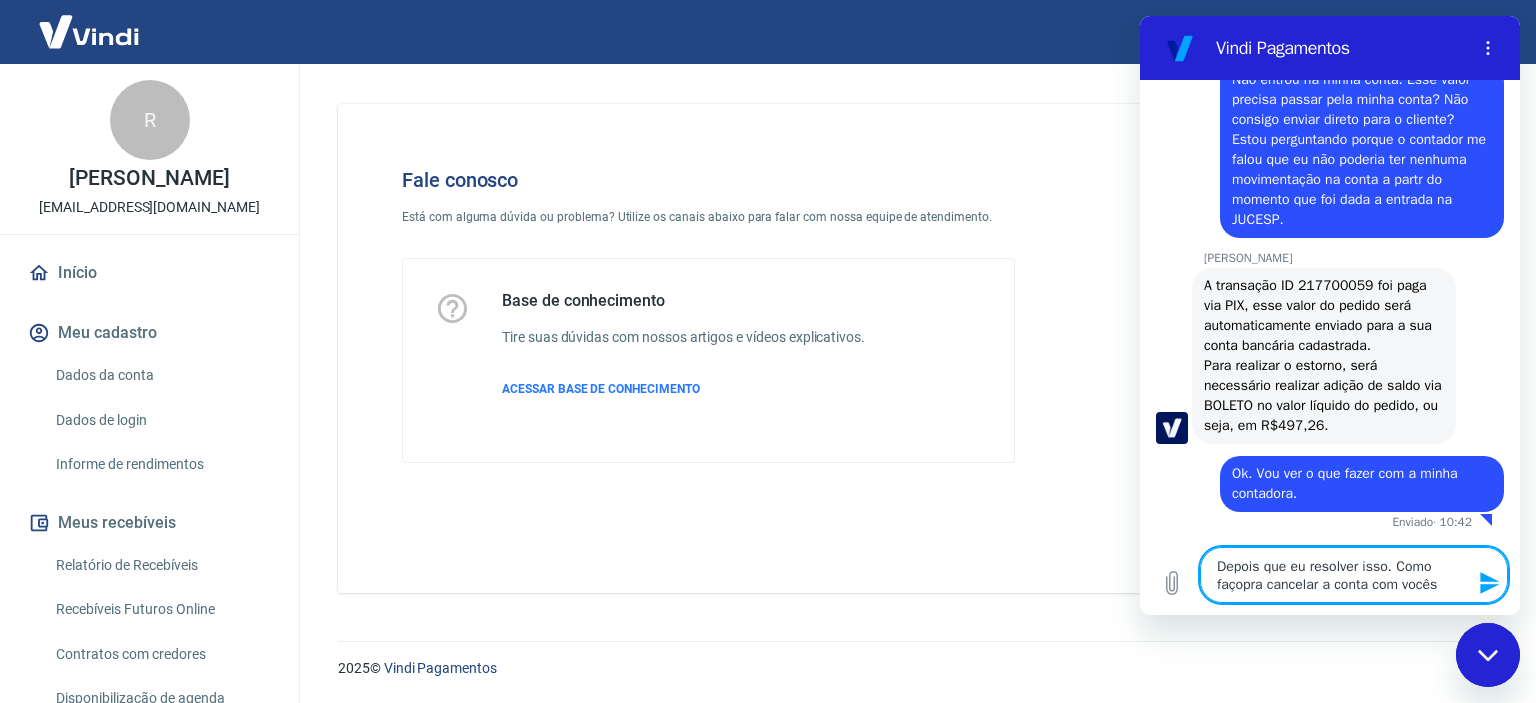 type on "Depois que eu resolver isso. Como façopra cancelar a conta com vocês?" 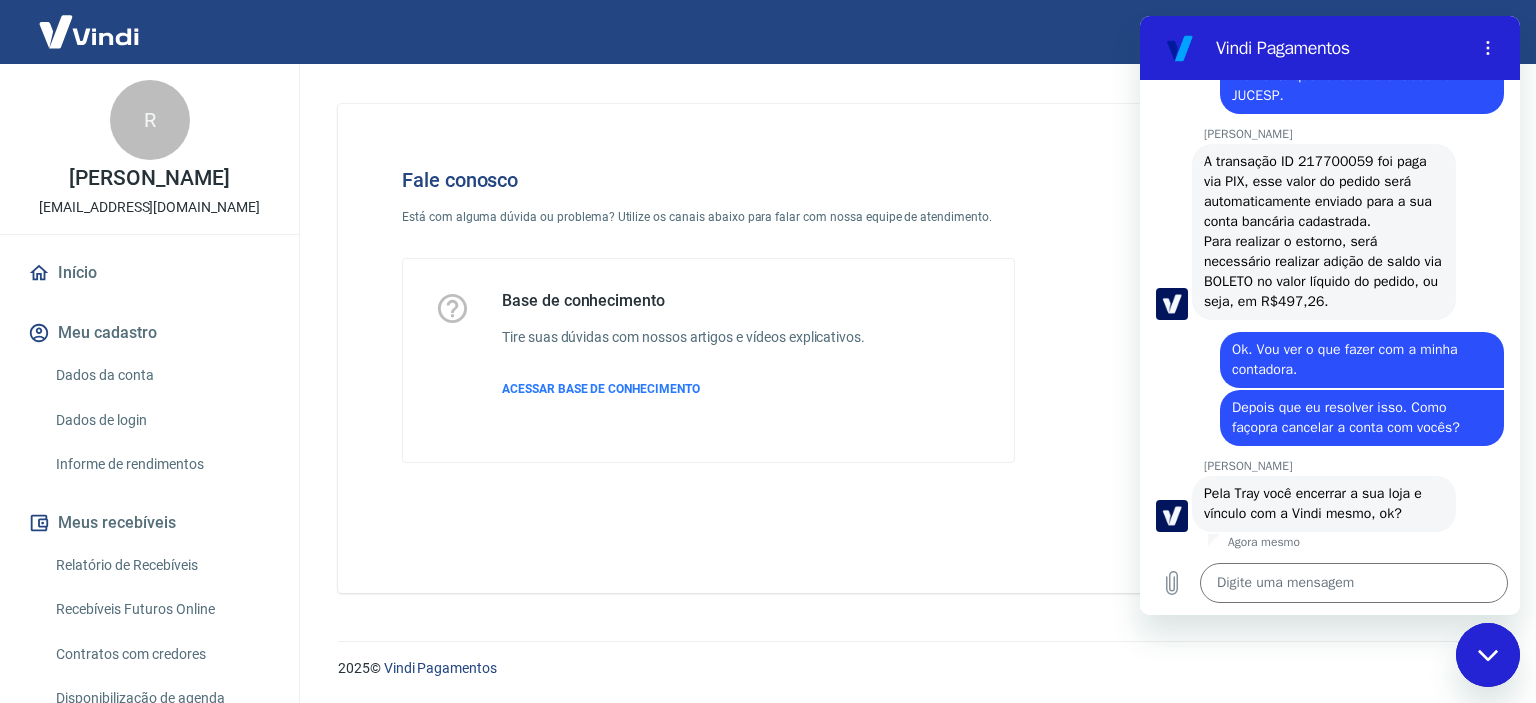 scroll, scrollTop: 4473, scrollLeft: 0, axis: vertical 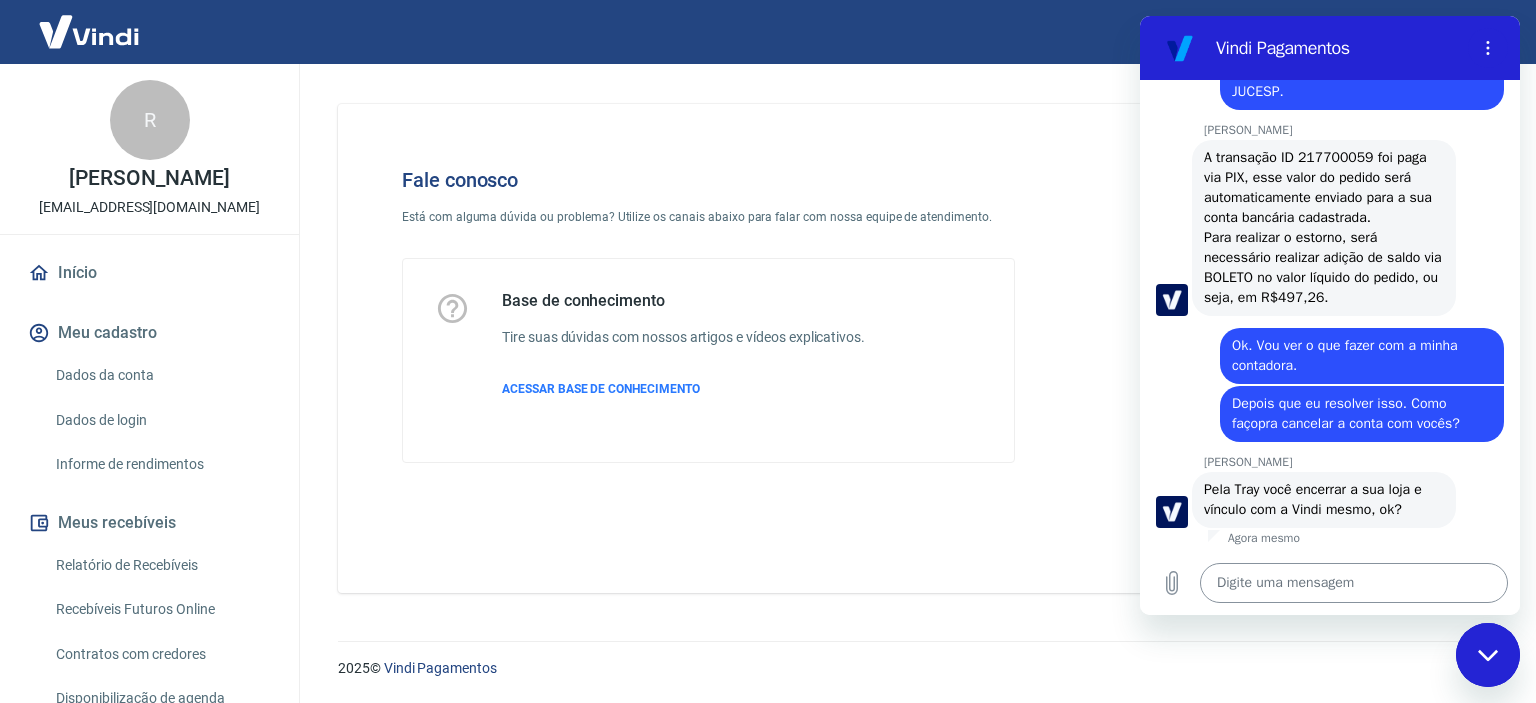 click at bounding box center [1354, 583] 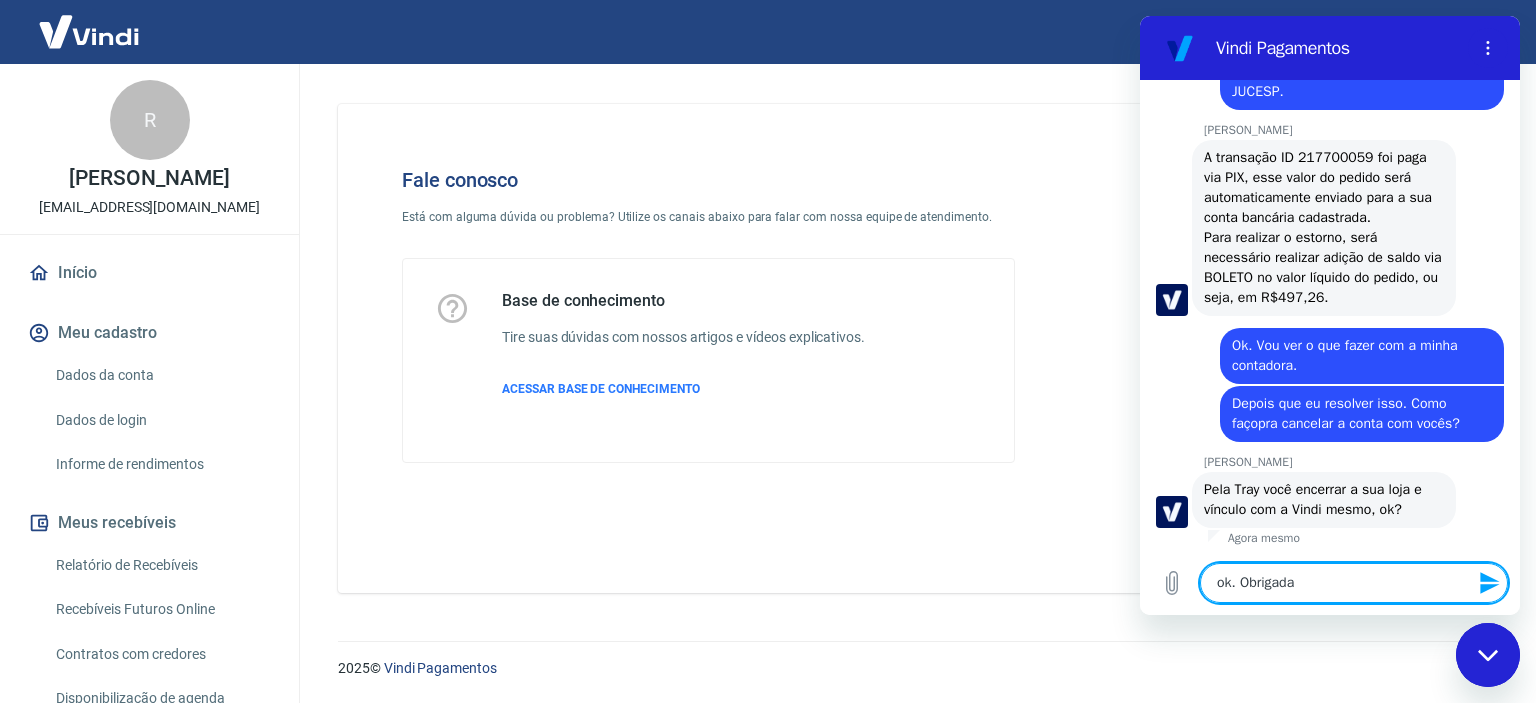 type on "ok. Obrigada!" 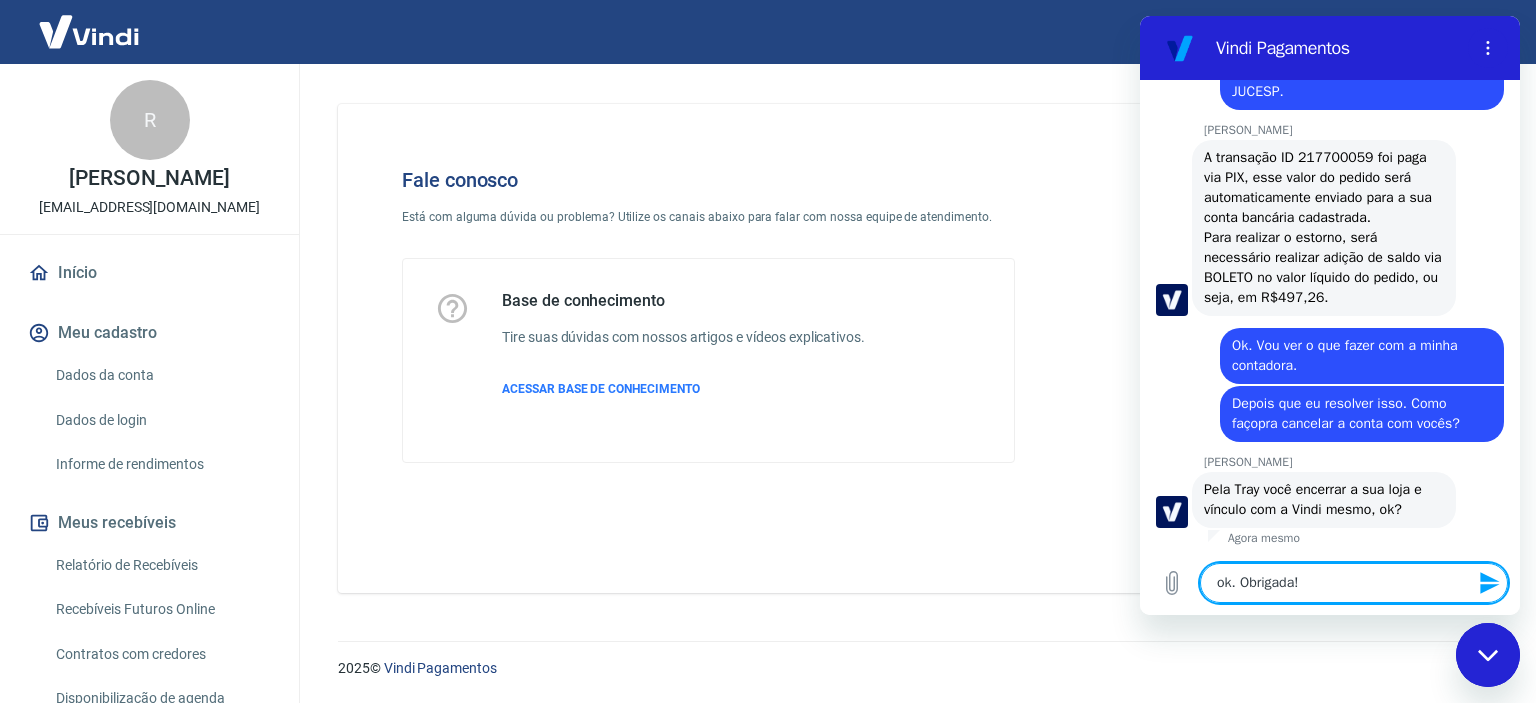 type 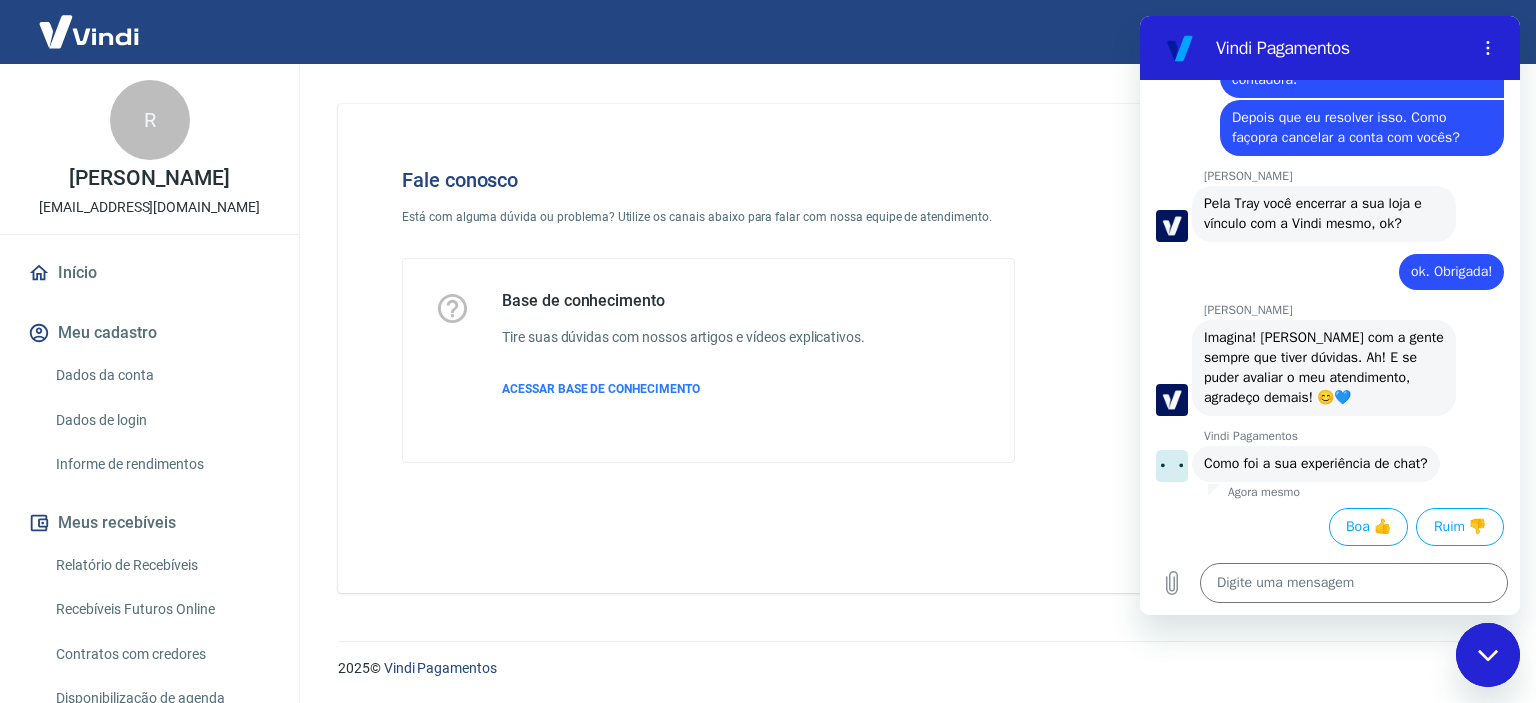 scroll, scrollTop: 4759, scrollLeft: 0, axis: vertical 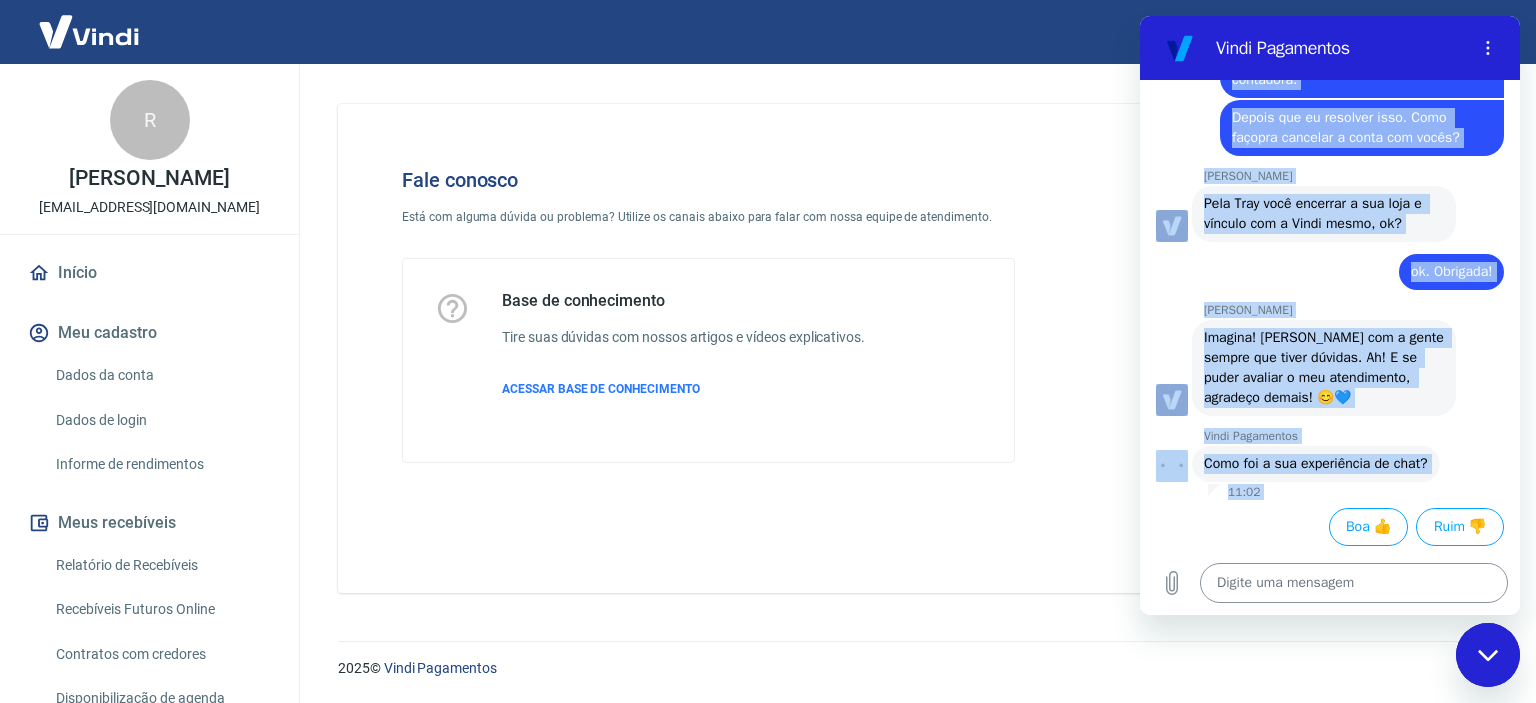 drag, startPoint x: 1446, startPoint y: 132, endPoint x: 1427, endPoint y: 598, distance: 466.38718 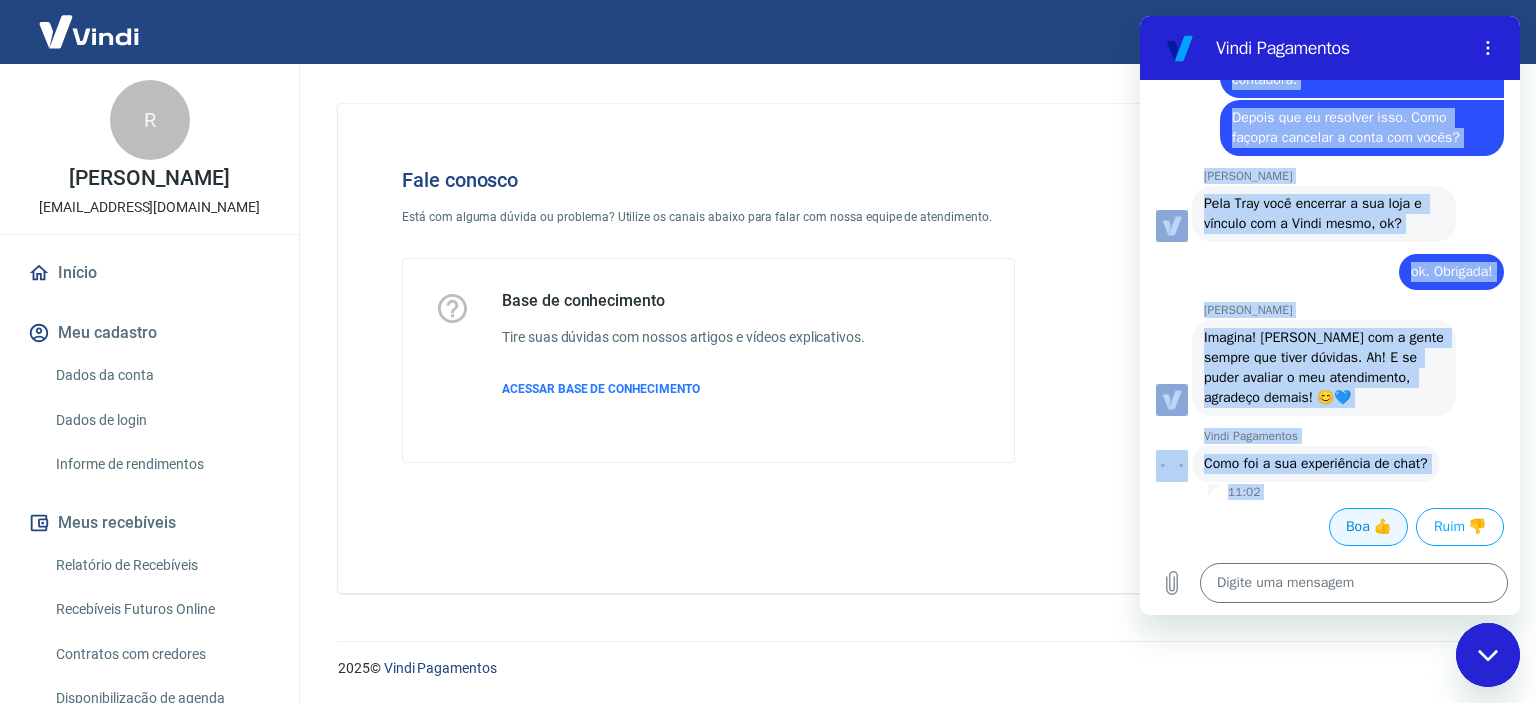 click on "Boa 👍" at bounding box center [1368, 527] 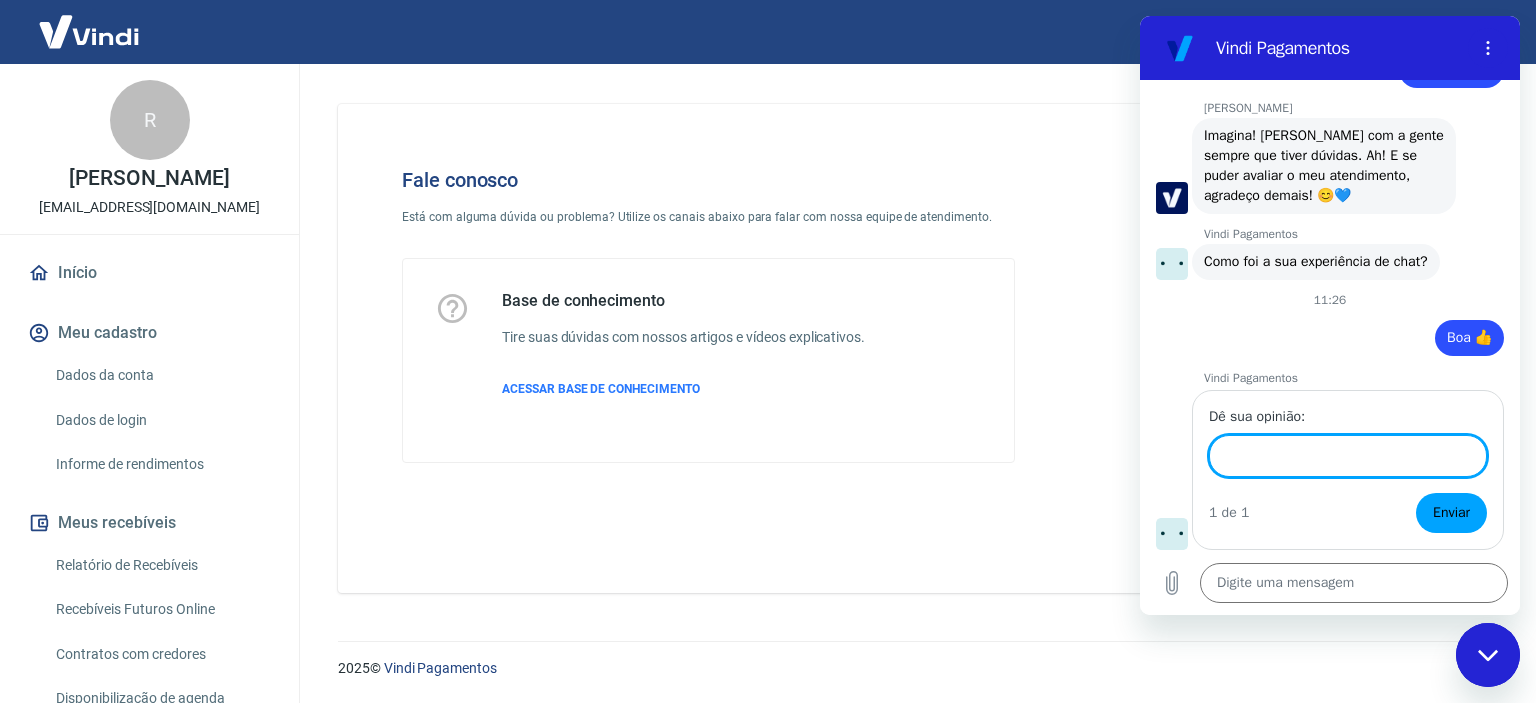scroll, scrollTop: 4958, scrollLeft: 0, axis: vertical 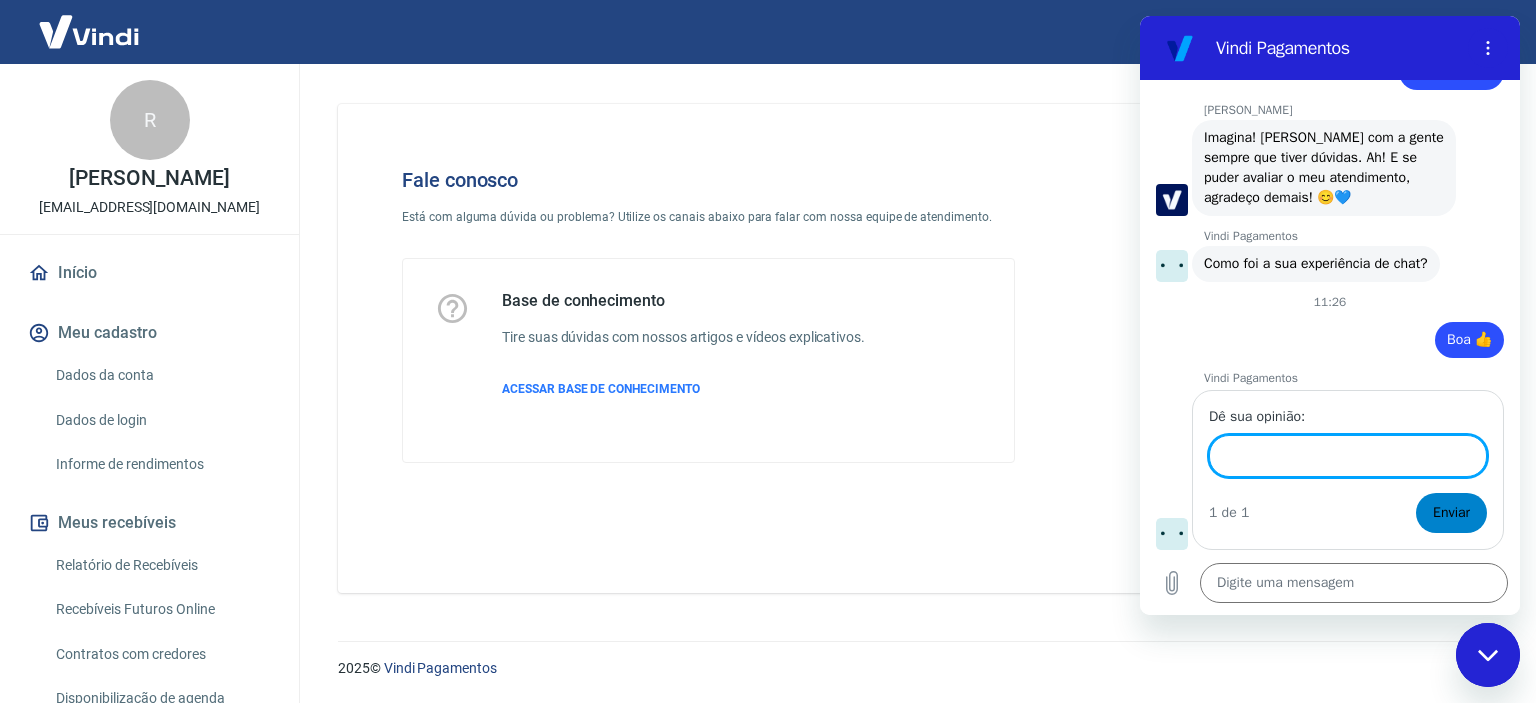 click on "Enviar" at bounding box center [1451, 513] 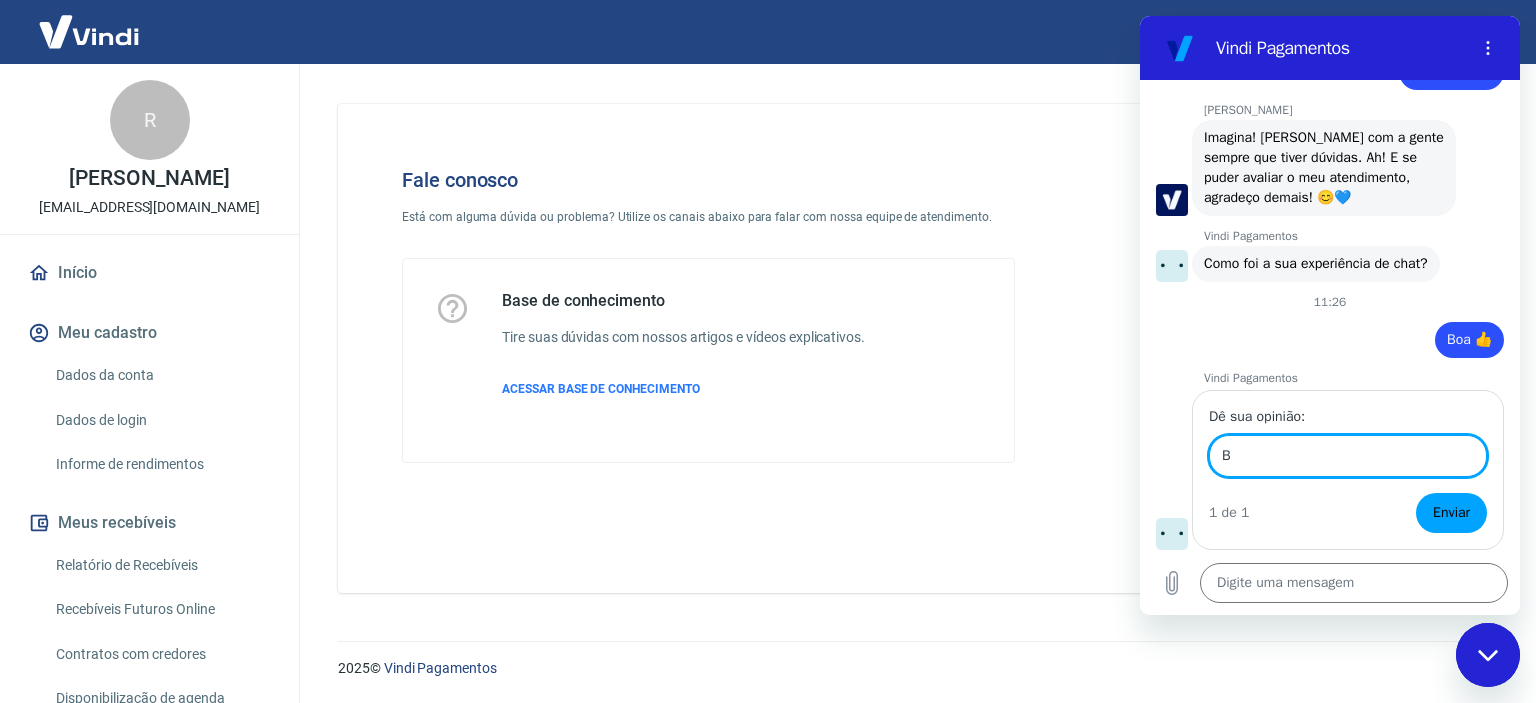 scroll, scrollTop: 4958, scrollLeft: 0, axis: vertical 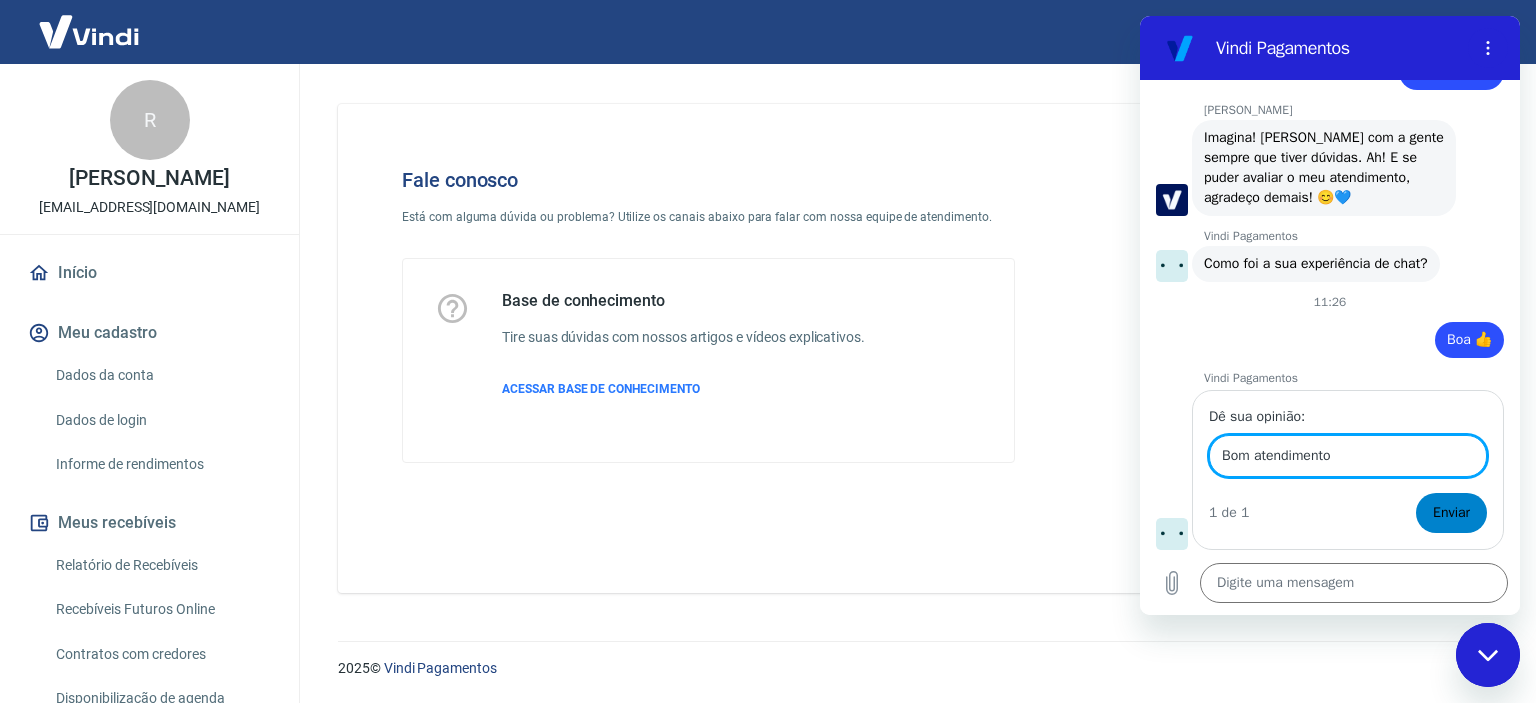 type on "Bom atendimento" 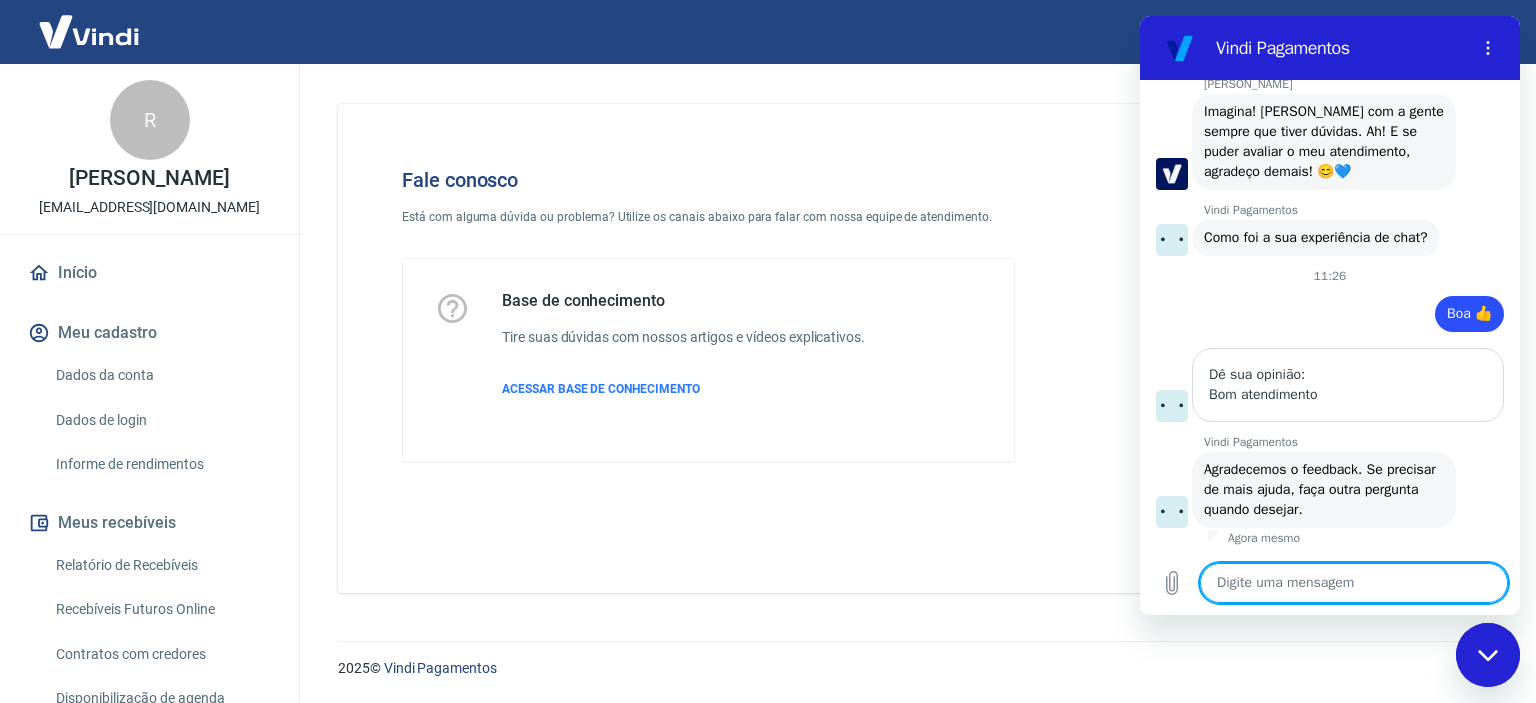 scroll, scrollTop: 4984, scrollLeft: 0, axis: vertical 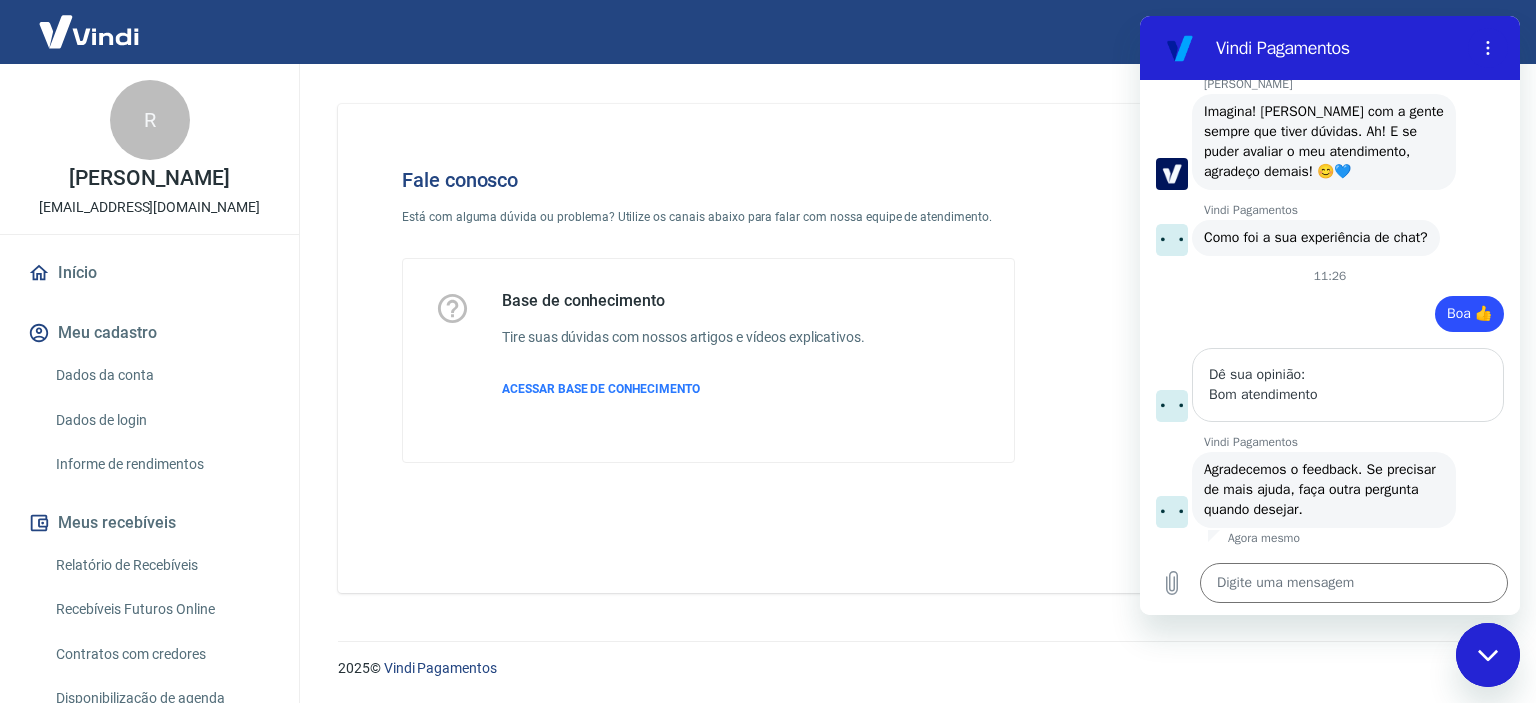 click at bounding box center [1488, 655] 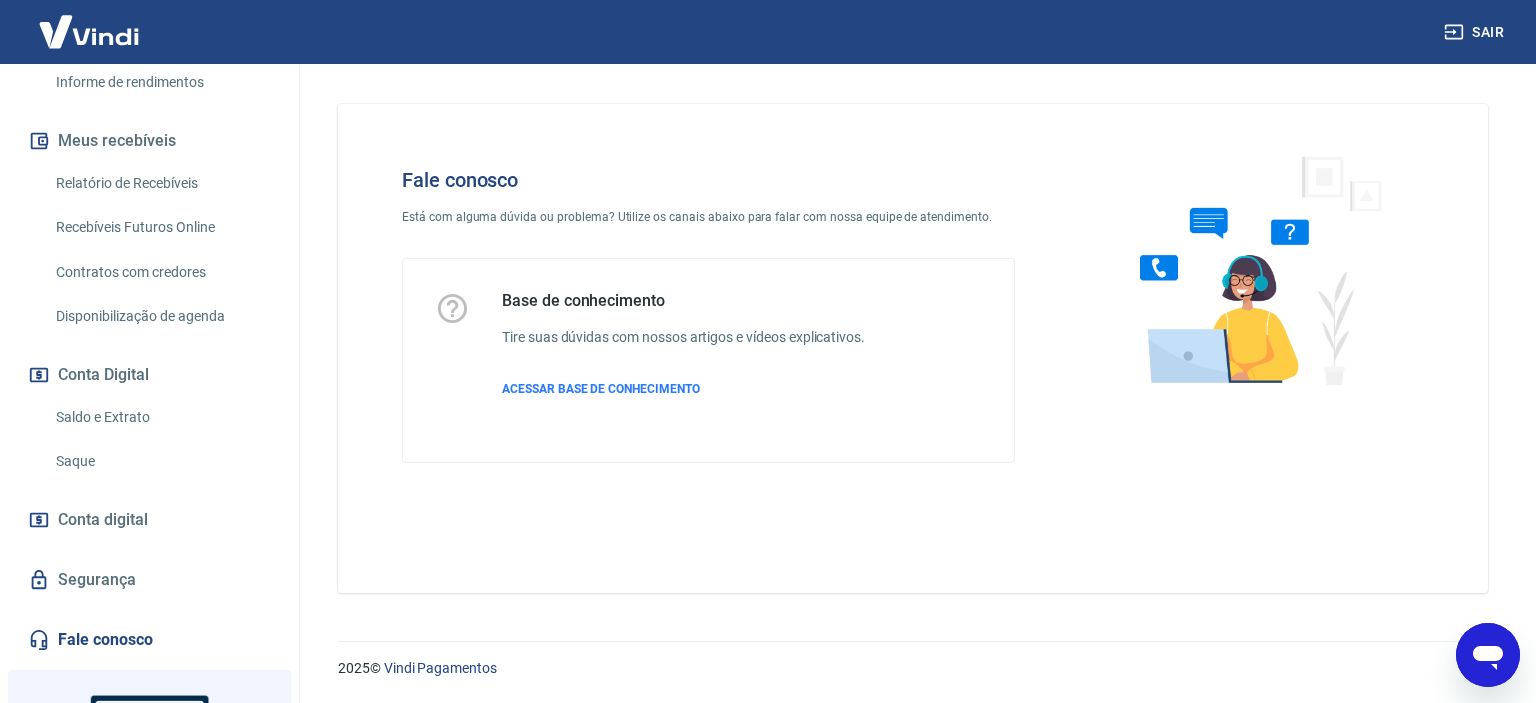 scroll, scrollTop: 603, scrollLeft: 0, axis: vertical 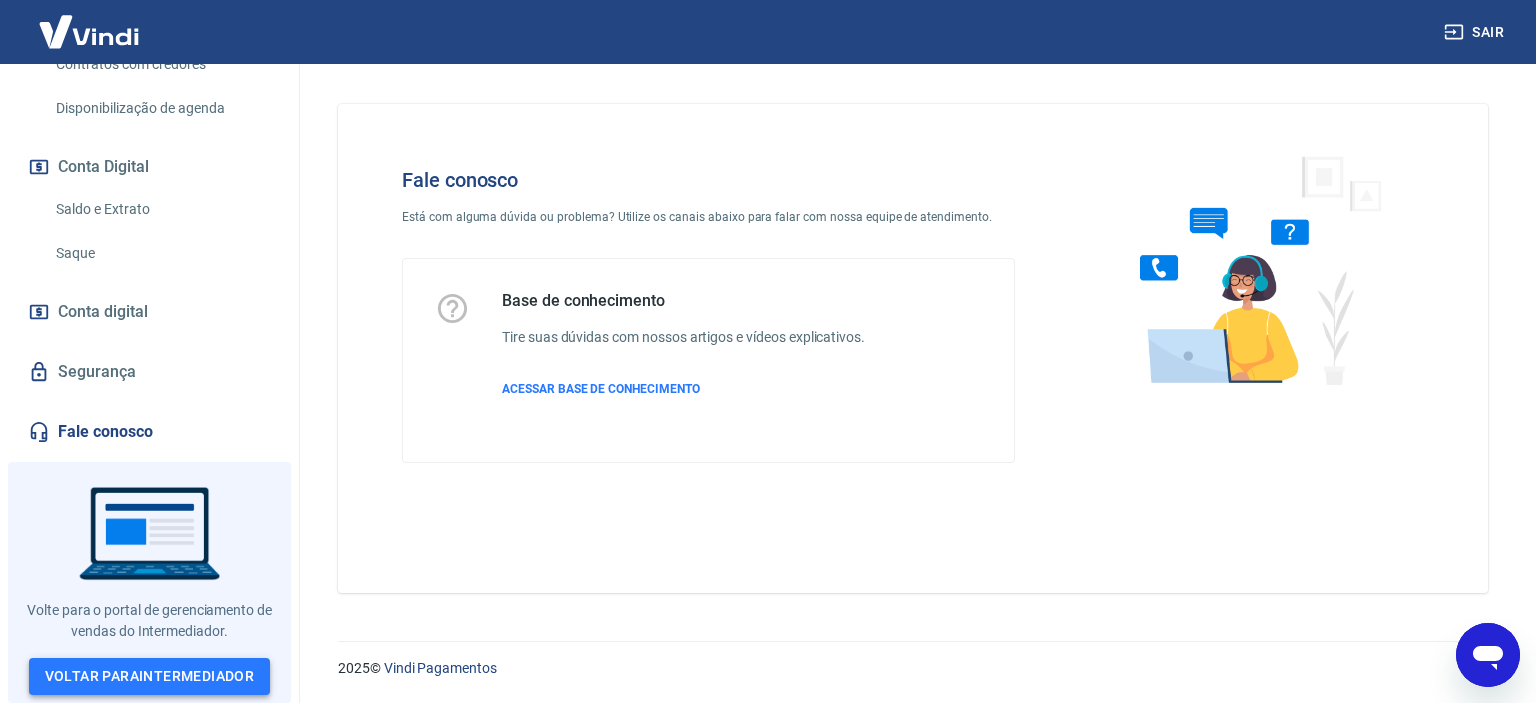 click on "Voltar para  Intermediador" at bounding box center [150, 676] 